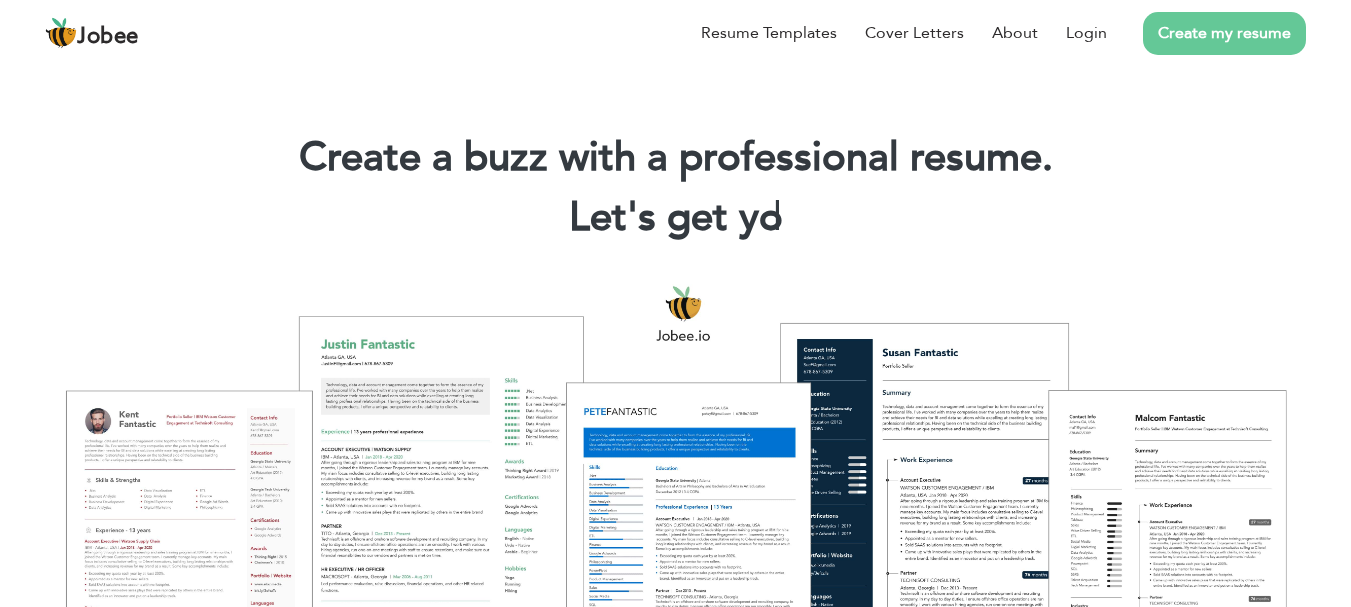scroll, scrollTop: 0, scrollLeft: 0, axis: both 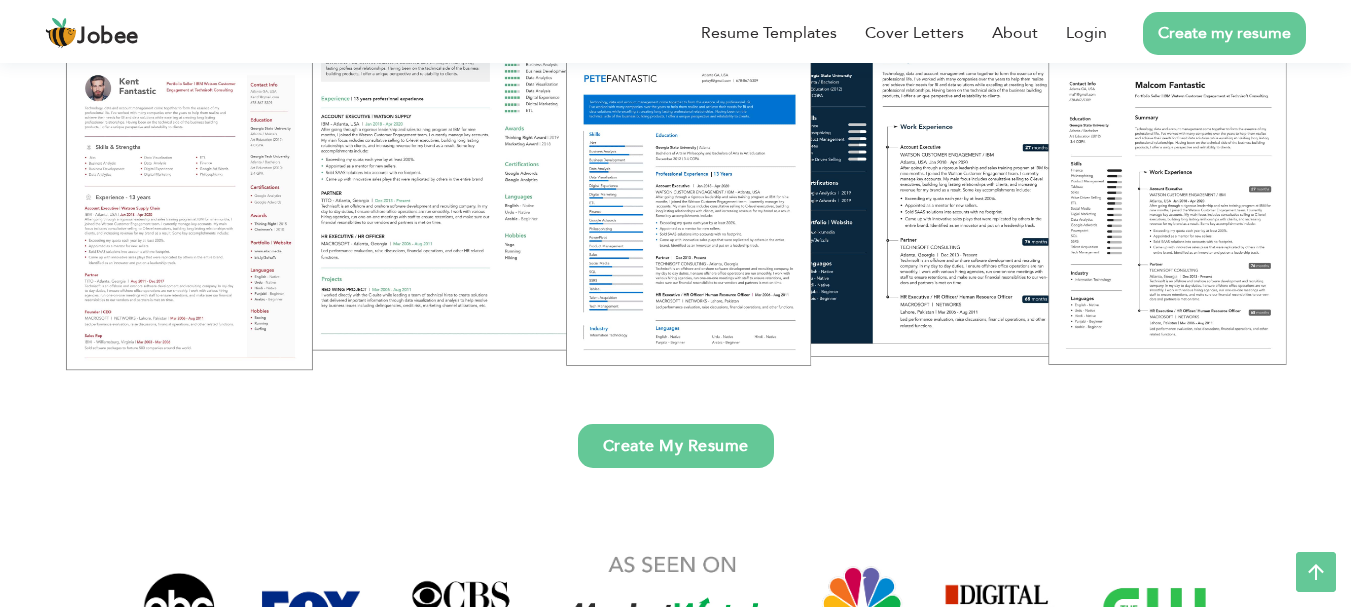 click on "Create My Resume" at bounding box center [676, 446] 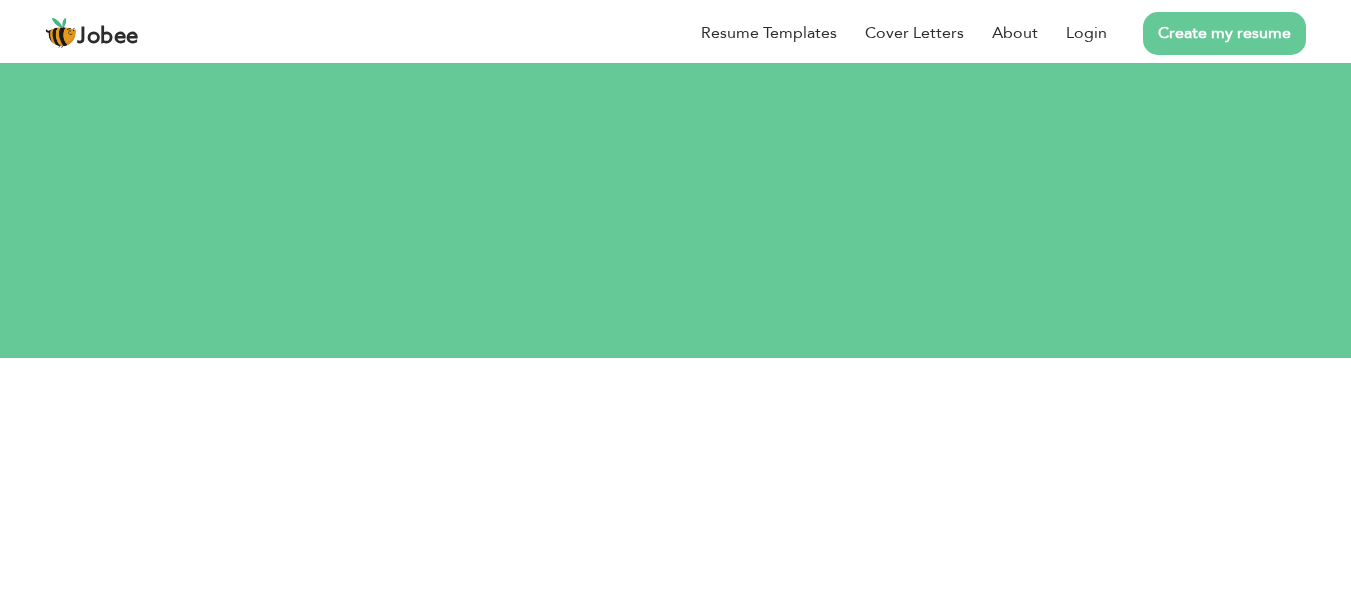scroll, scrollTop: 0, scrollLeft: 0, axis: both 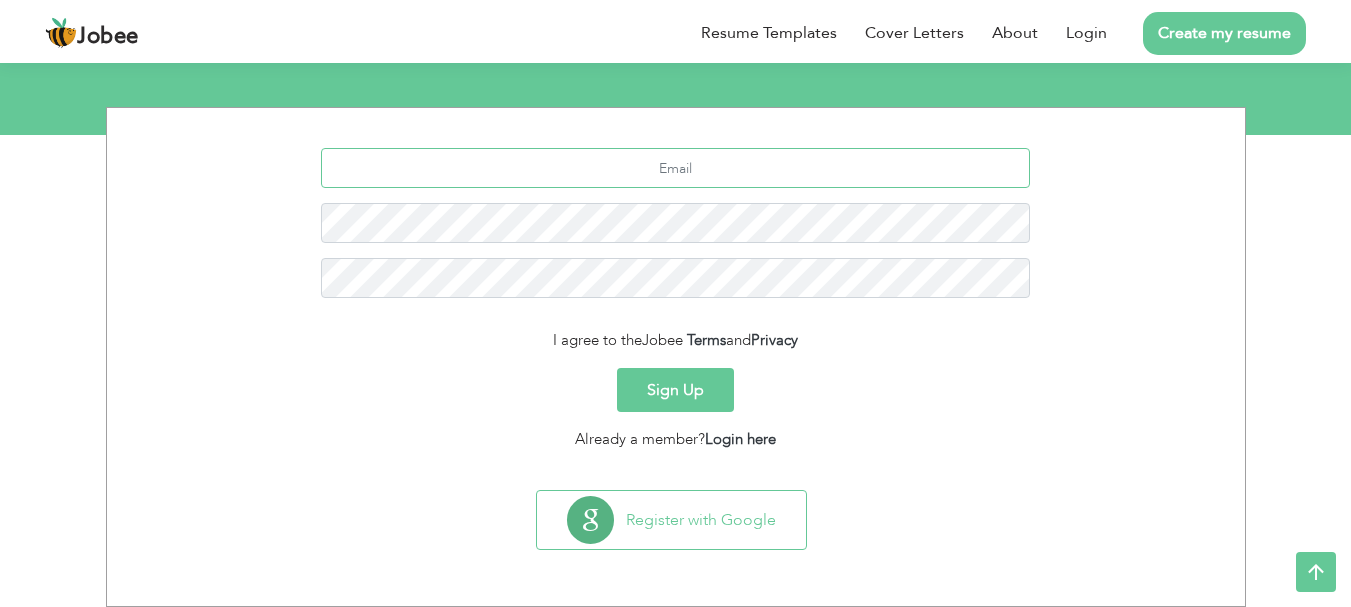 click at bounding box center (675, 168) 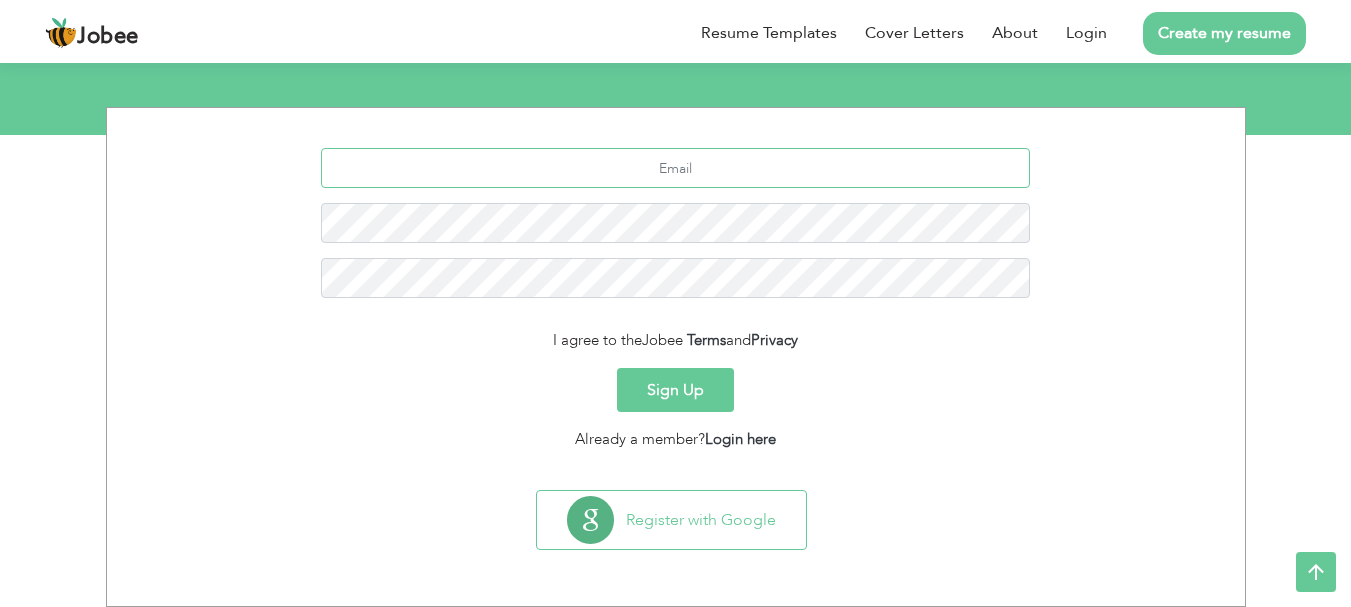 click at bounding box center (675, 168) 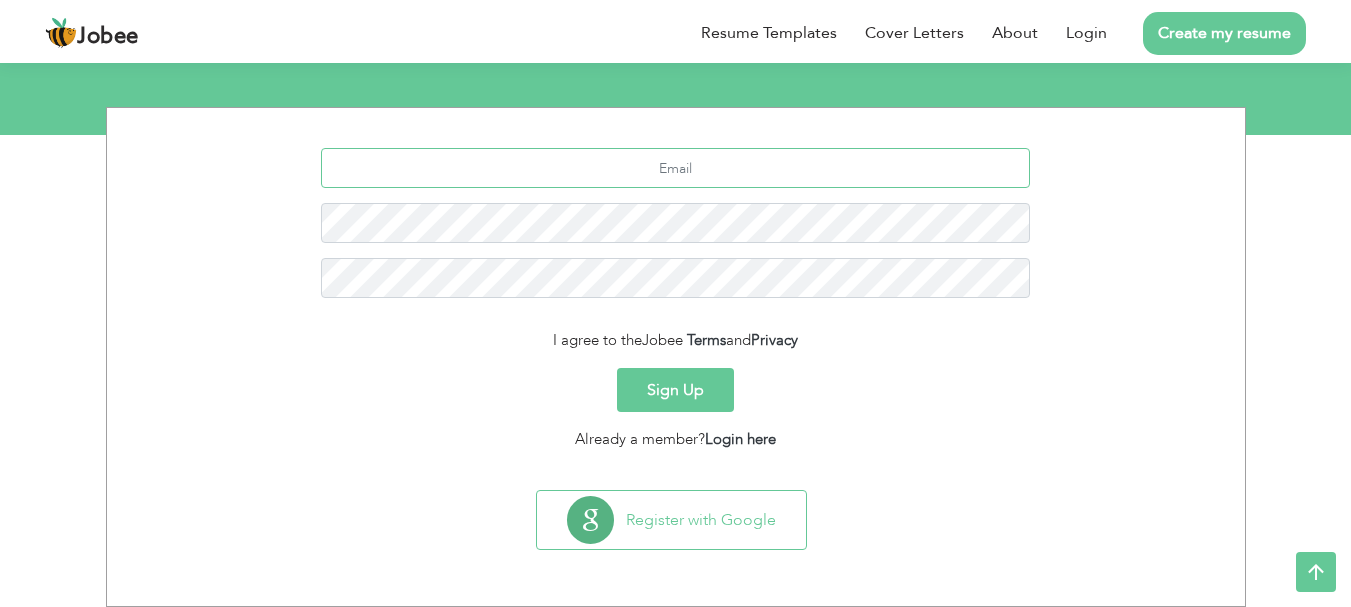 type on "[EMAIL_ADDRESS][DOMAIN_NAME]" 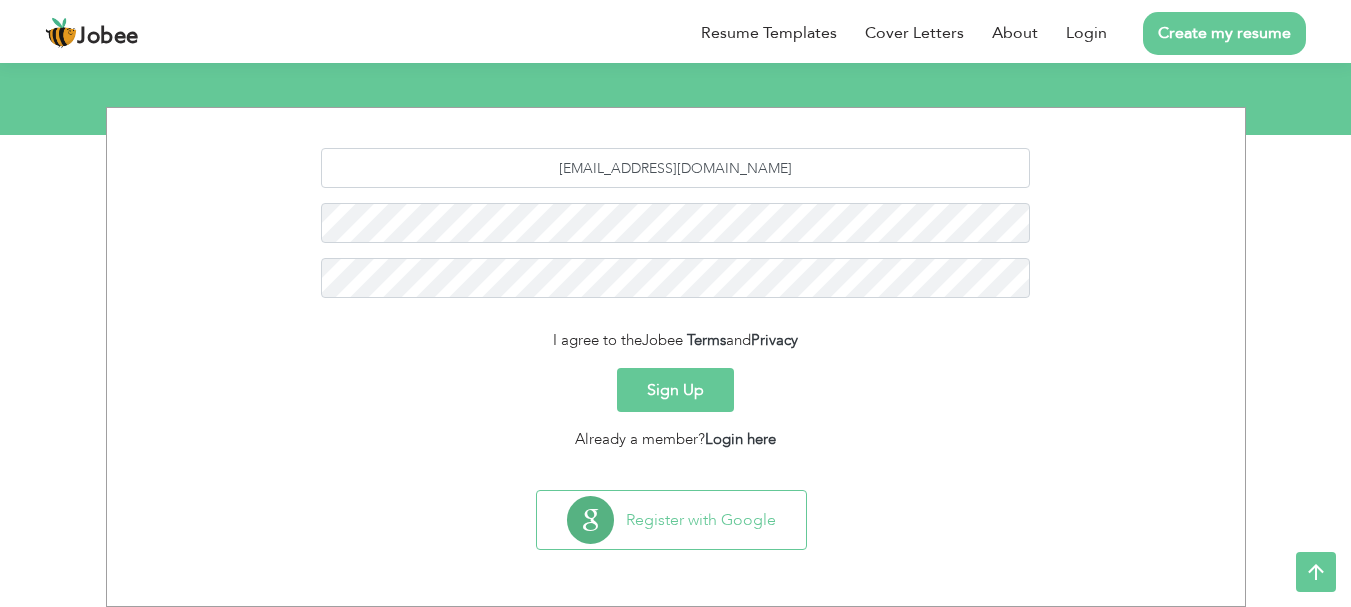 click on "Sign Up" at bounding box center (675, 390) 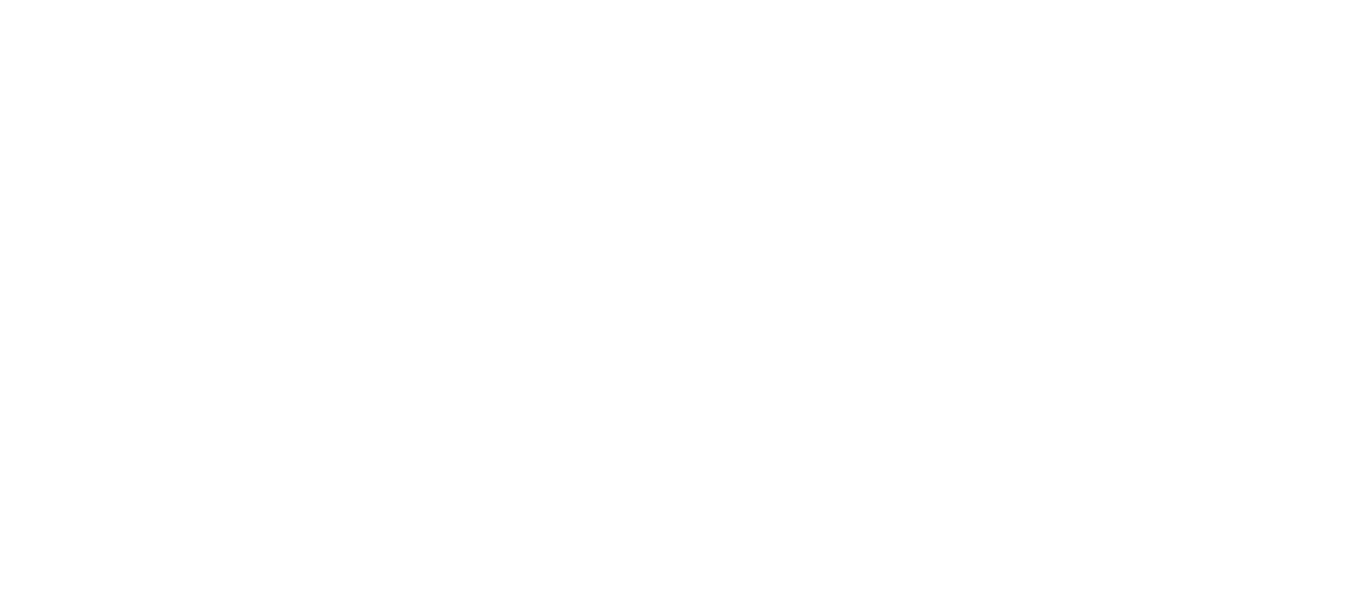 scroll, scrollTop: 0, scrollLeft: 0, axis: both 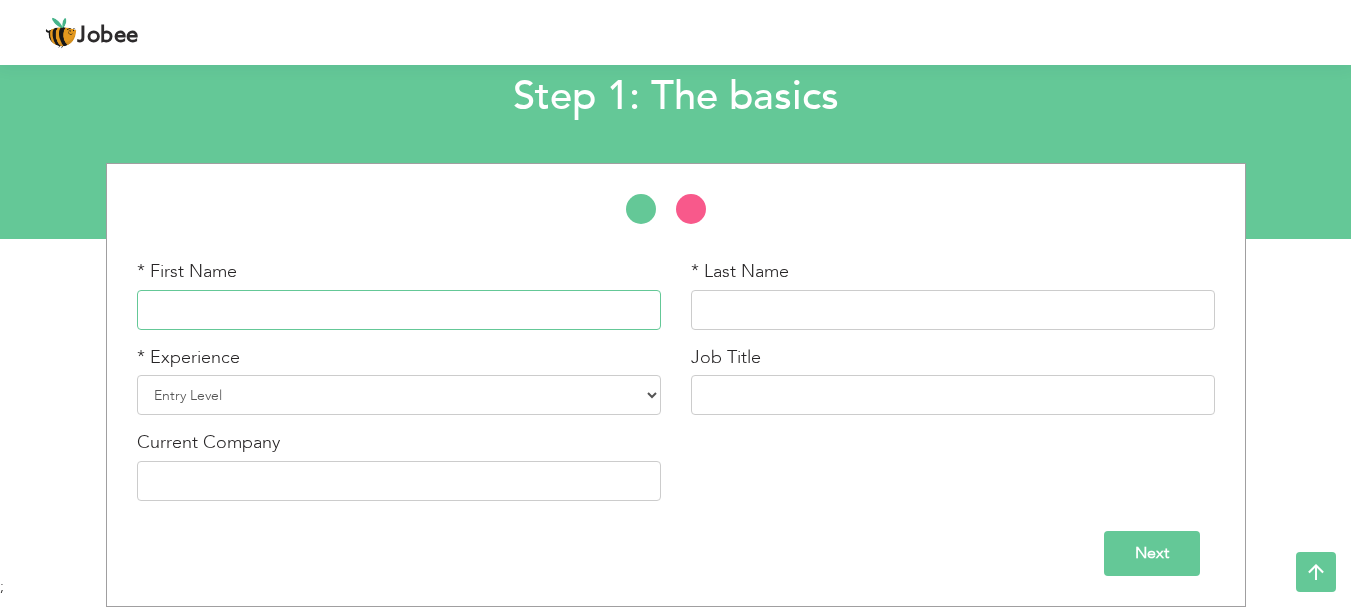 click at bounding box center [399, 310] 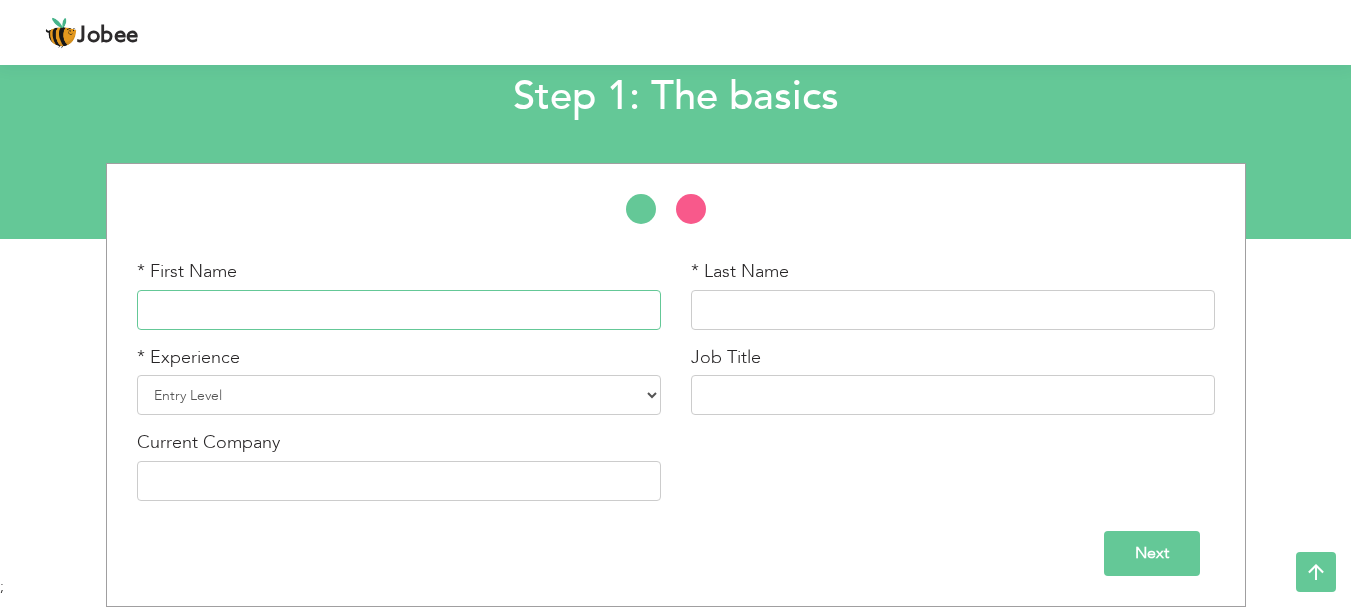 type on "[DEMOGRAPHIC_DATA]" 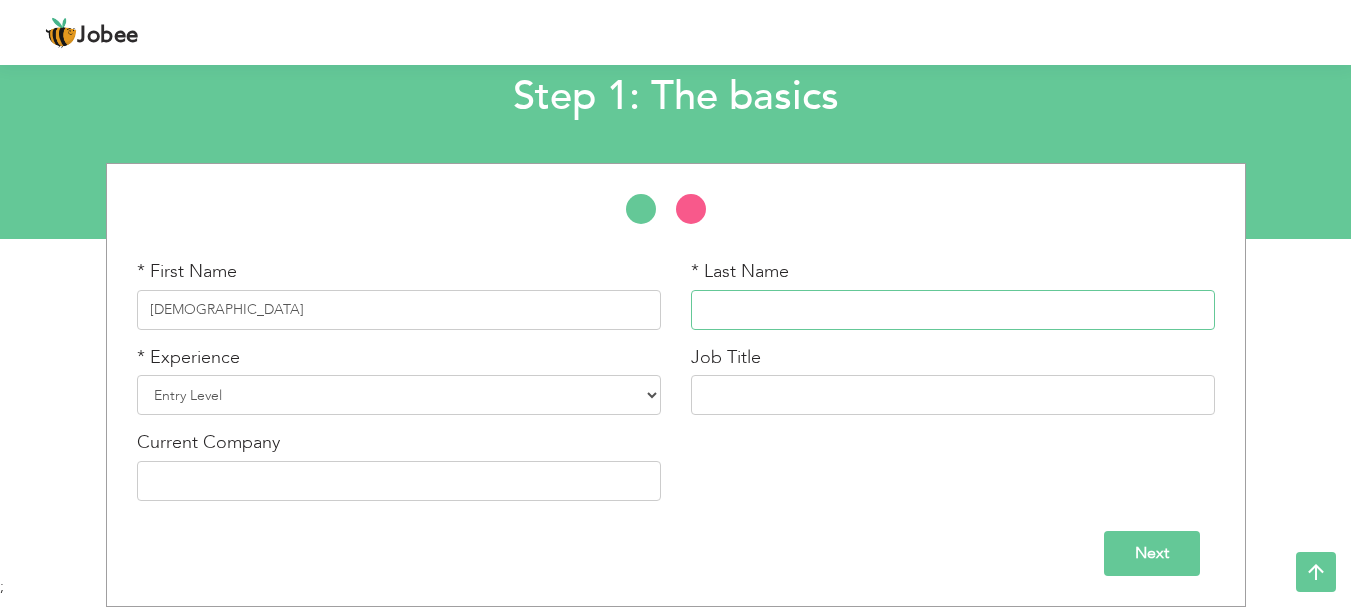 type on "Hasnain" 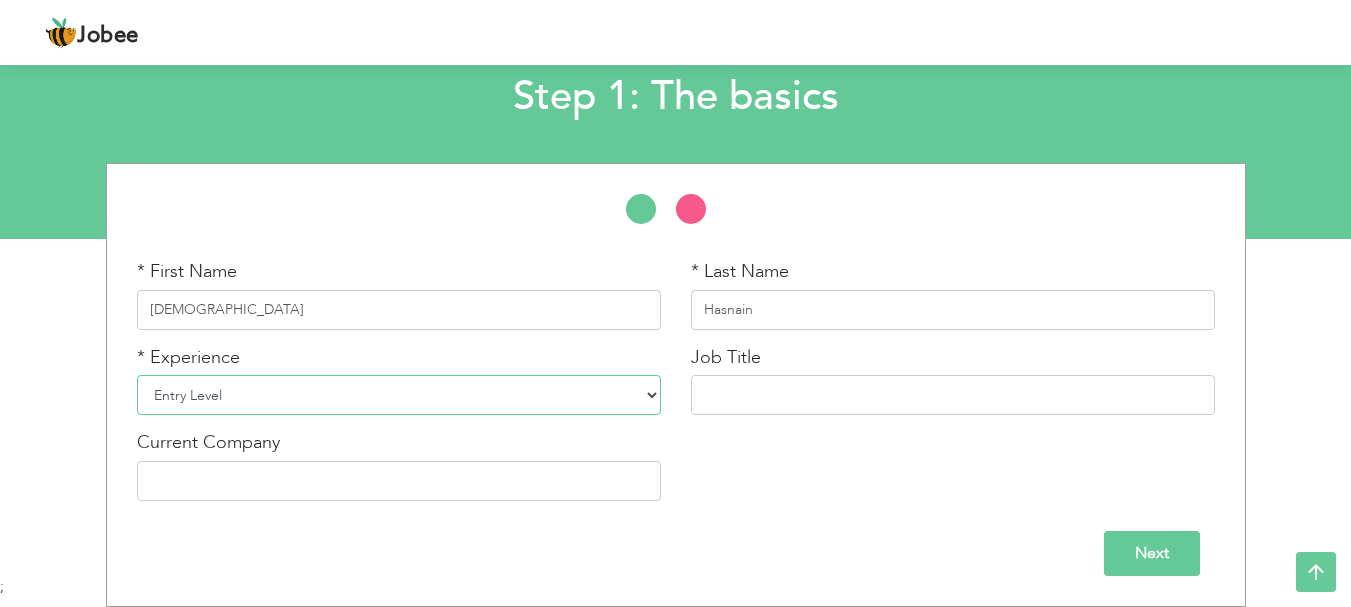 click on "Entry Level
Less than 1 Year
1 Year
2 Years
3 Years
4 Years
5 Years
6 Years
7 Years
8 Years
9 Years
10 Years
11 Years
12 Years
13 Years
14 Years
15 Years
16 Years
17 Years
18 Years
19 Years
20 Years
21 Years
22 Years
23 Years
24 Years
25 Years
26 Years
27 Years
28 Years
29 Years
30 Years
31 Years
32 Years
33 Years
34 Years
35 Years
More than 35 Years" at bounding box center [399, 395] 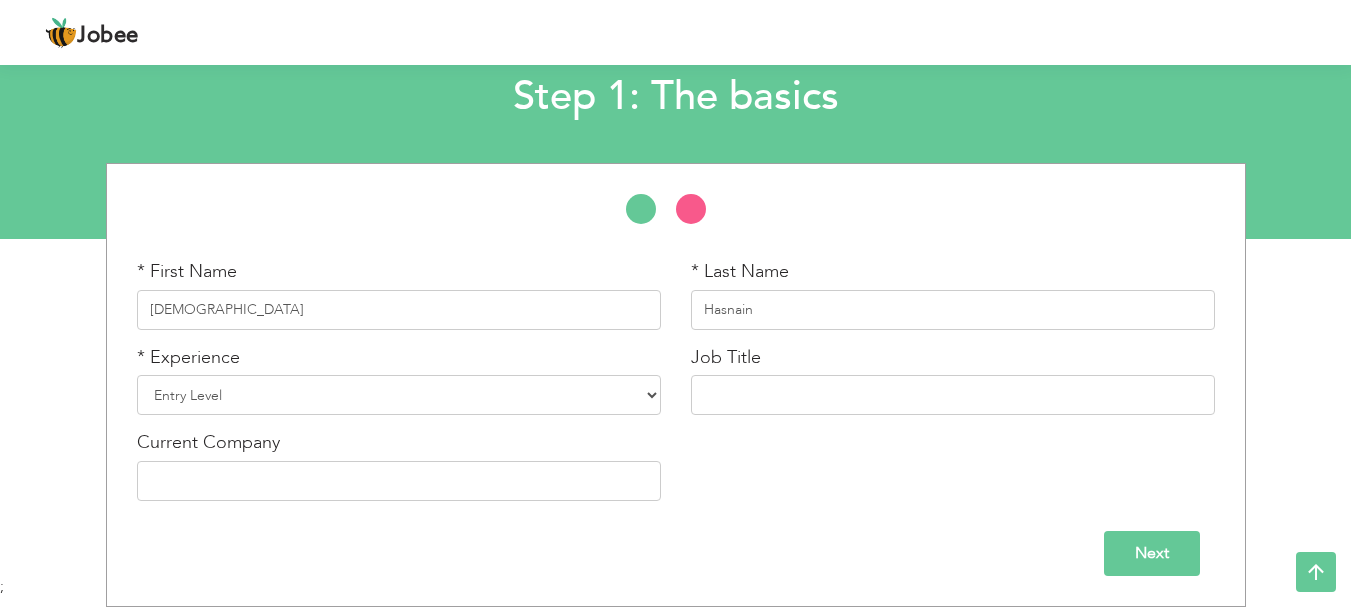 click on "Let's get buzzy!
Step 1: The basics
* First Name
Muhammad
* Last Name
Hasnain
* Experience Entry Level" at bounding box center (675, 89) 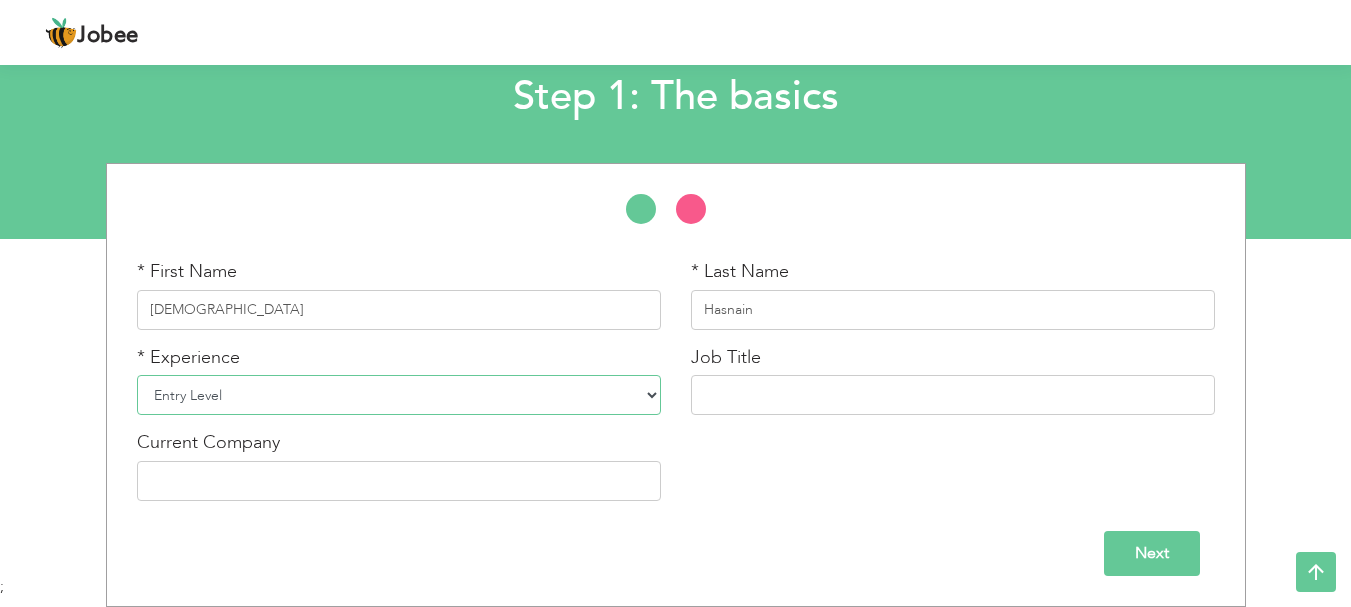 click on "Entry Level
Less than 1 Year
1 Year
2 Years
3 Years
4 Years
5 Years
6 Years
7 Years
8 Years
9 Years
10 Years
11 Years
12 Years
13 Years
14 Years
15 Years
16 Years
17 Years
18 Years
19 Years
20 Years
21 Years
22 Years
23 Years
24 Years
25 Years
26 Years
27 Years
28 Years
29 Years
30 Years
31 Years
32 Years
33 Years
34 Years
35 Years
More than 35 Years" at bounding box center (399, 395) 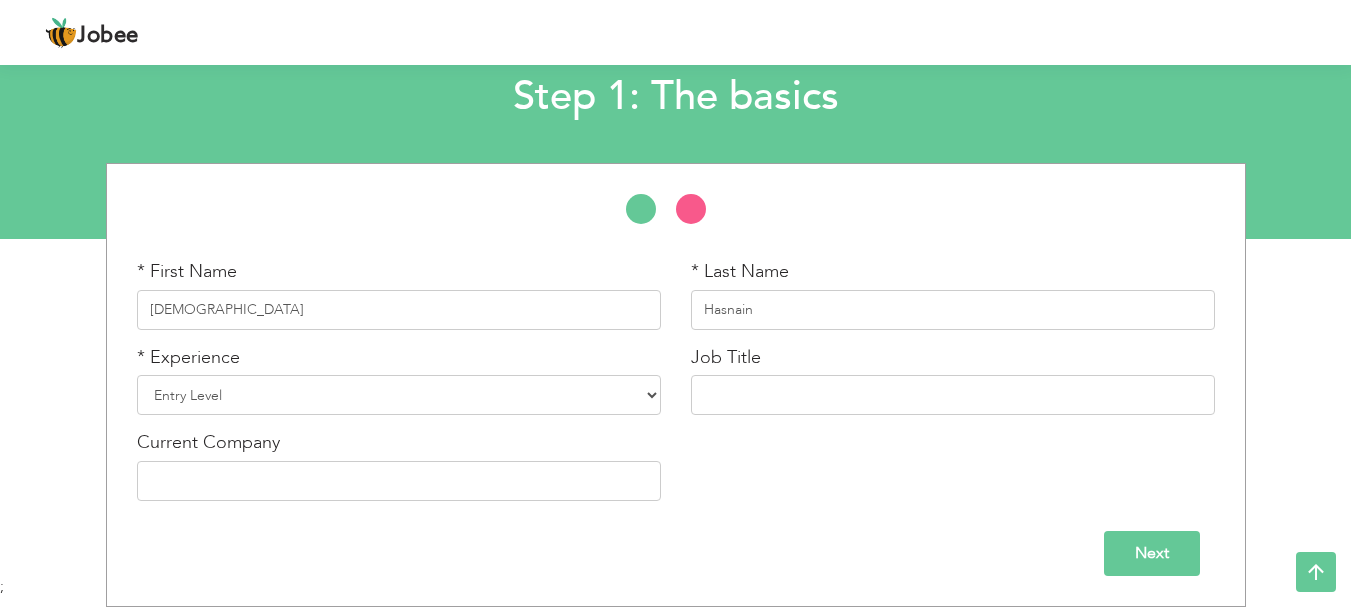 click on "Next" at bounding box center [1152, 553] 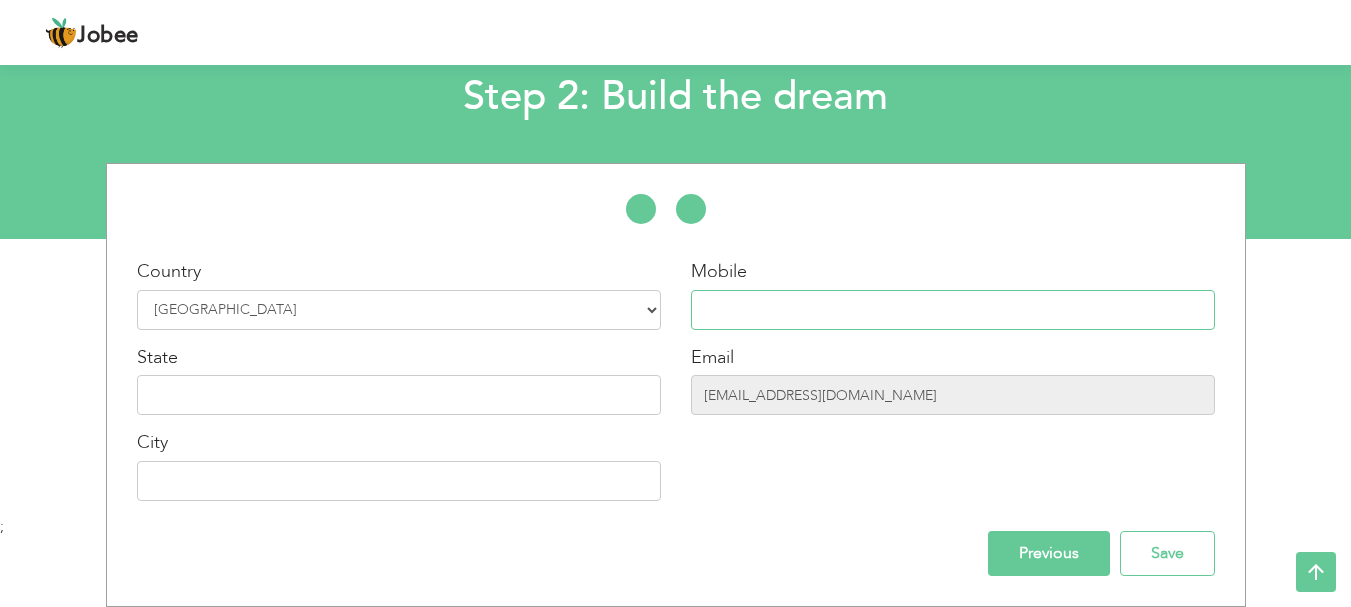 click at bounding box center [953, 310] 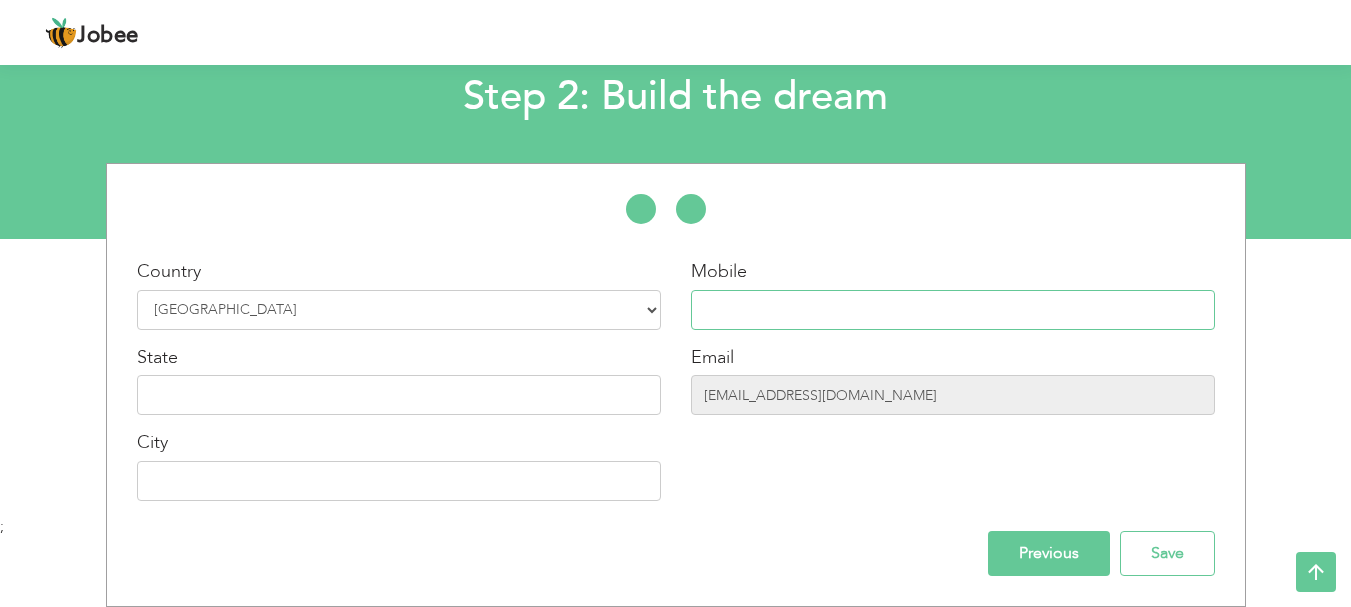 type on "03491939453" 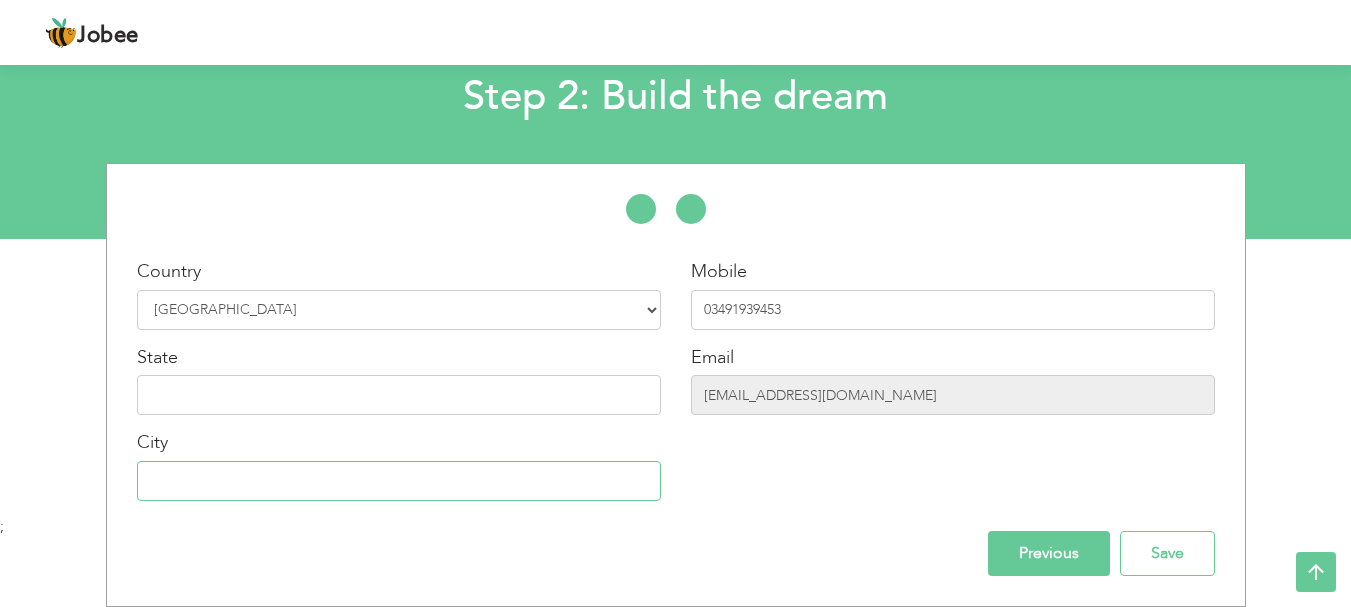 type on "Timergara" 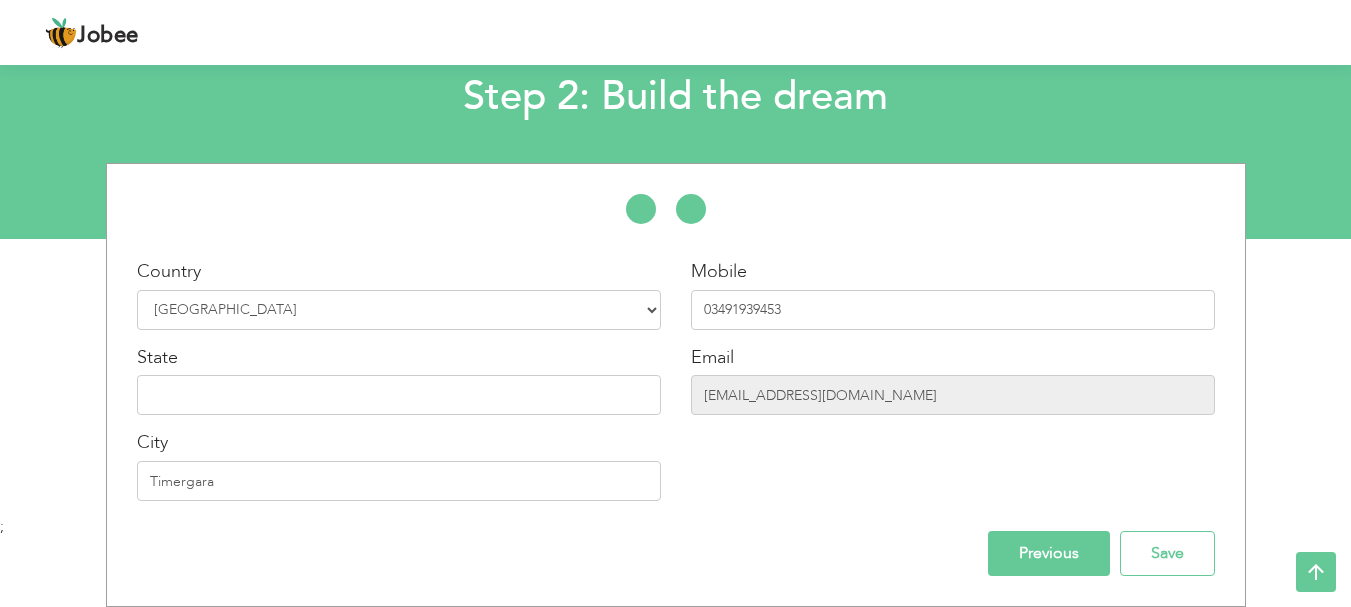click on "Country
Select Country
Afghanistan
Albania
Algeria
American Samoa
Andorra
Angola
Anguilla
Antarctica
Antigua and Barbuda
Argentina
Armenia
Aruba
Australia
Austria
Azerbaijan
Bahamas
Bahrain
Bangladesh
Barbados
Belarus
Belgium
Belize
Benin
Bermuda
Bhutan
Bolivia
Bosnia-Herzegovina
Botswana
Bouvet Island
Brazil
British Indian Ocean Territory
Brunei Darussalam
Bulgaria
Burkina Faso
Burundi
Cambodia
Cameroon
Canada
Cape Verde
Cayman Islands
Central African Republic
Chad
Chile
China
Christmas Island
Cocos (Keeling) Islands
Colombia
Comoros
Congo
Congo, Dem. Republic
Cook Islands
Costa Rica
Croatia
Cuba
Cyprus
Czech Rep
Denmark
Djibouti
Dominica
Dominican Republic
Ecuador
Egypt
El Salvador
Equatorial Guinea
Eritrea
Estonia
Ethiopia
European Union
Faroe Islands
Fiji" at bounding box center [399, 387] 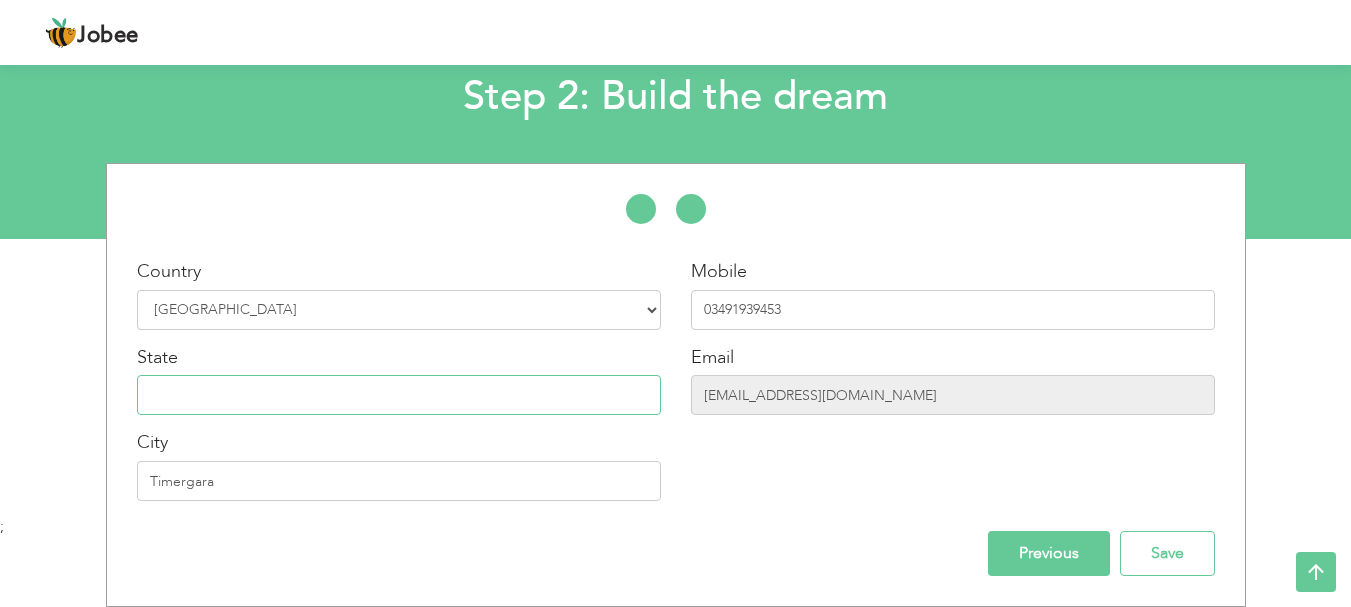 click at bounding box center [399, 395] 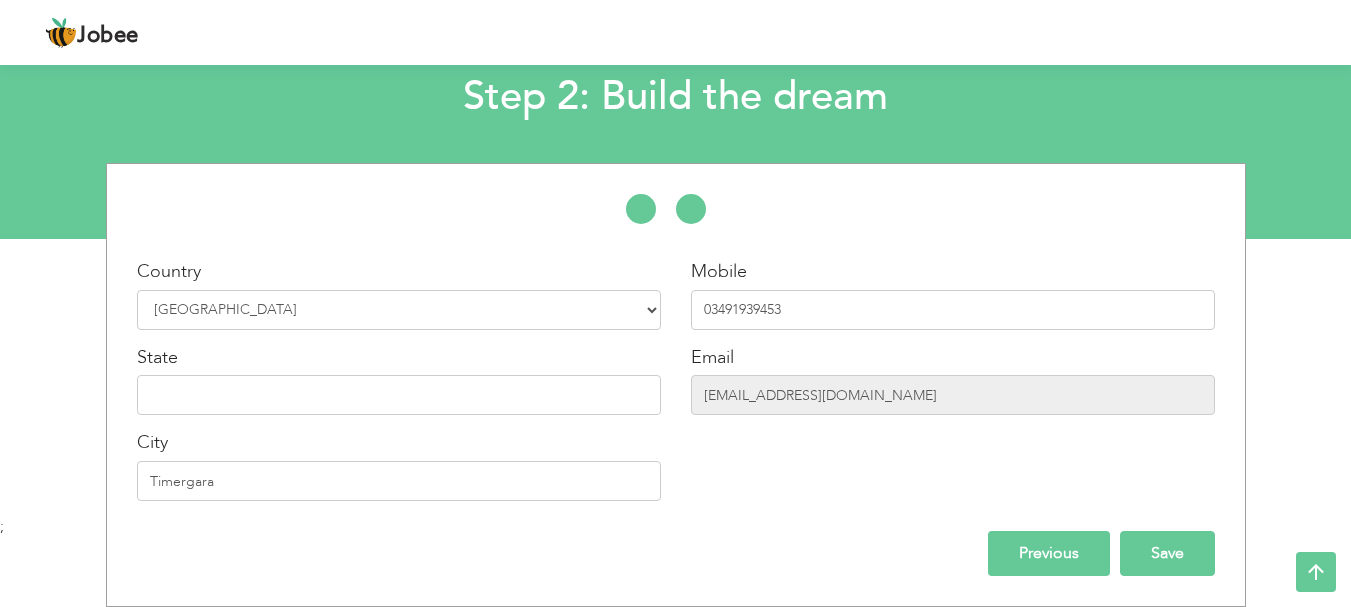 click on "Save" at bounding box center [1167, 553] 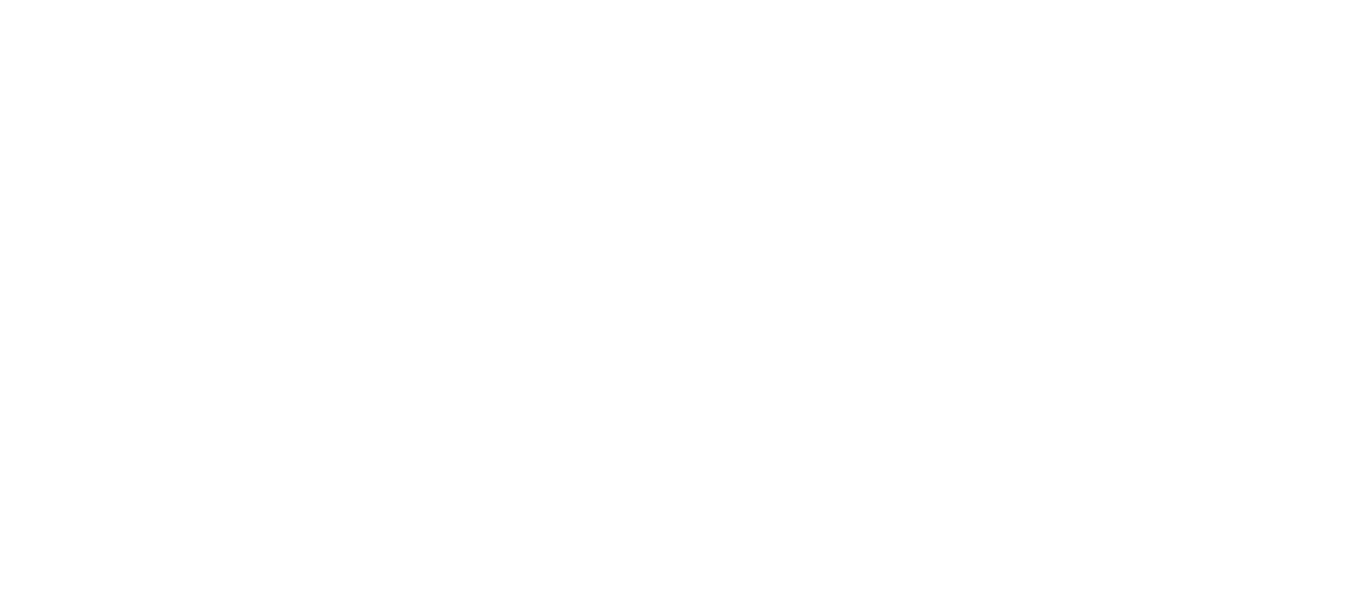 scroll, scrollTop: 0, scrollLeft: 0, axis: both 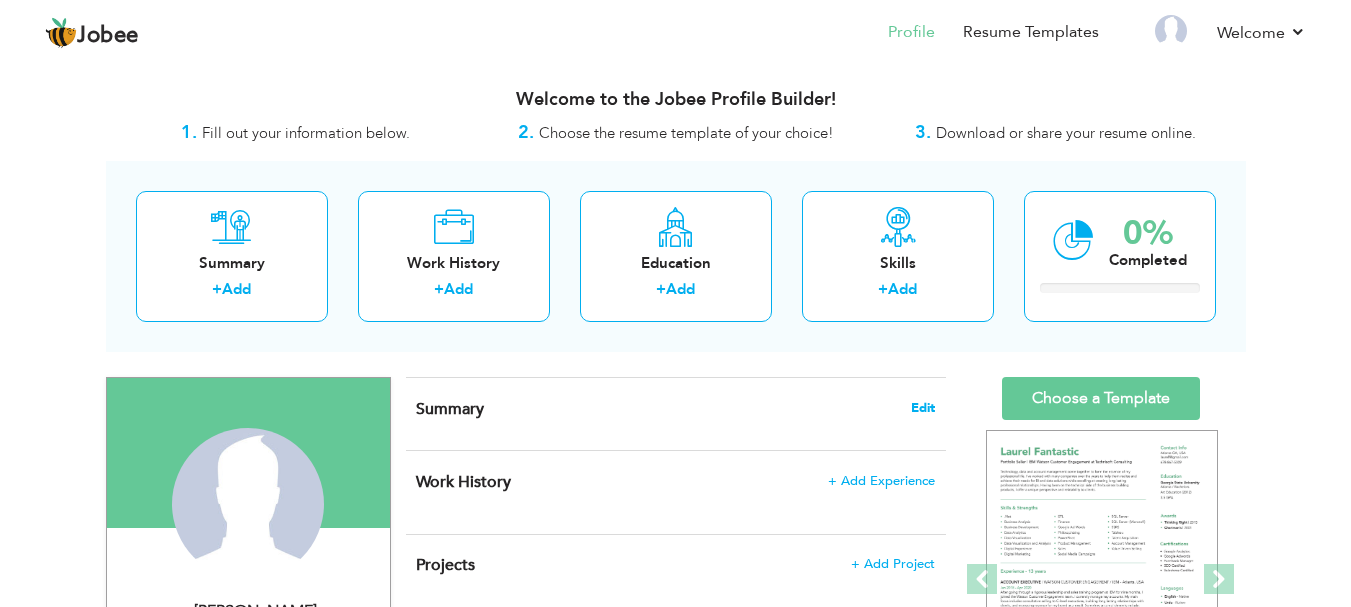 click on "Edit" at bounding box center [923, 408] 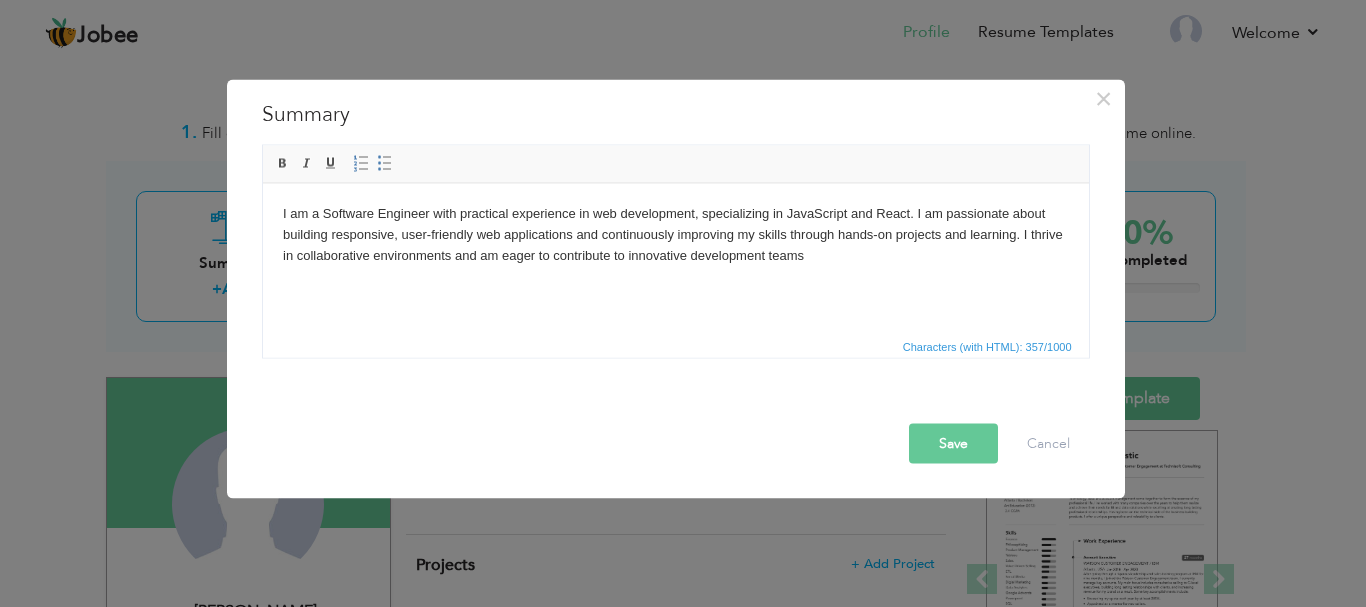 type 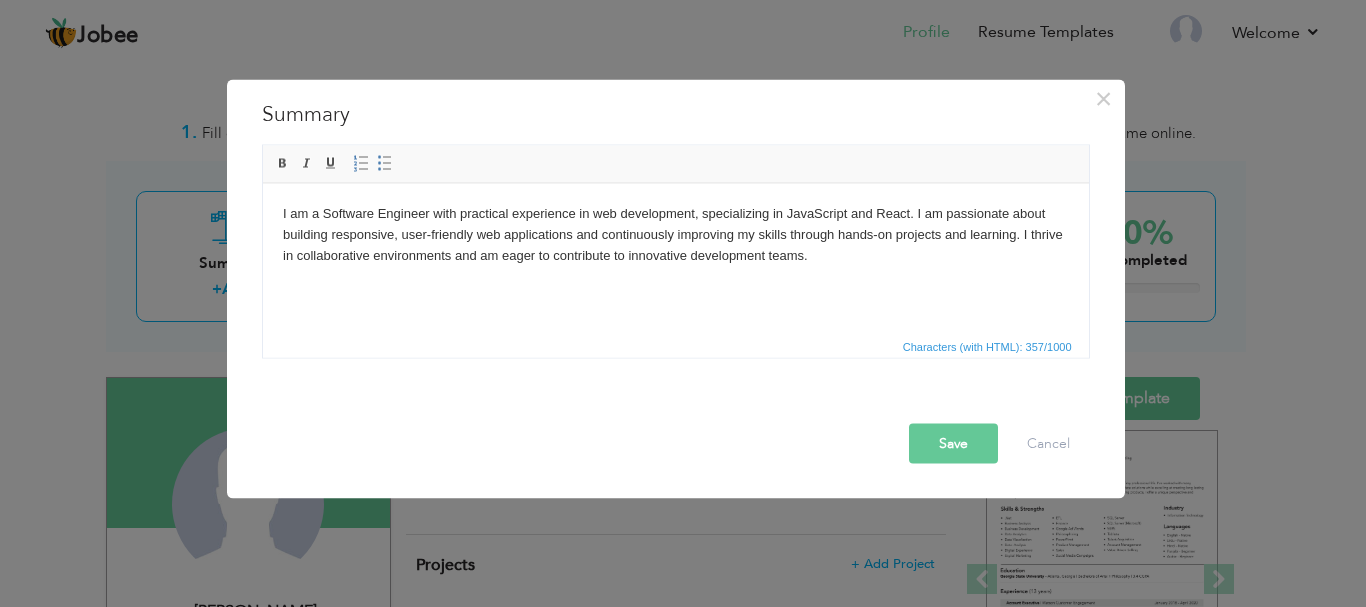 click on "Save" at bounding box center [953, 443] 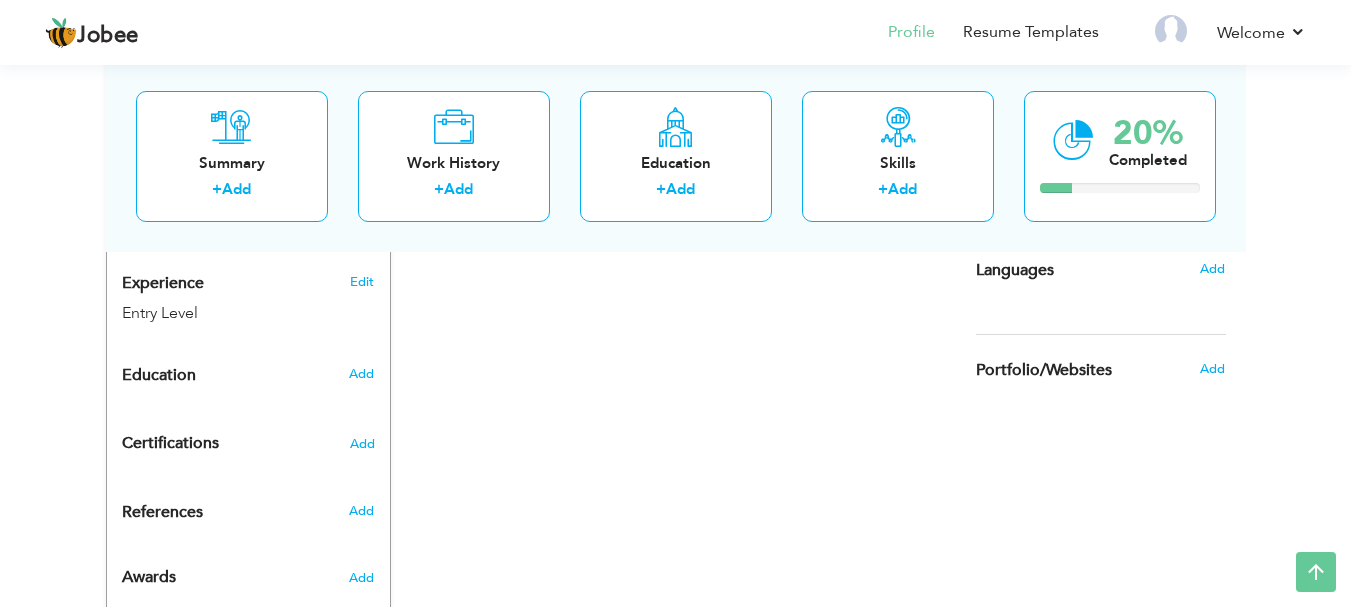 scroll, scrollTop: 708, scrollLeft: 0, axis: vertical 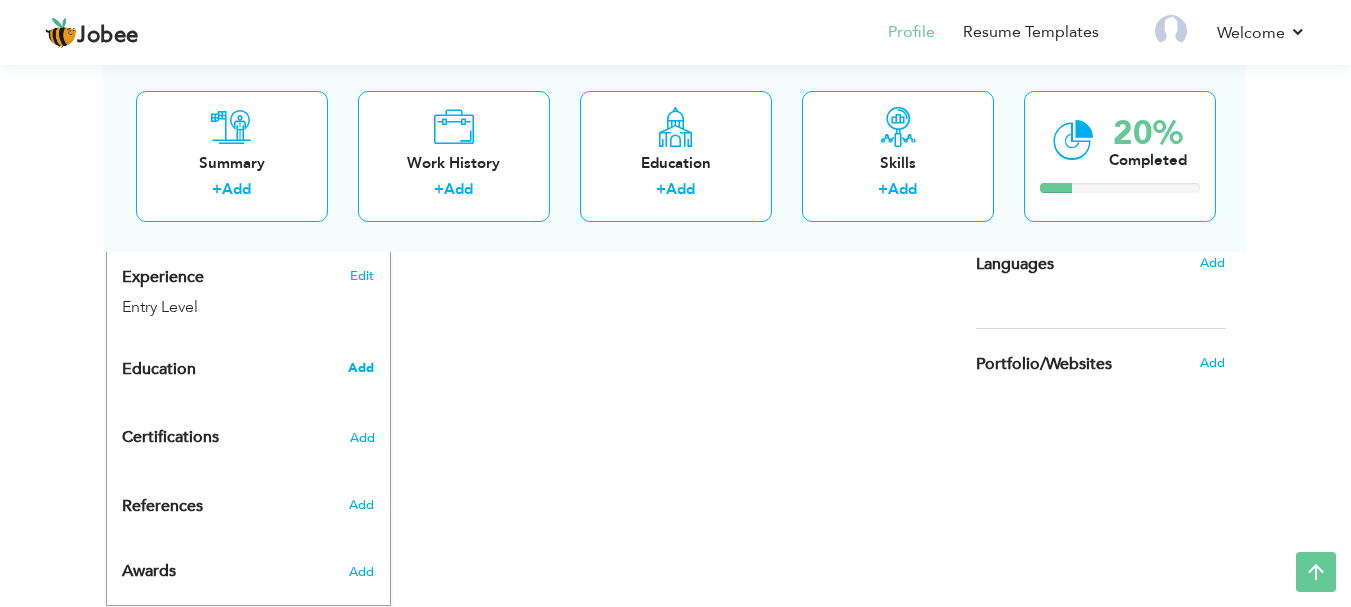 click on "Add" at bounding box center (361, 368) 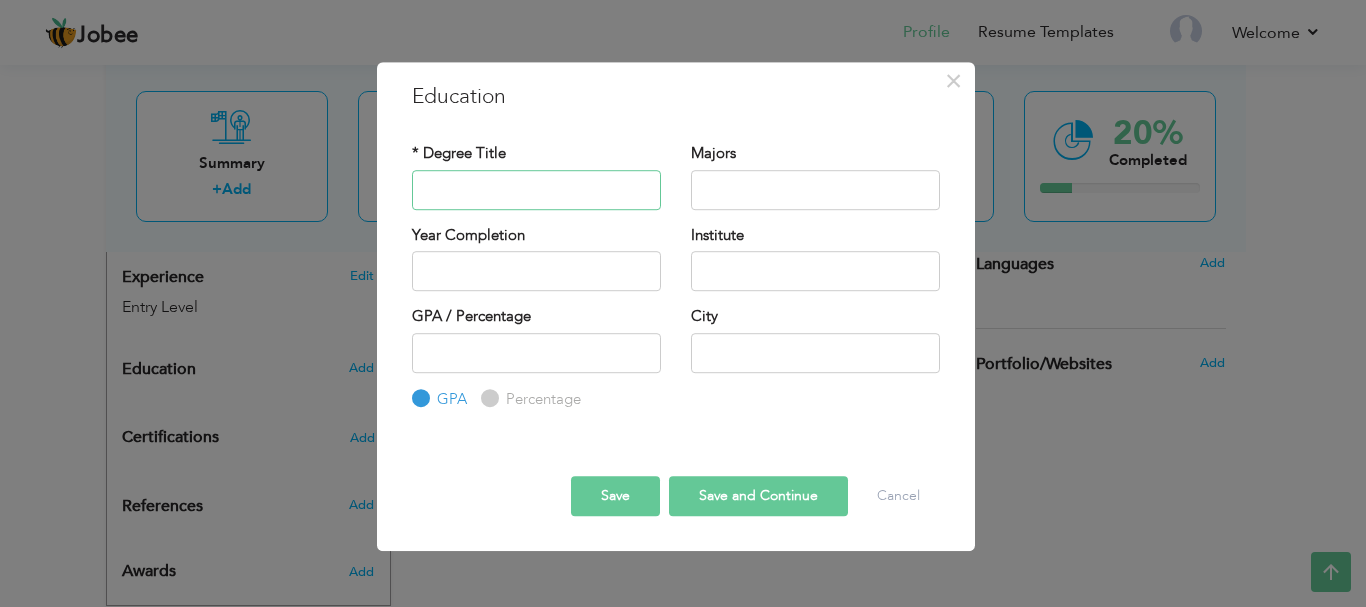 click at bounding box center [536, 190] 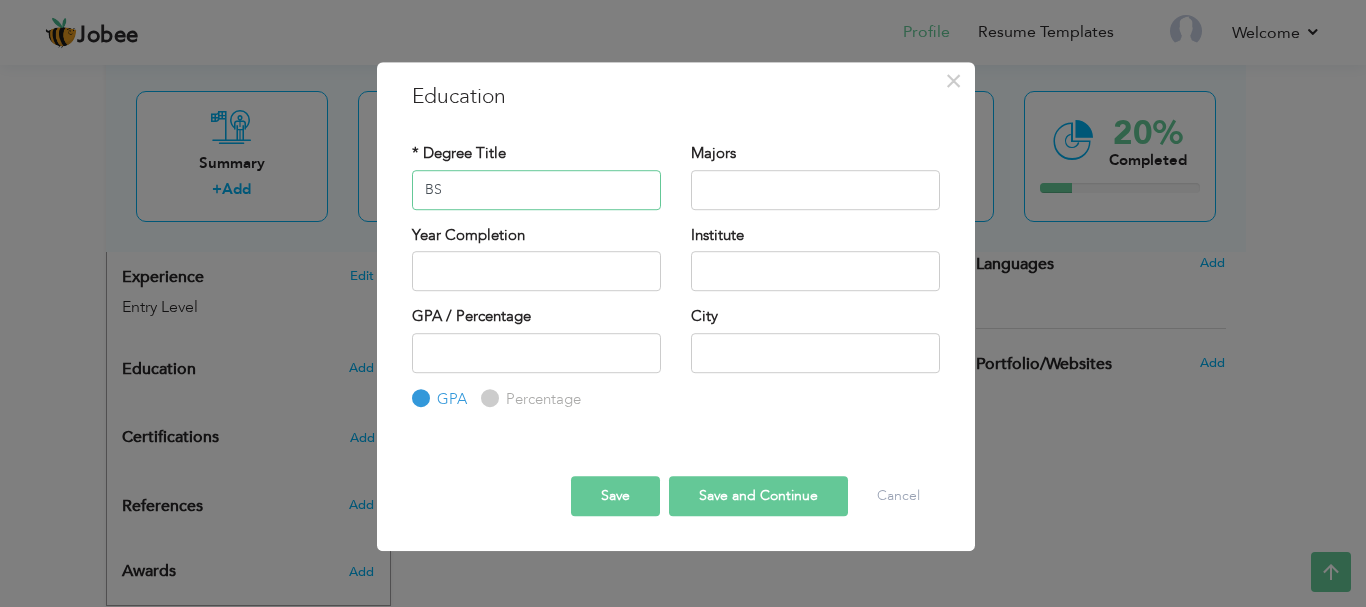type on "BS" 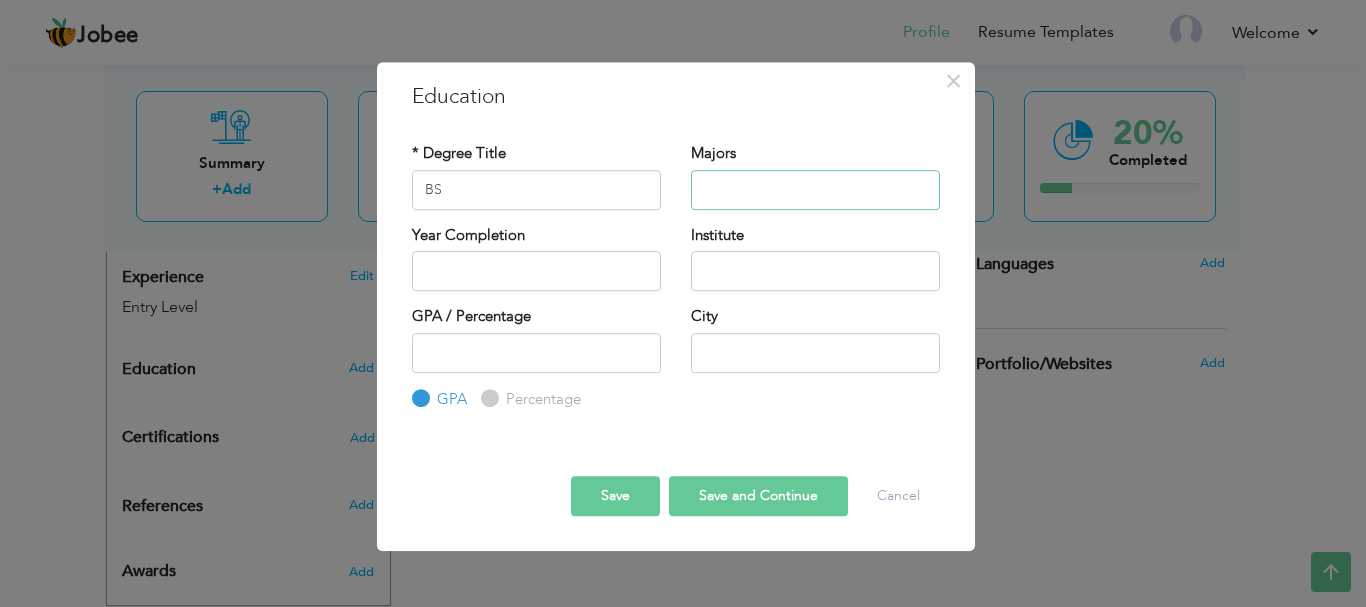 click at bounding box center [815, 190] 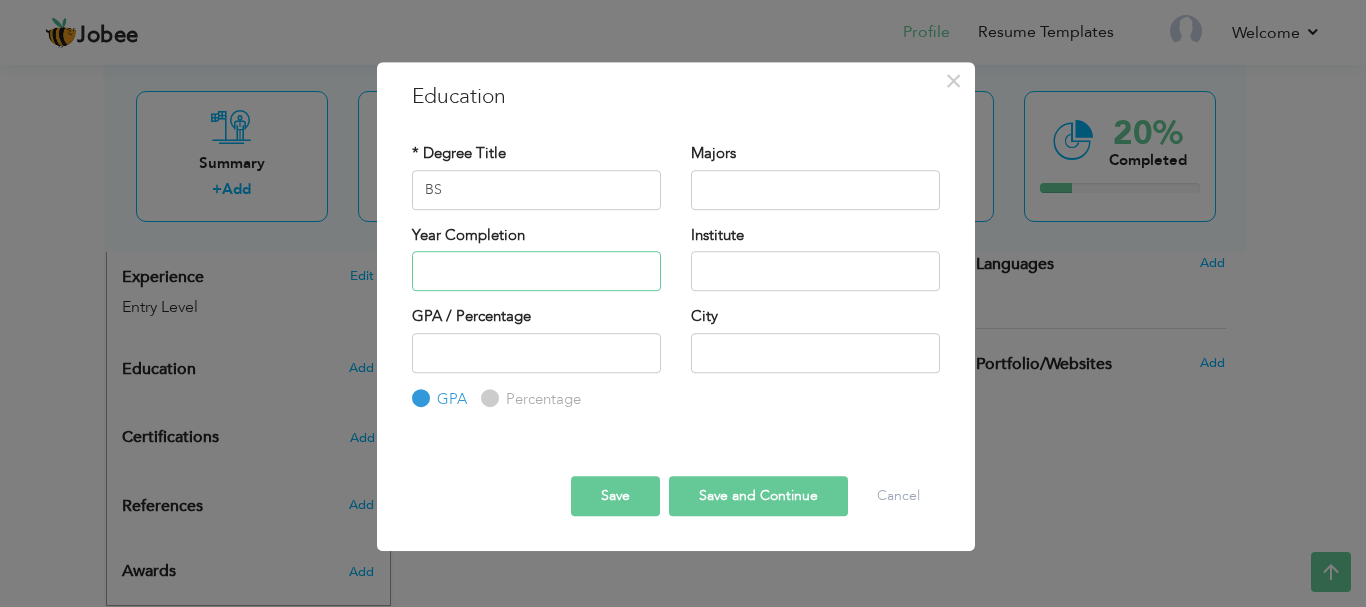 type on "2025" 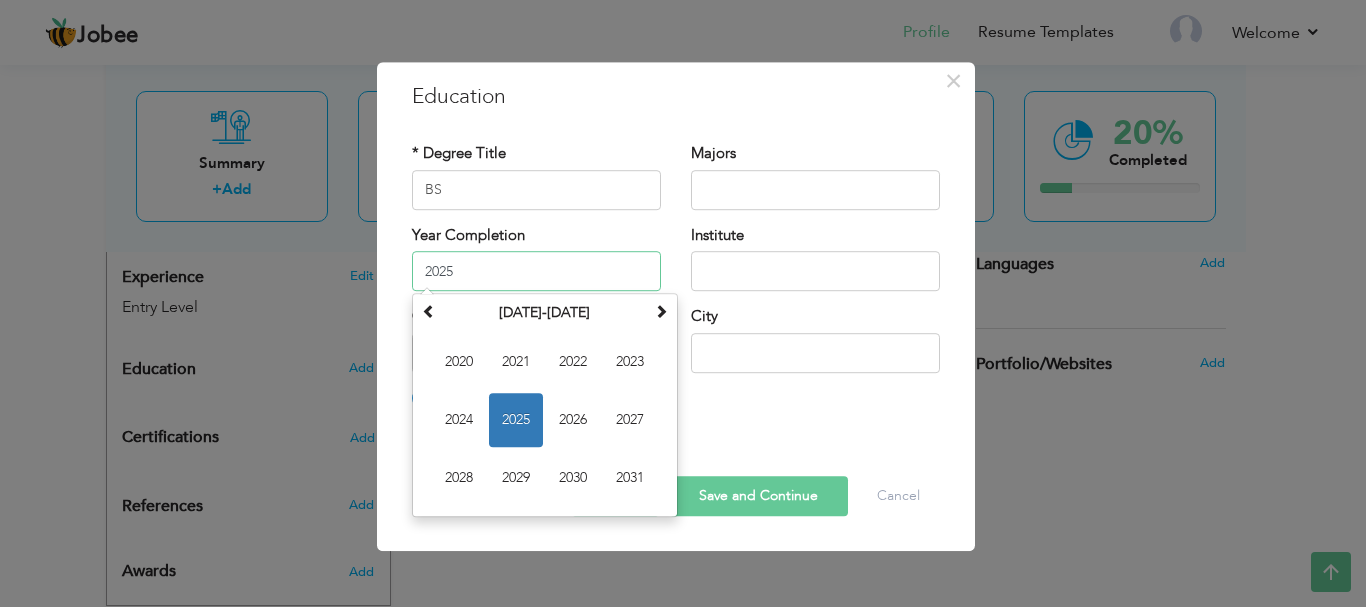click on "2025" at bounding box center [536, 271] 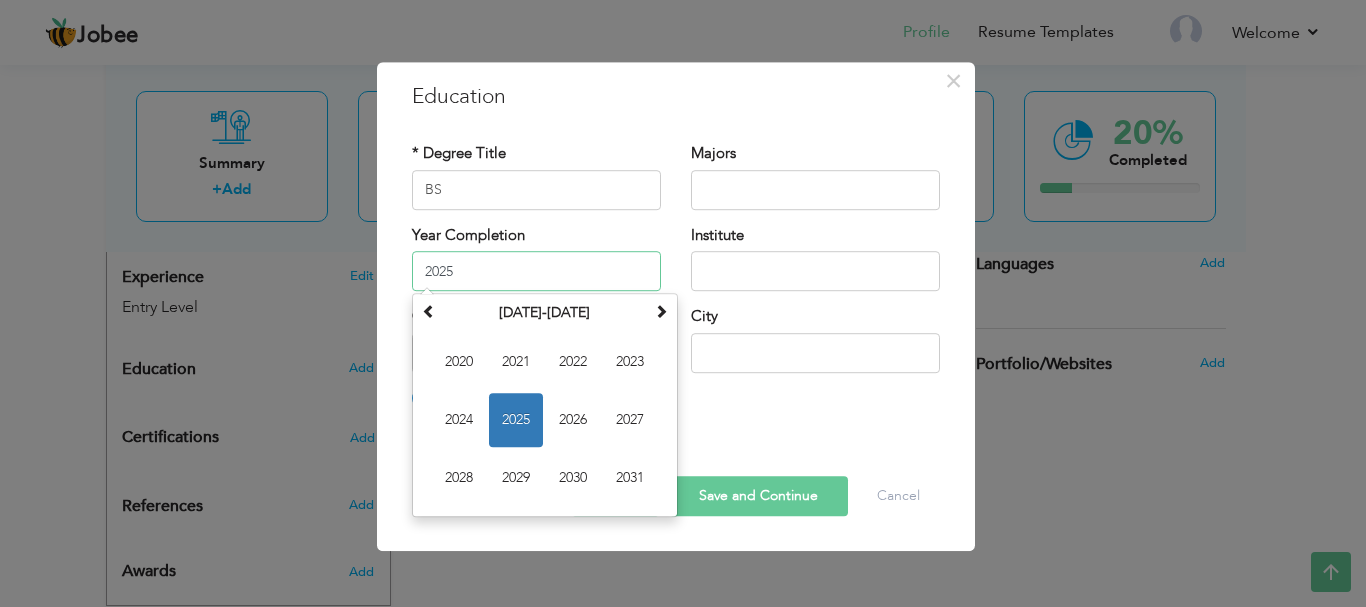 click on "2025" at bounding box center [516, 420] 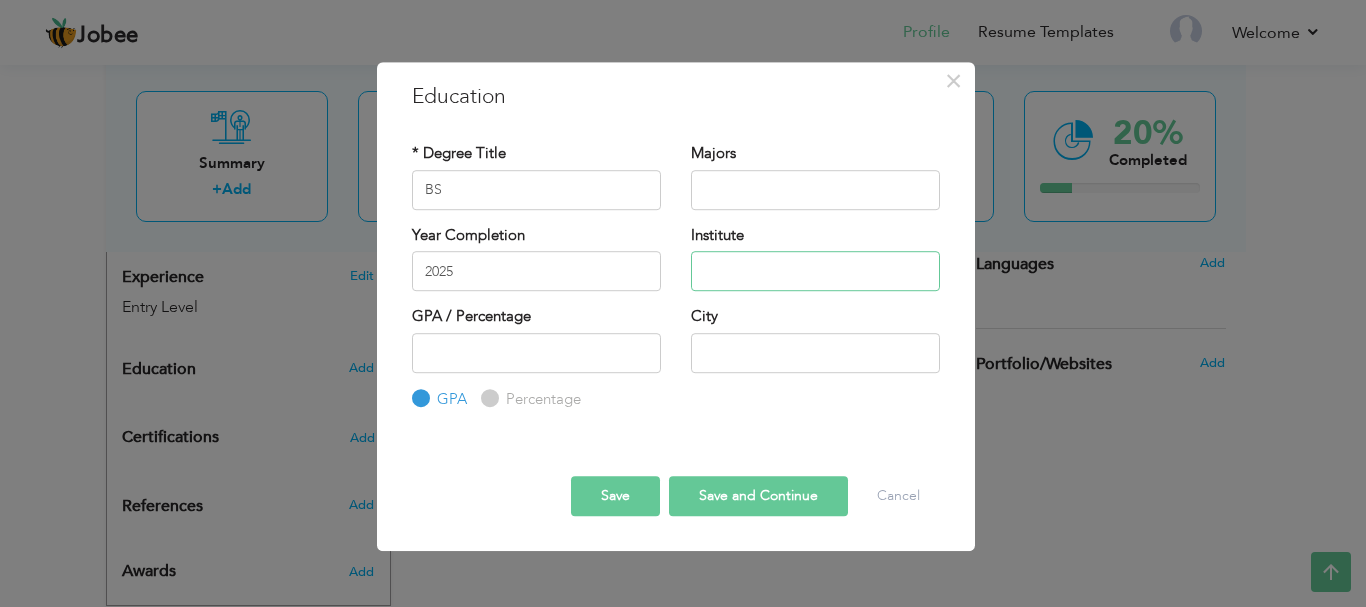 click at bounding box center (815, 271) 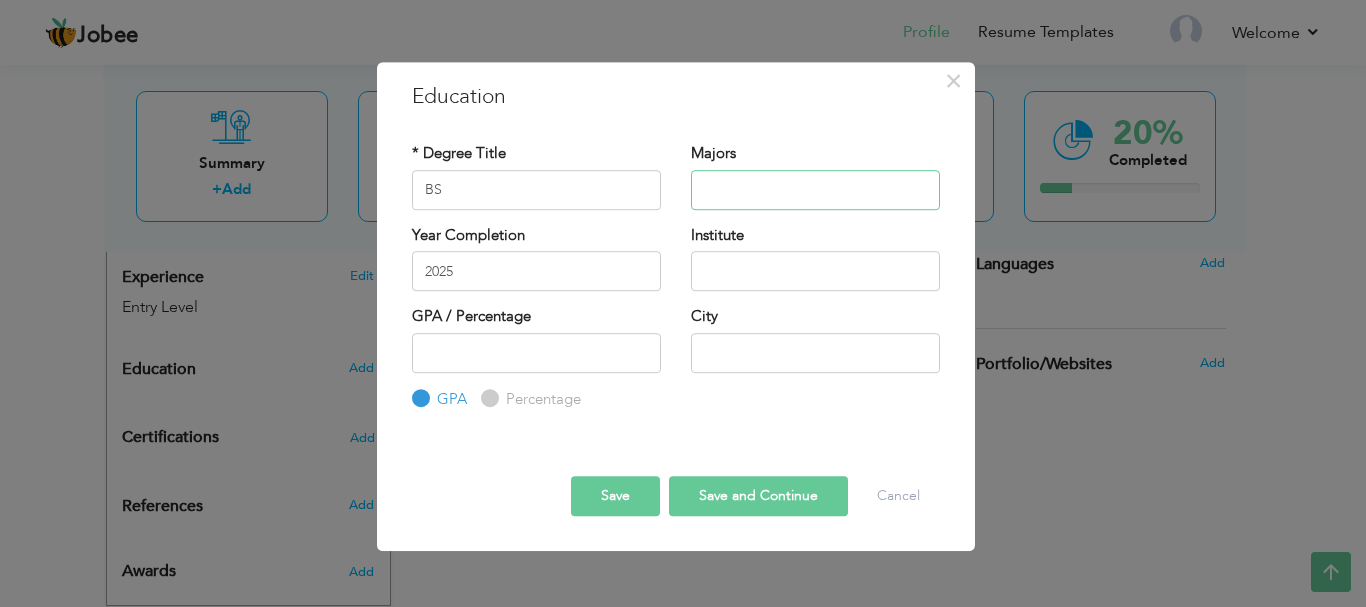 click at bounding box center (815, 190) 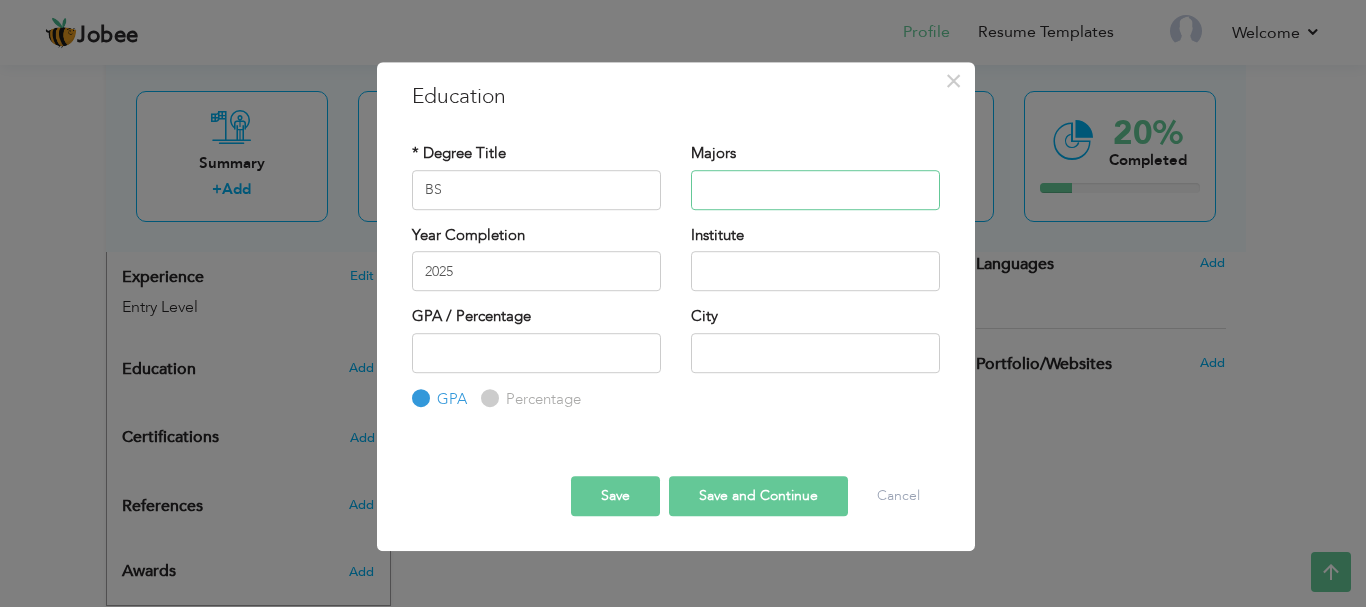 click at bounding box center (815, 190) 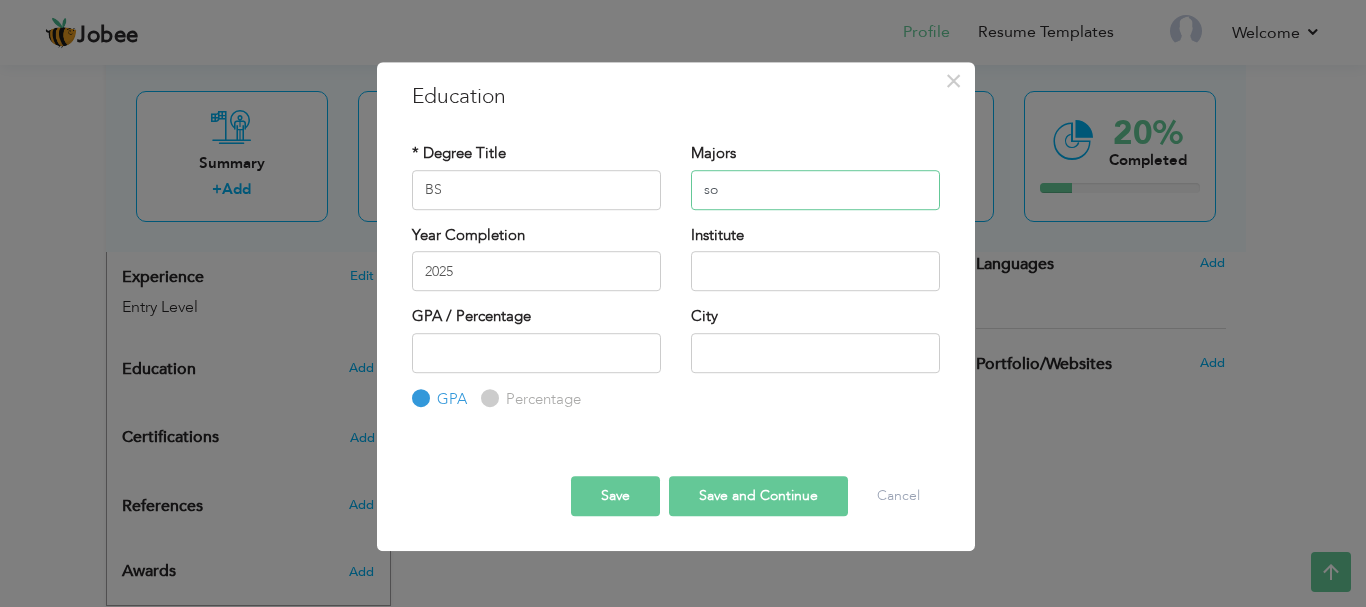 type on "s" 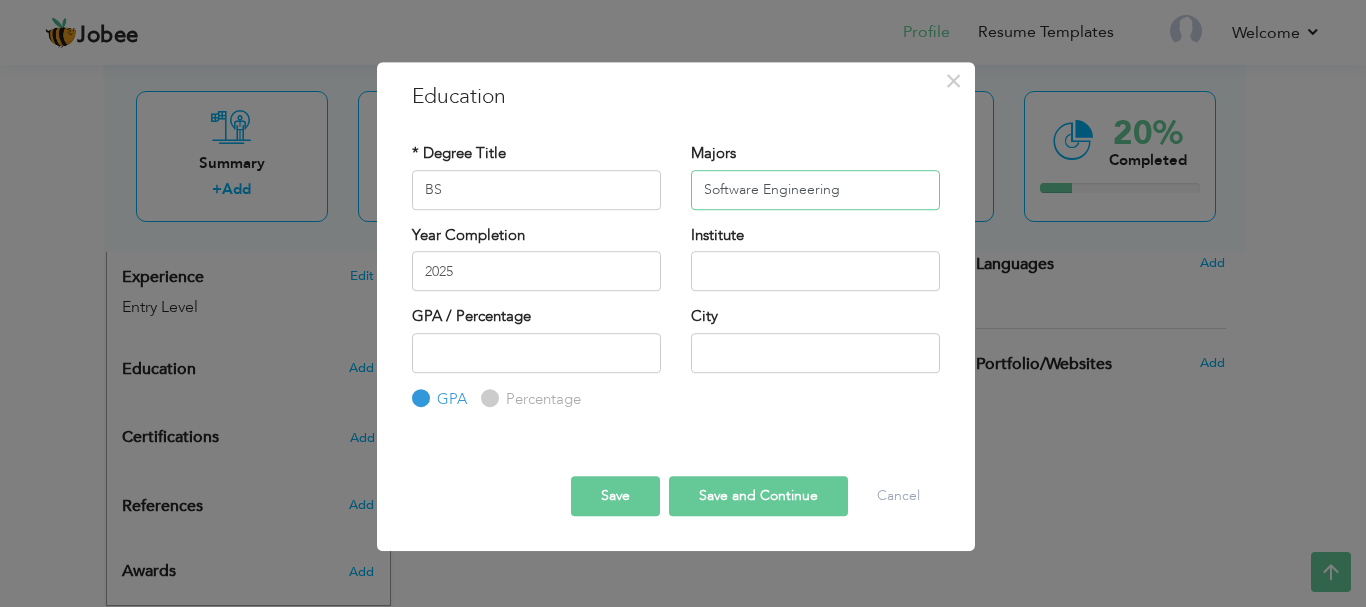 type on "Software Engineering" 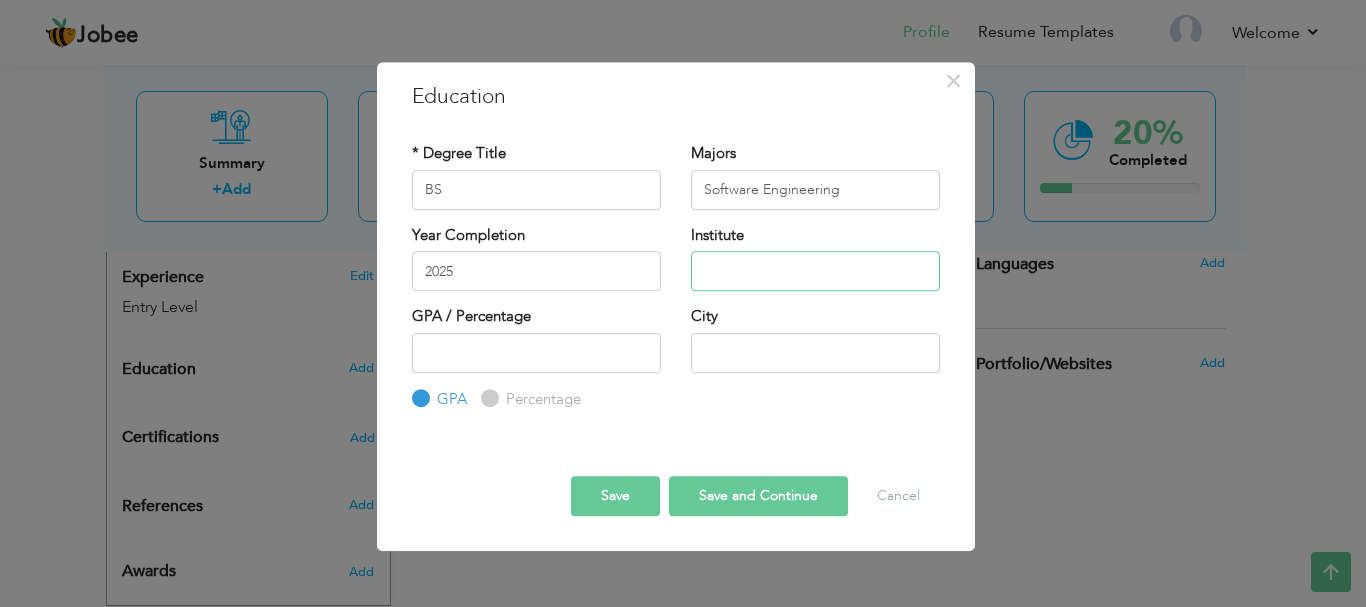 click at bounding box center [815, 271] 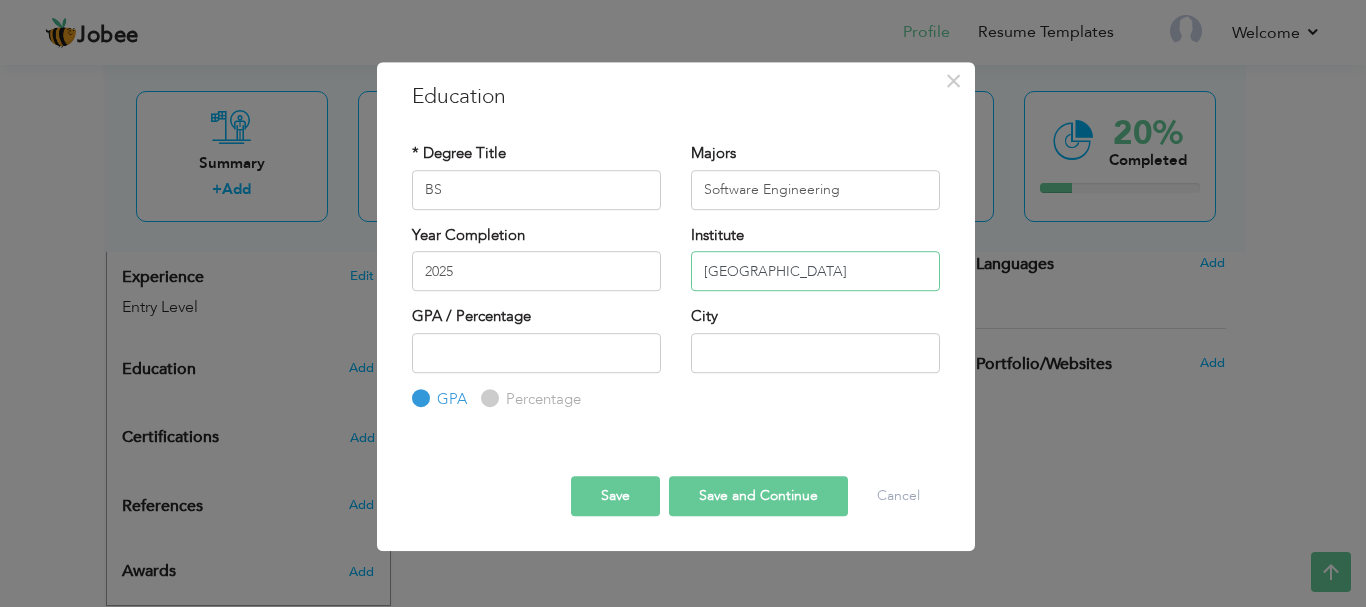 type on "[GEOGRAPHIC_DATA]" 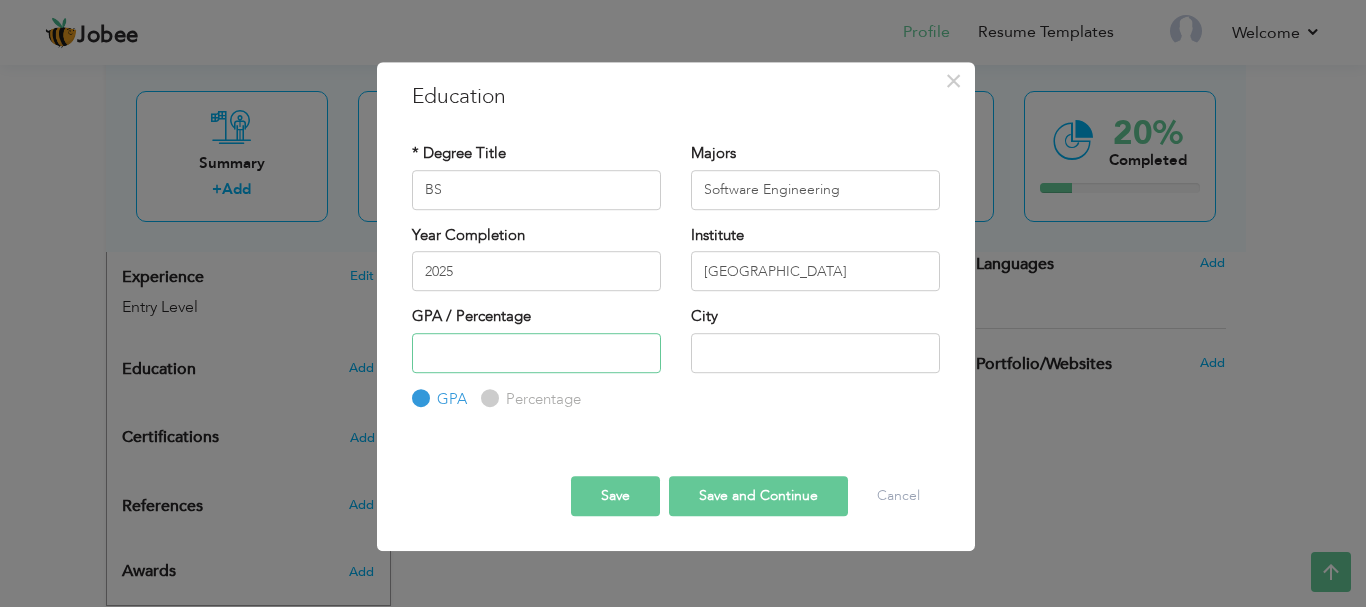 click at bounding box center (536, 353) 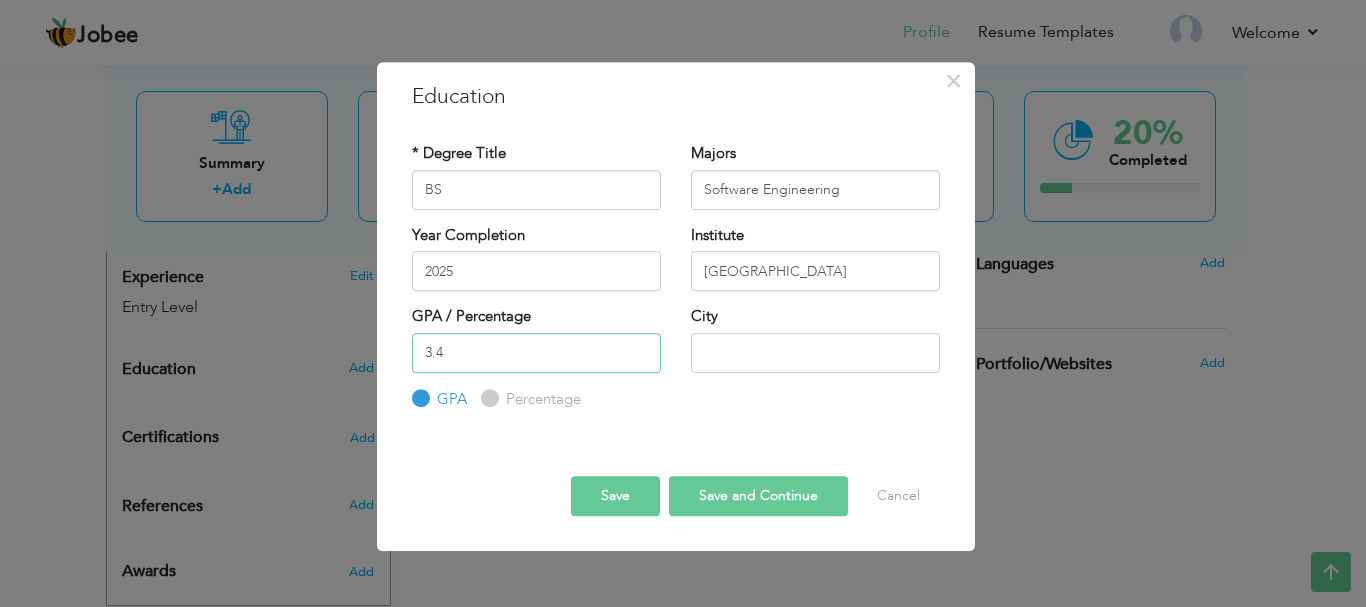 type on "3.4" 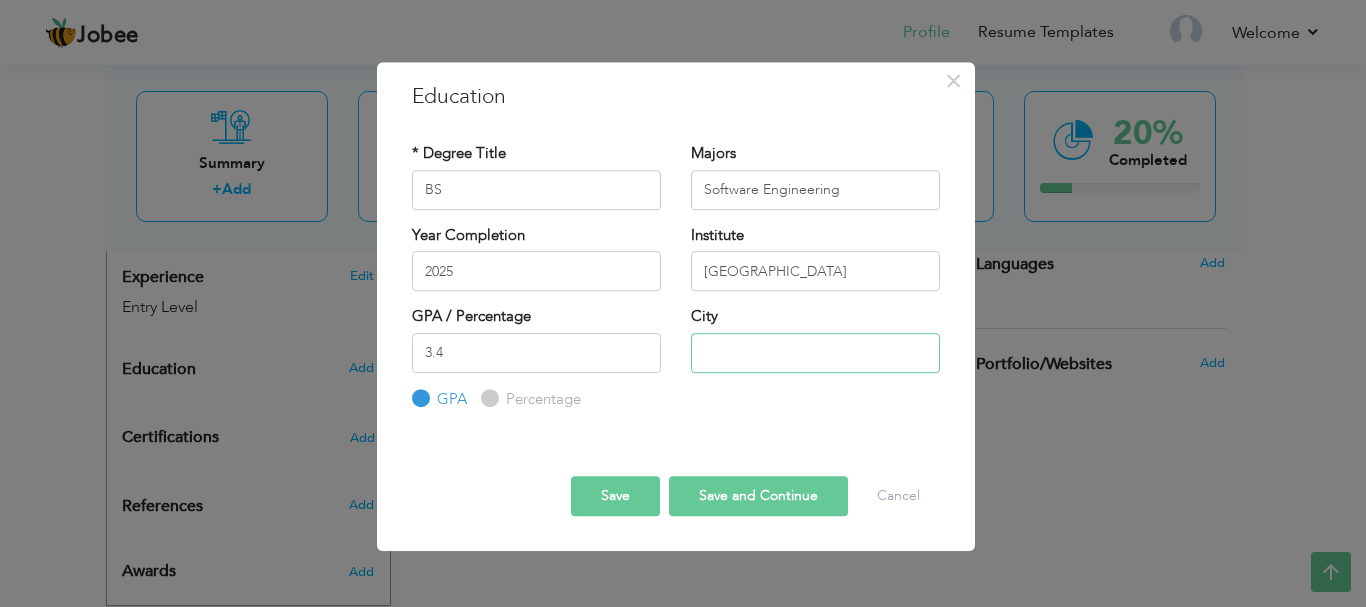click at bounding box center (815, 353) 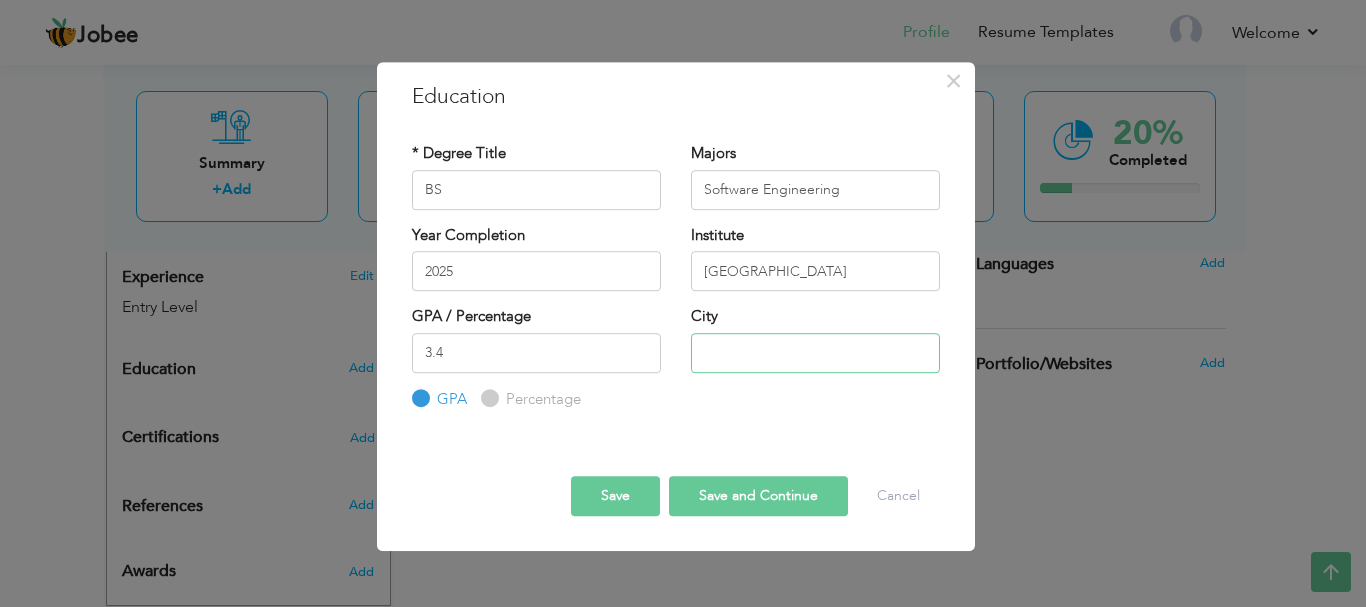click at bounding box center [815, 353] 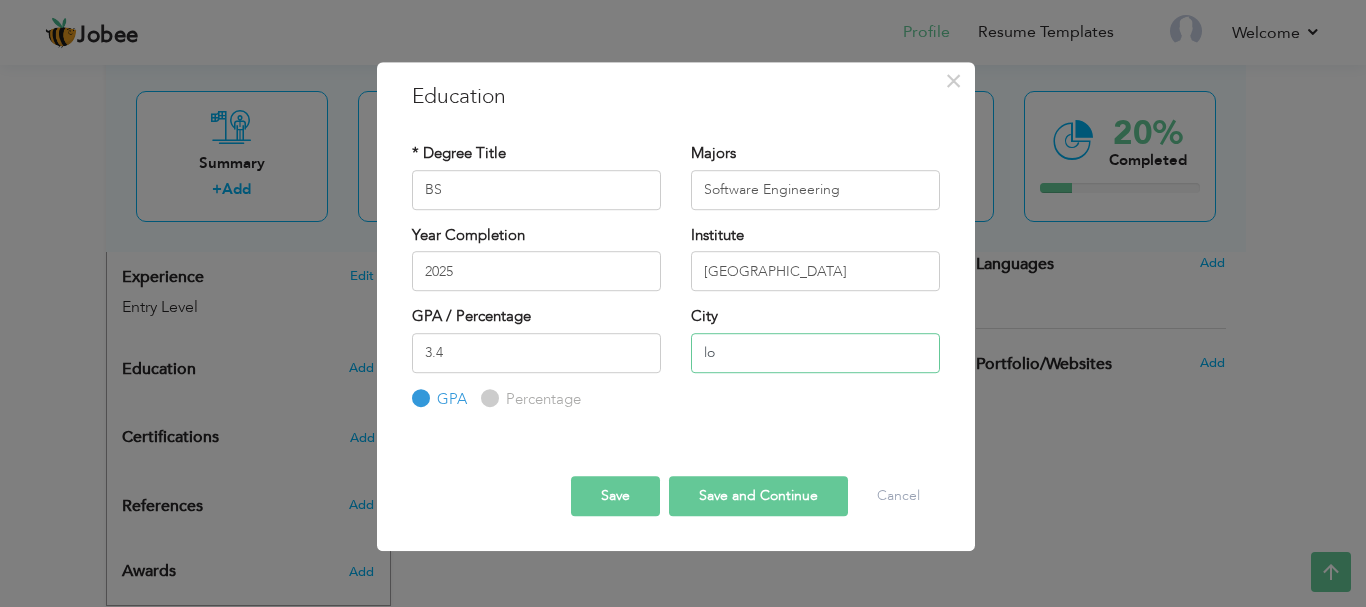 type on "l" 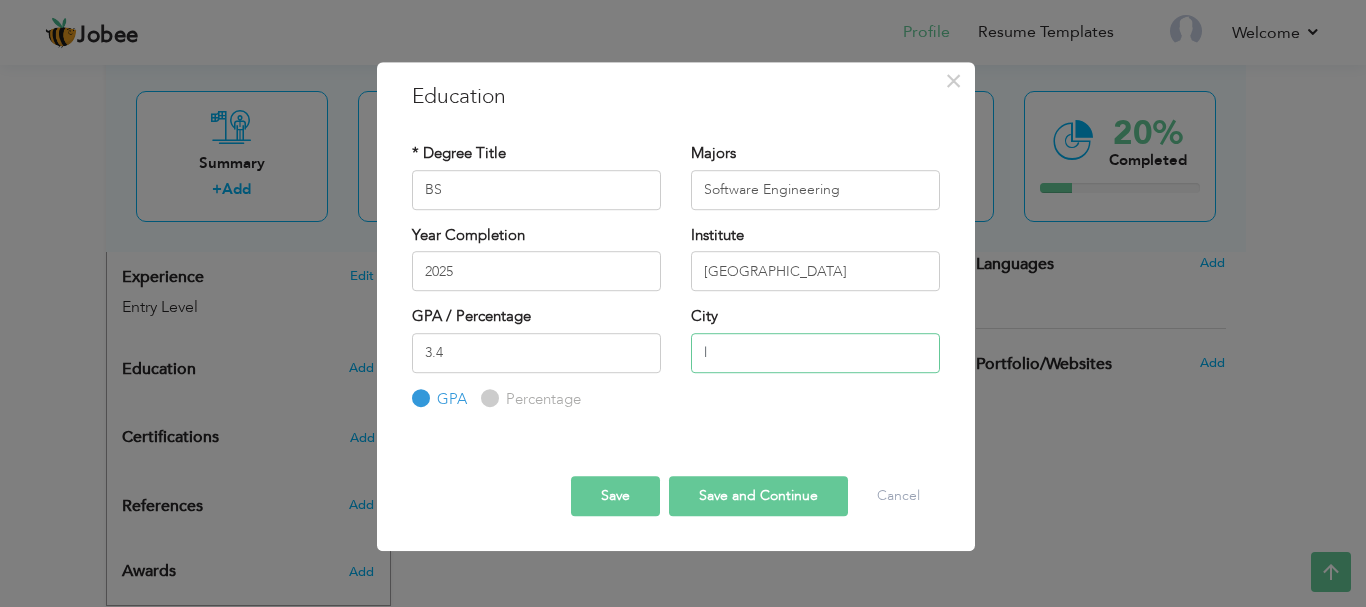 type 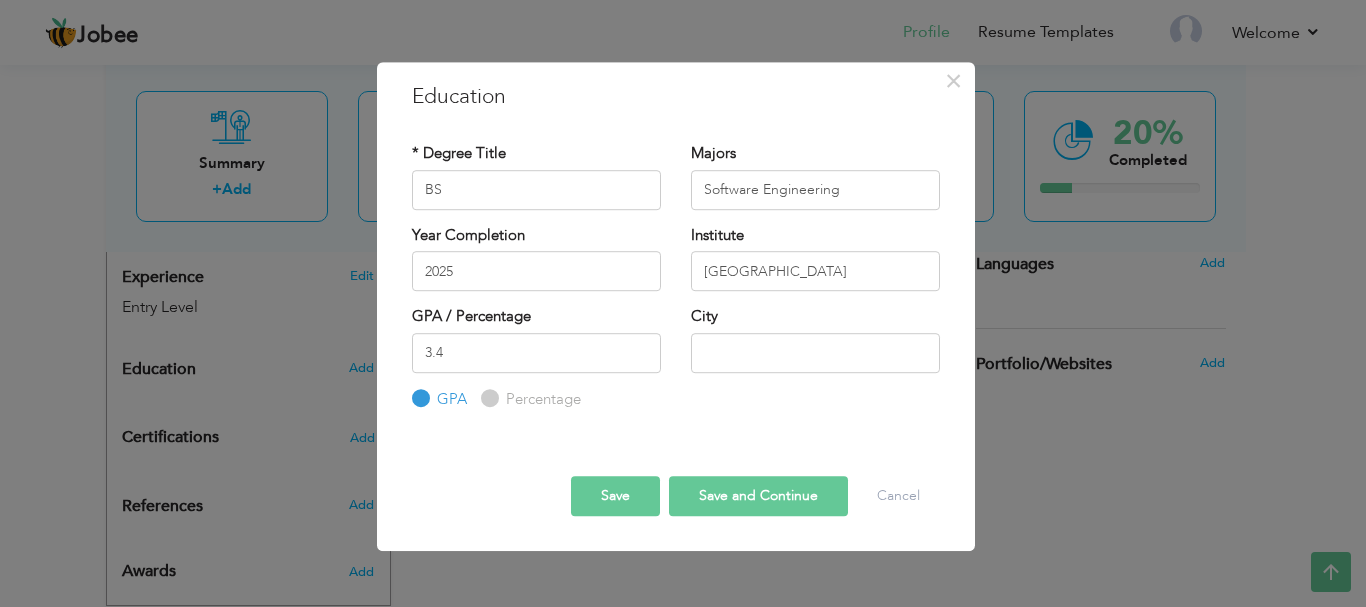 click on "Save" at bounding box center (615, 496) 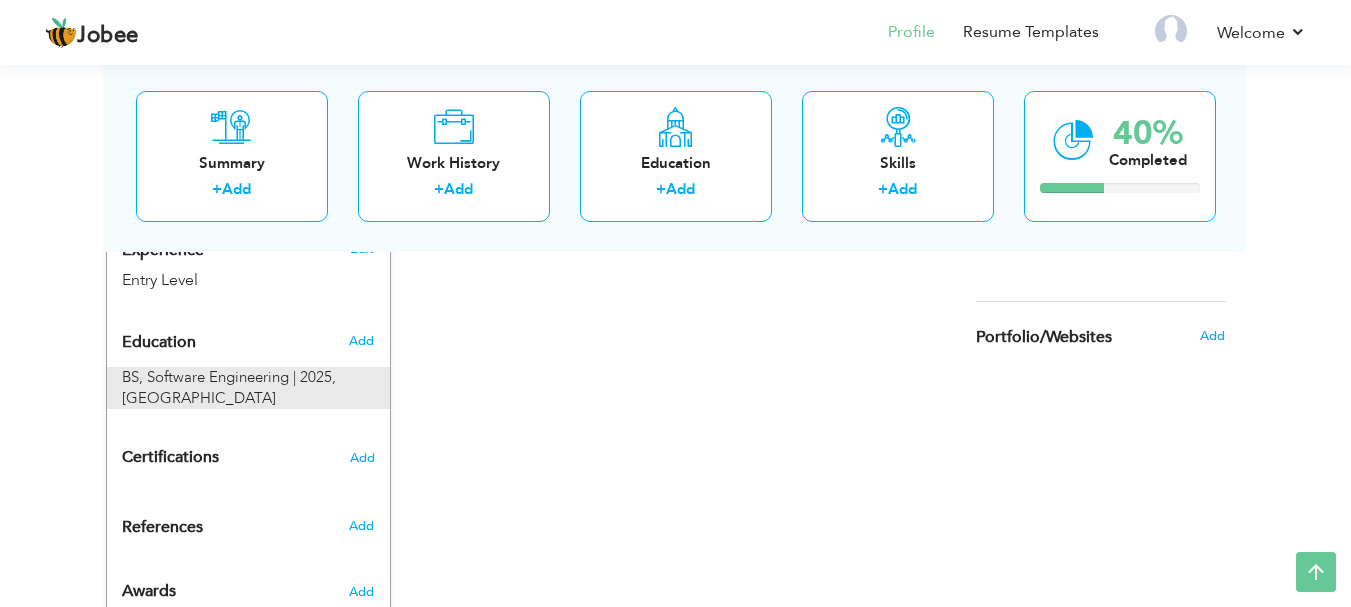 scroll, scrollTop: 737, scrollLeft: 0, axis: vertical 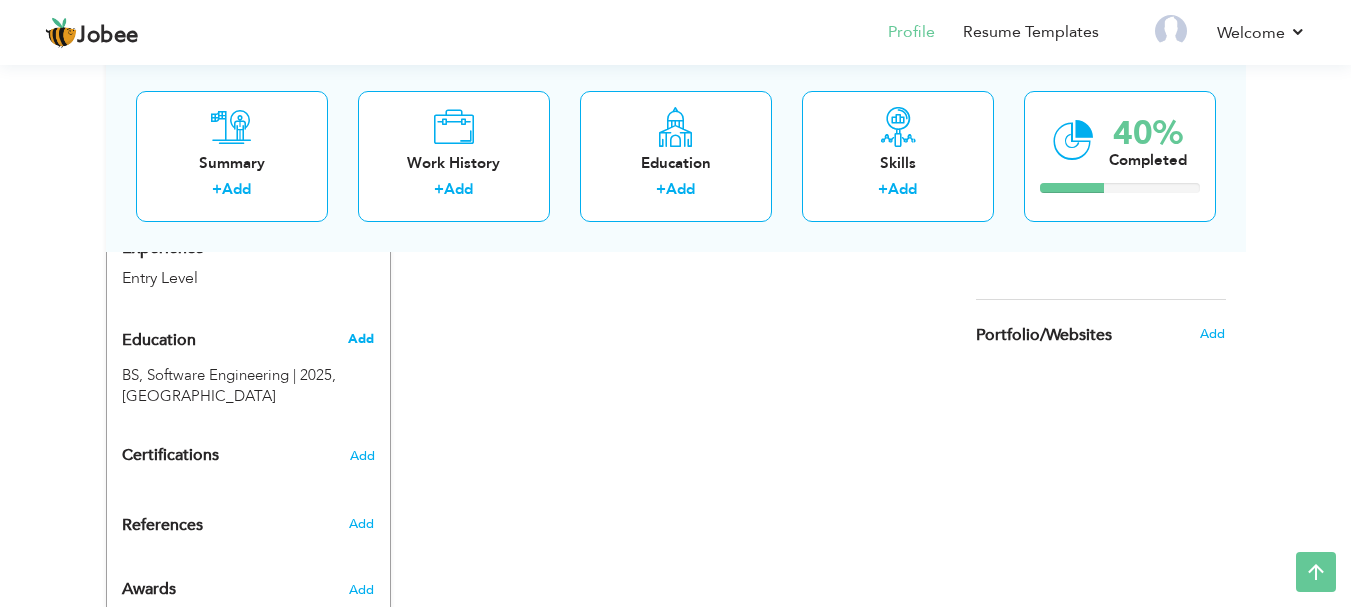 click on "Add" at bounding box center (361, 339) 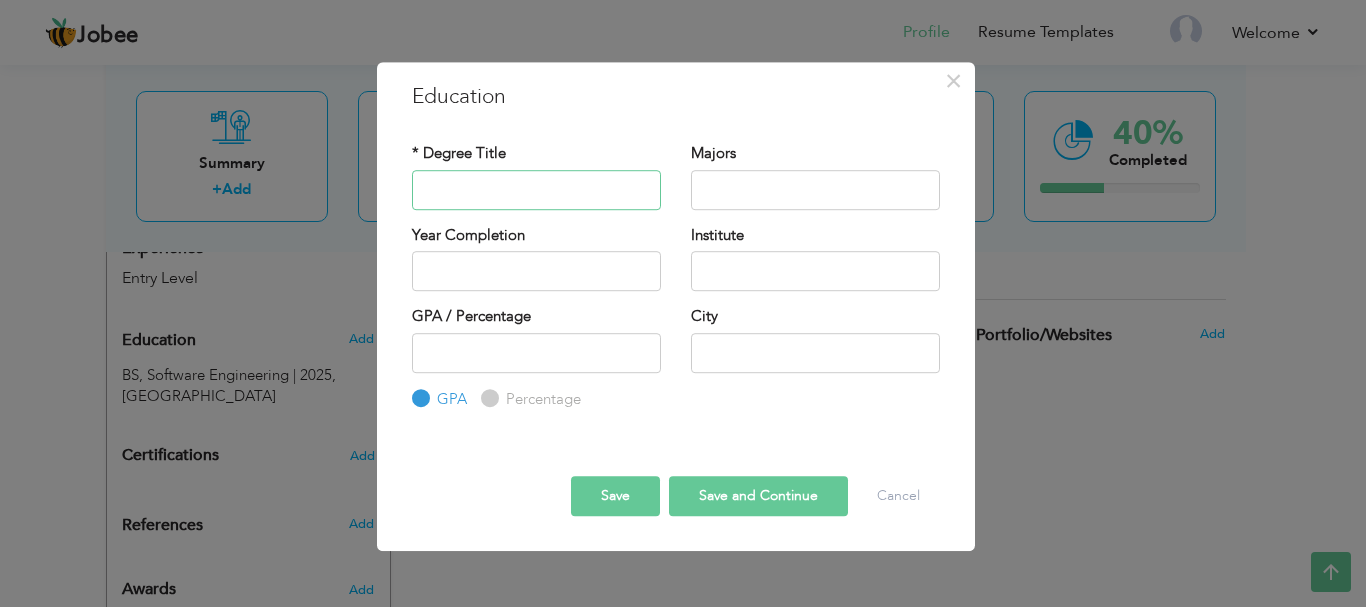click at bounding box center [536, 190] 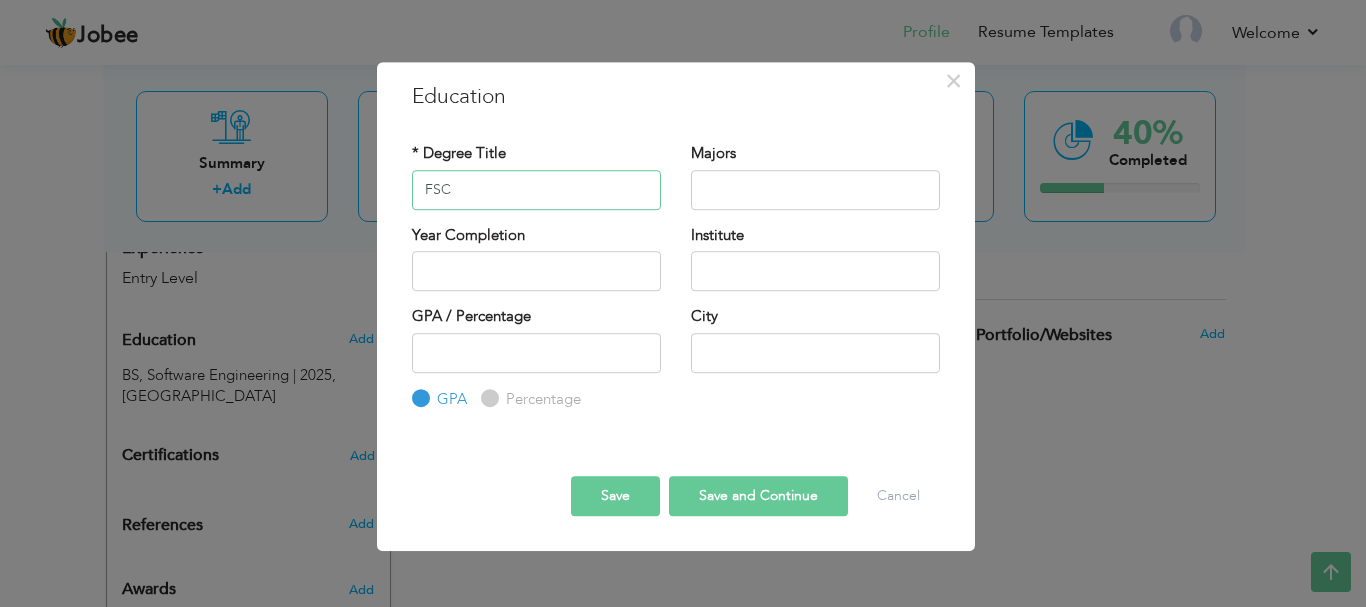 type on "FSC" 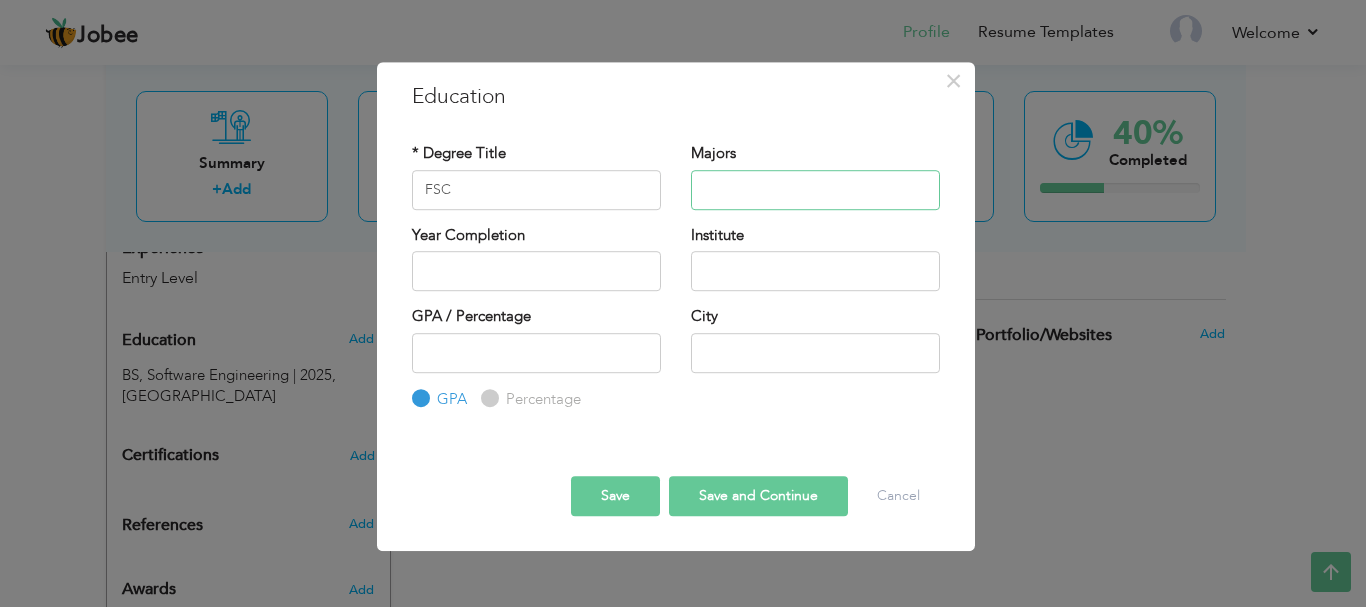 click at bounding box center (815, 190) 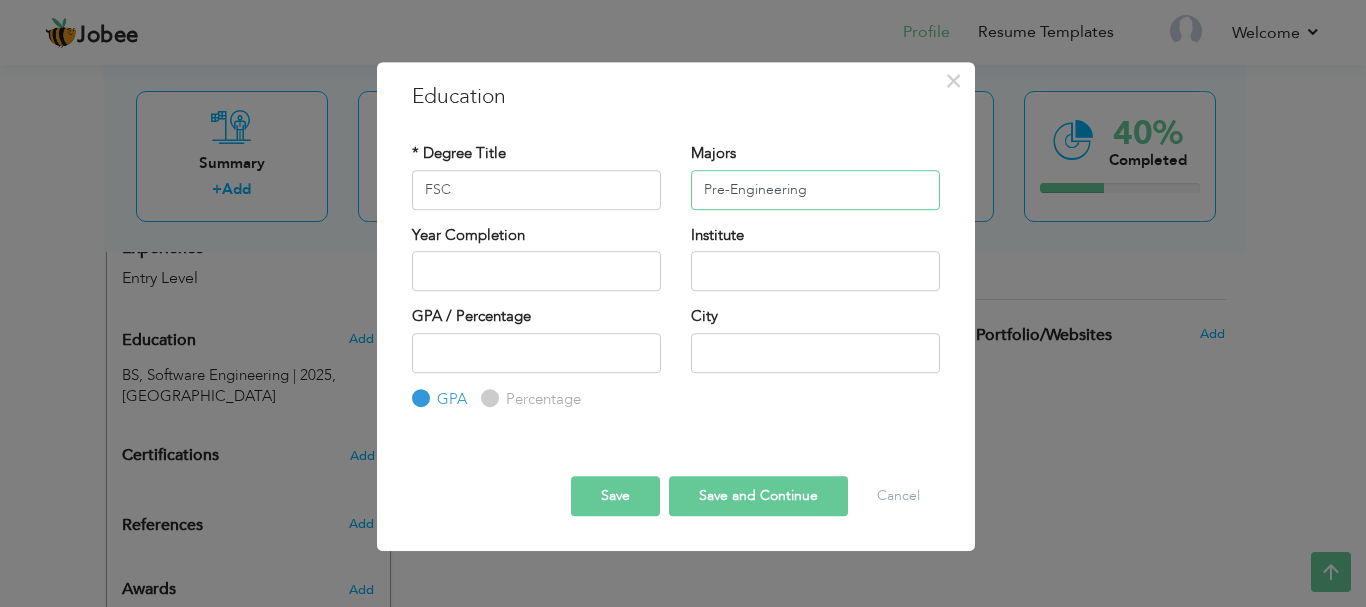 type on "Pre-Engineering" 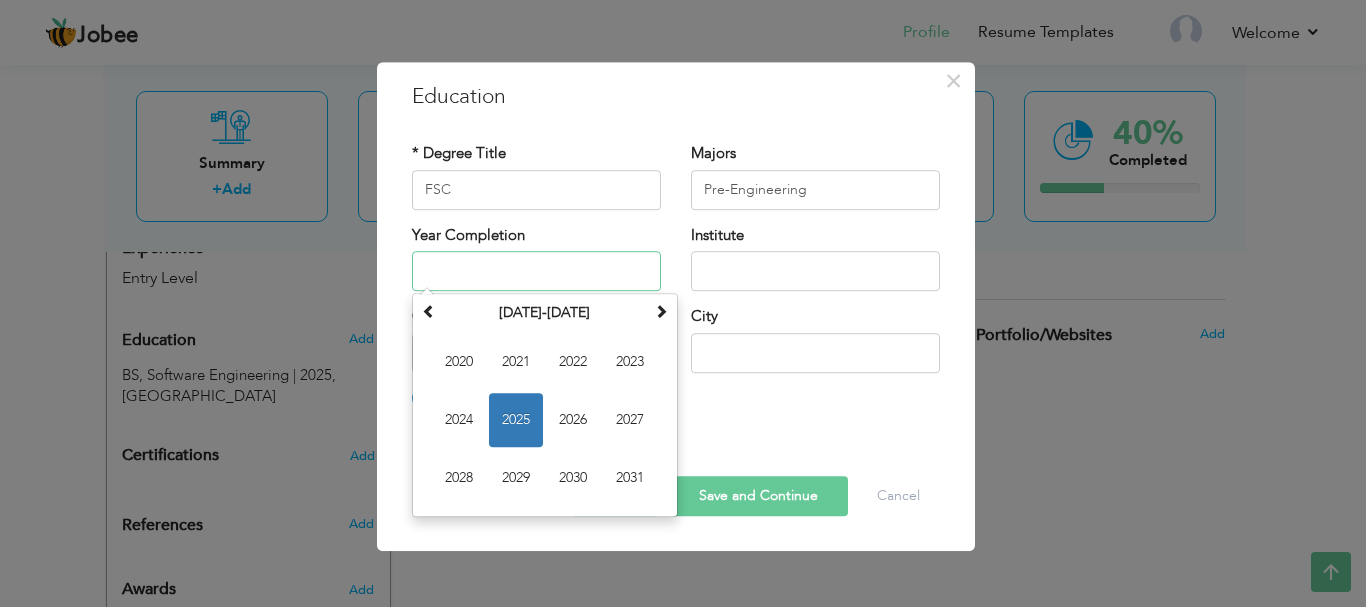 click at bounding box center [536, 271] 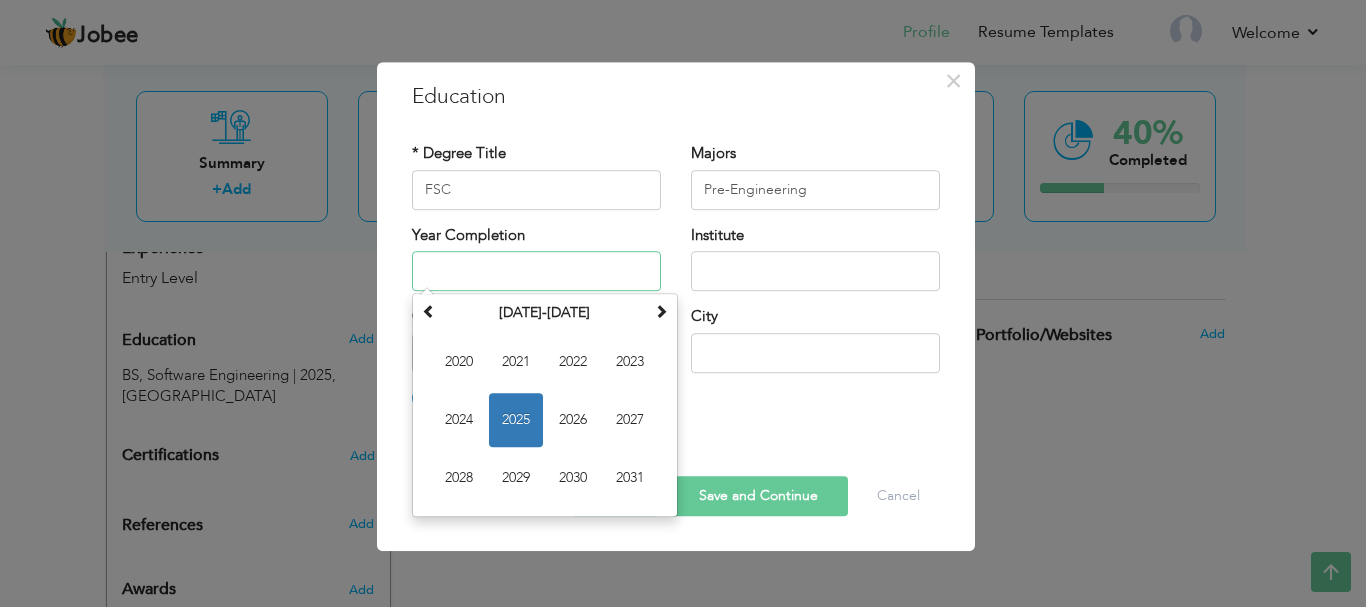 click at bounding box center [536, 271] 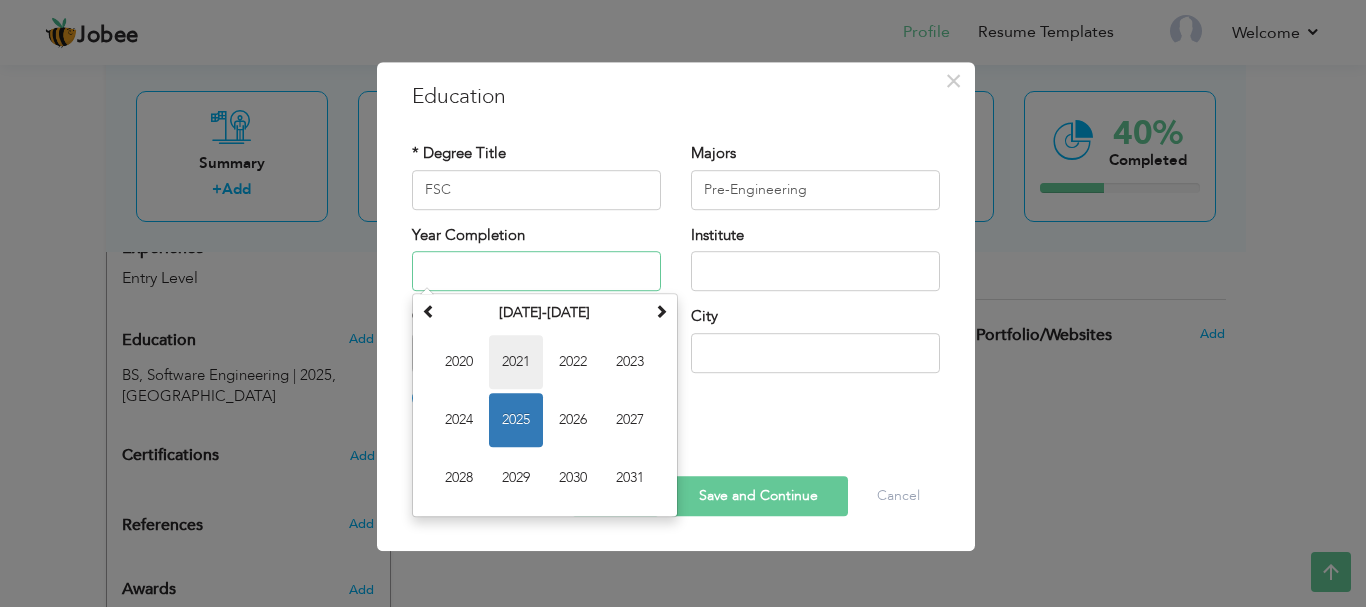 click on "2021" at bounding box center [516, 362] 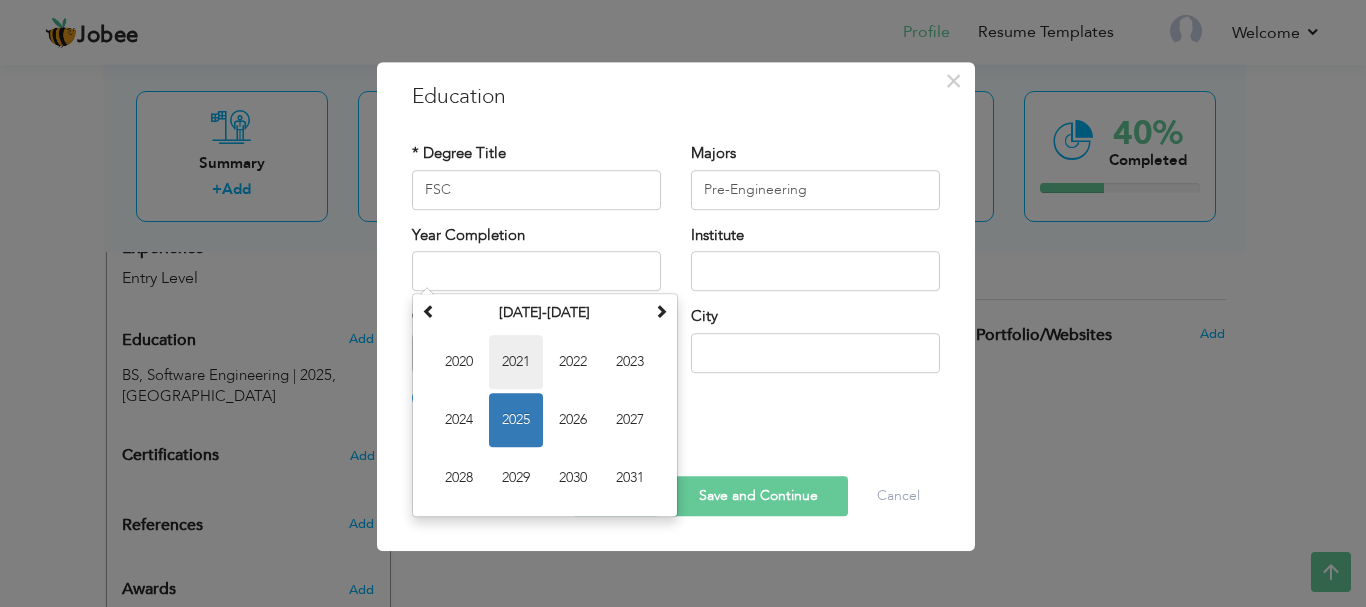 type on "2021" 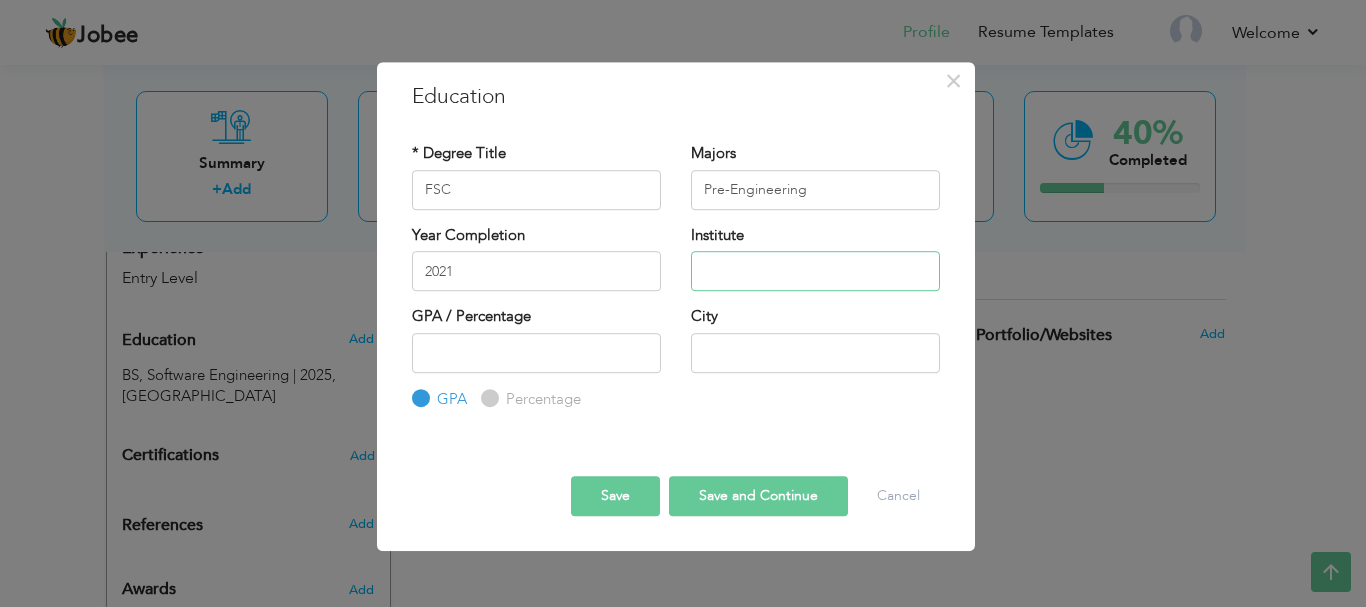 click at bounding box center (815, 271) 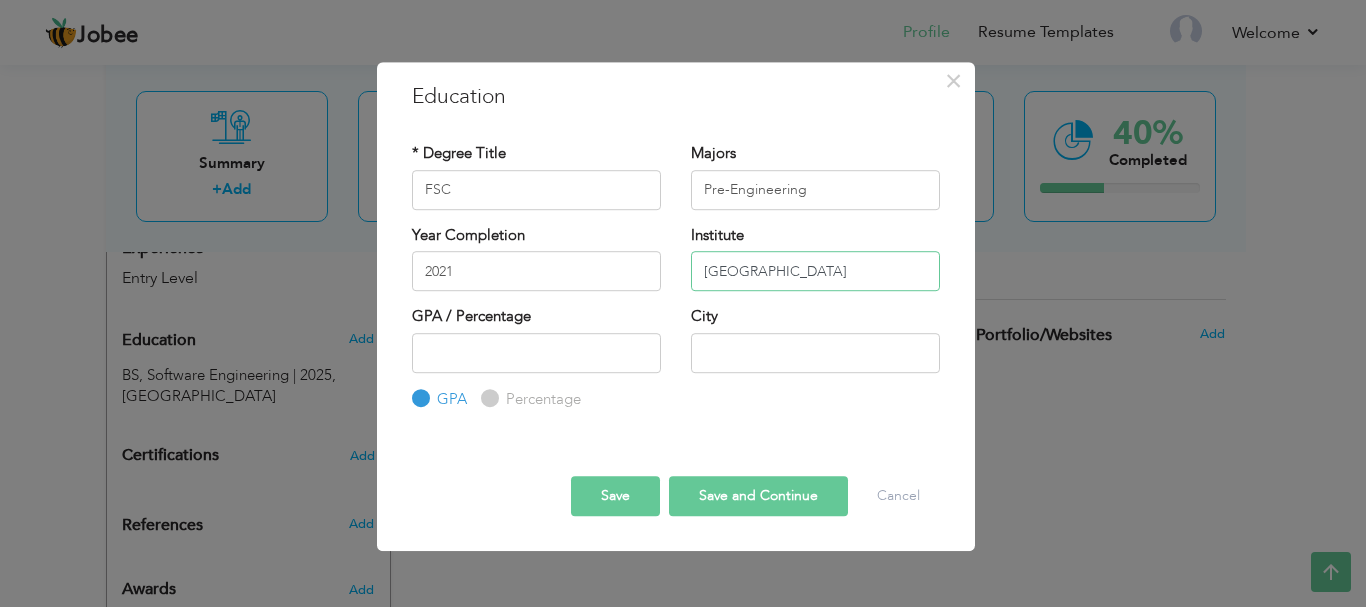 type on "[GEOGRAPHIC_DATA]" 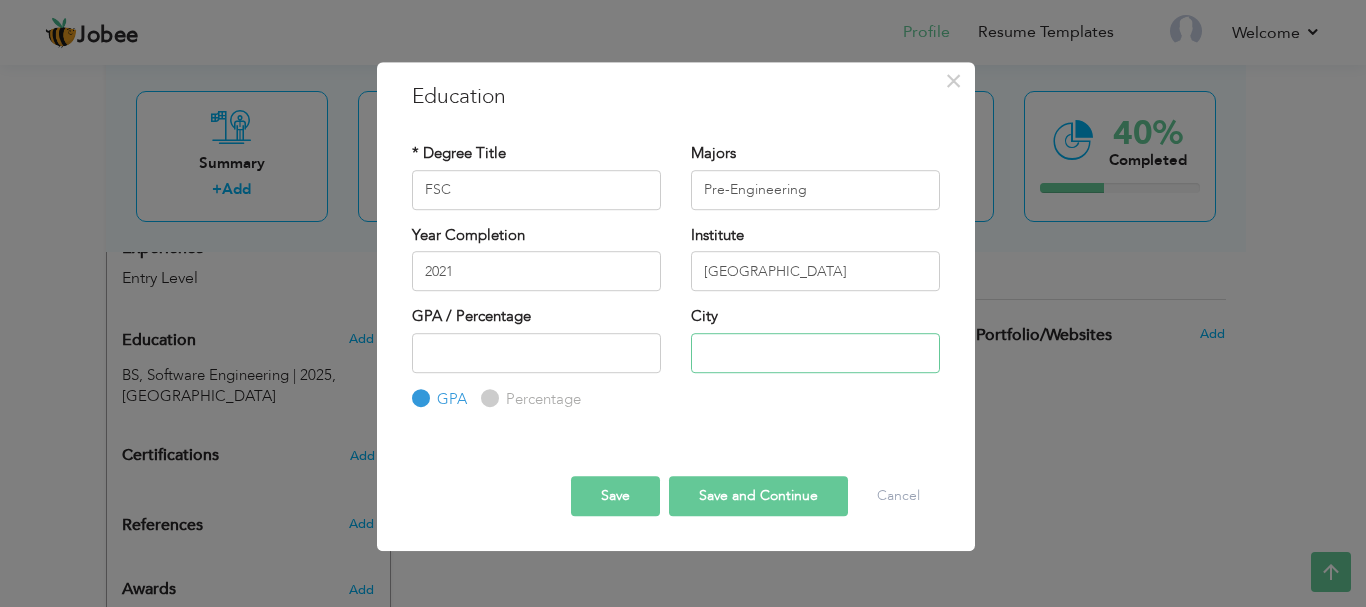 click at bounding box center [815, 353] 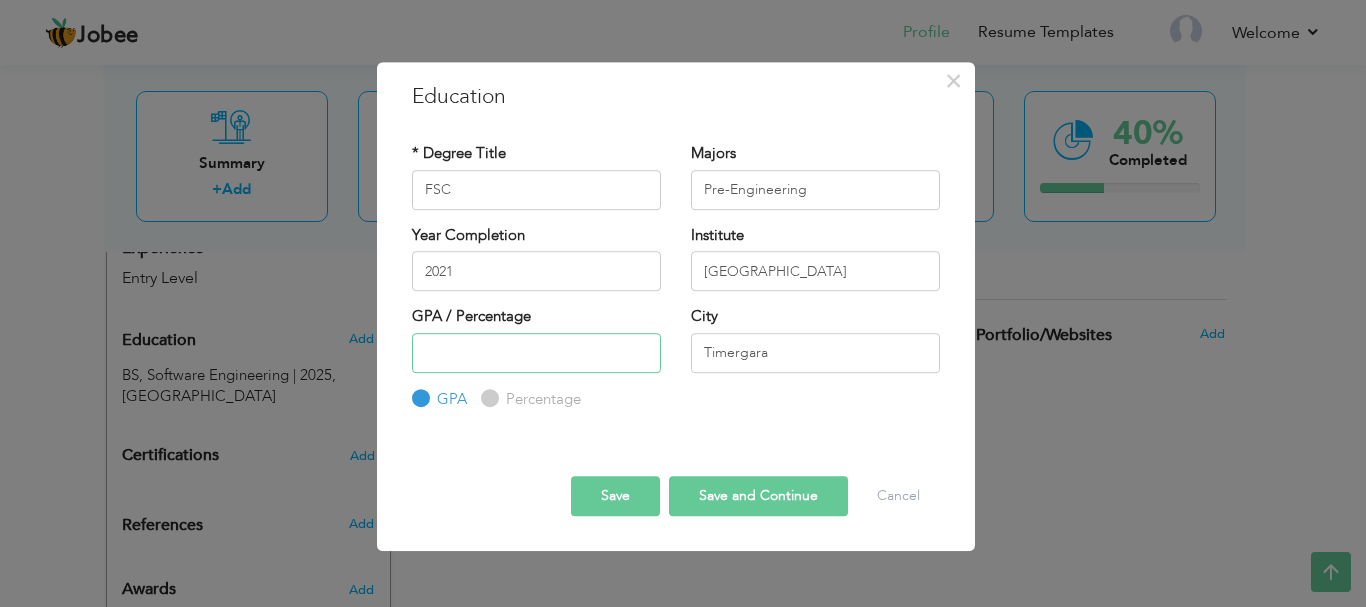 click at bounding box center [536, 353] 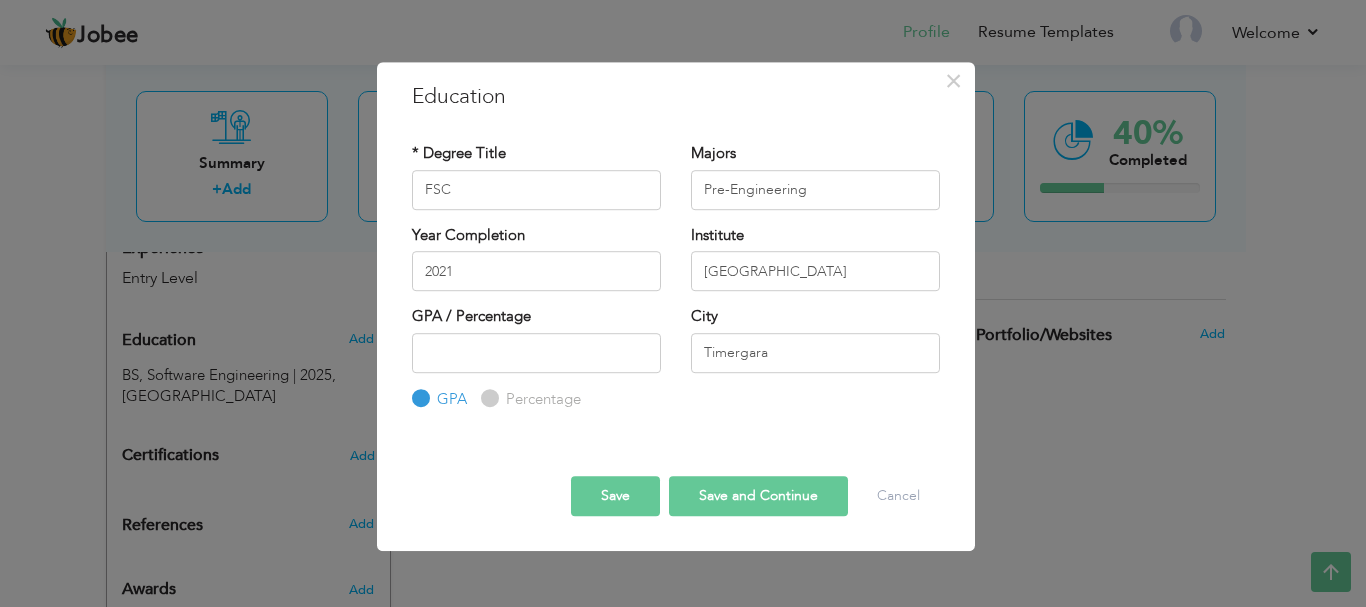 click on "Percentage" at bounding box center (487, 398) 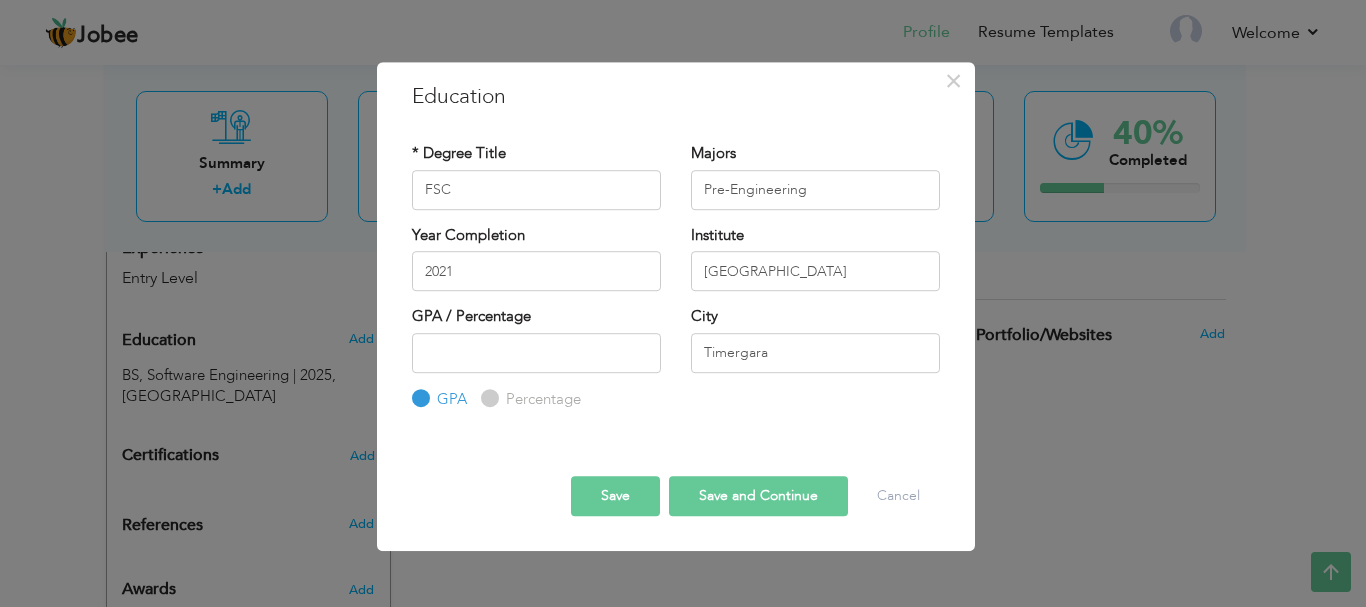 radio on "true" 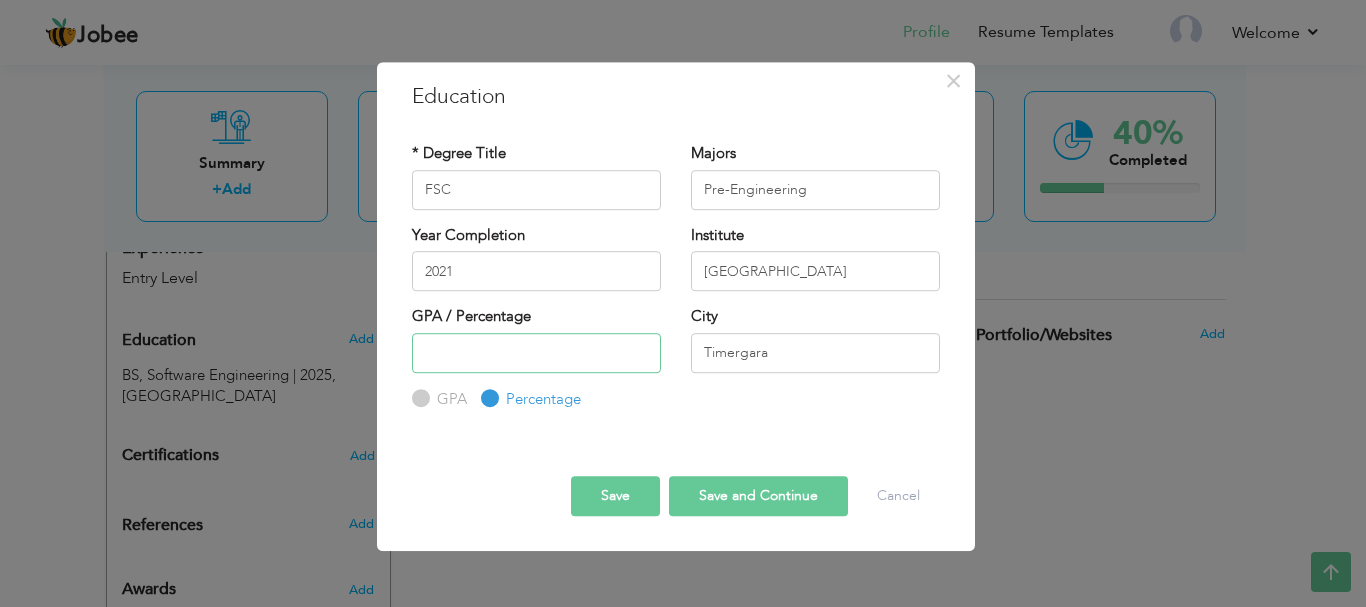 click at bounding box center [536, 353] 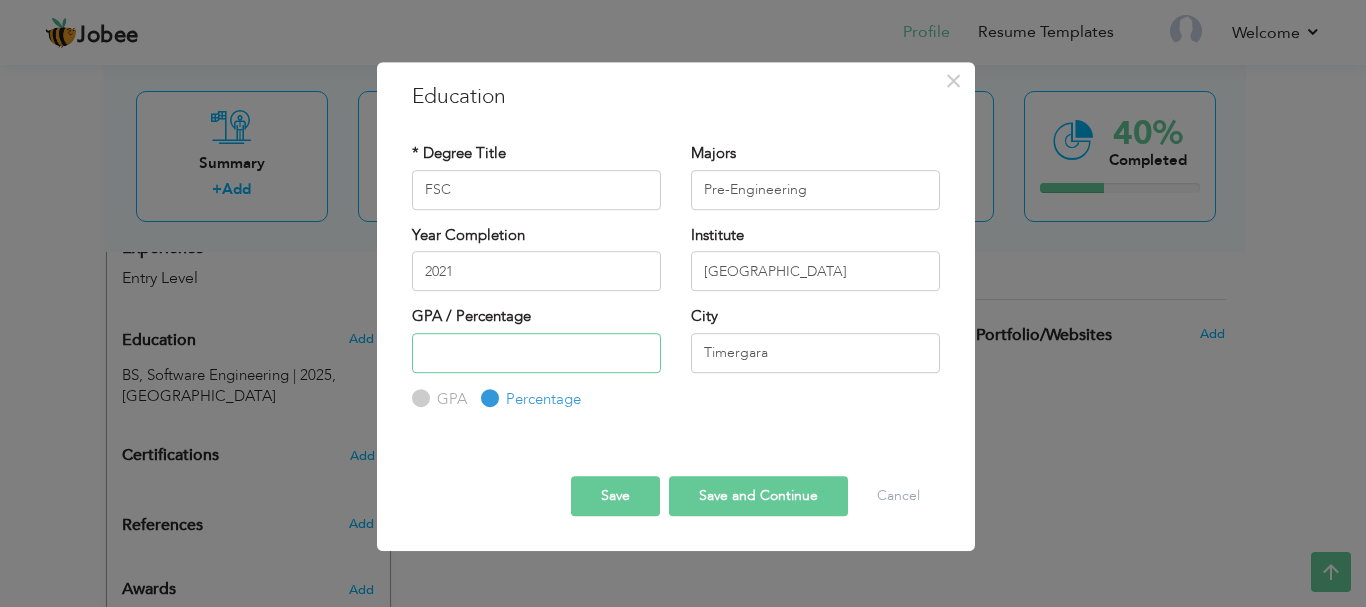 click at bounding box center (536, 353) 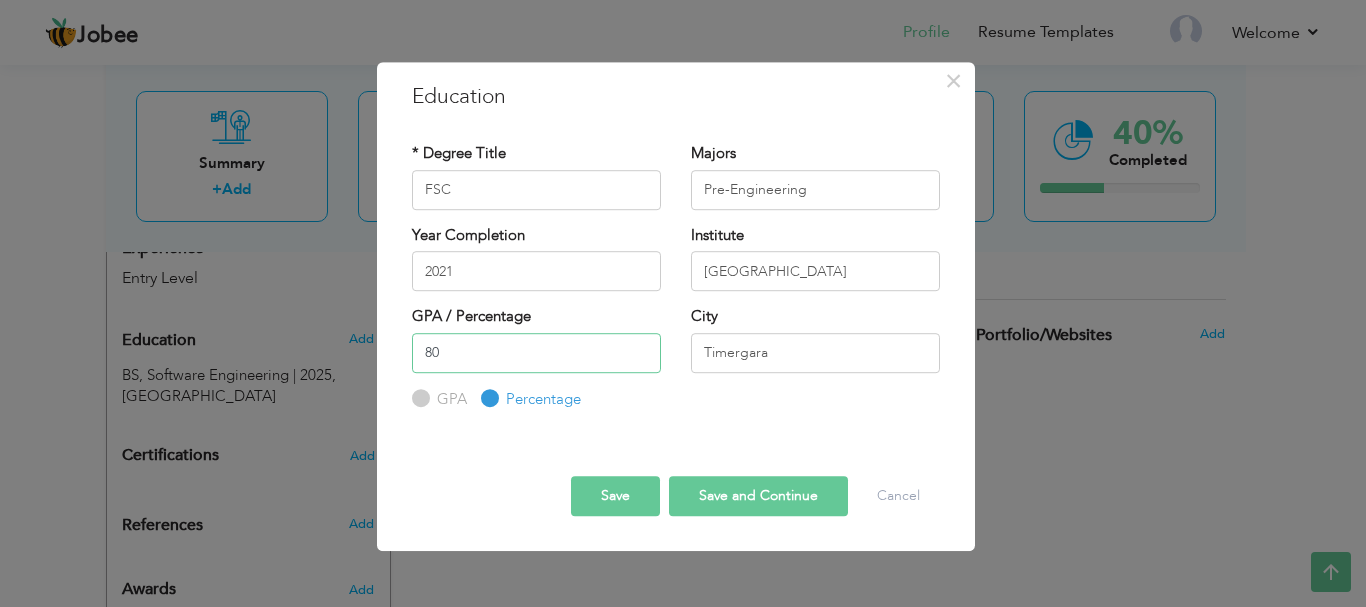 click on "80" at bounding box center [536, 353] 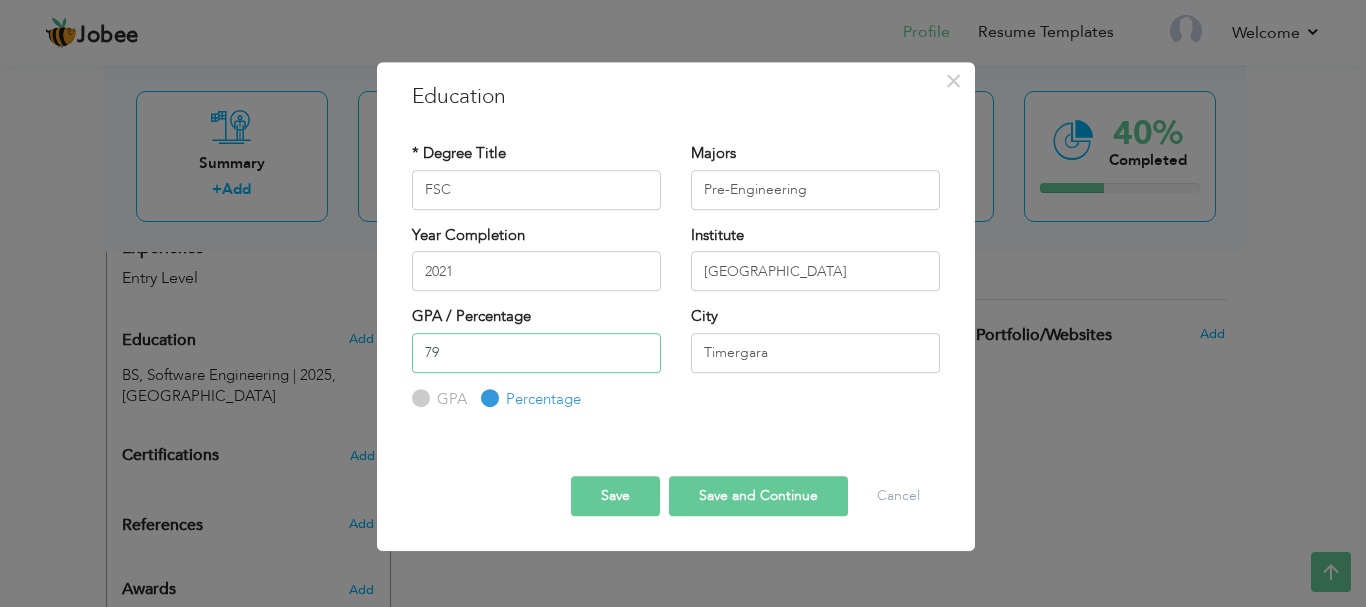 type on "7" 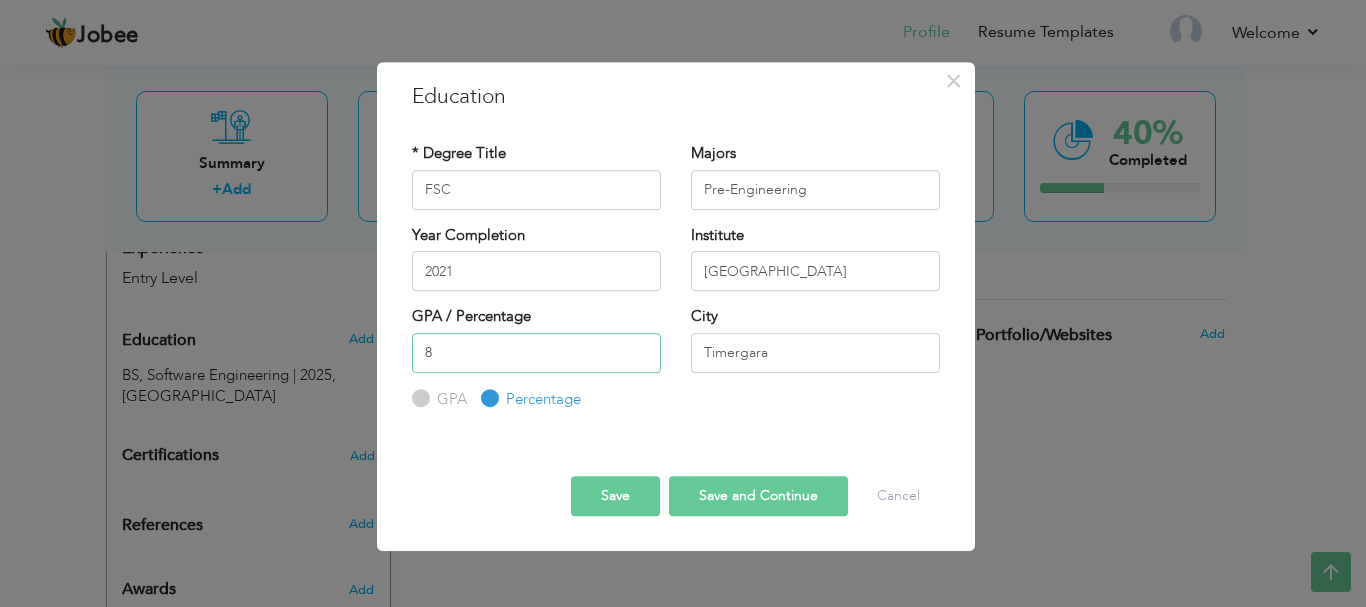 type on "80" 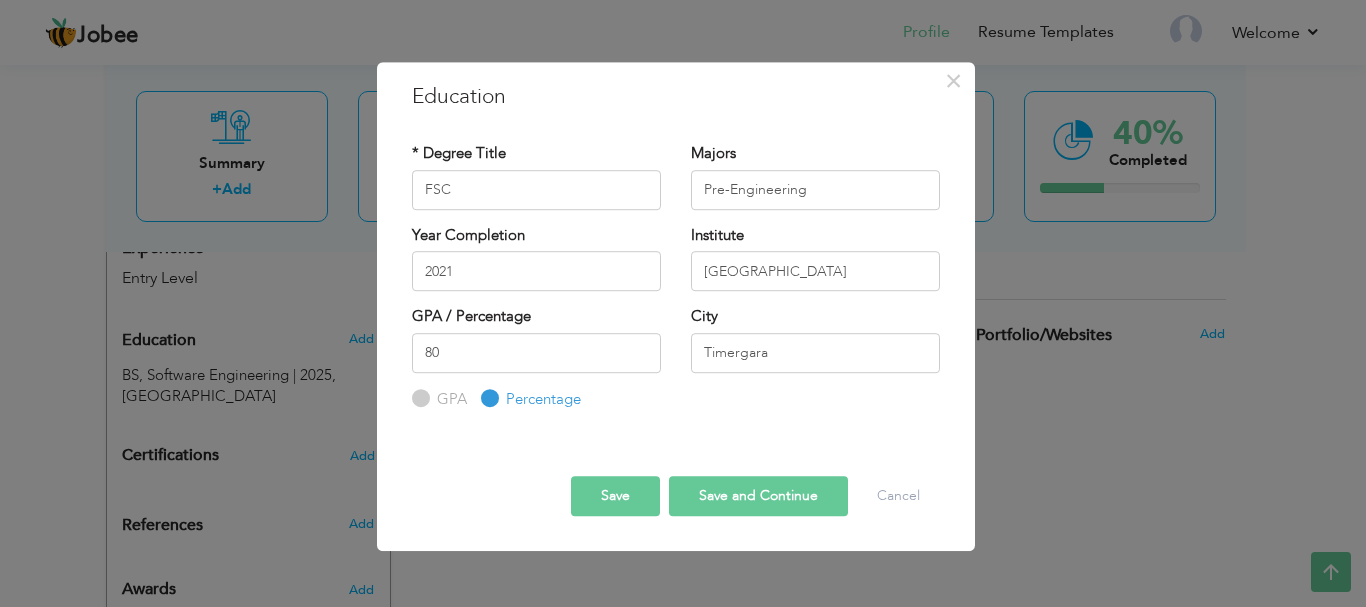click on "Save and Continue" at bounding box center (758, 496) 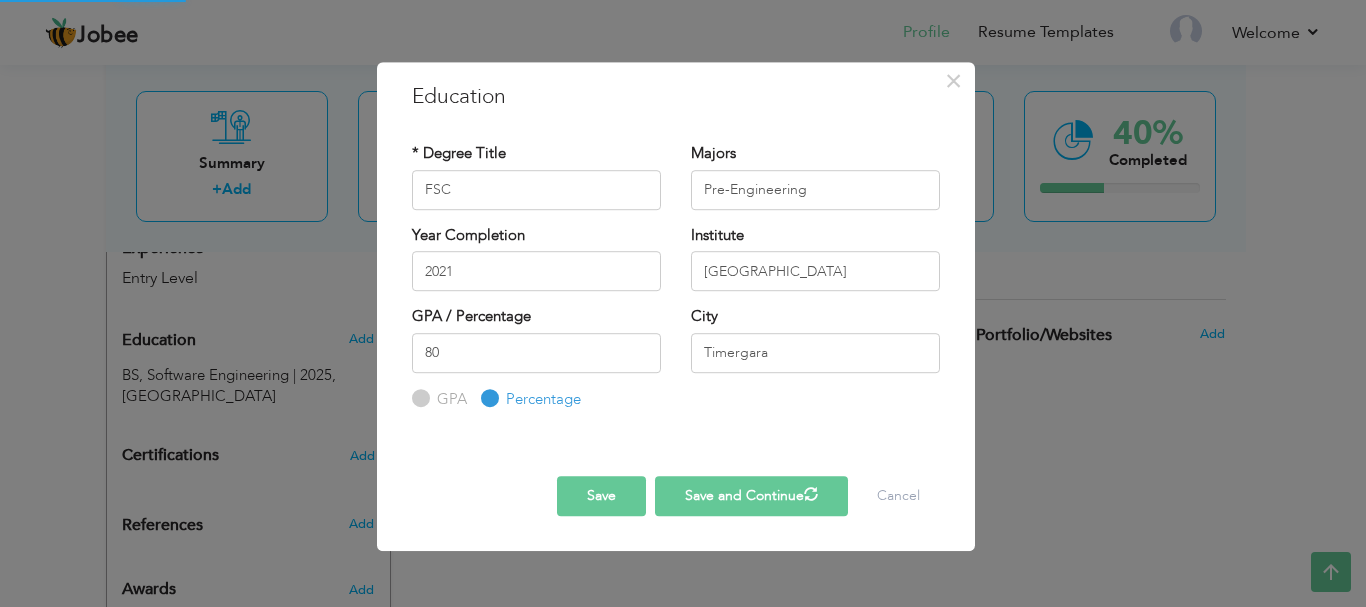 type 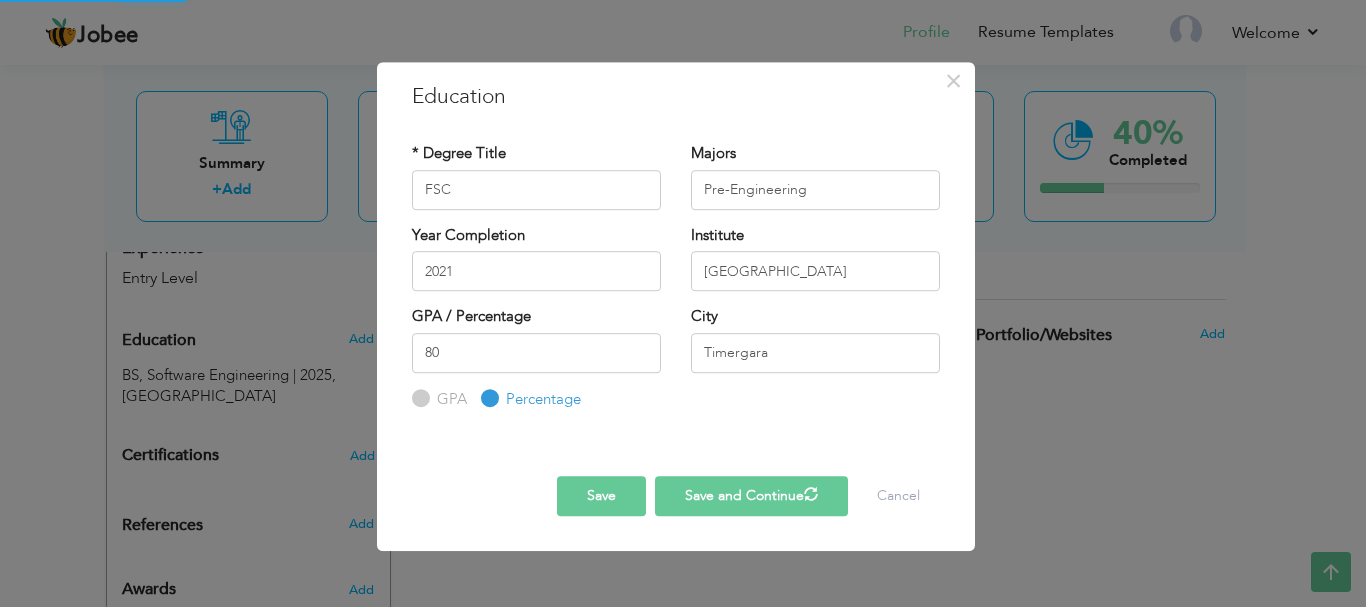 type 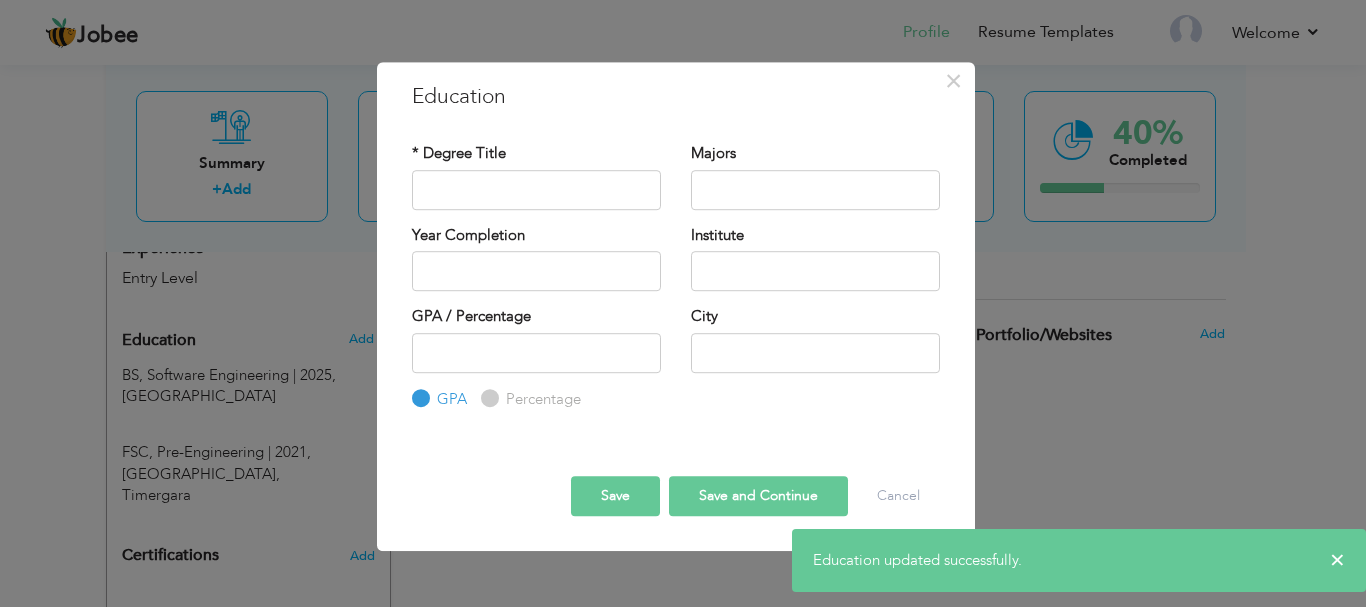 click on "Percentage" at bounding box center [487, 398] 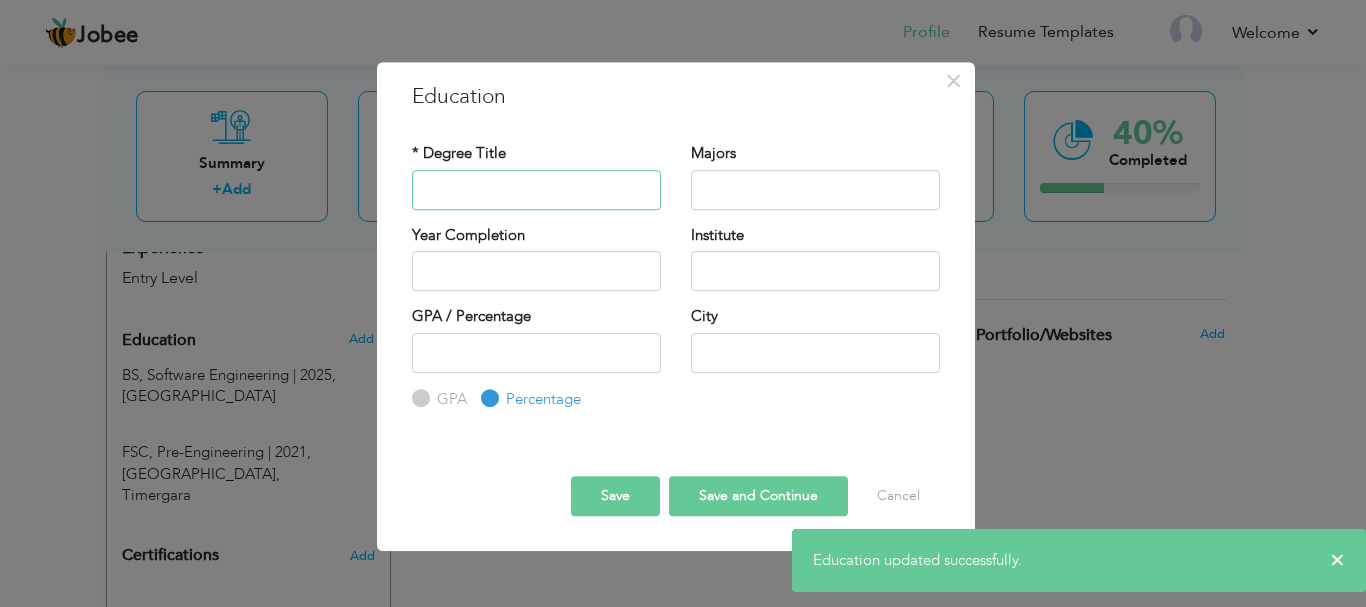 click at bounding box center [536, 190] 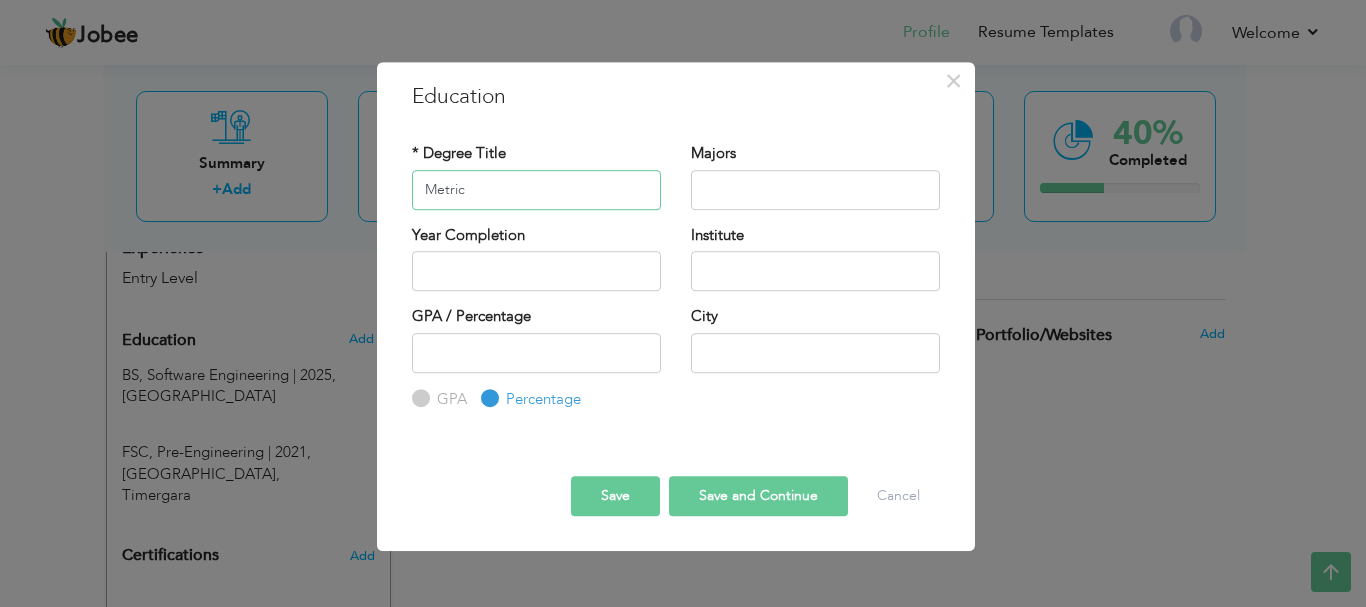 type on "Metric" 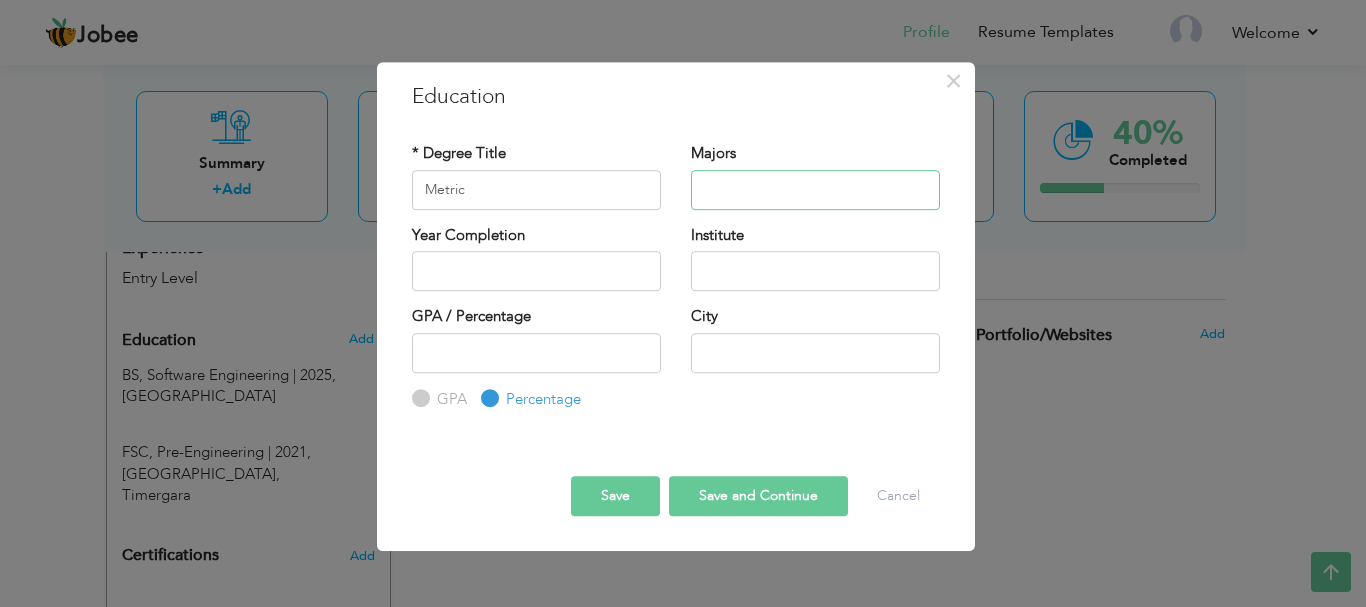 click at bounding box center [815, 190] 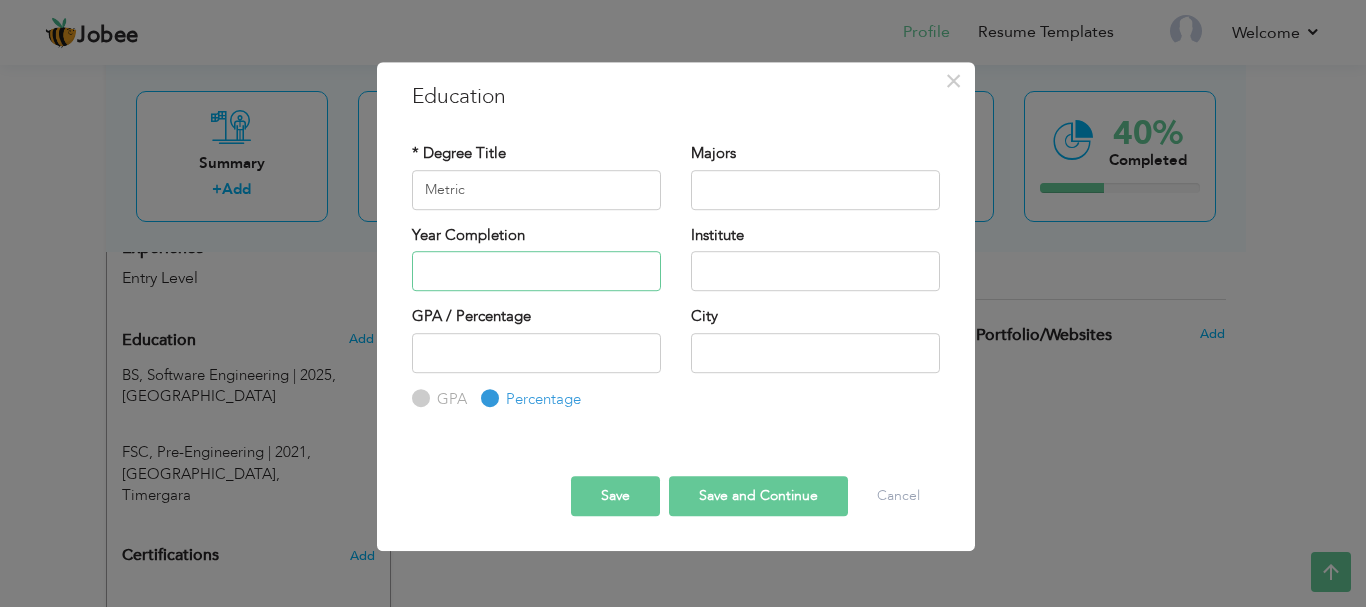 click at bounding box center [536, 271] 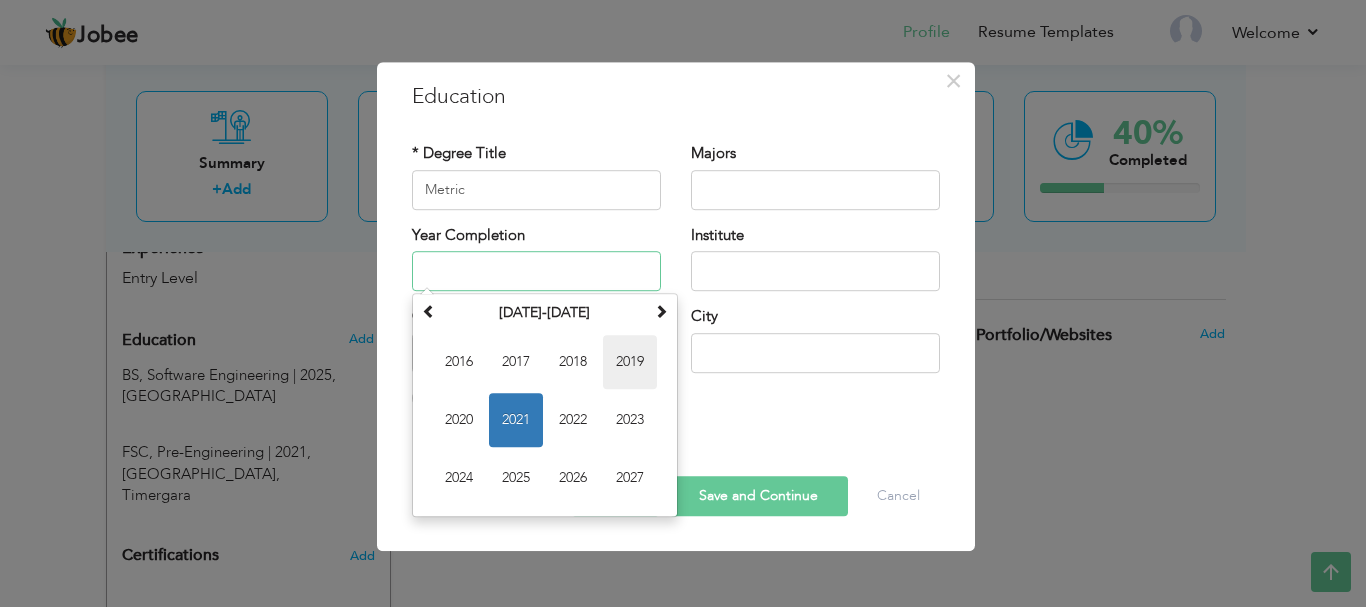 click on "2019" at bounding box center [630, 362] 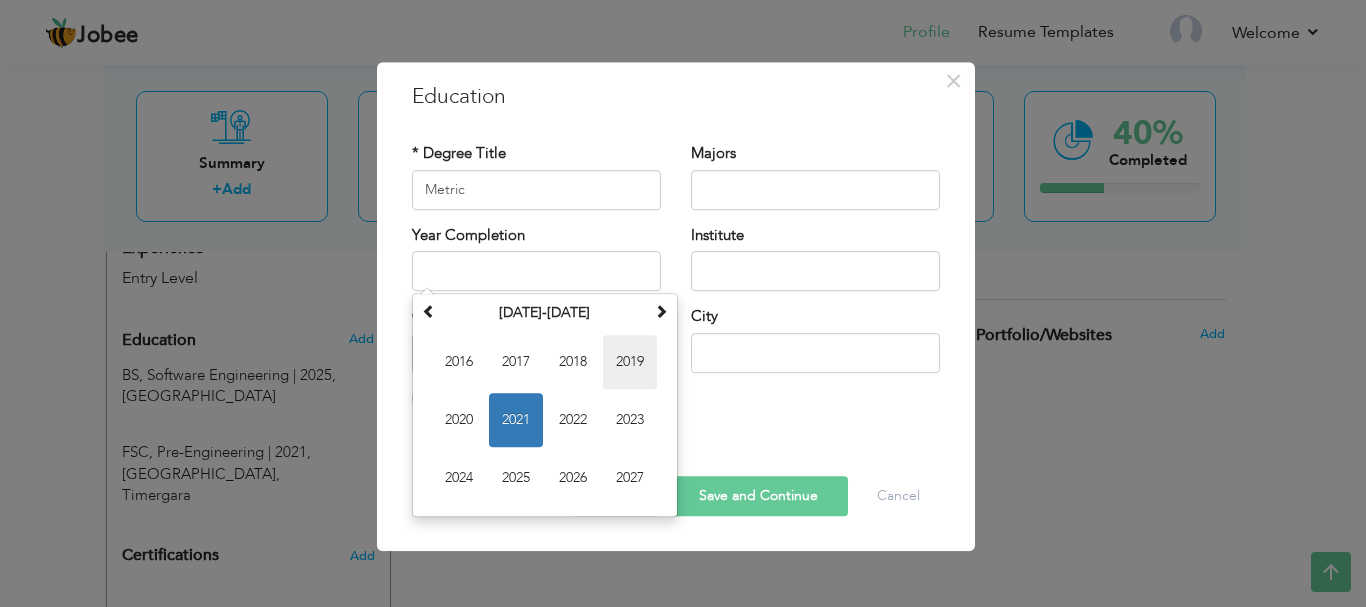 type on "2019" 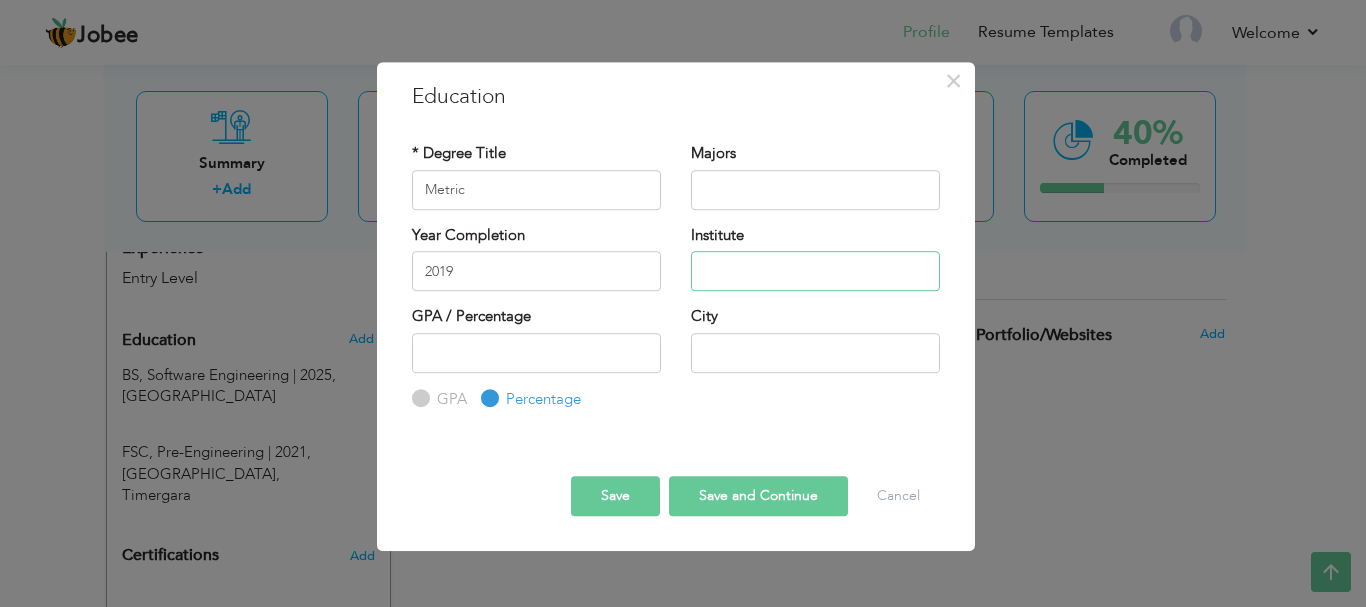 click at bounding box center [815, 271] 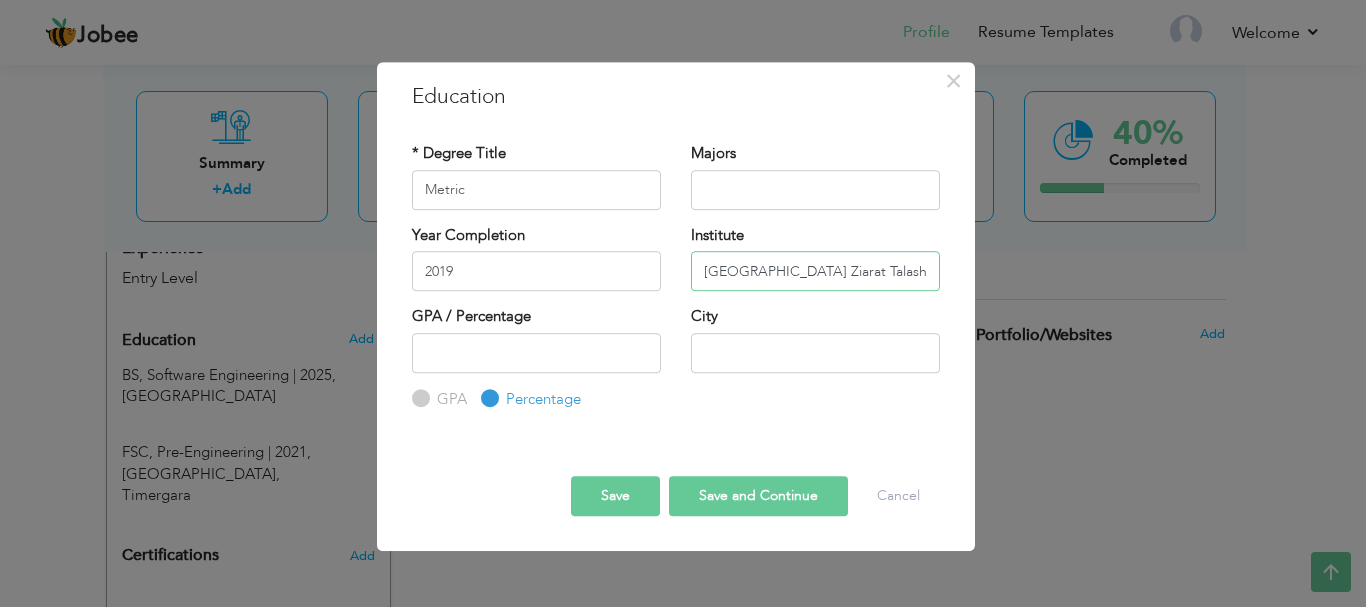 type on "[GEOGRAPHIC_DATA] Ziarat Talash" 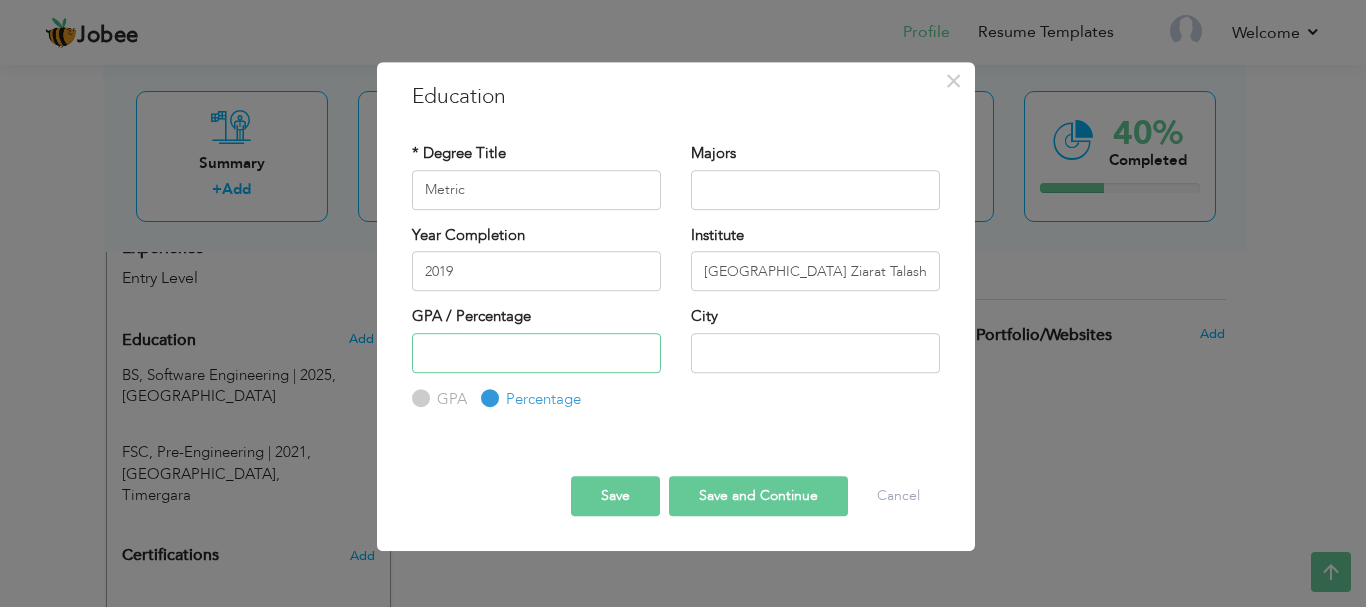 click at bounding box center (536, 353) 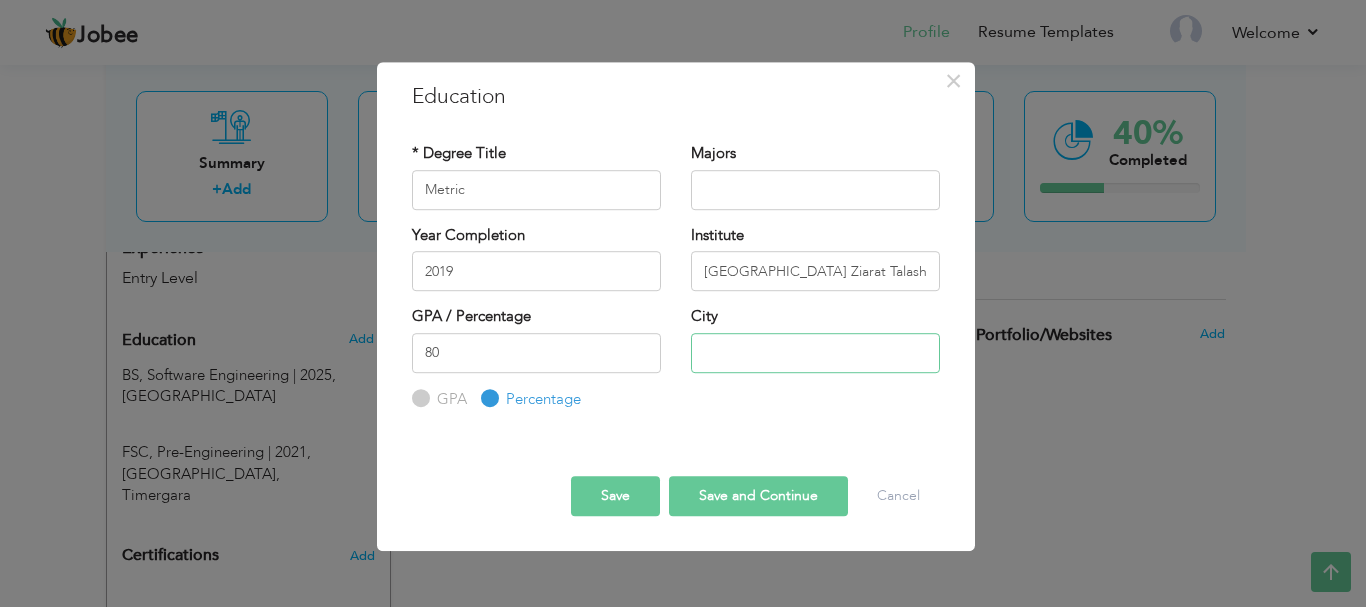click at bounding box center [815, 353] 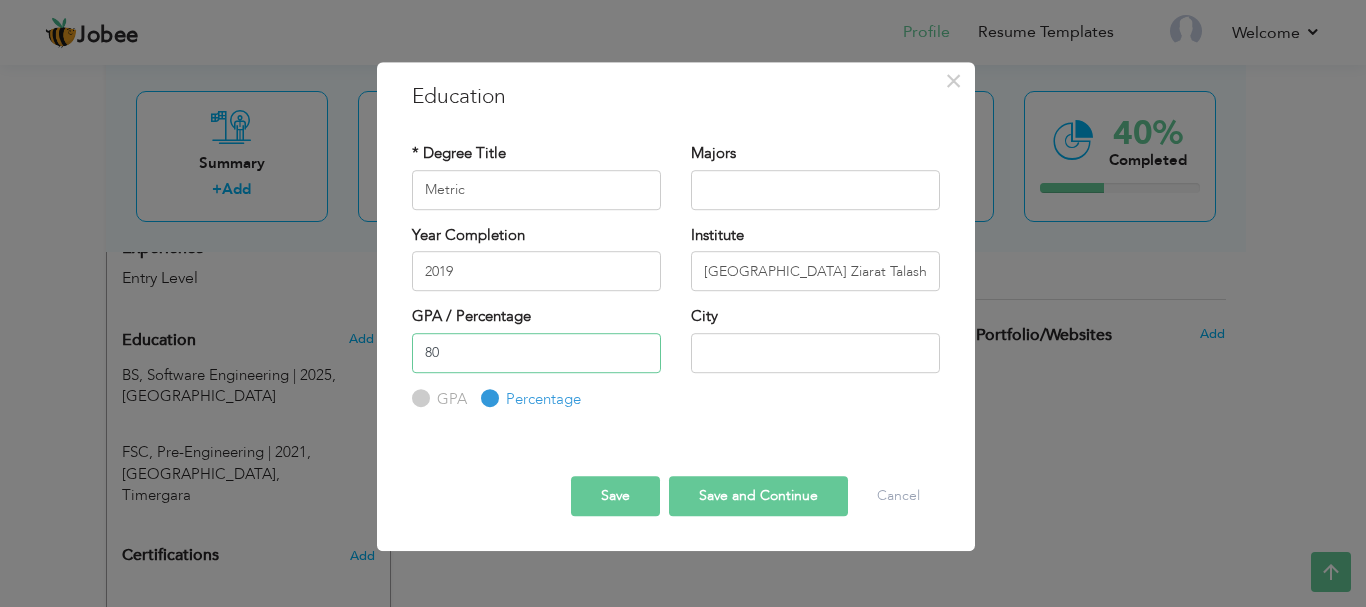 click on "80" at bounding box center [536, 353] 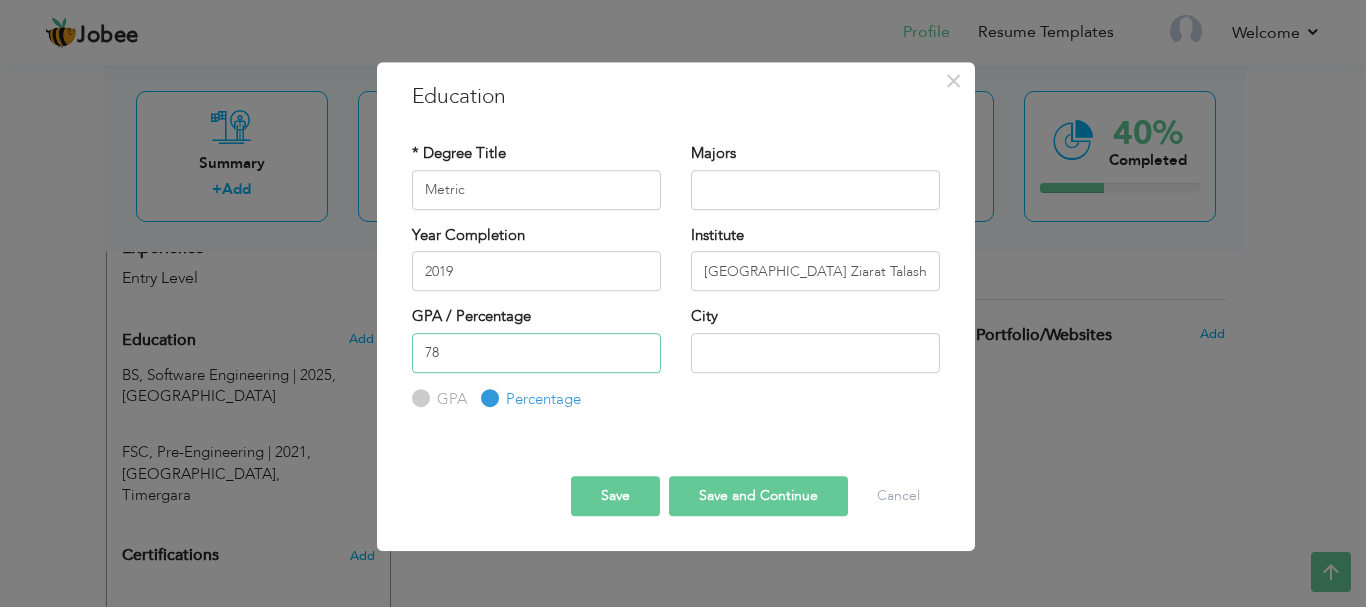 type on "78" 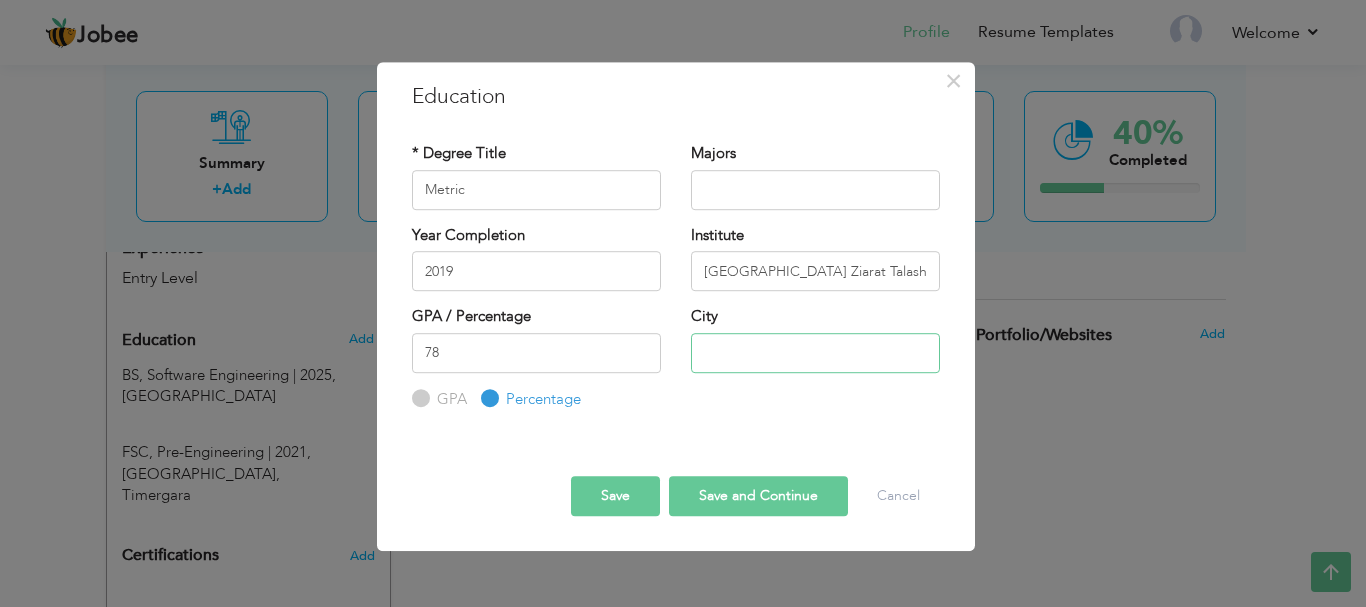 click at bounding box center (815, 353) 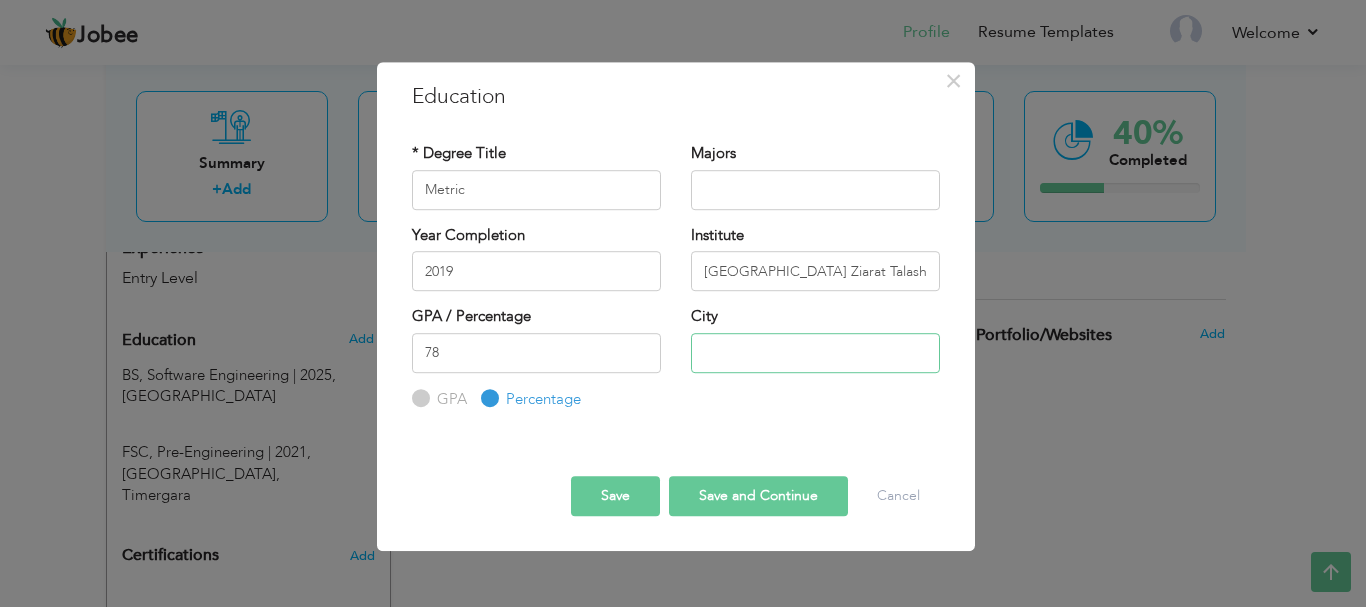 type on "Timergara" 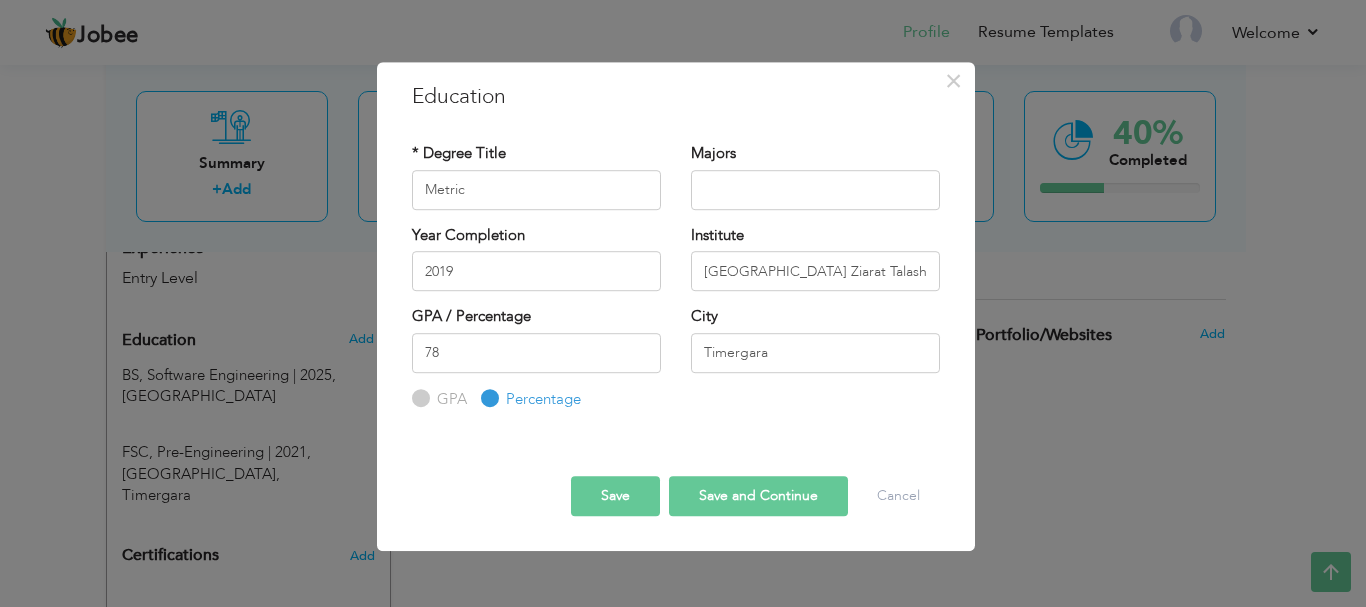 click on "Save" at bounding box center (615, 496) 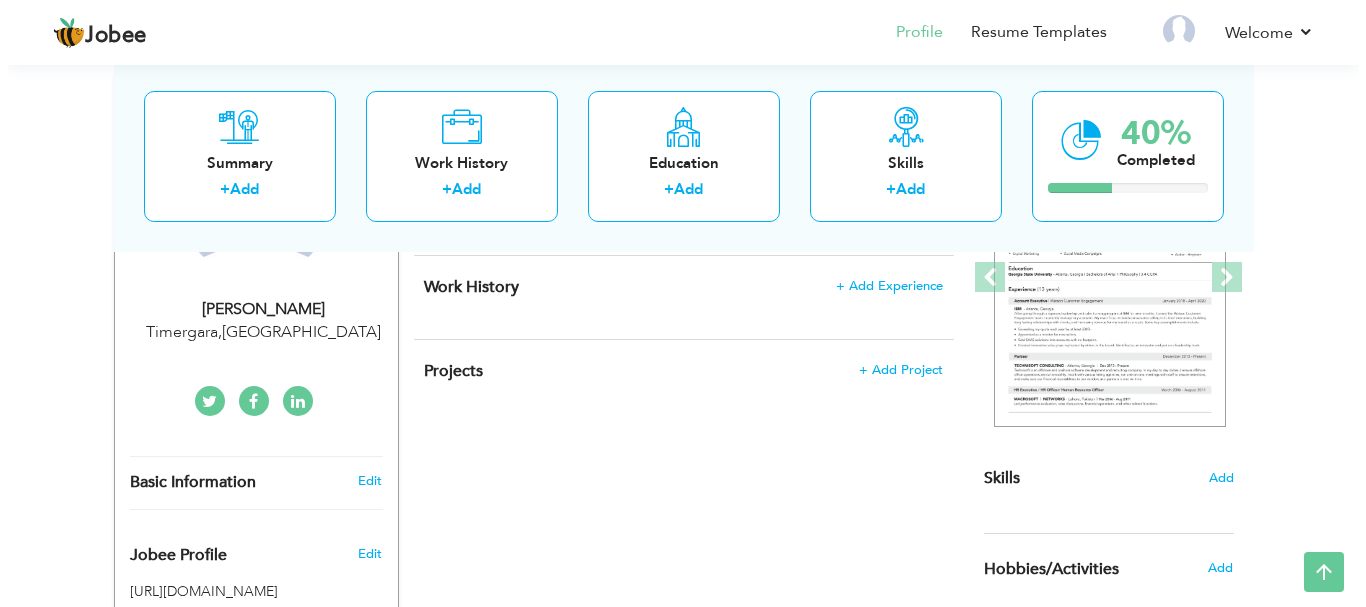 scroll, scrollTop: 364, scrollLeft: 0, axis: vertical 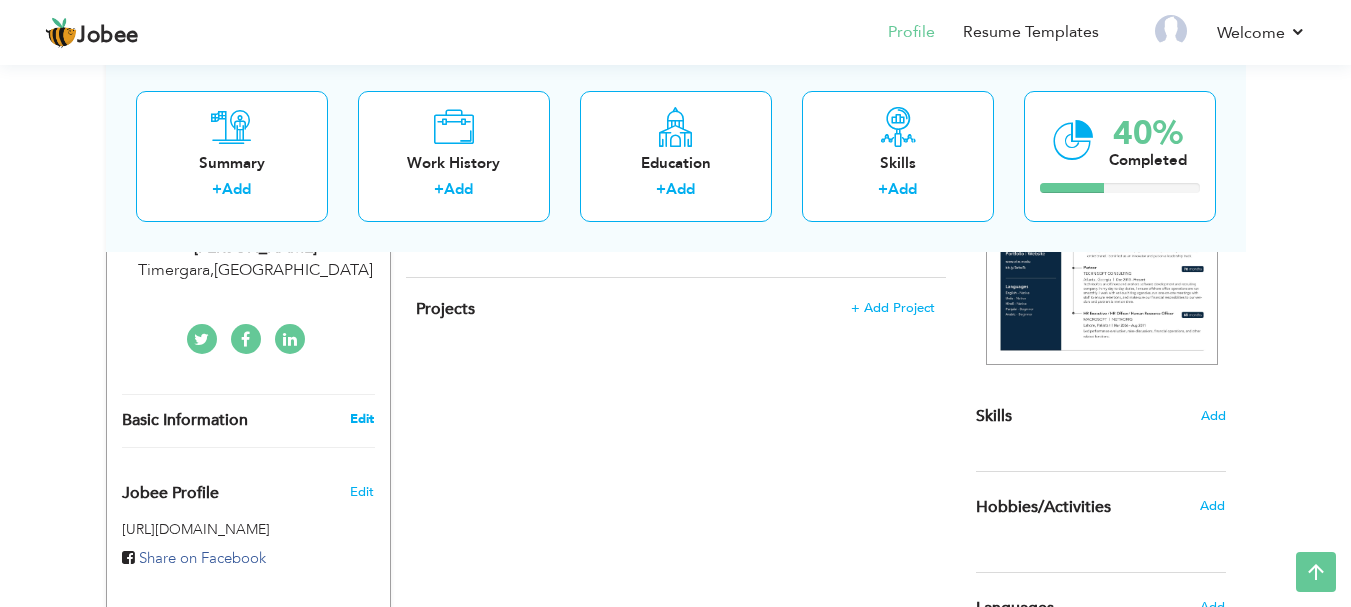 click on "Edit" at bounding box center [362, 419] 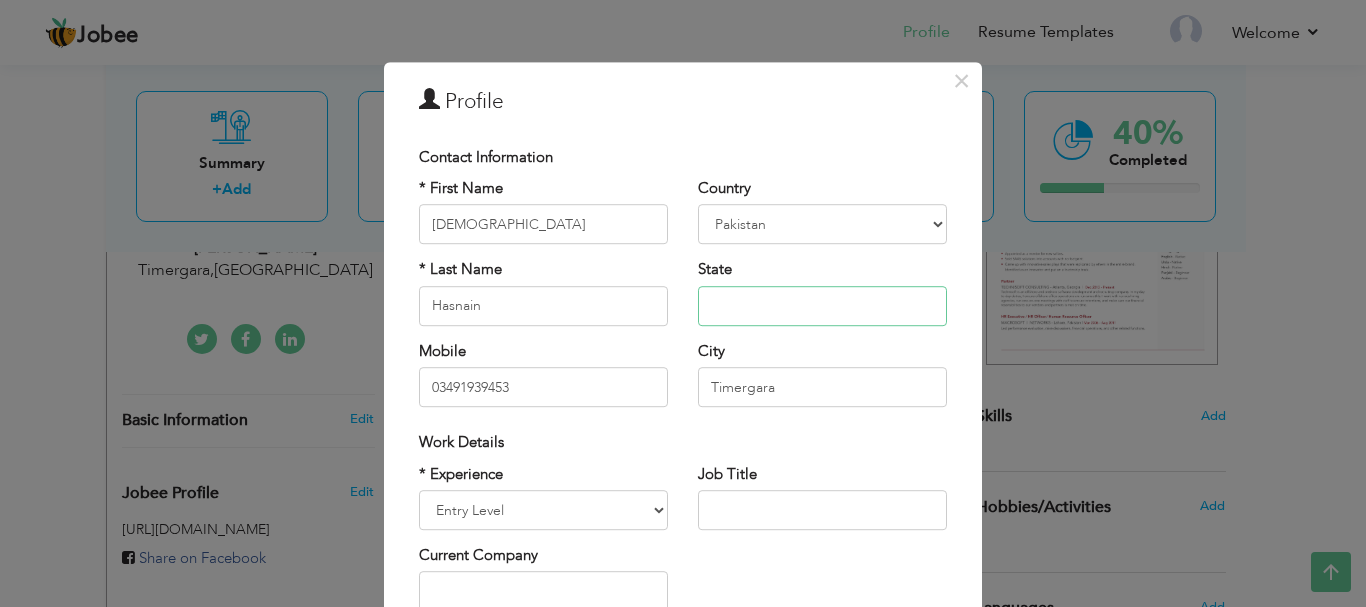 click at bounding box center (822, 306) 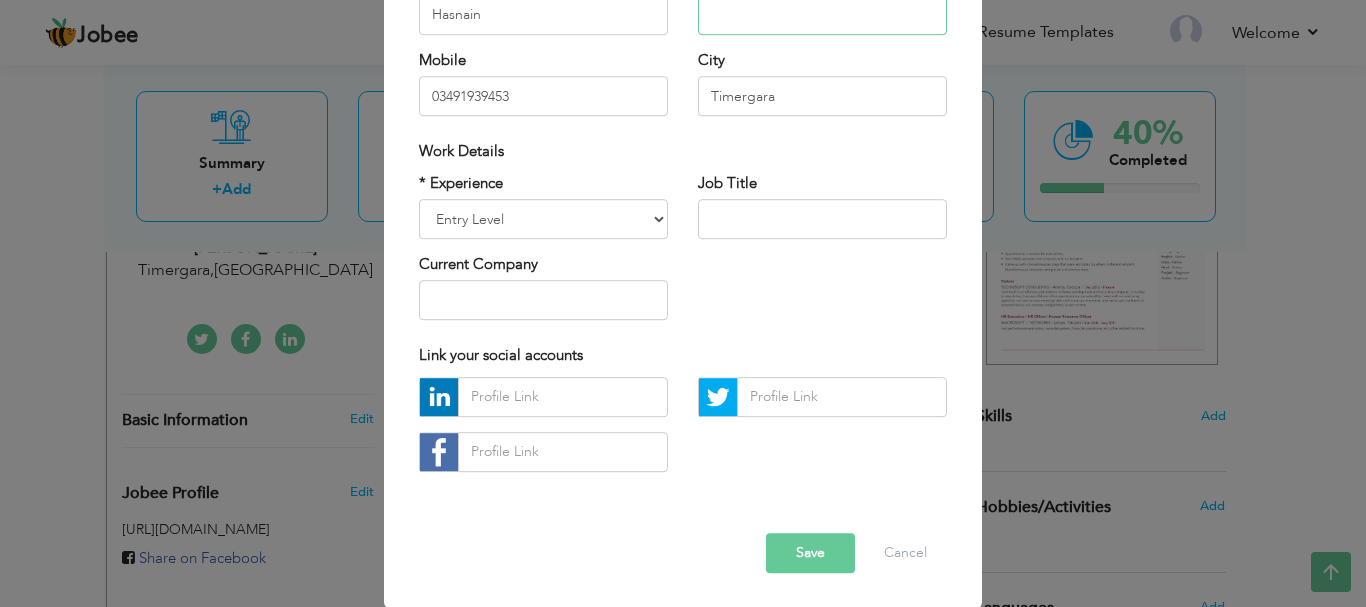 scroll, scrollTop: 292, scrollLeft: 0, axis: vertical 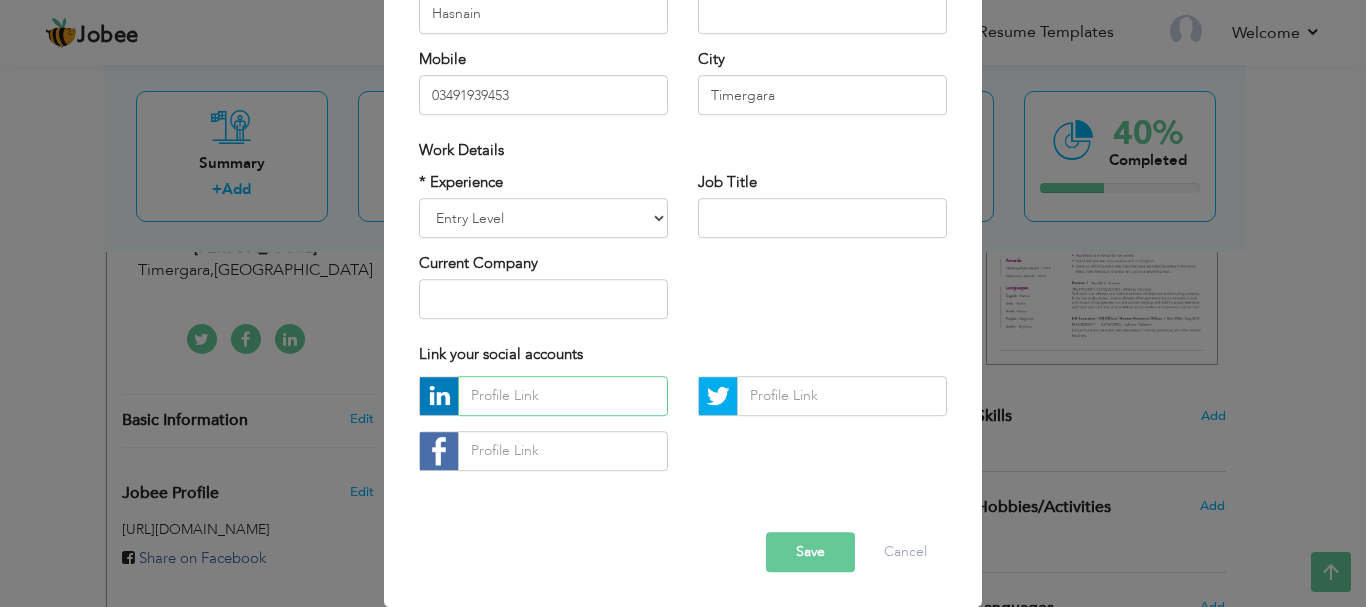 click at bounding box center (563, 396) 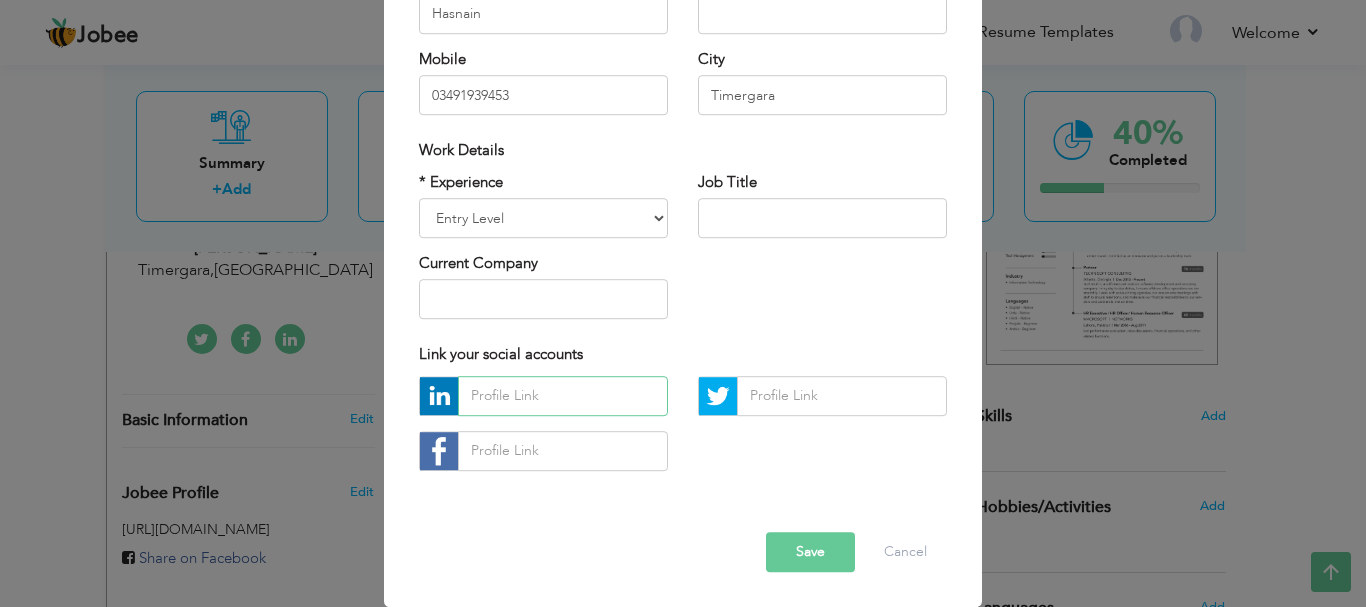 click at bounding box center (563, 396) 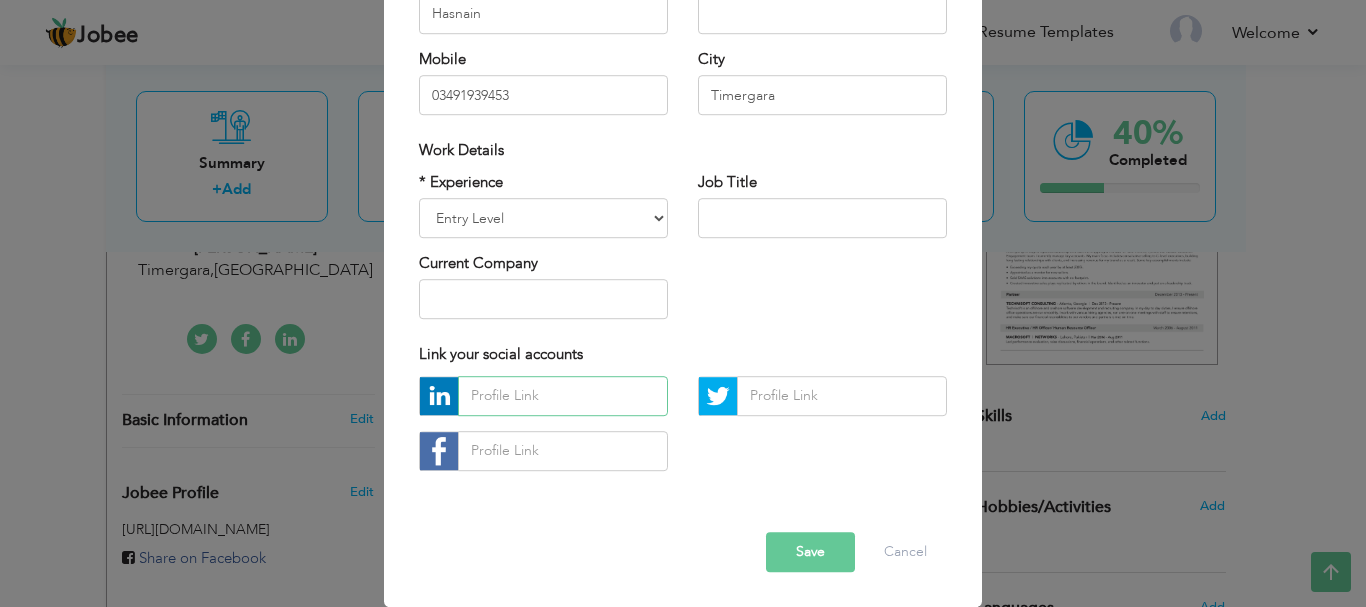 paste on "https://www.linkedin.com/in/muhammad-hasnain-372204255/" 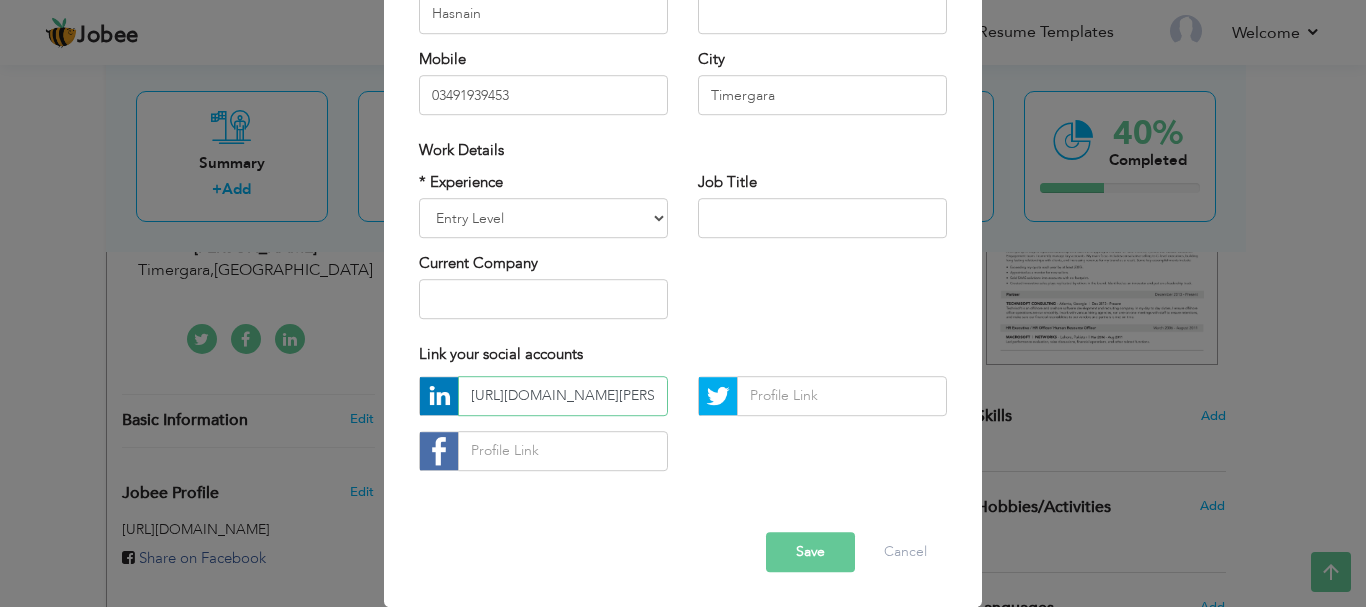 scroll, scrollTop: 0, scrollLeft: 200, axis: horizontal 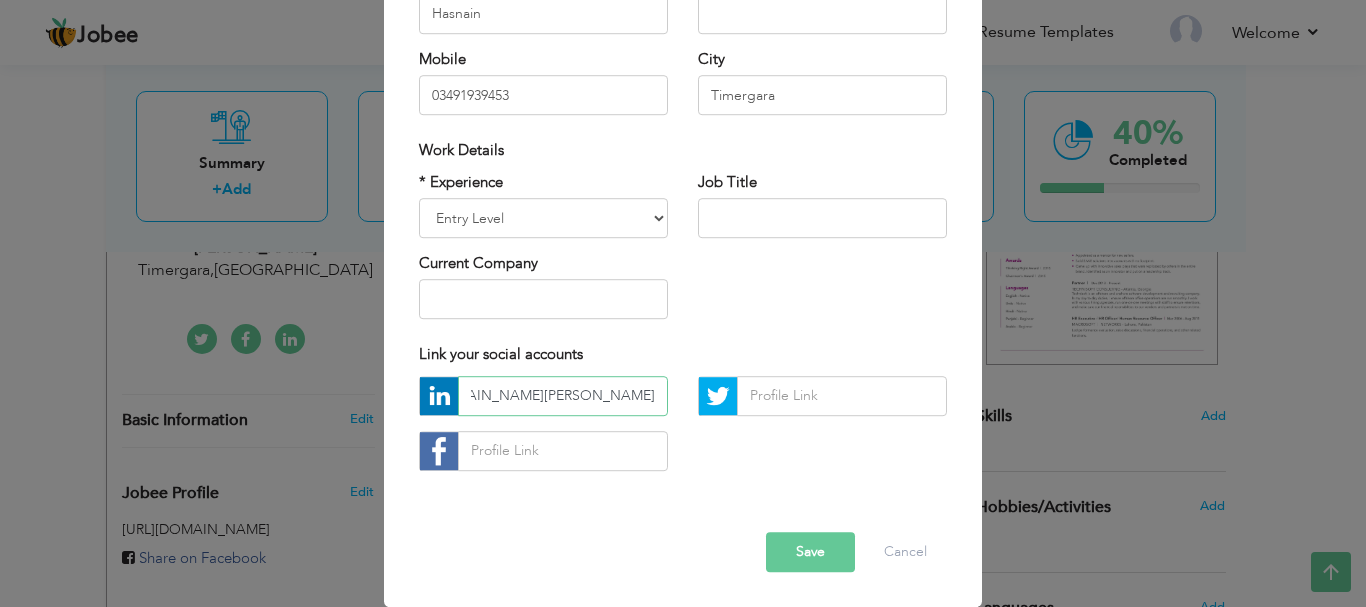 type on "https://www.linkedin.com/in/muhammad-hasnain-372204255/" 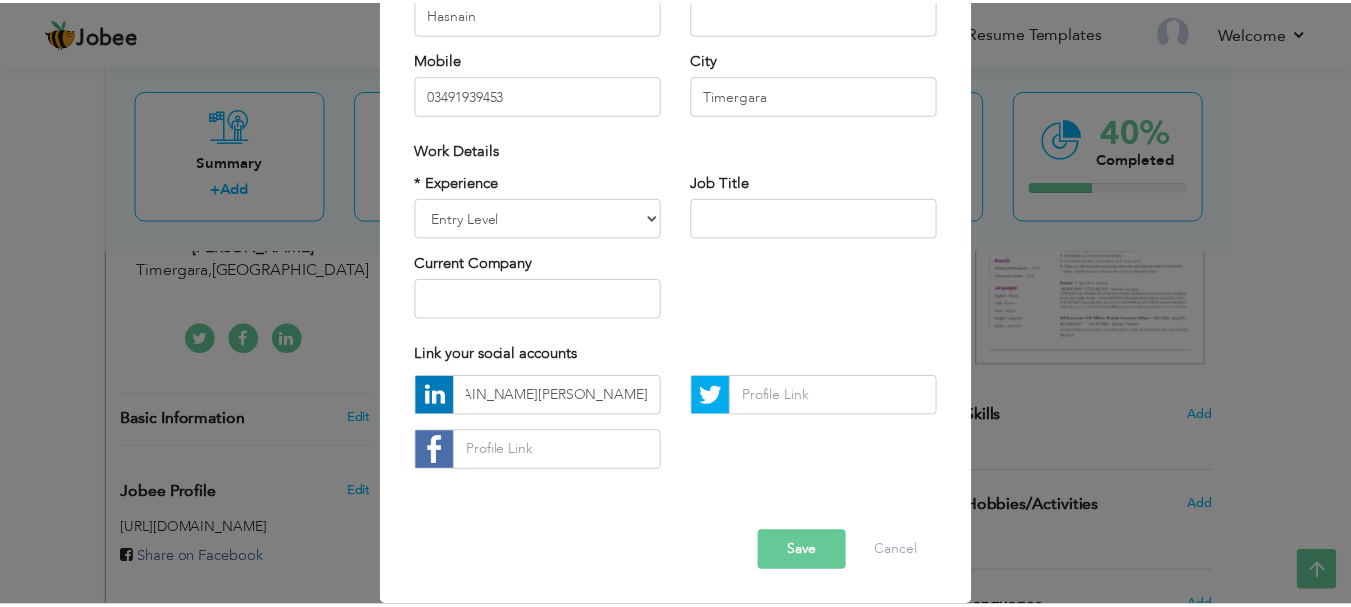 scroll, scrollTop: 0, scrollLeft: 0, axis: both 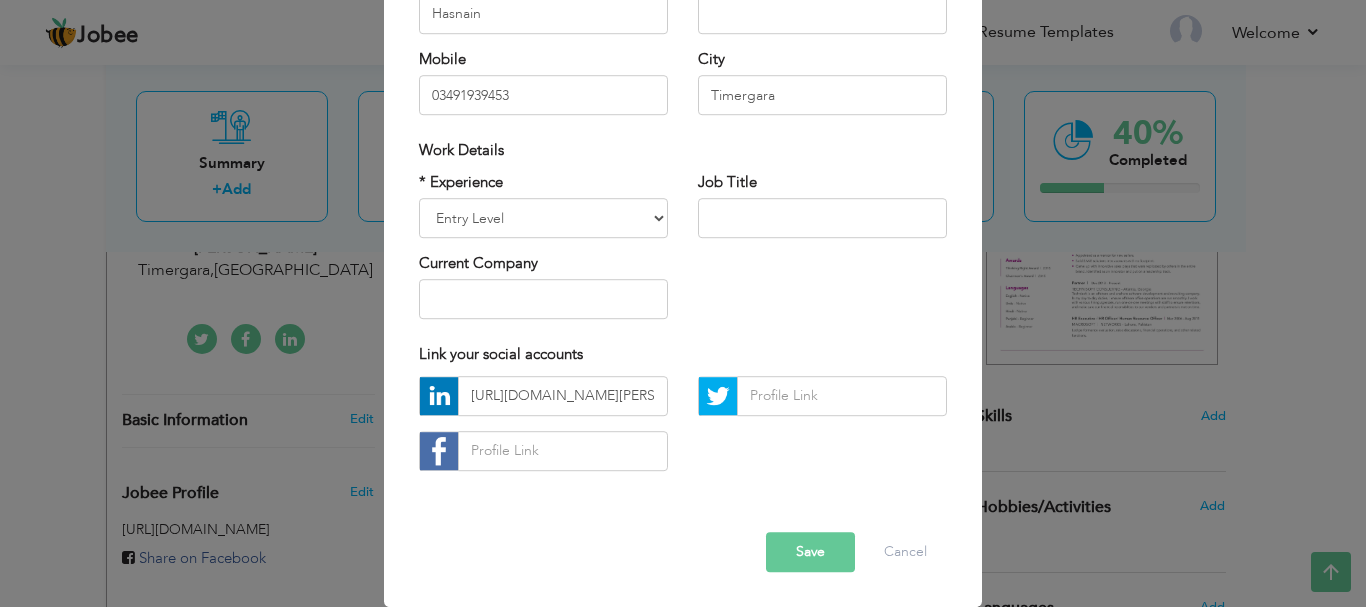 click on "Save" at bounding box center [810, 552] 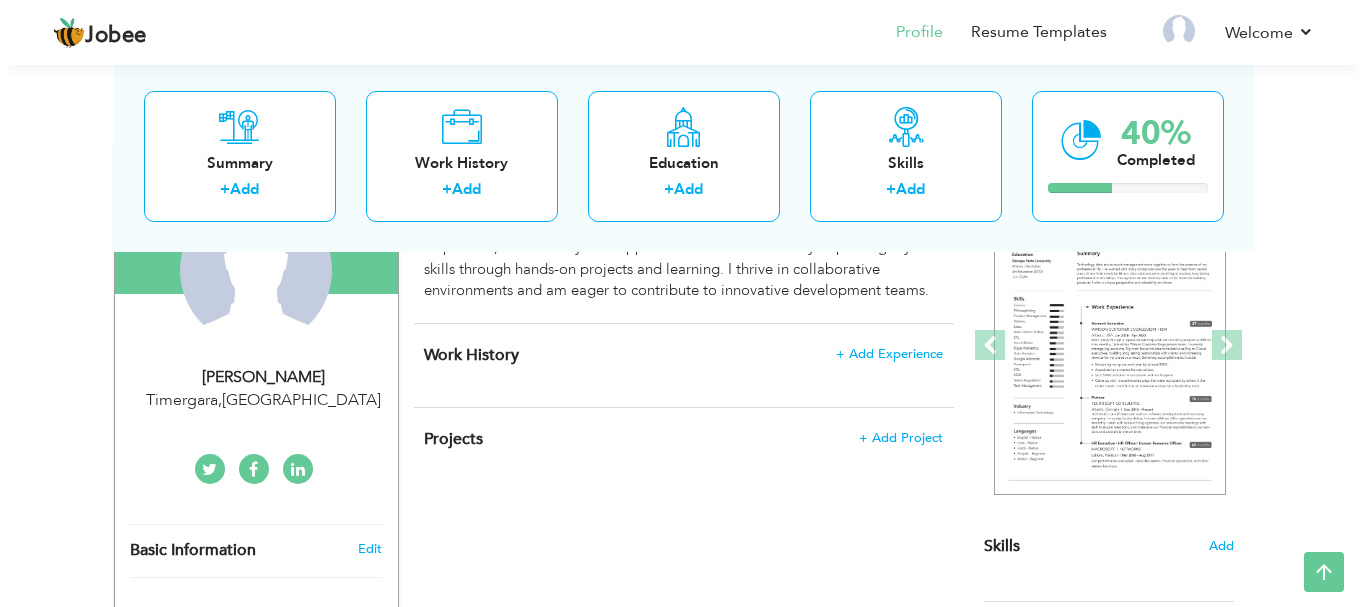 scroll, scrollTop: 235, scrollLeft: 0, axis: vertical 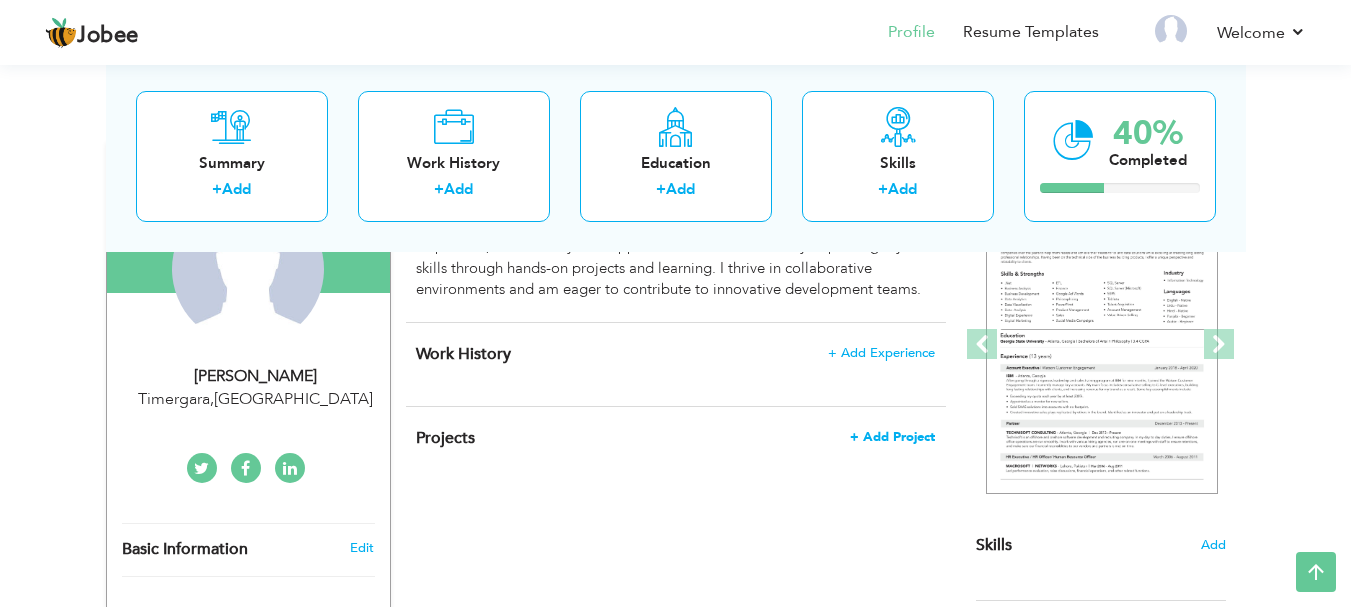 click on "+ Add Project" at bounding box center (892, 437) 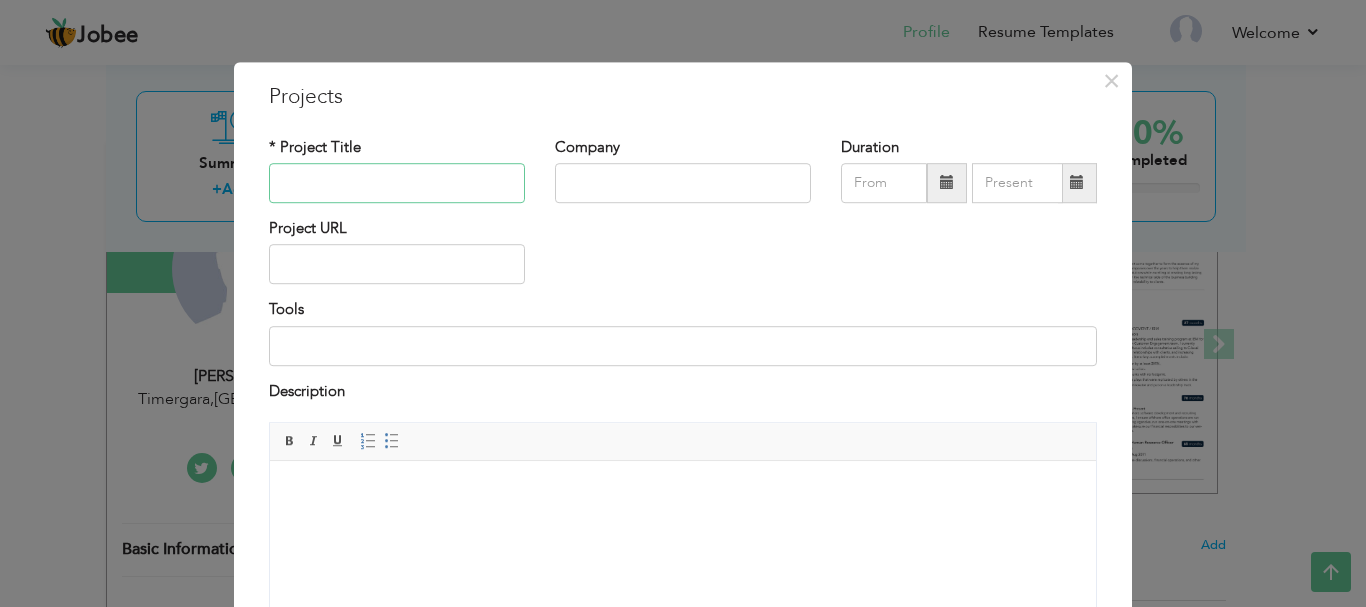 paste on "Online Test System" 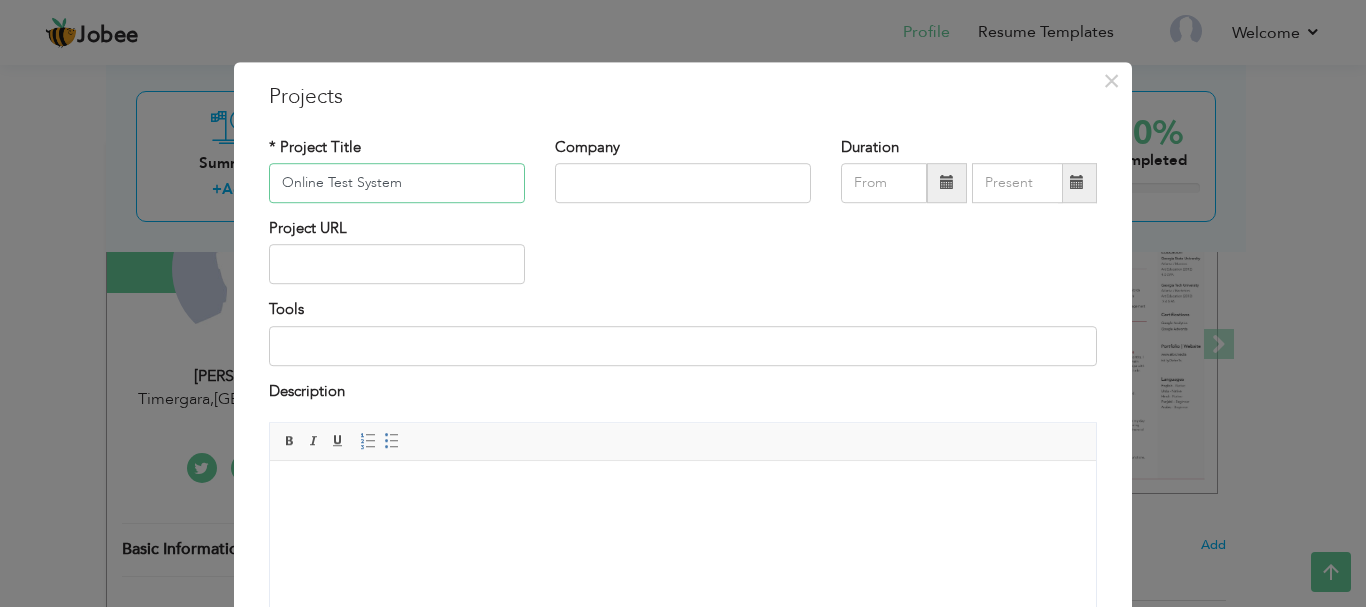 type on "Online Test System" 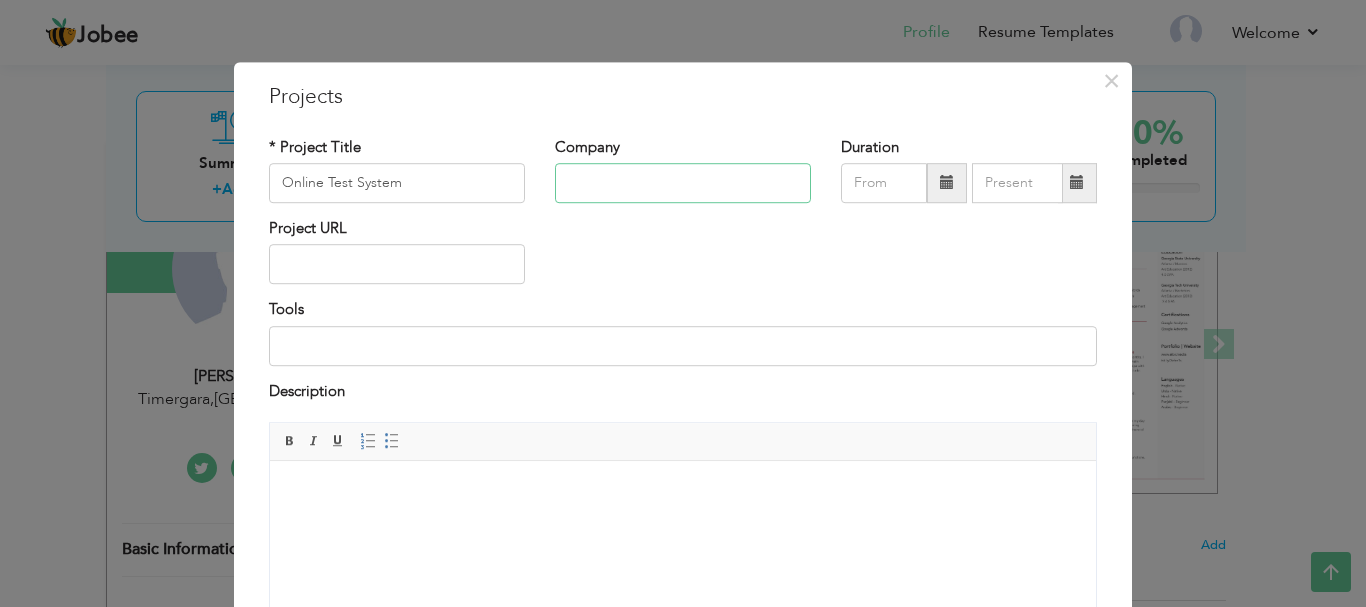 click at bounding box center (683, 183) 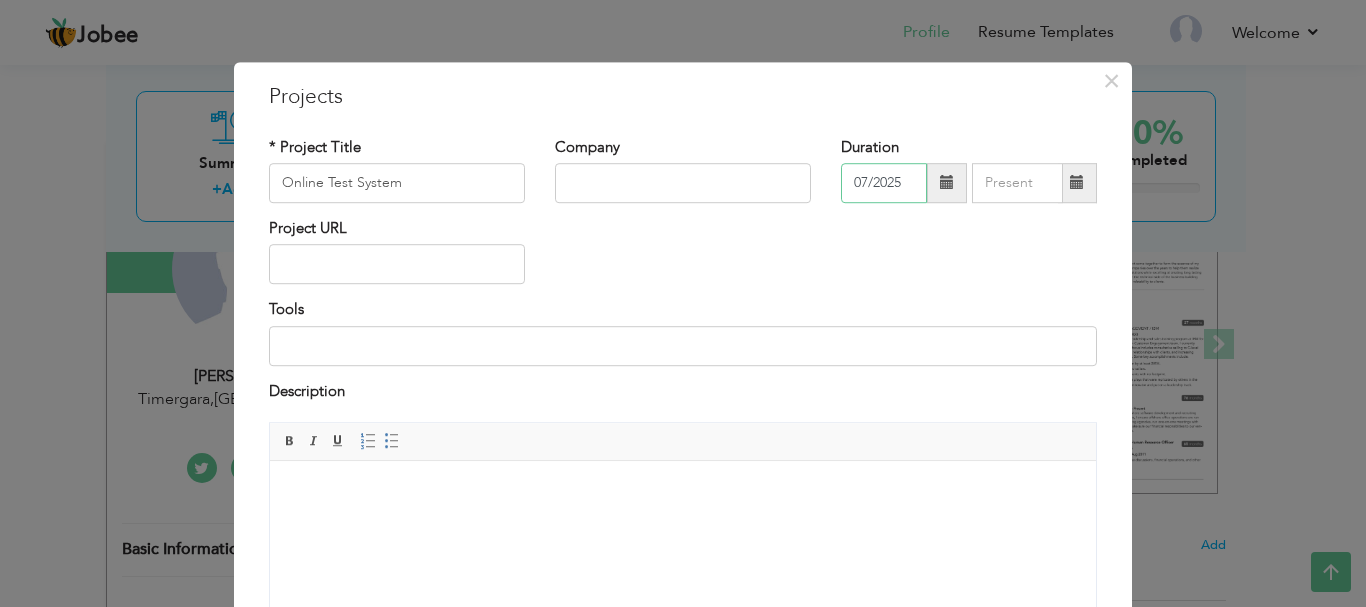 click on "07/2025" at bounding box center (884, 183) 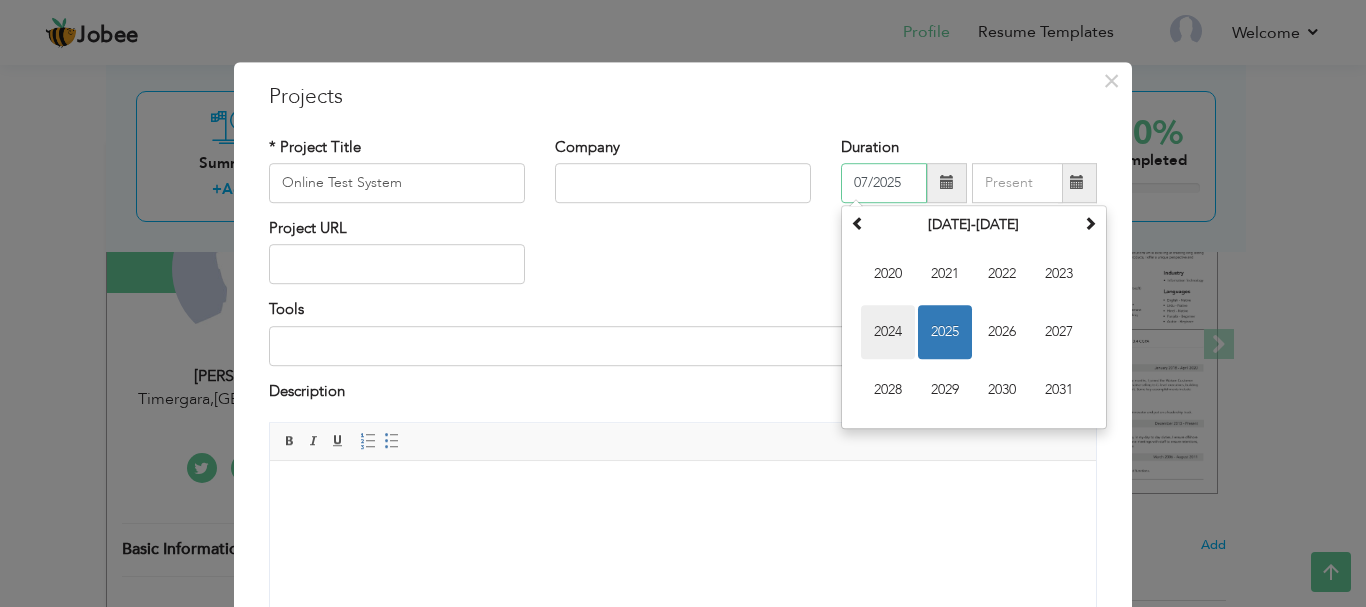 click on "2024" at bounding box center [888, 332] 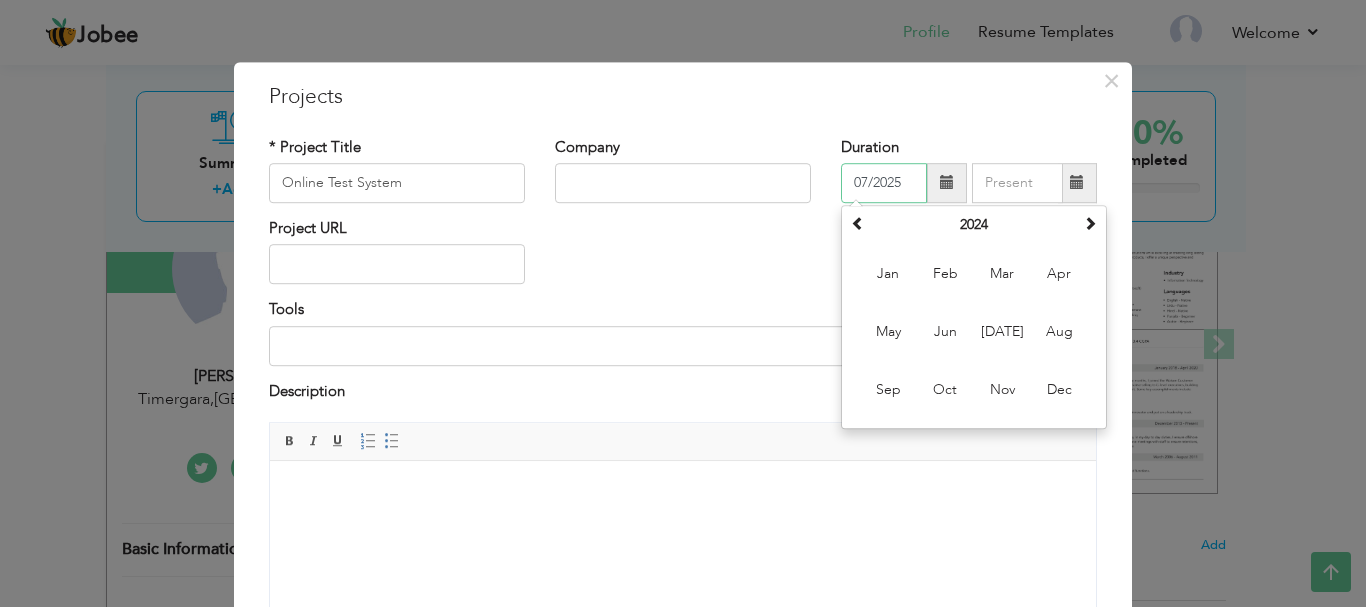 click on "07/2025" at bounding box center (884, 183) 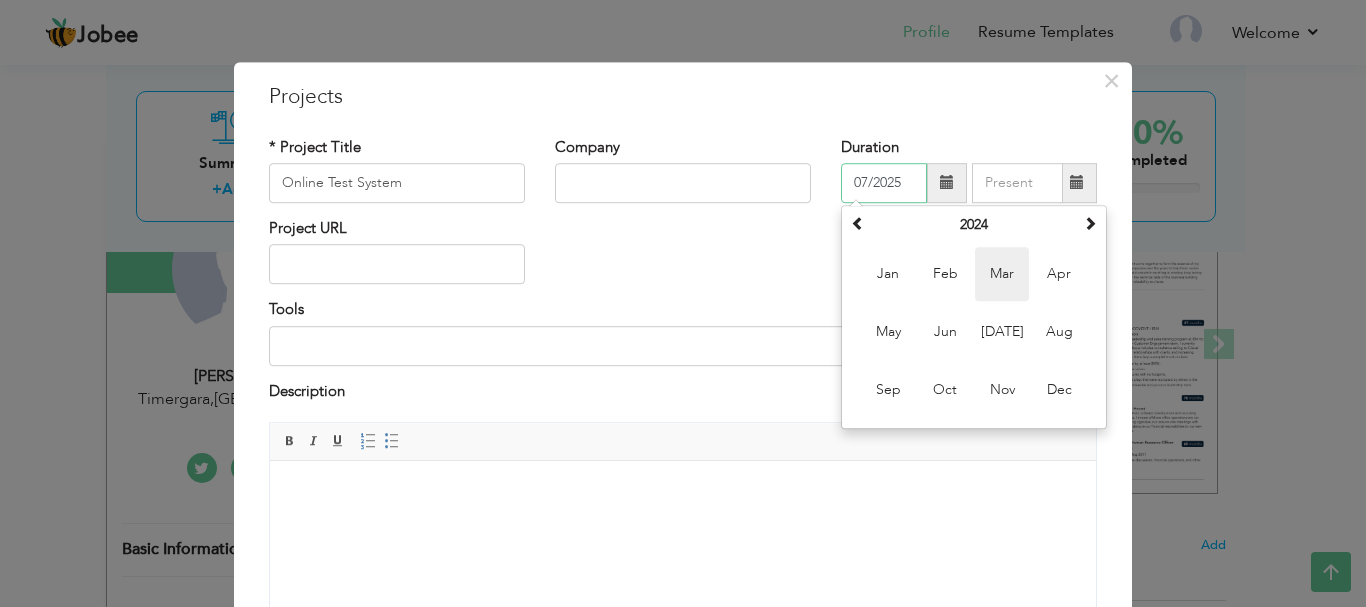 click on "Mar" at bounding box center [1002, 274] 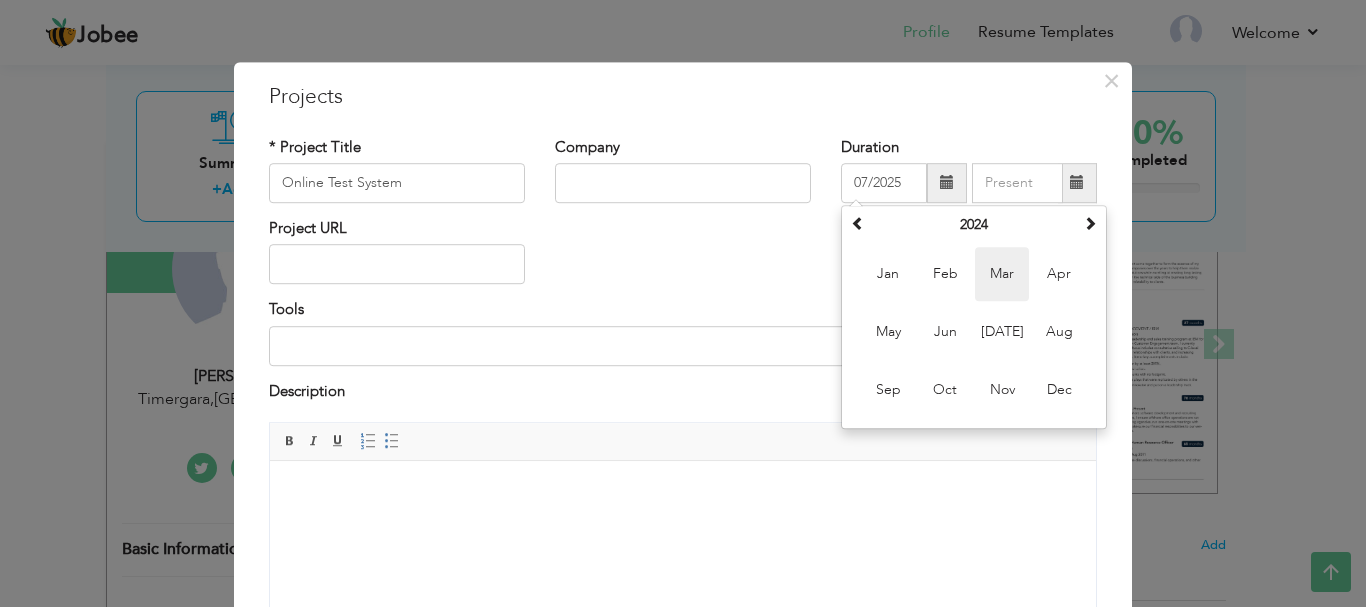 type on "03/2024" 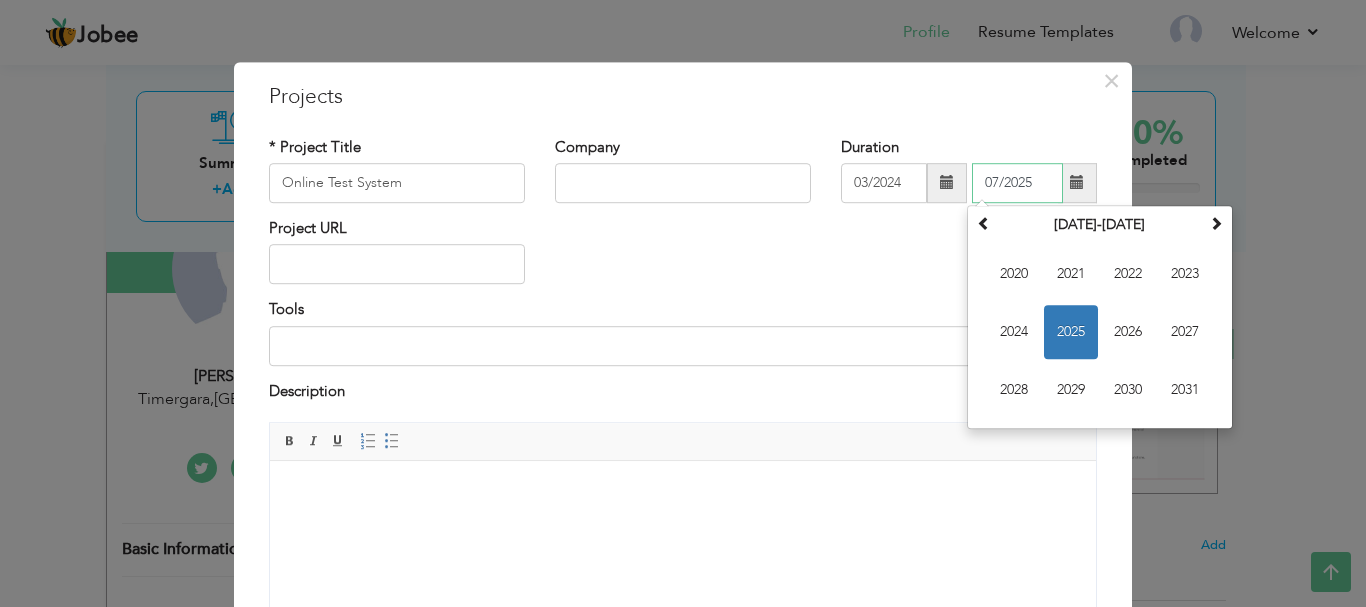 click on "07/2025" at bounding box center [1017, 183] 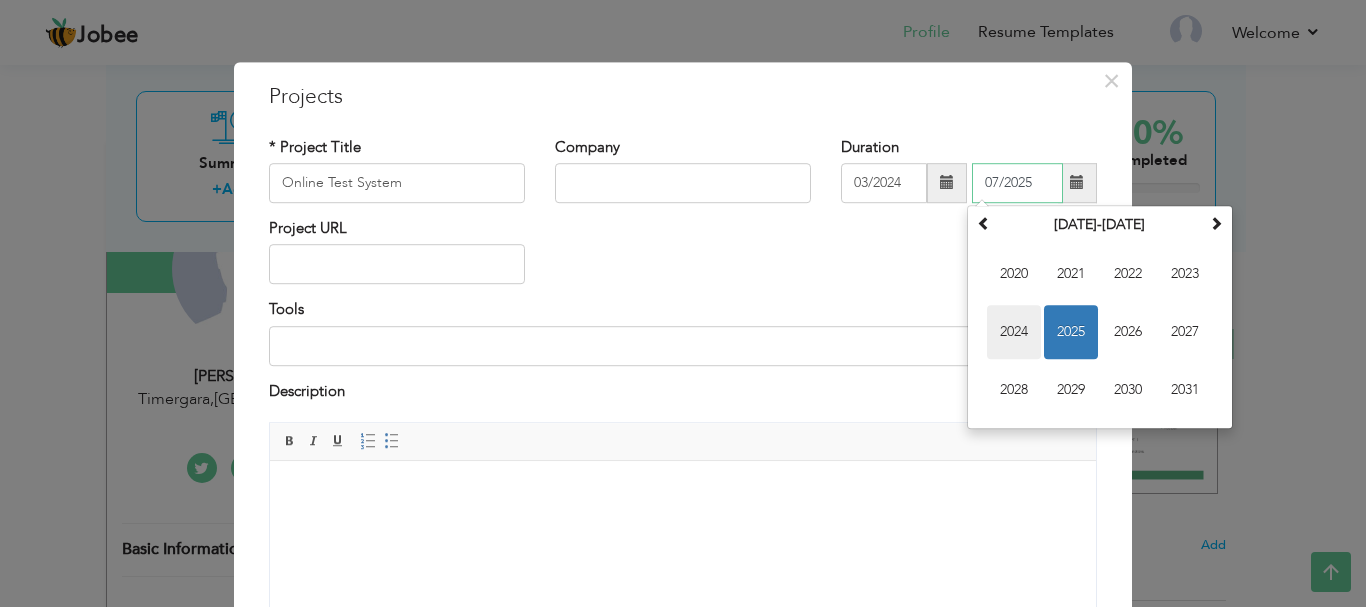 click on "2024" at bounding box center (1014, 332) 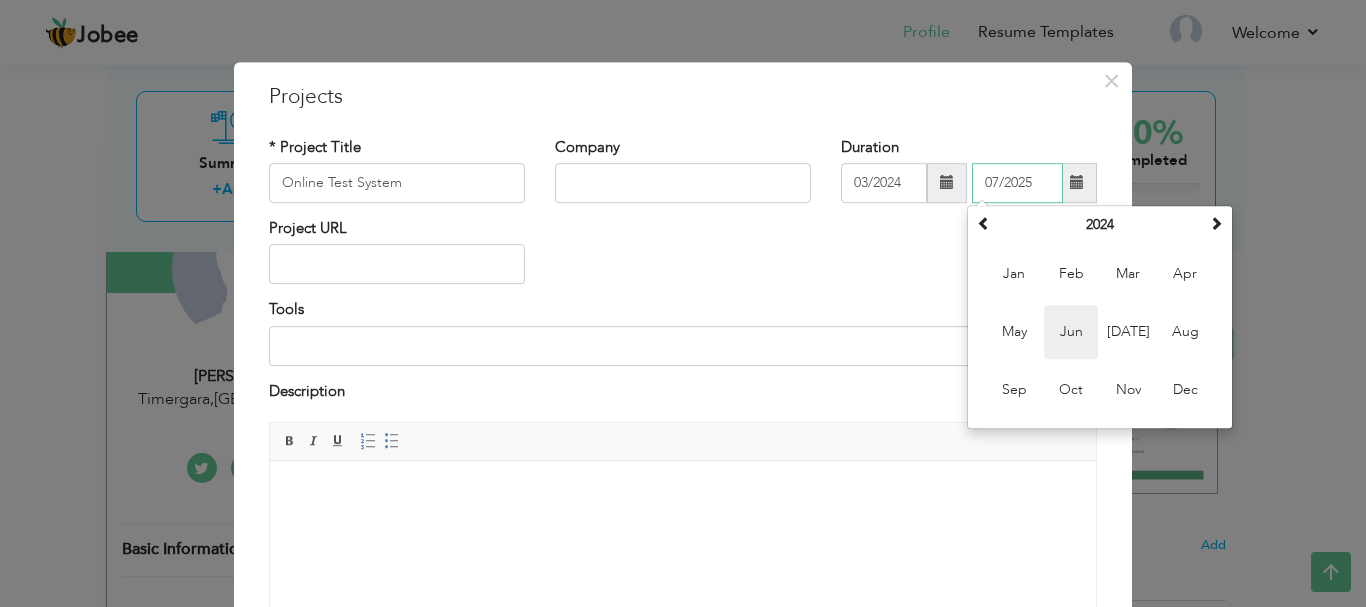 click on "Jun" at bounding box center (1071, 332) 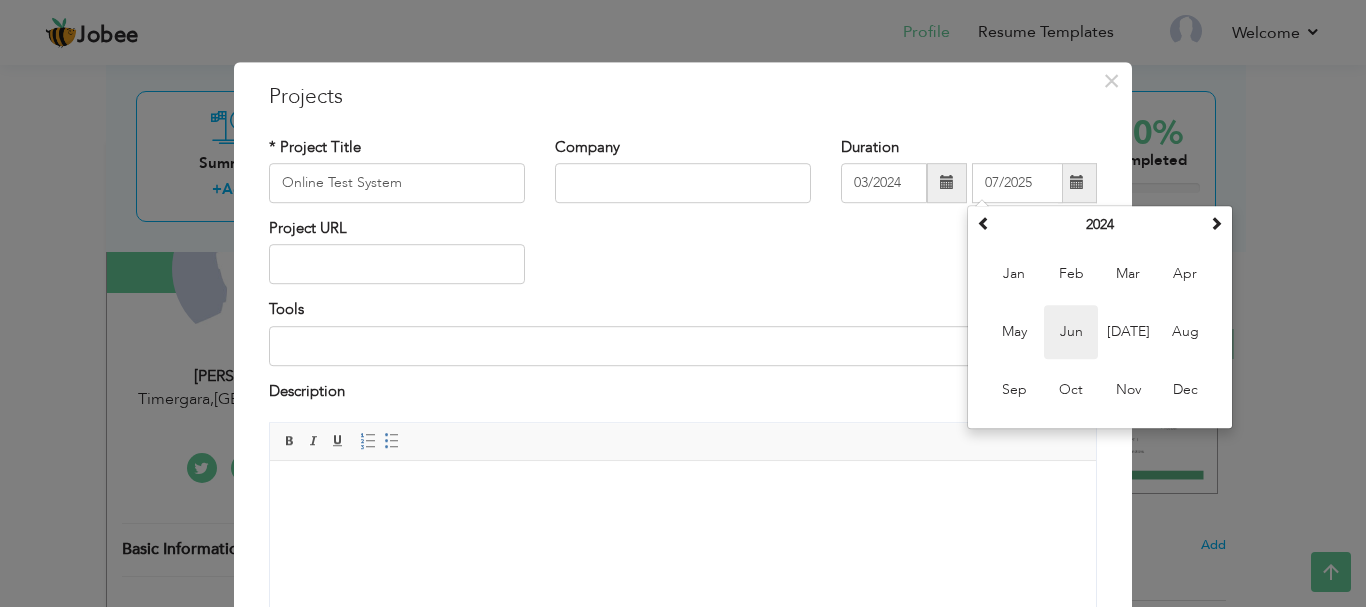 type on "06/2024" 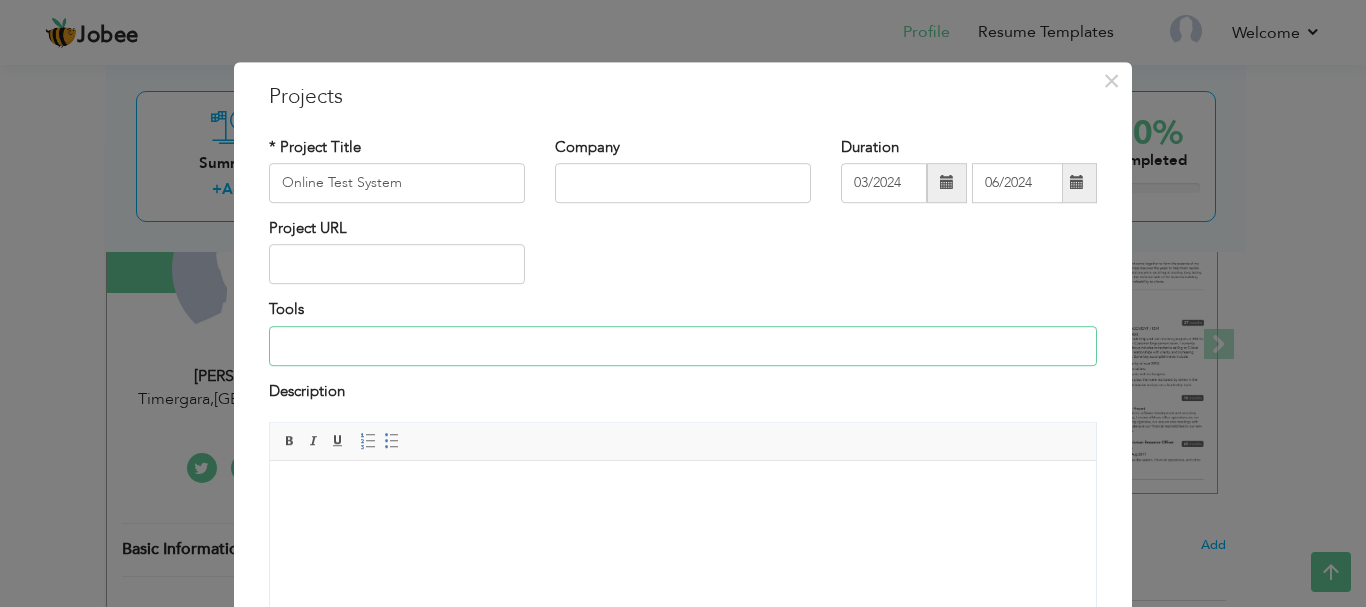 click at bounding box center (683, 346) 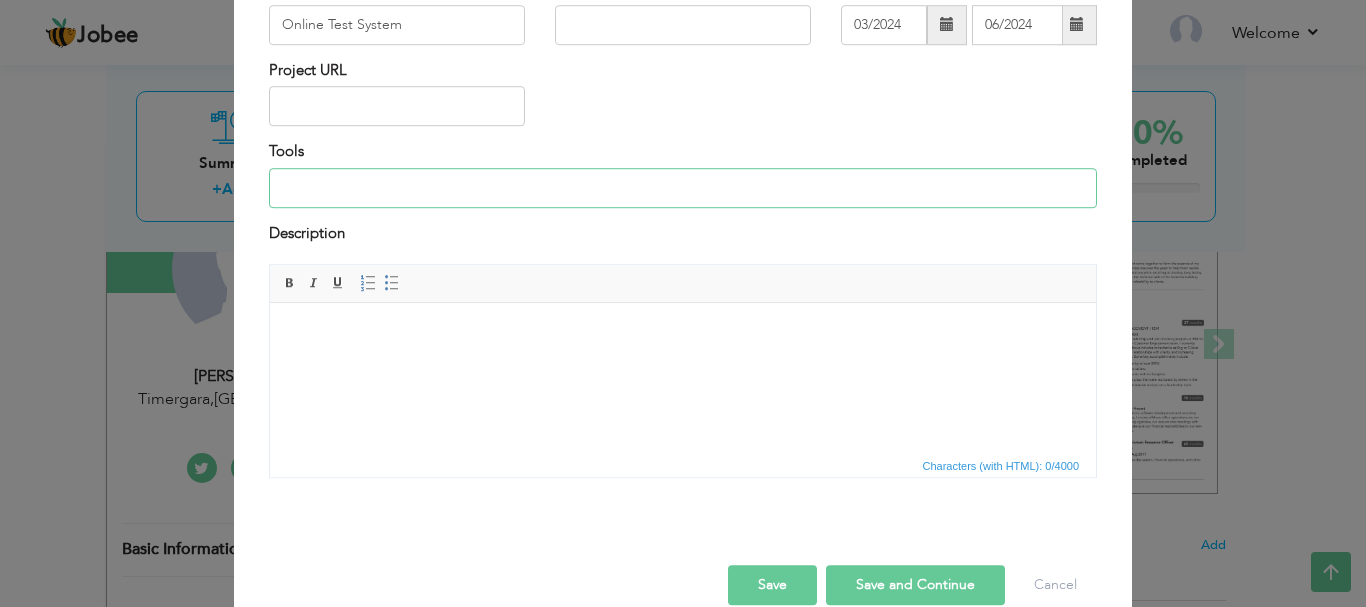 scroll, scrollTop: 191, scrollLeft: 0, axis: vertical 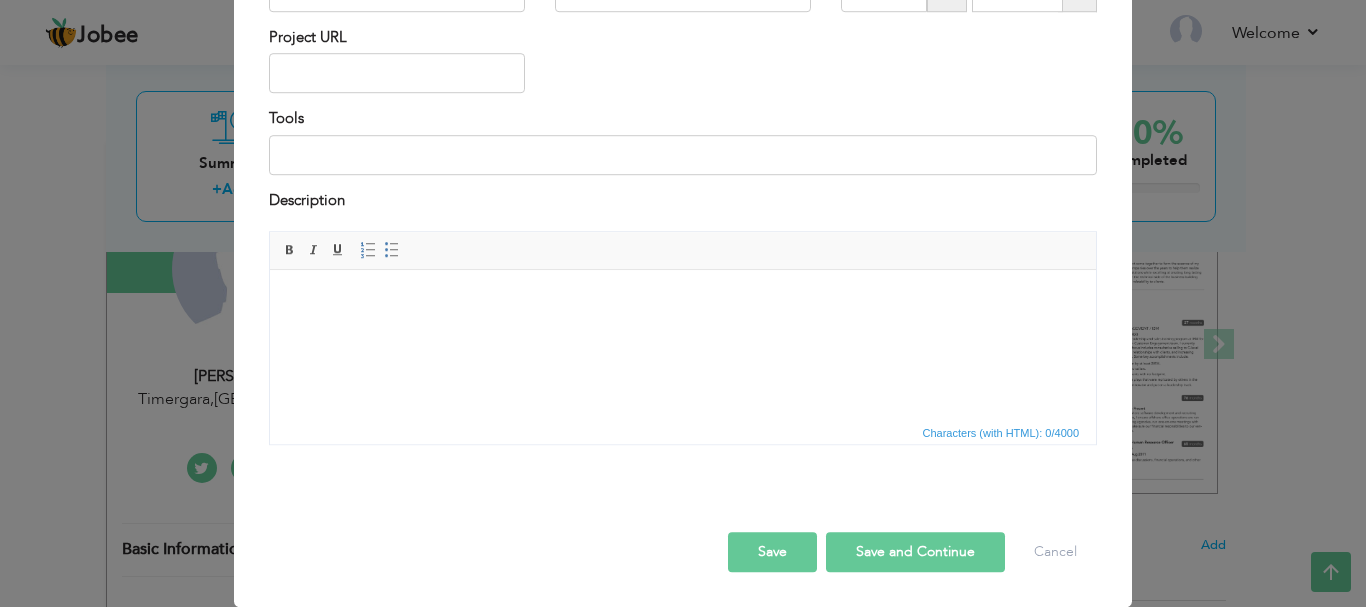 click at bounding box center (683, 300) 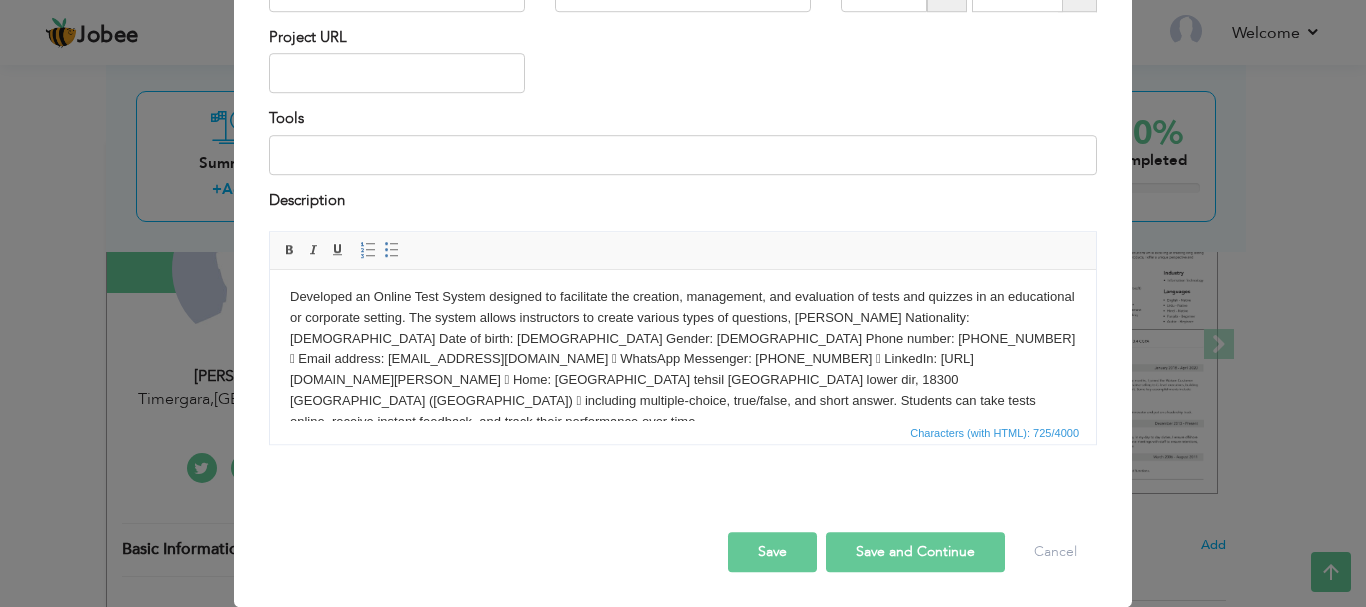 scroll, scrollTop: 15, scrollLeft: 0, axis: vertical 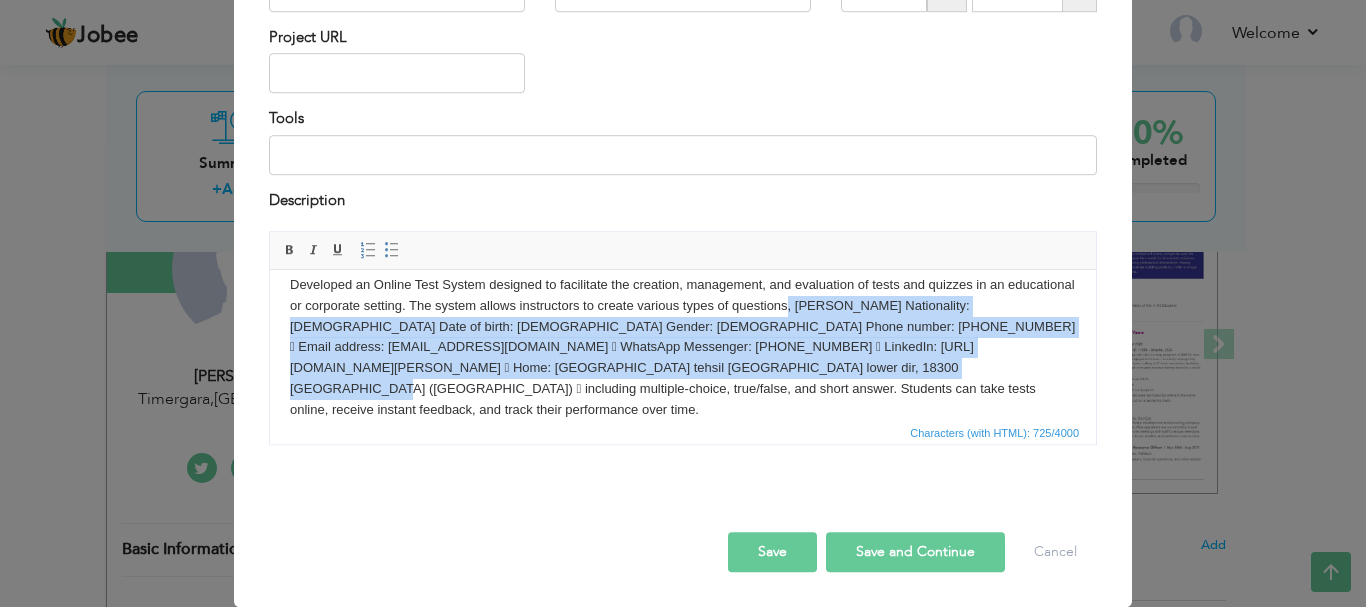 drag, startPoint x: 856, startPoint y: 308, endPoint x: 910, endPoint y: 371, distance: 82.9759 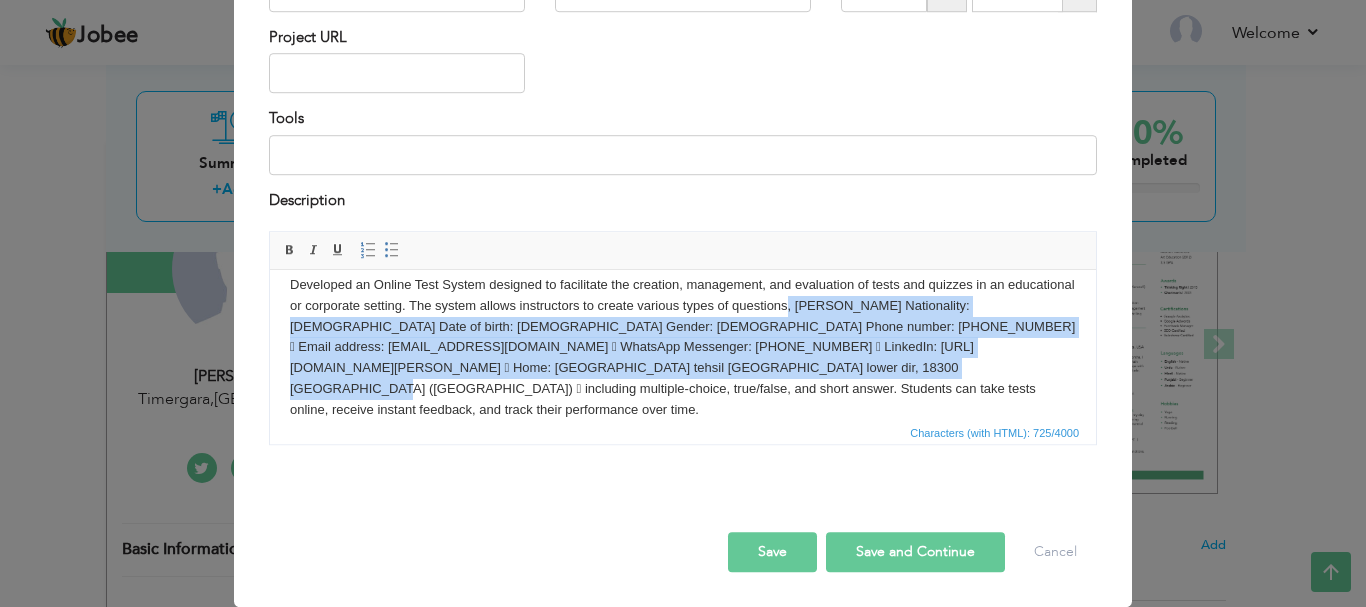 type 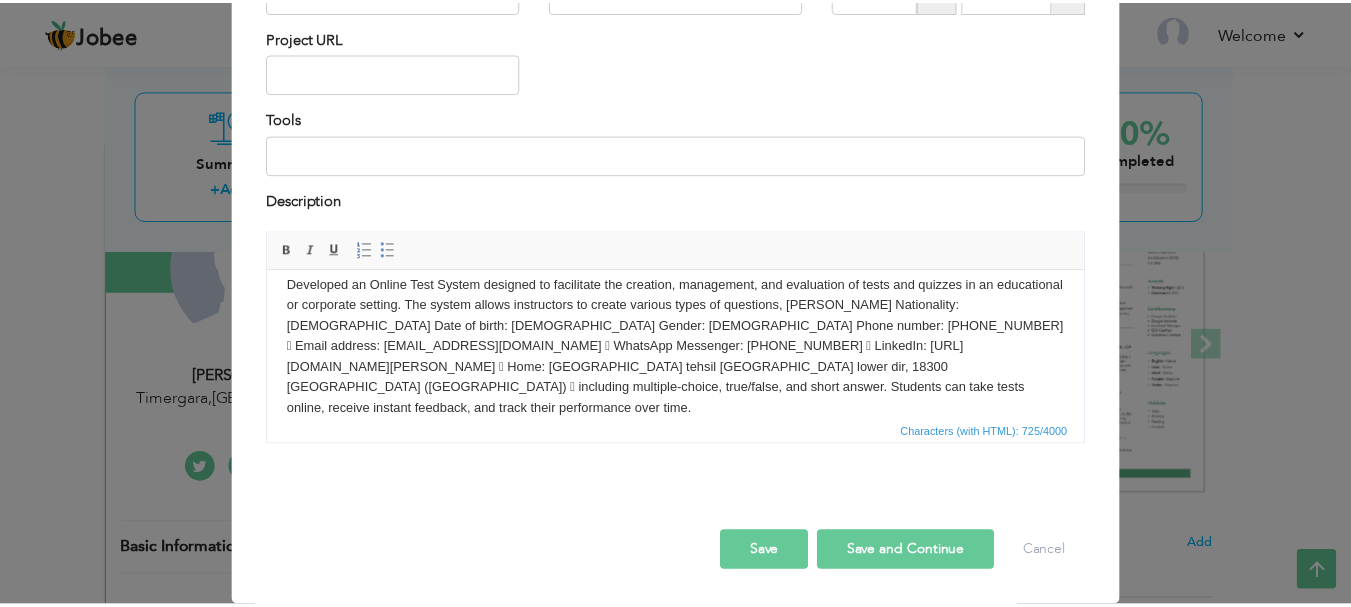 scroll, scrollTop: 0, scrollLeft: 0, axis: both 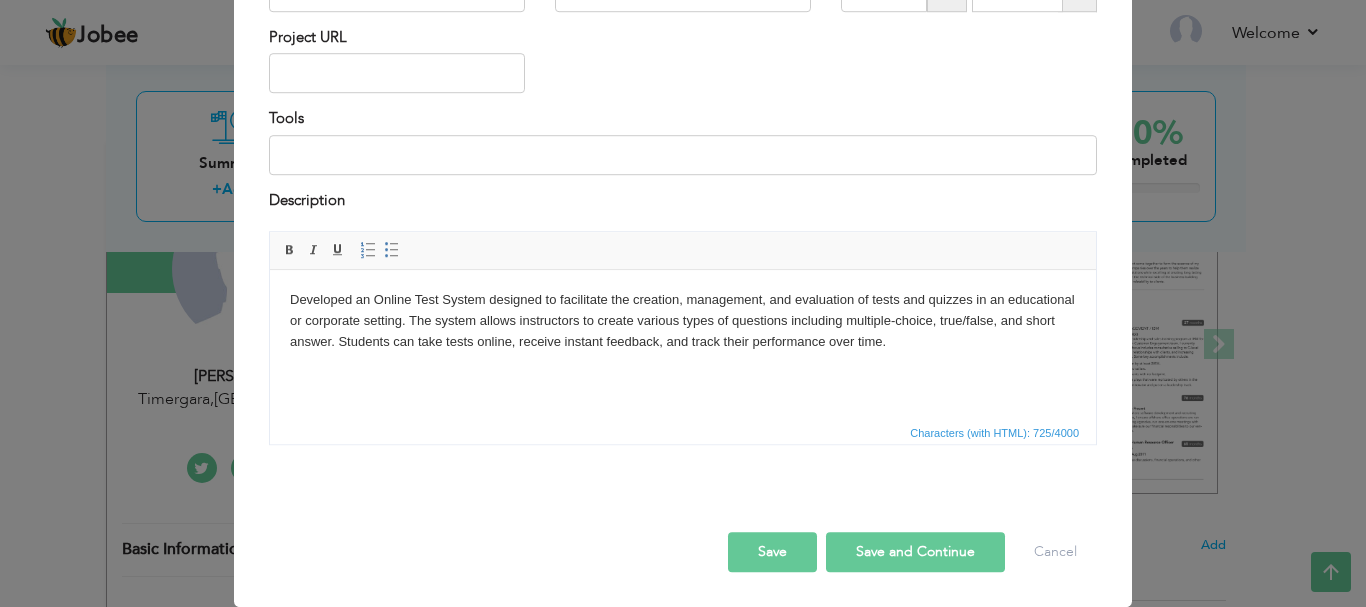 click on "Save" at bounding box center (772, 552) 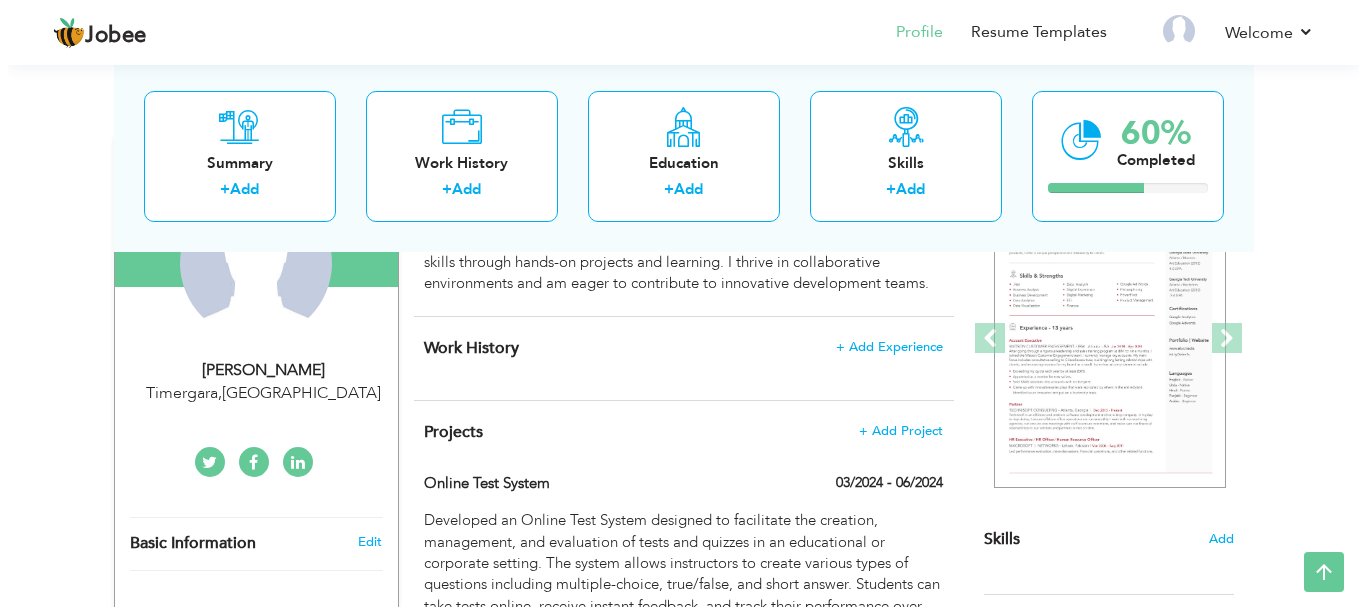scroll, scrollTop: 266, scrollLeft: 0, axis: vertical 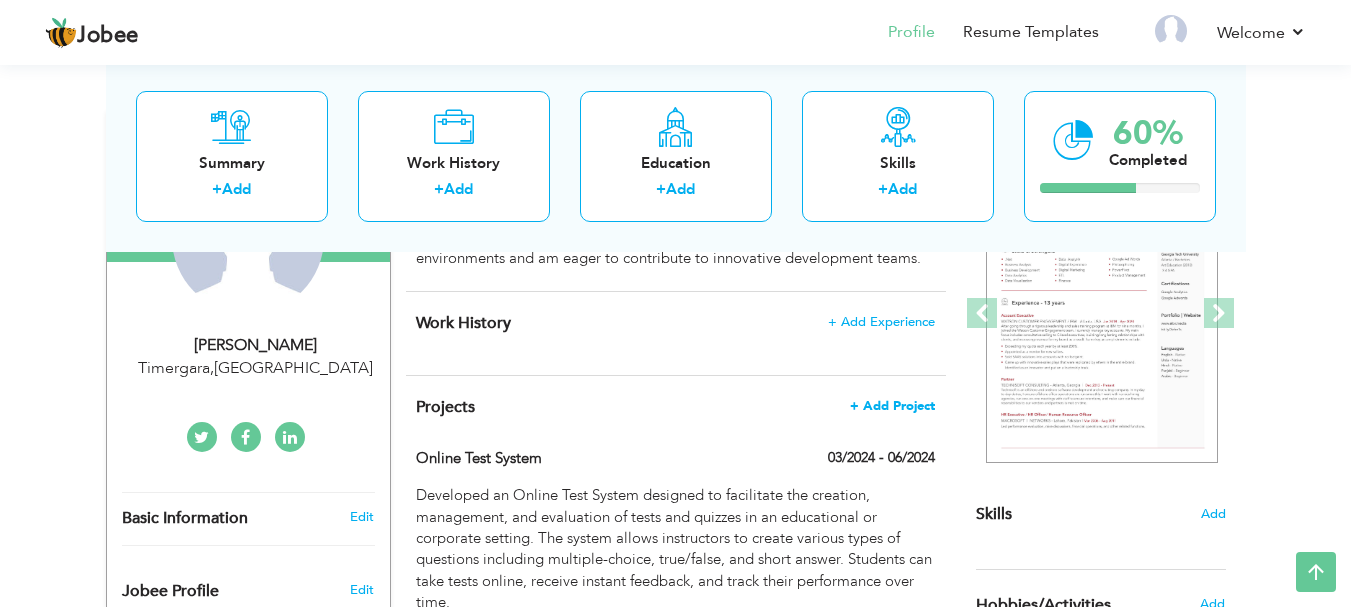 click on "+ Add Project" at bounding box center [892, 406] 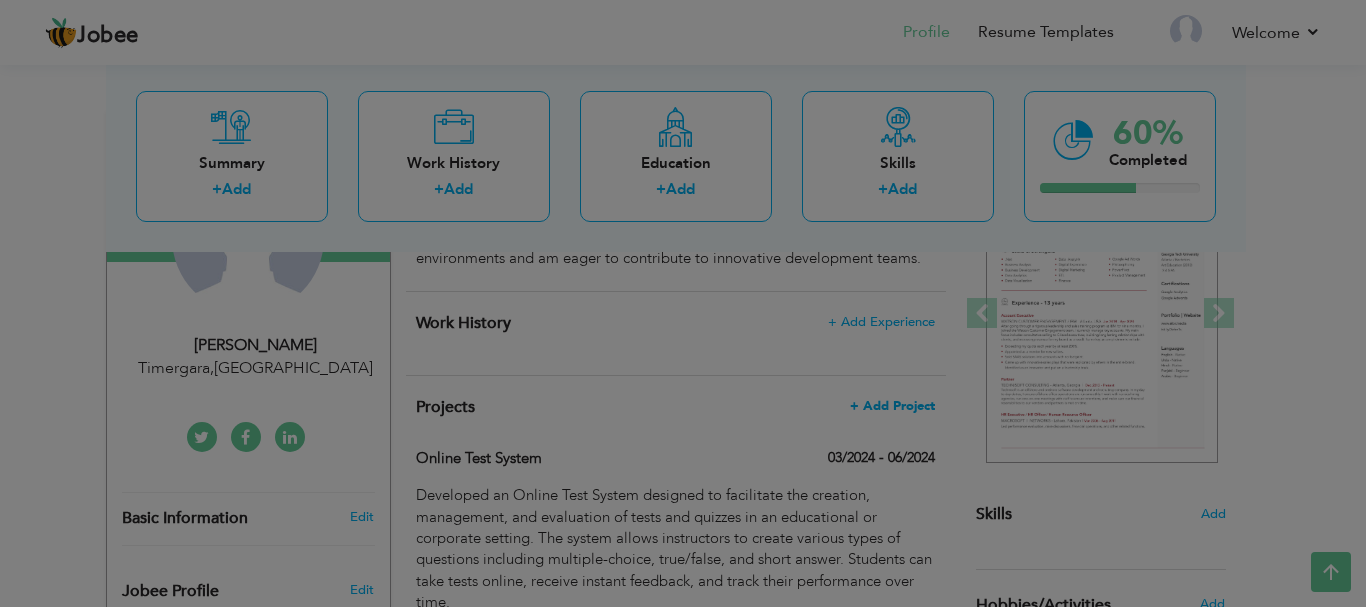 scroll, scrollTop: 0, scrollLeft: 0, axis: both 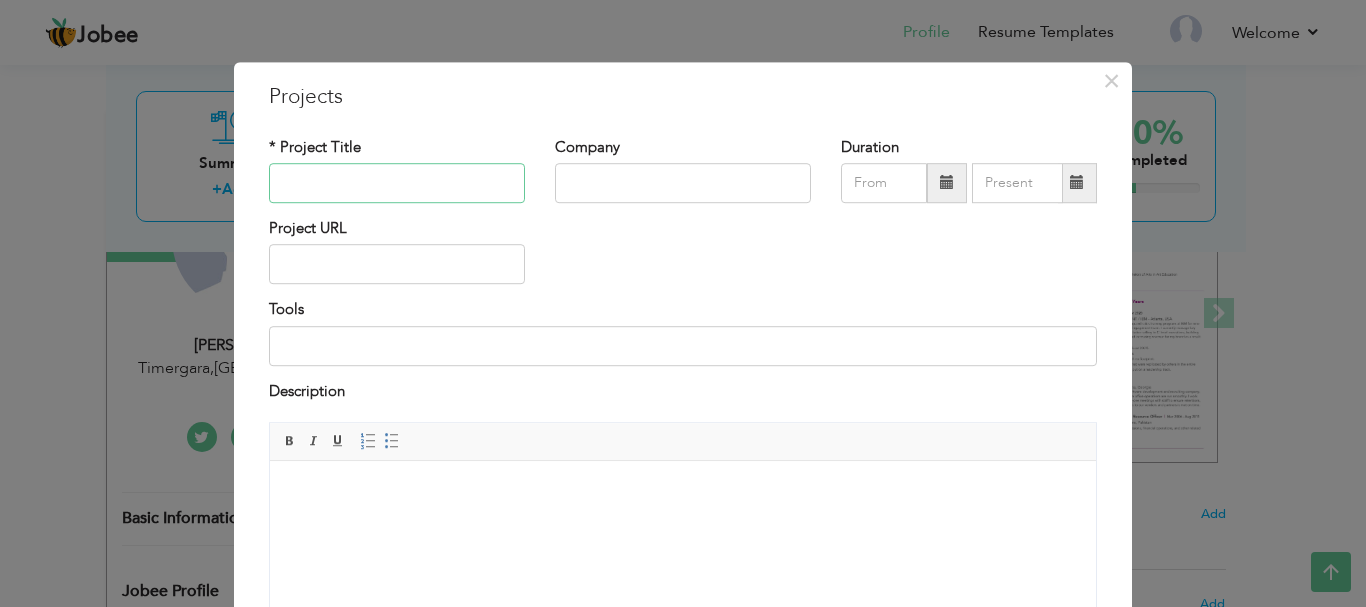 click at bounding box center [397, 183] 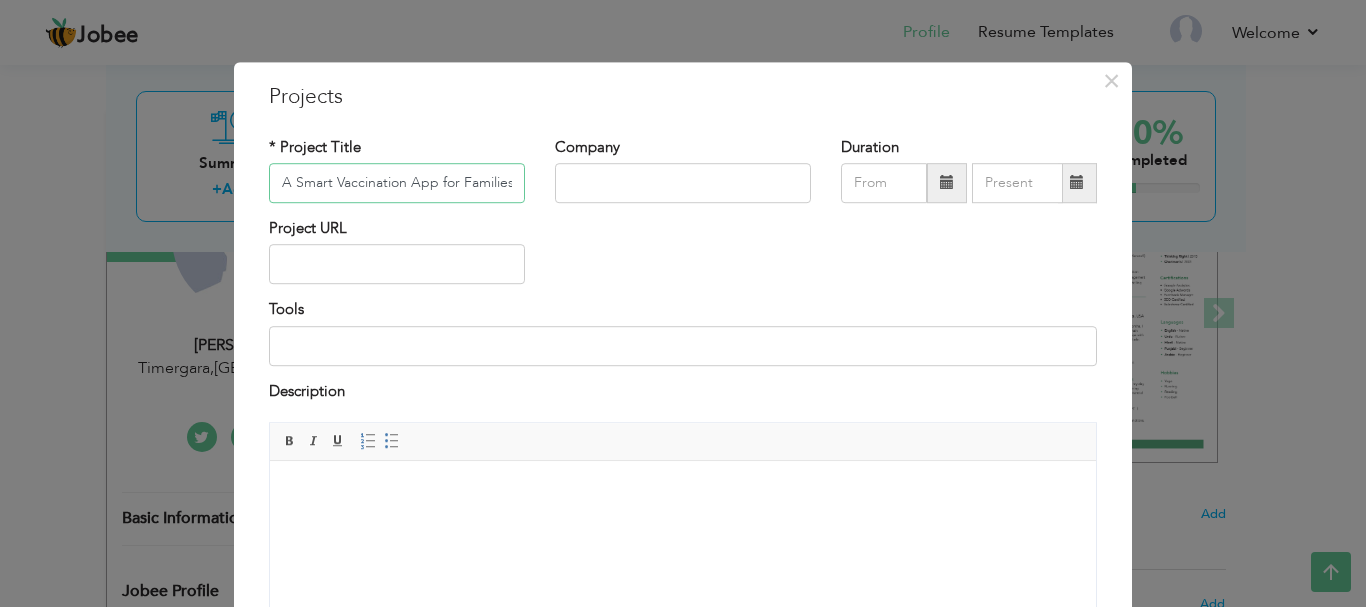 type on "A Smart Vaccination App for Families" 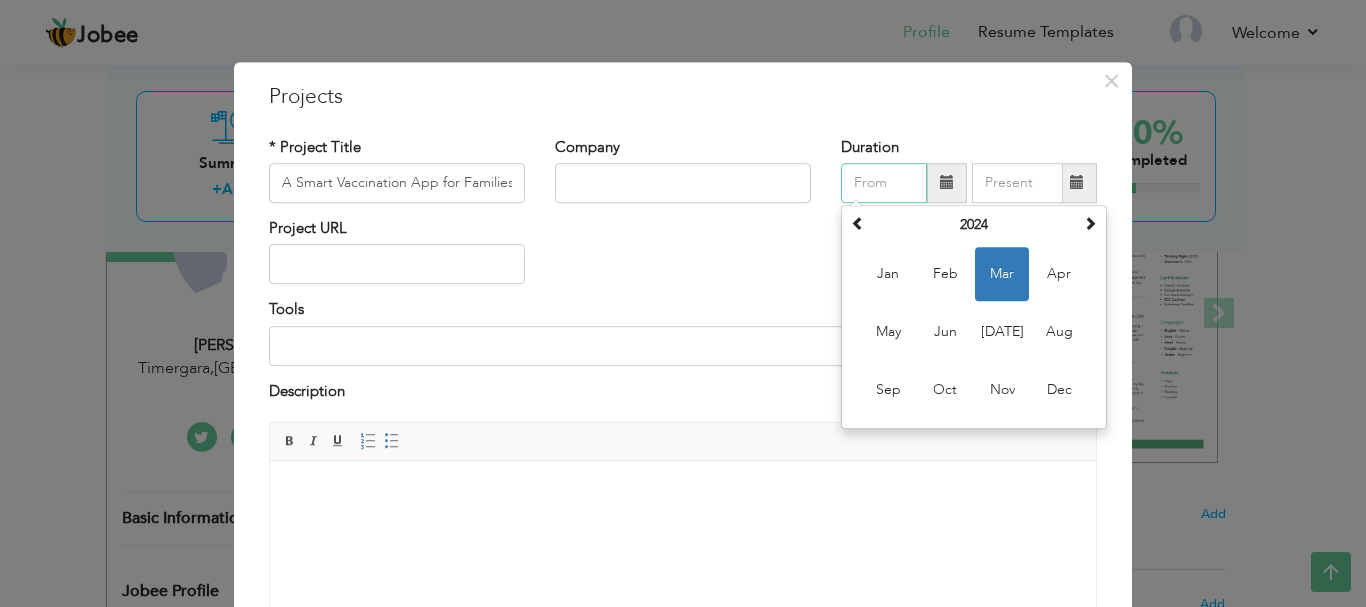 click at bounding box center [884, 183] 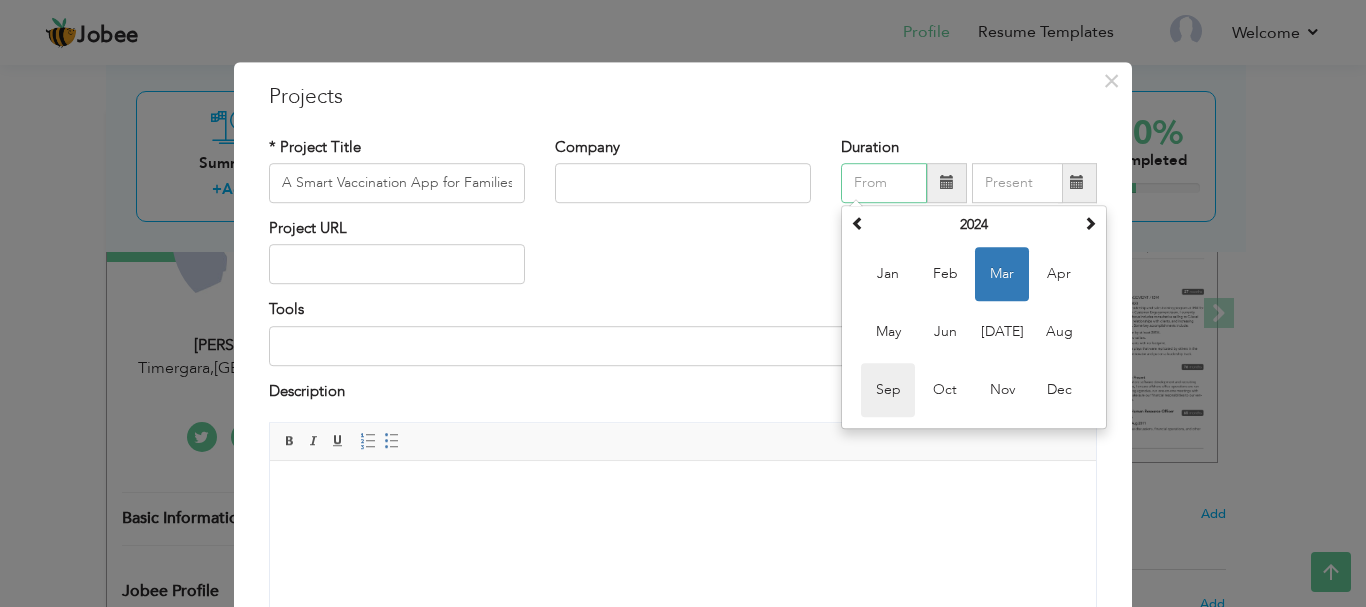 click on "Sep" at bounding box center [888, 390] 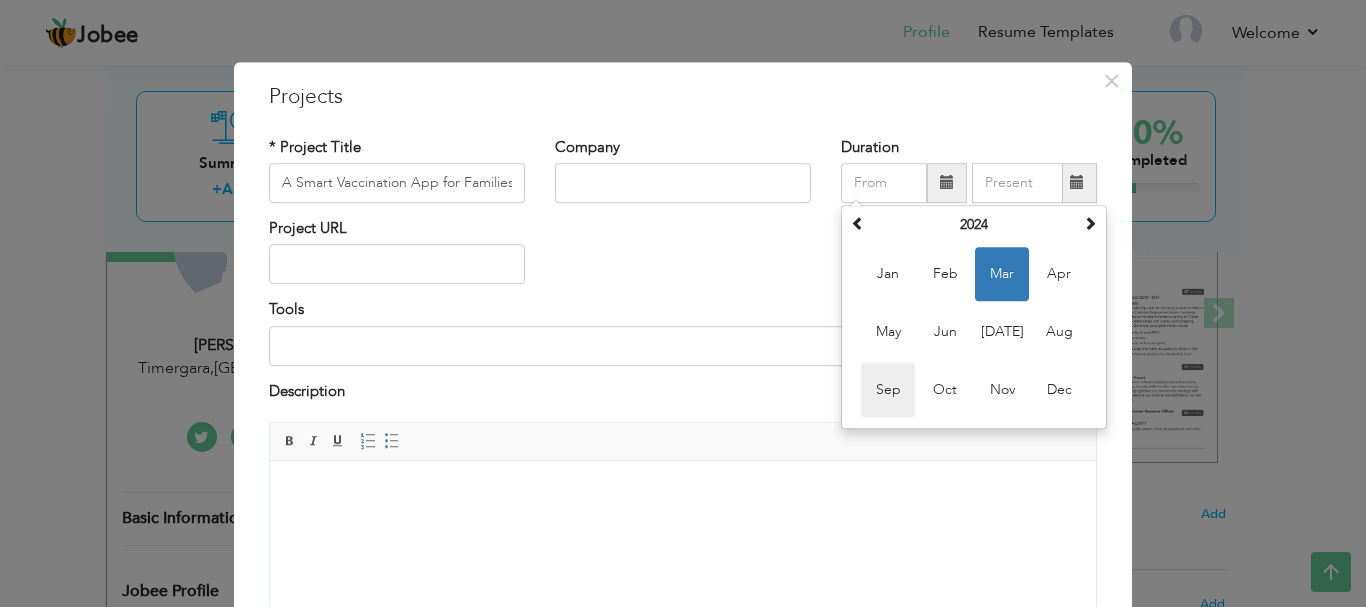 type on "09/2024" 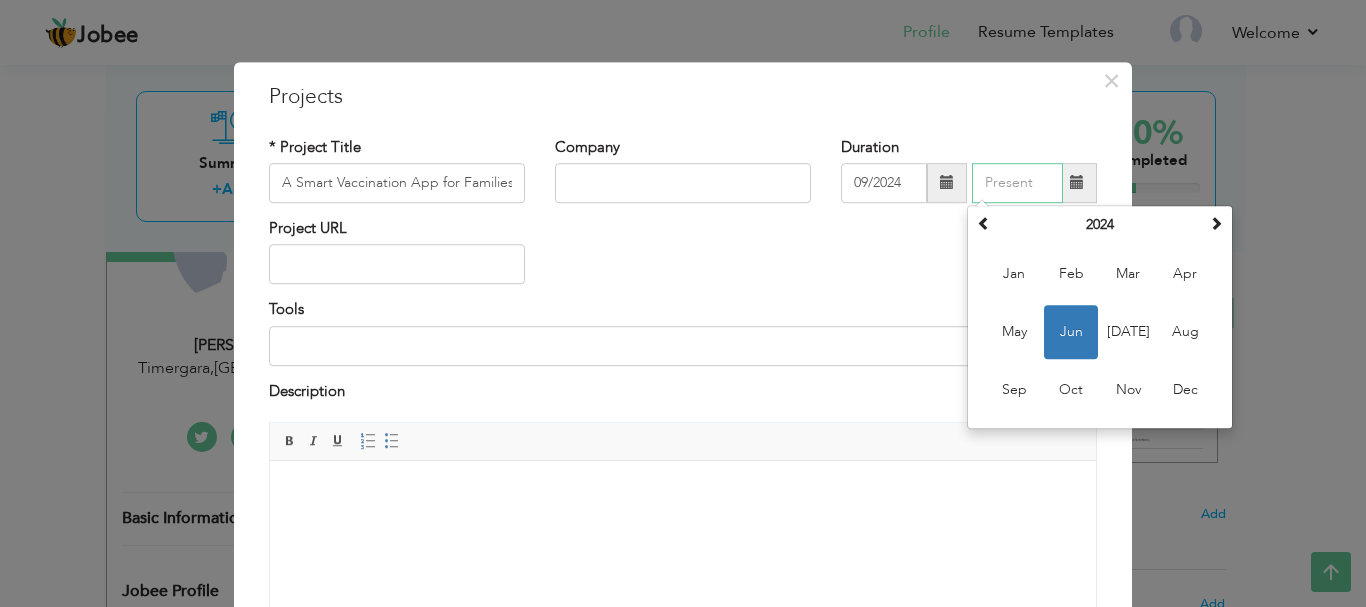 click at bounding box center (1017, 183) 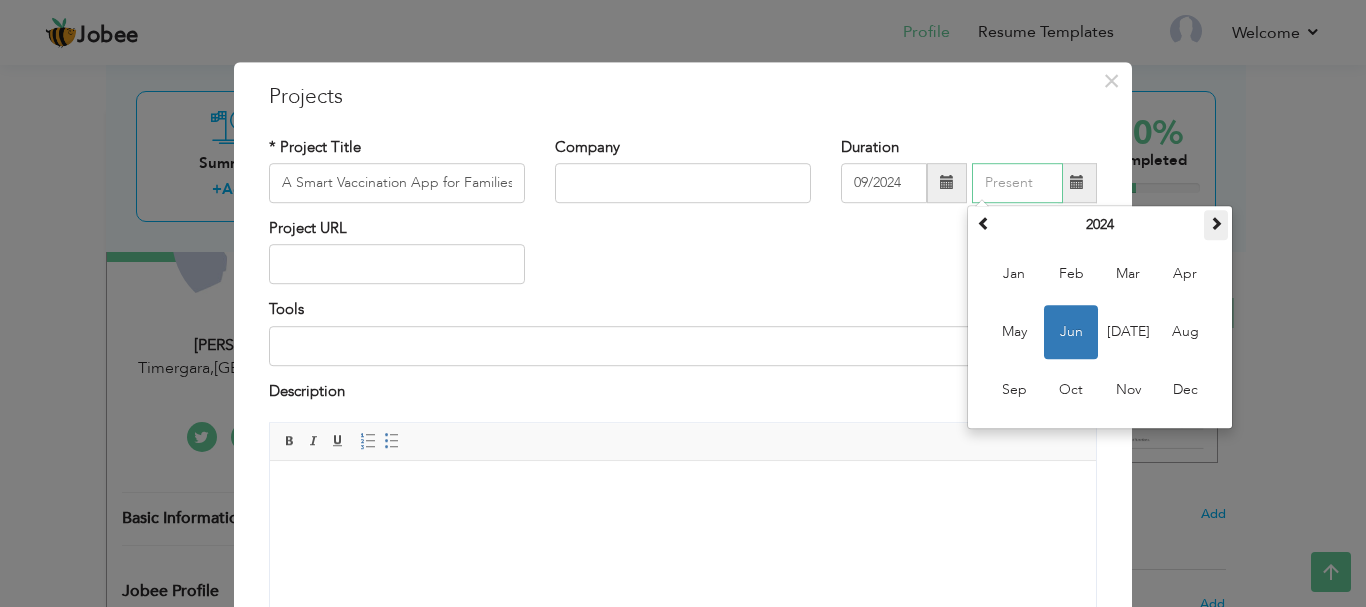 click at bounding box center (1216, 223) 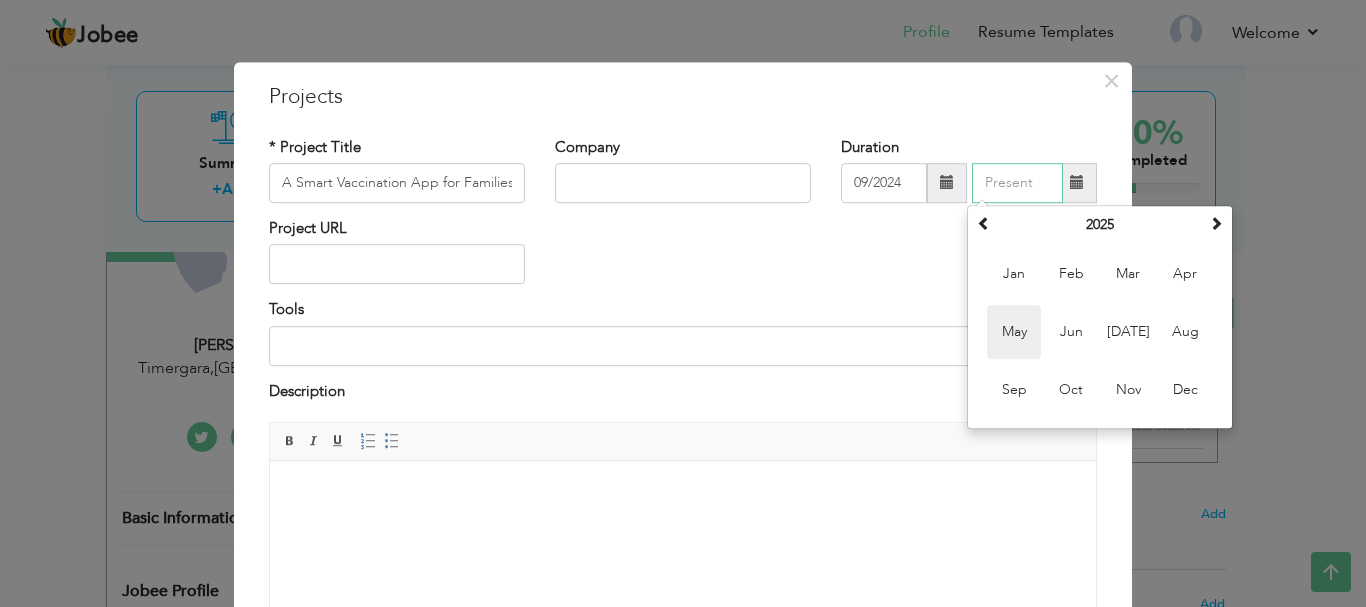 click on "May" at bounding box center (1014, 332) 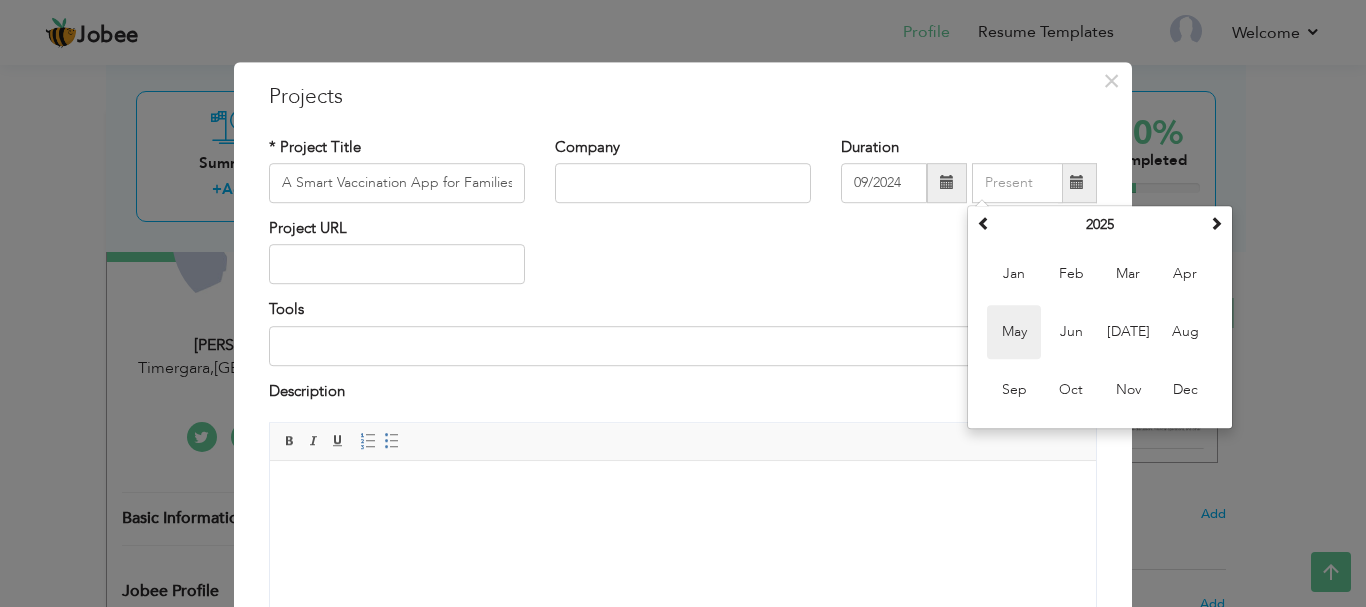 type on "05/2025" 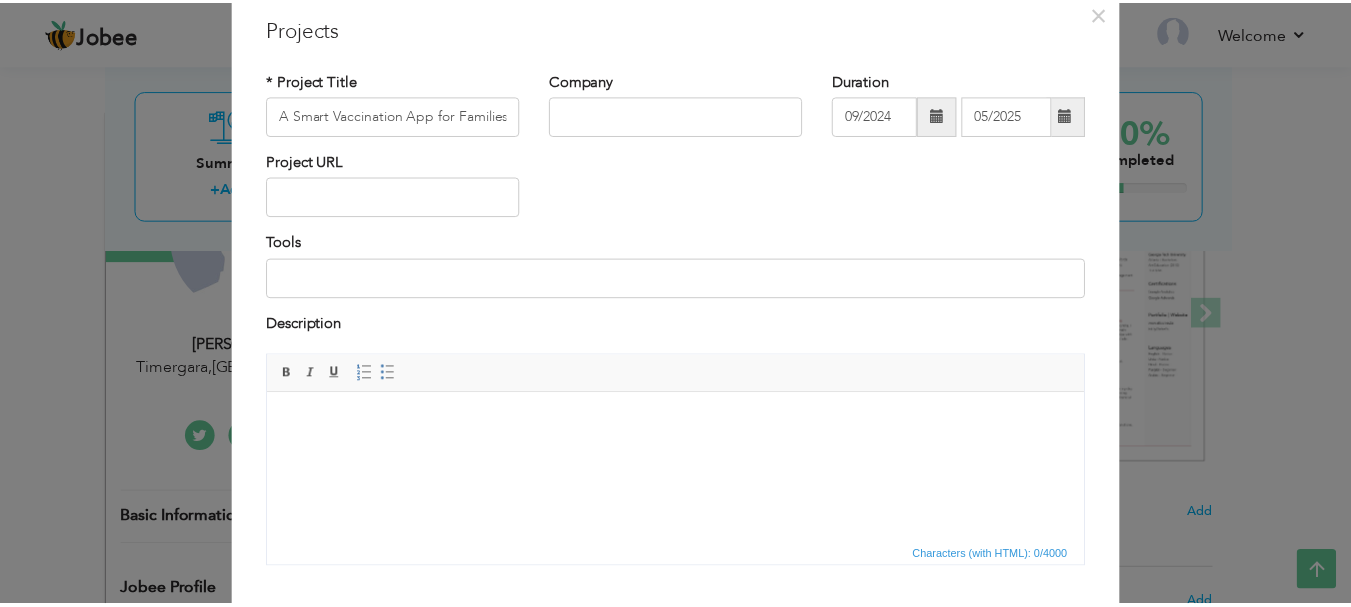 scroll, scrollTop: 191, scrollLeft: 0, axis: vertical 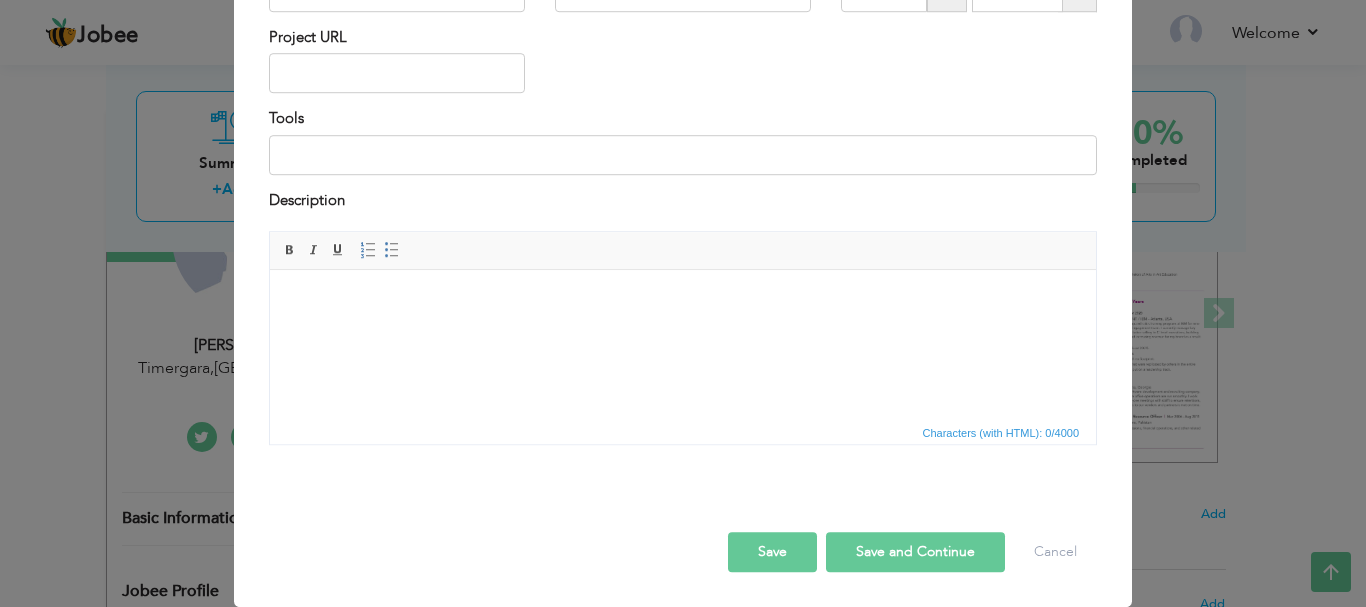 click at bounding box center (683, 300) 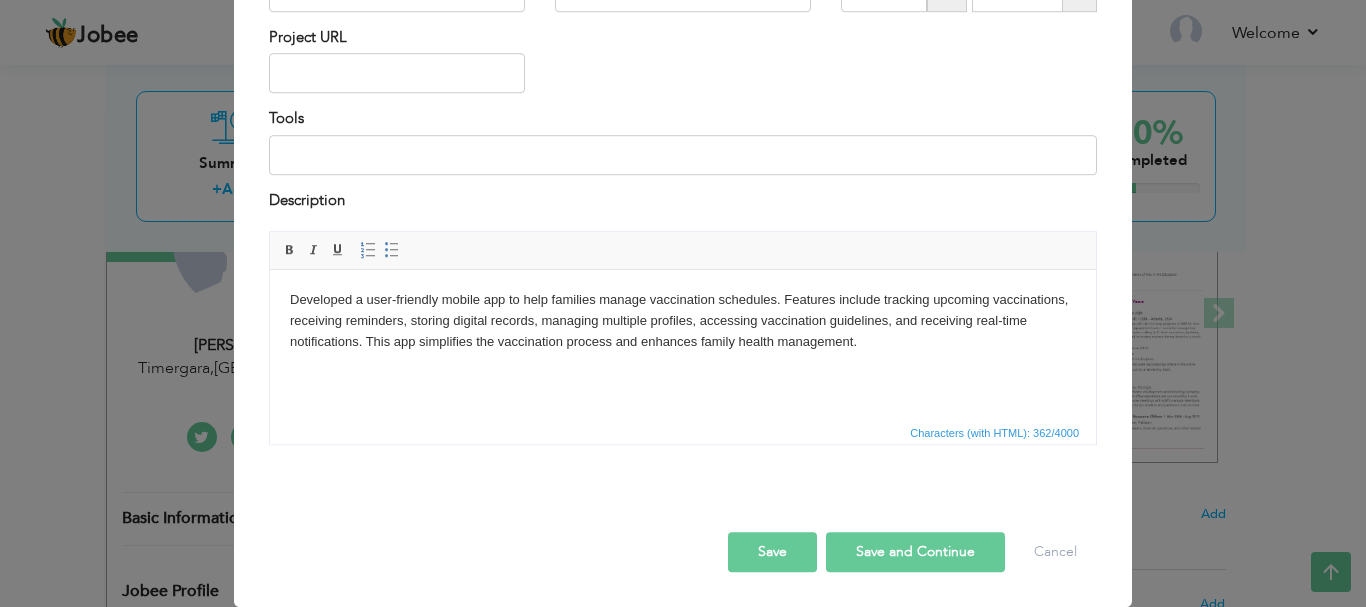 click on "Save" at bounding box center [772, 552] 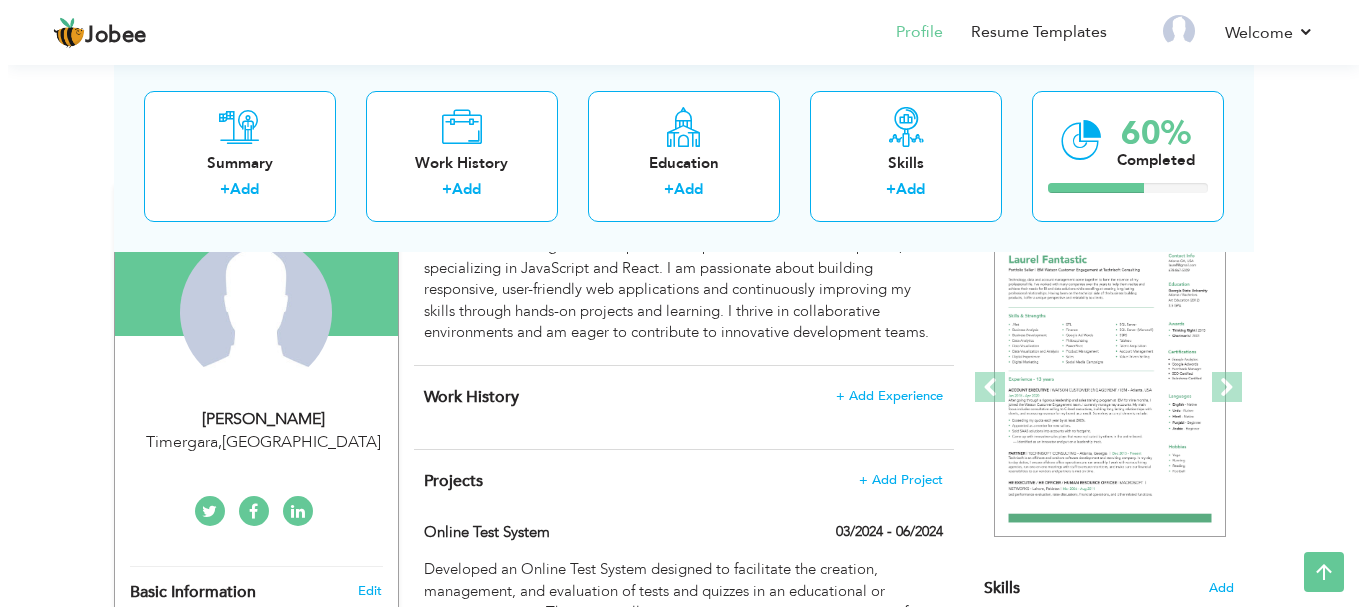 scroll, scrollTop: 193, scrollLeft: 0, axis: vertical 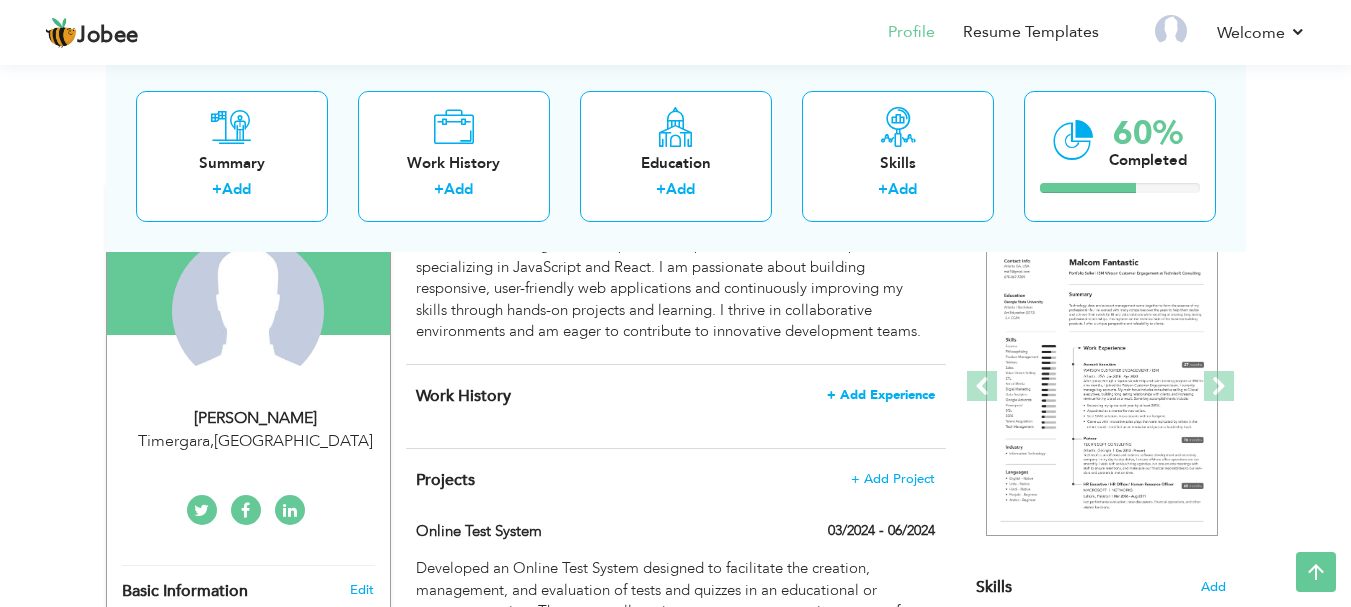 click on "+ Add Experience" at bounding box center (881, 395) 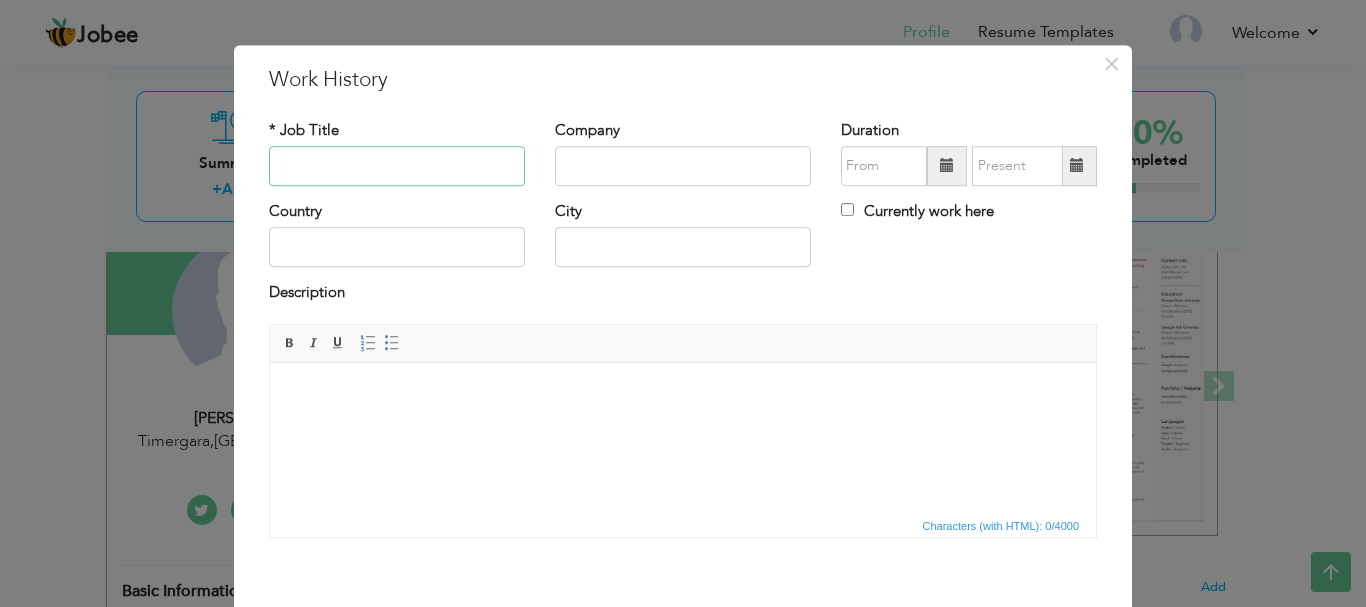 scroll, scrollTop: 18, scrollLeft: 0, axis: vertical 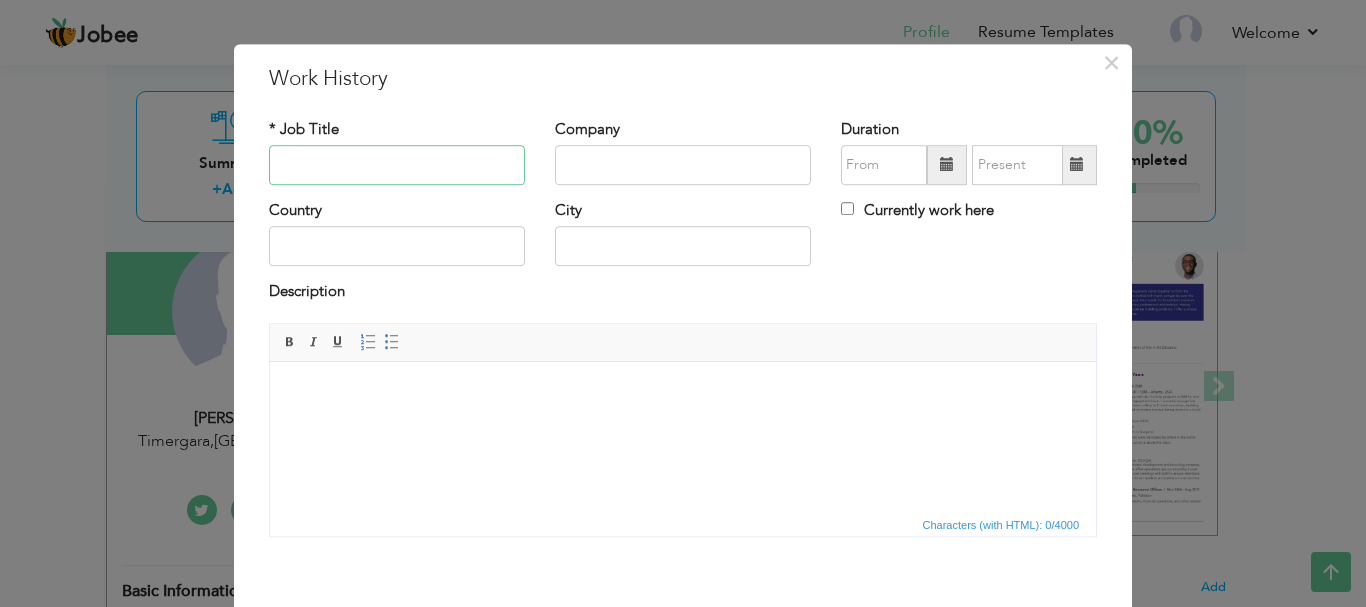 paste on "Web developer internship" 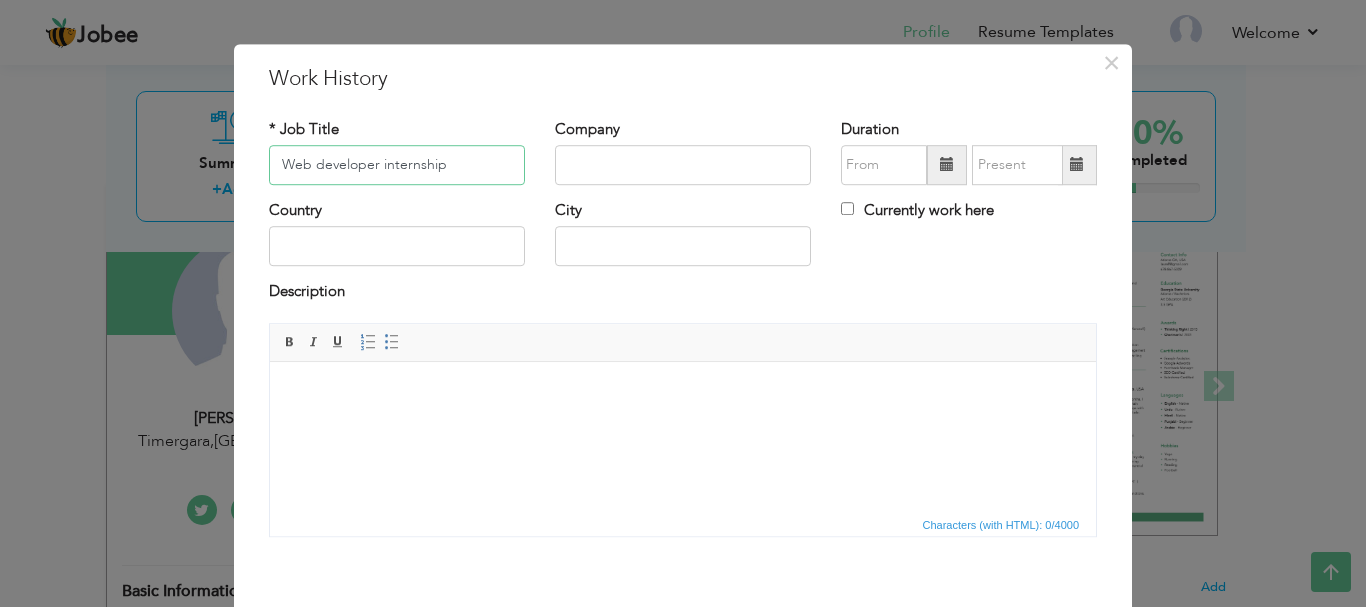 type on "Web developer internship" 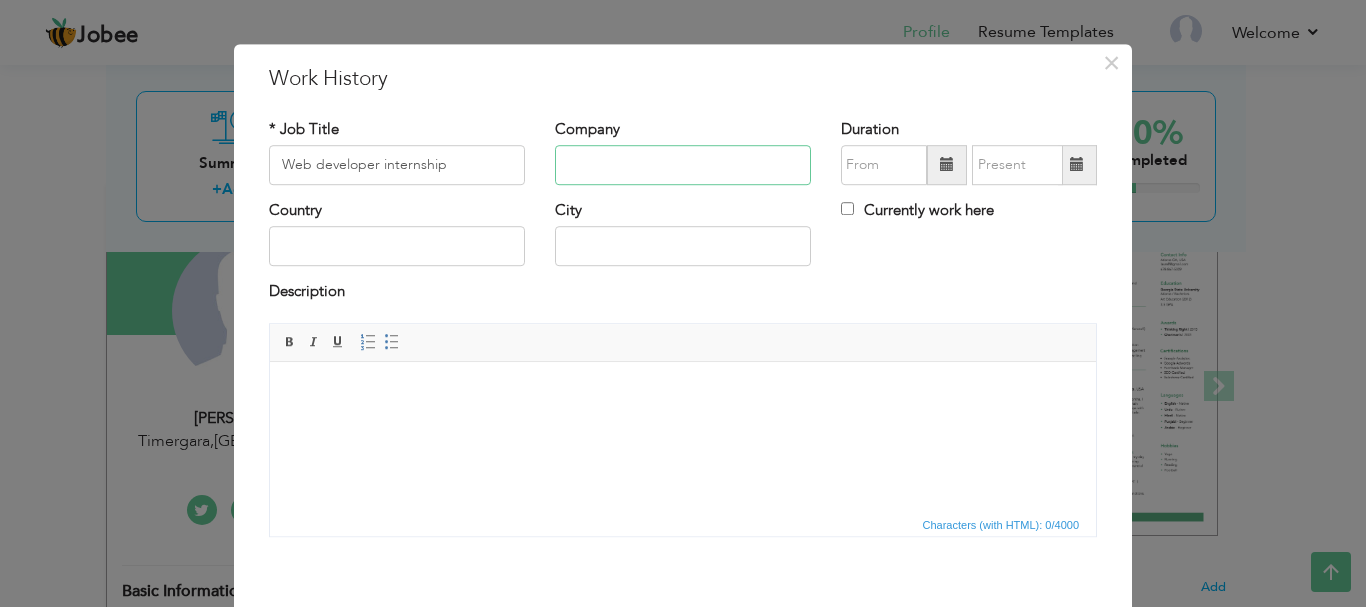 click at bounding box center (683, 165) 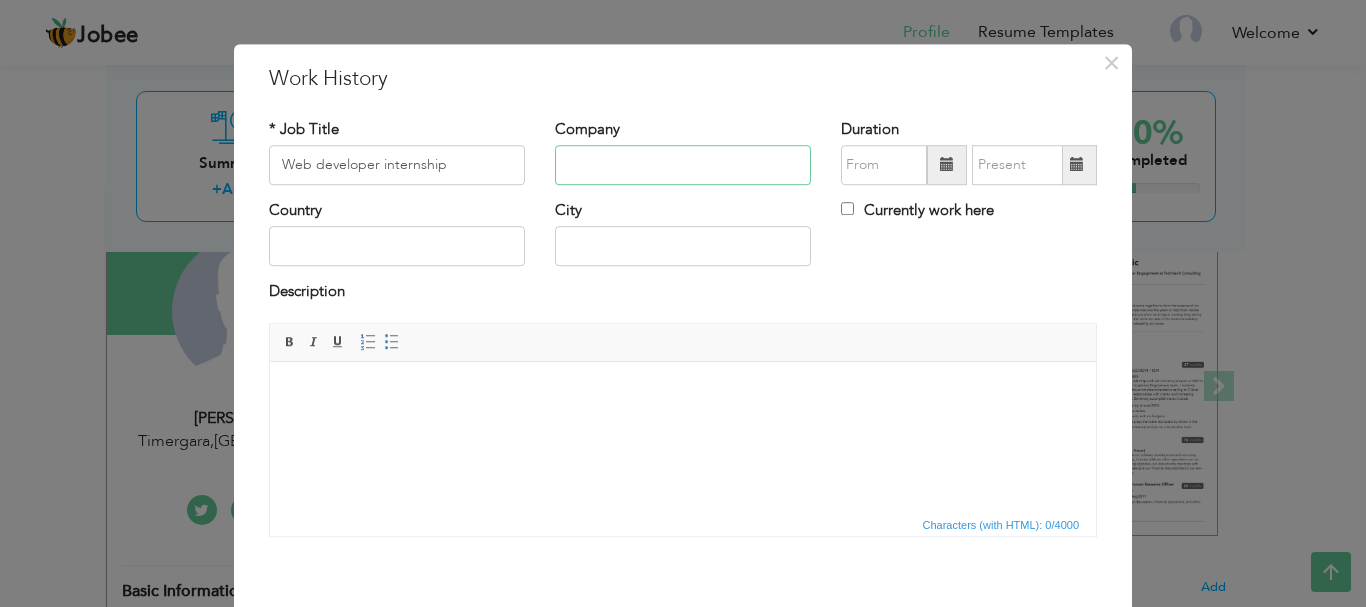 paste on " URRAAN - Runway to Digital Flight – Abbottabad, Pakistan" 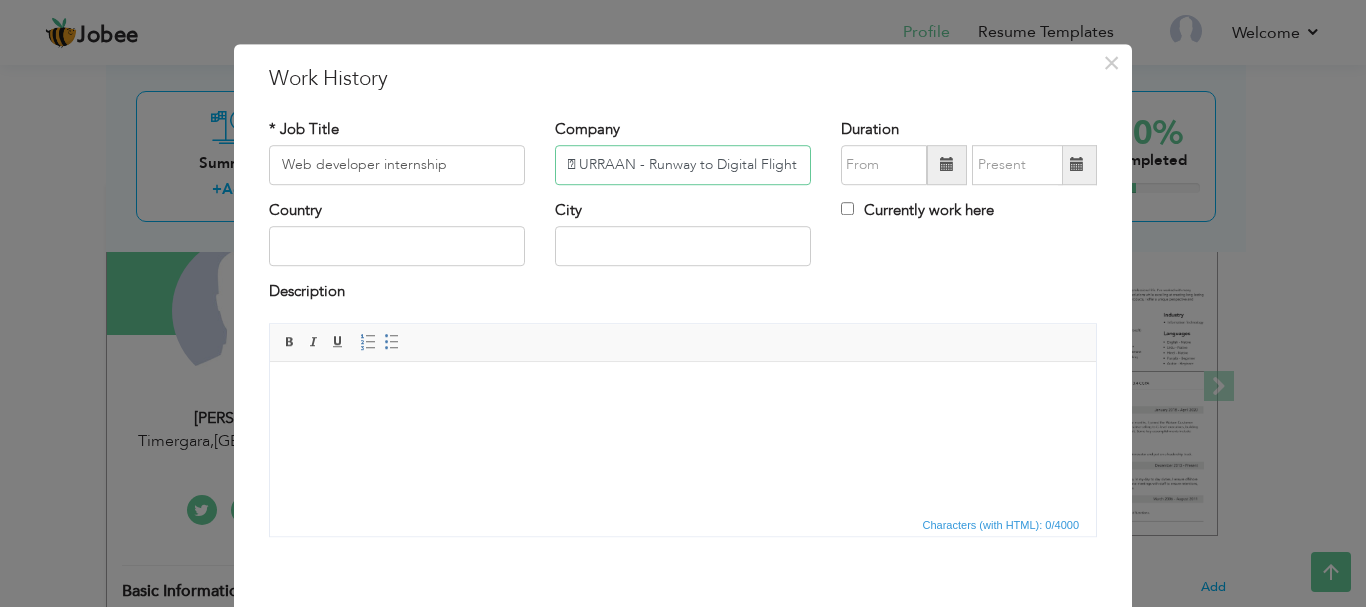 scroll, scrollTop: 0, scrollLeft: 4, axis: horizontal 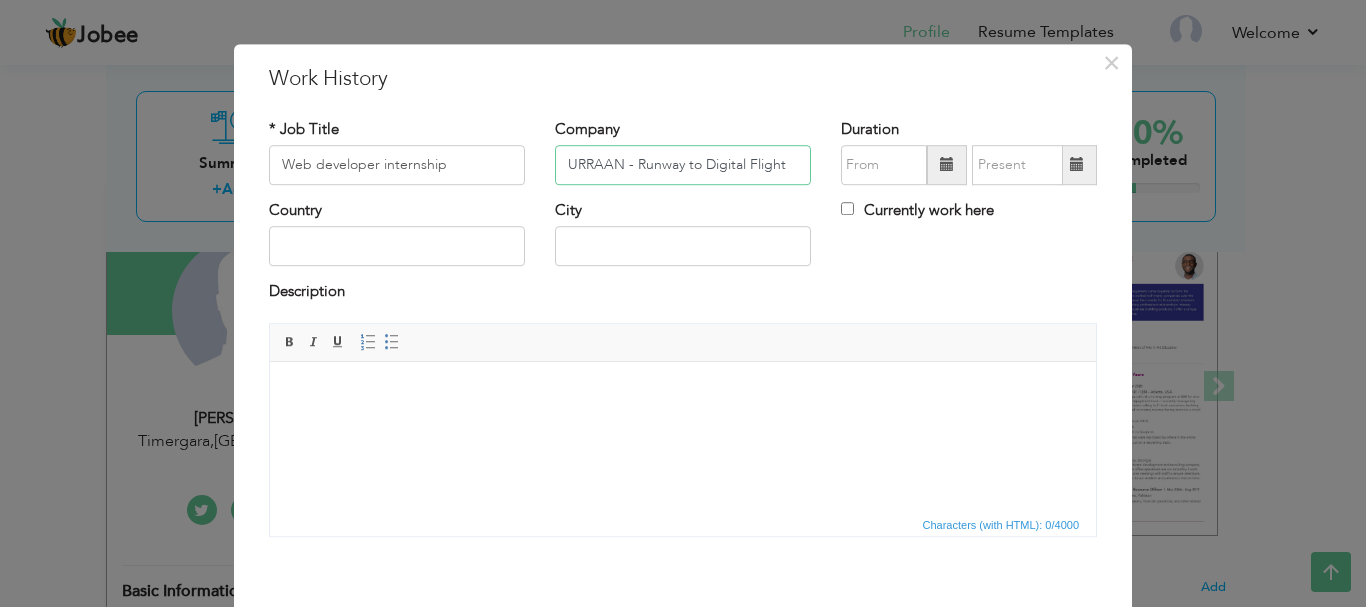 type on "URRAAN - Runway to Digital Flight" 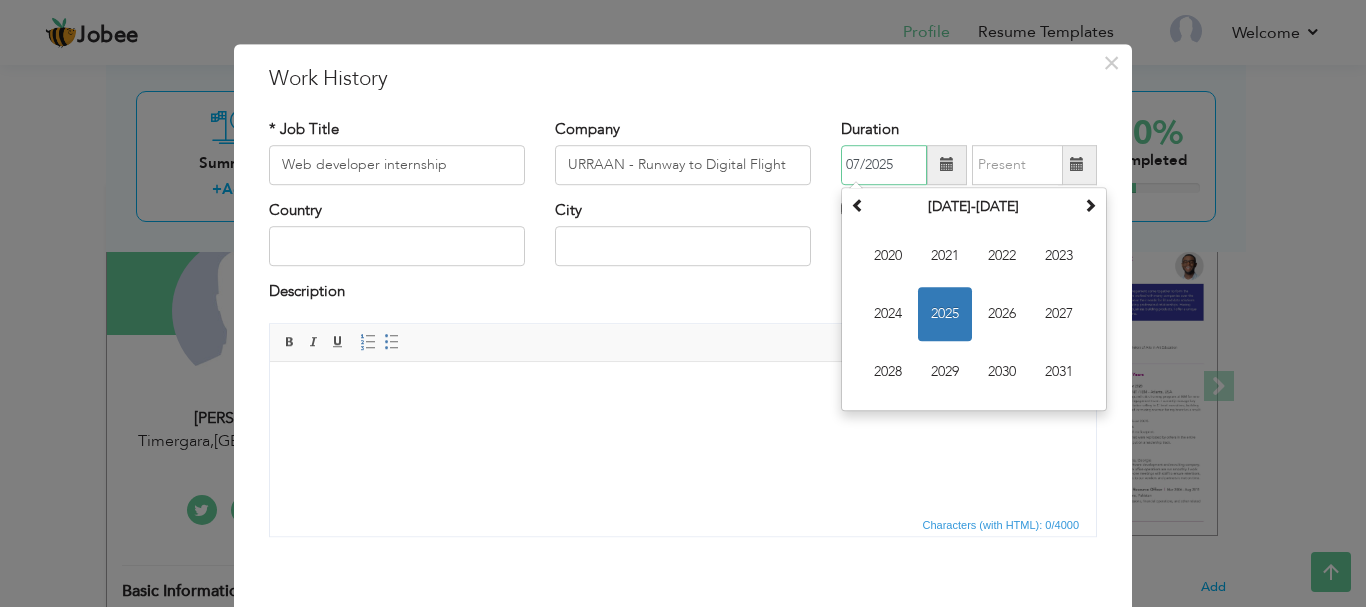 click on "07/2025" at bounding box center [884, 165] 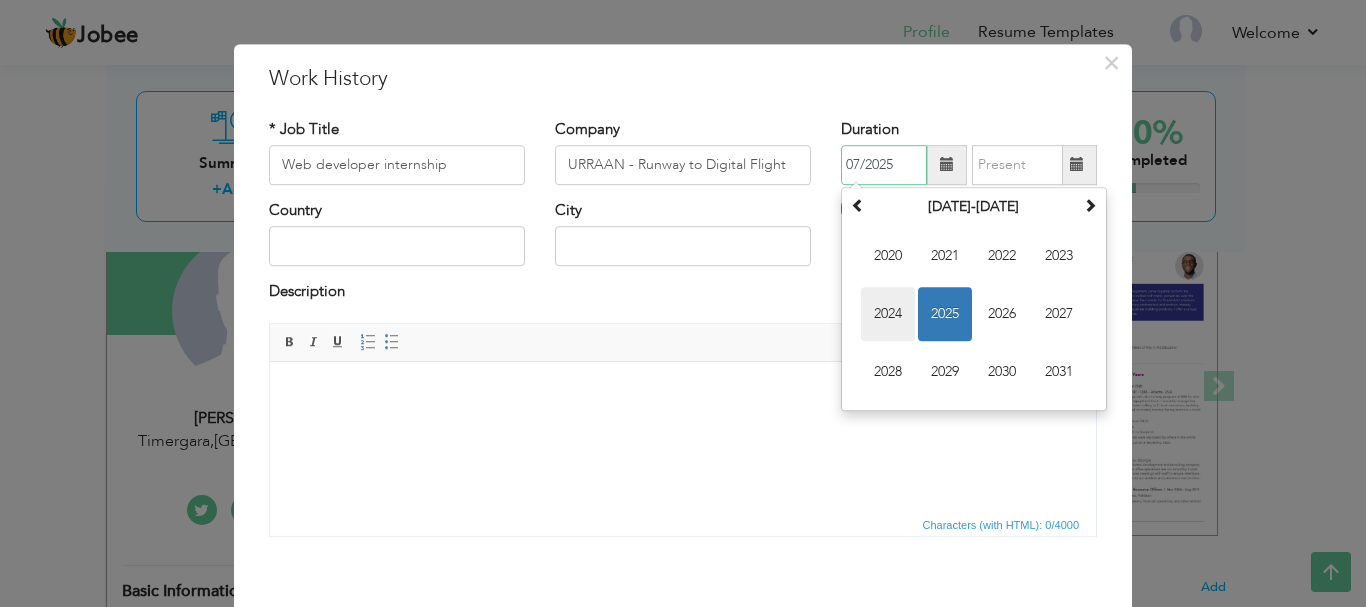 click on "2024" at bounding box center (888, 314) 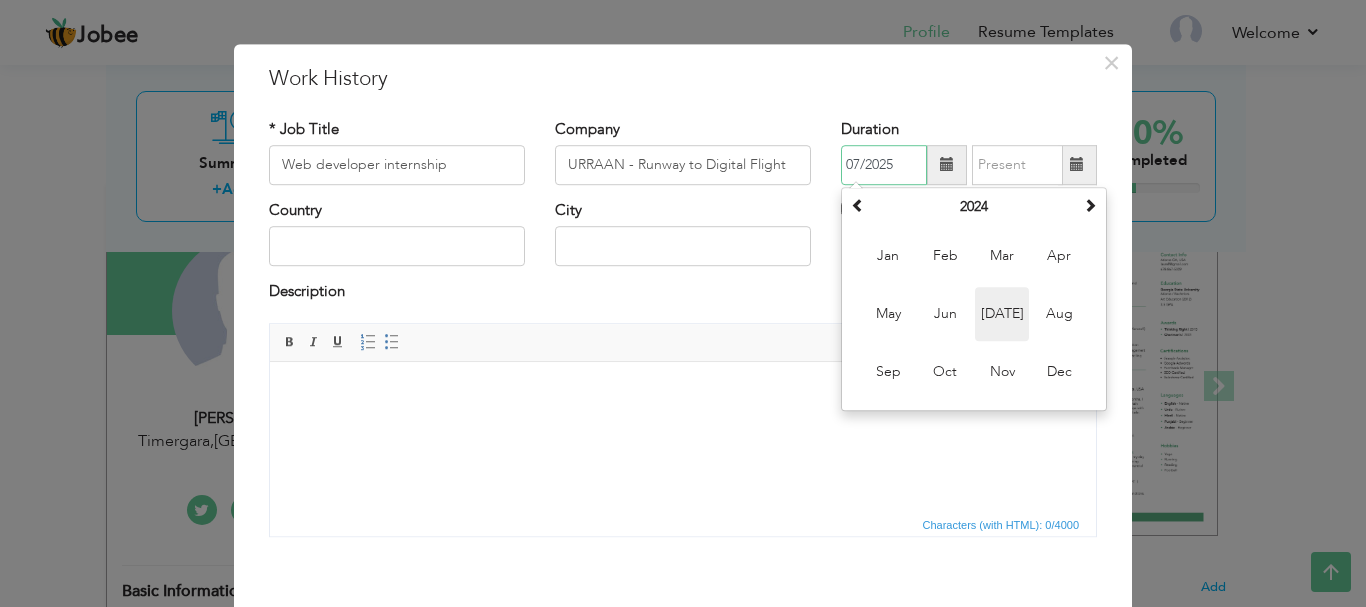 click on "Jul" at bounding box center (1002, 314) 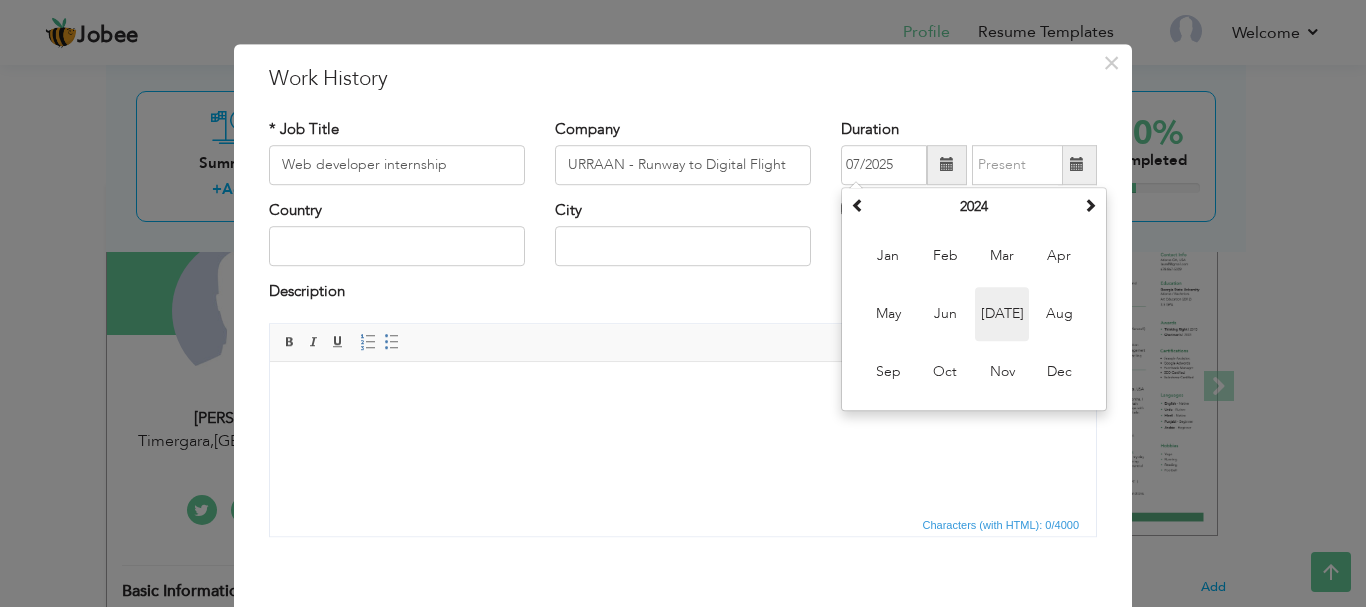 type on "07/2024" 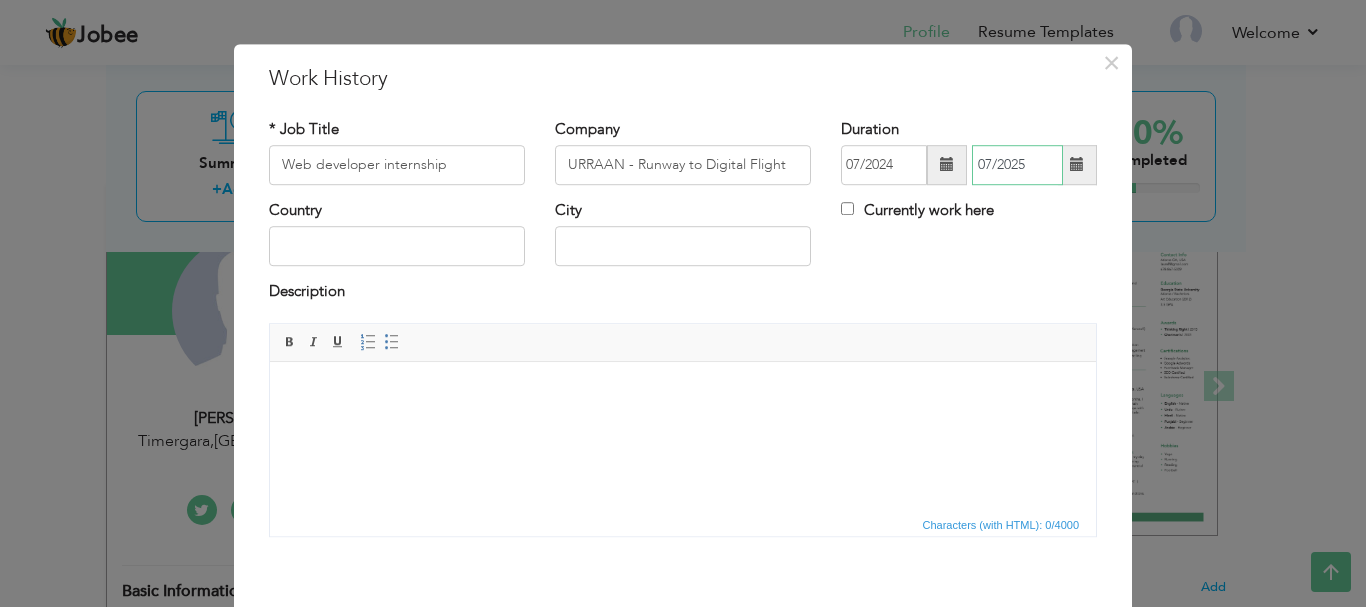 click on "07/2025" at bounding box center [1017, 165] 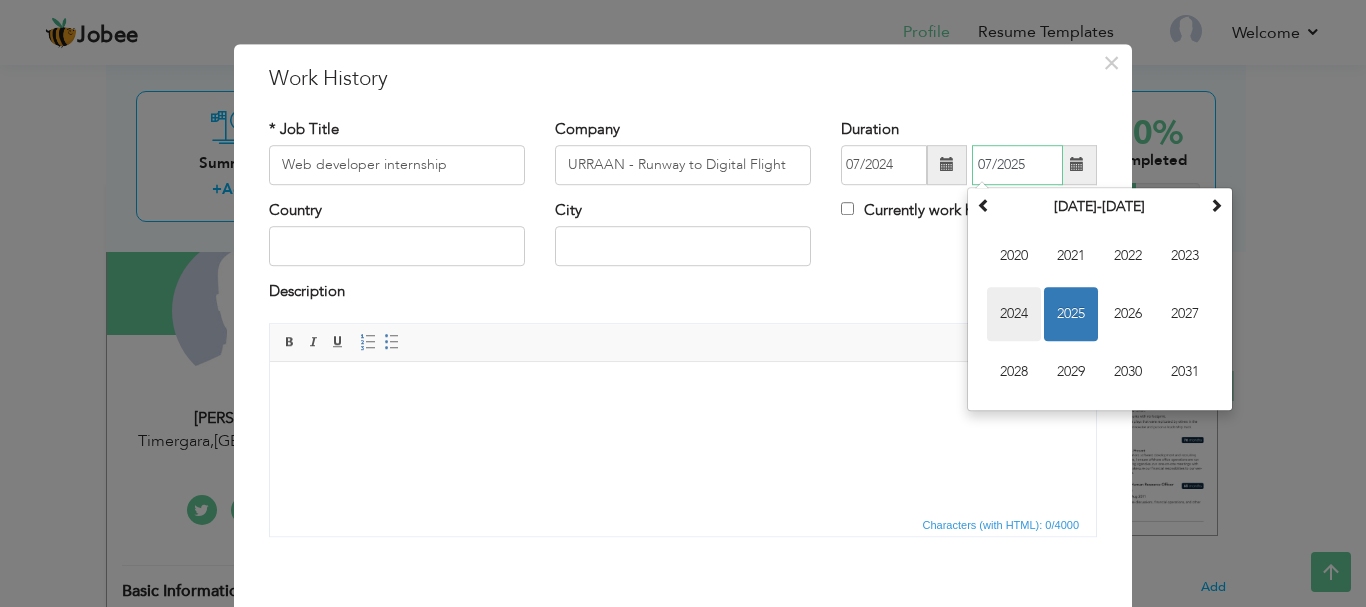 click on "2024" at bounding box center [1014, 314] 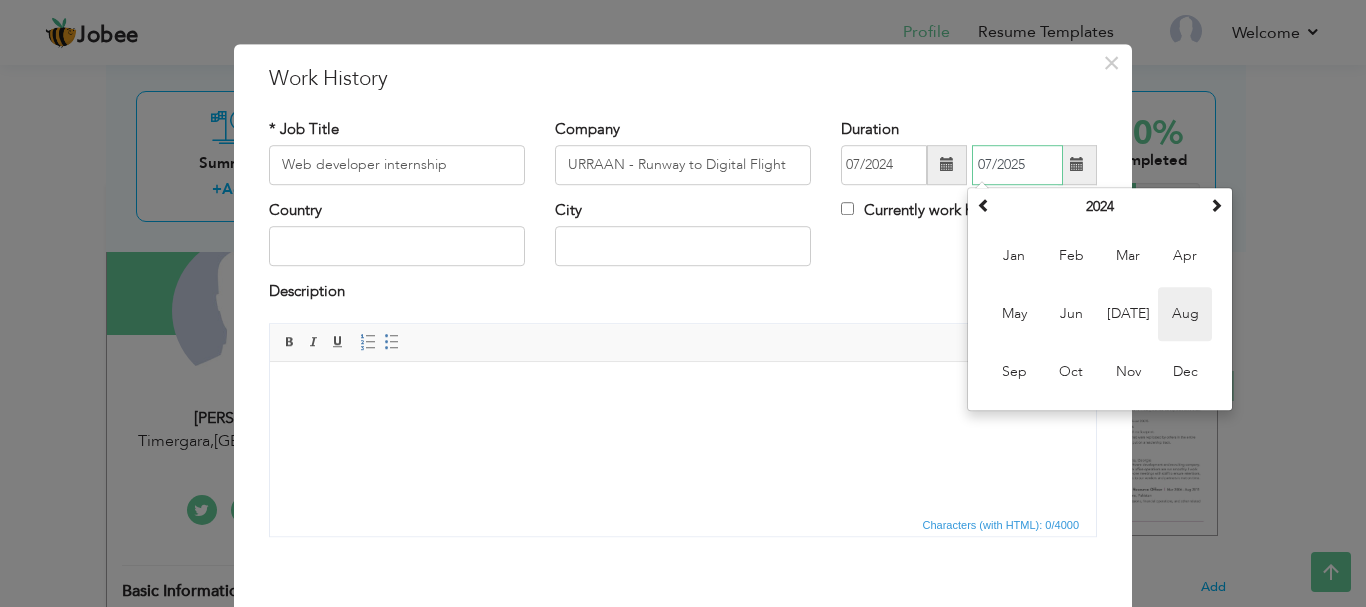 click on "Aug" at bounding box center (1185, 314) 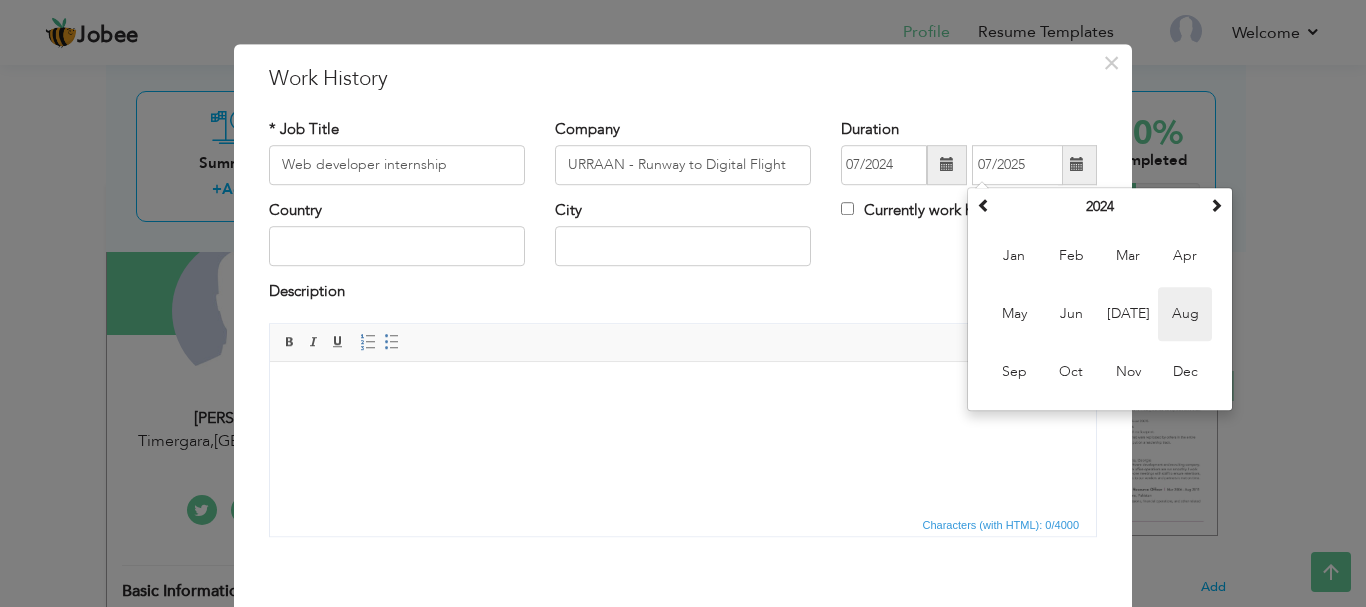 type on "08/2024" 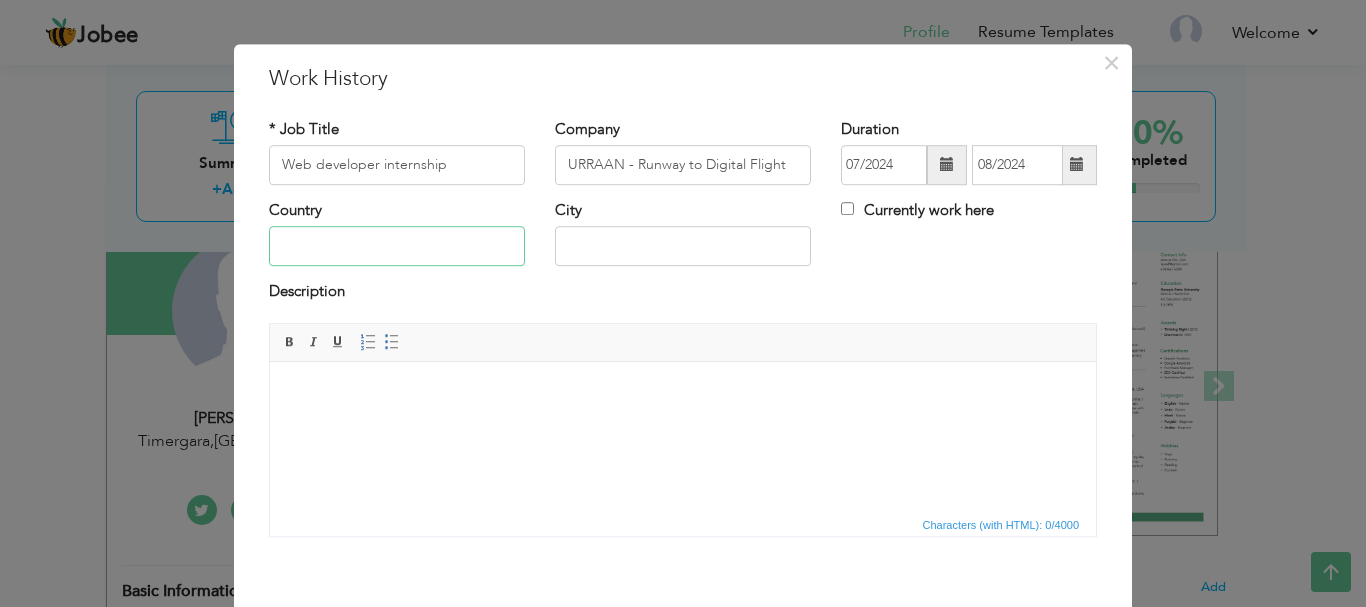 click at bounding box center [397, 247] 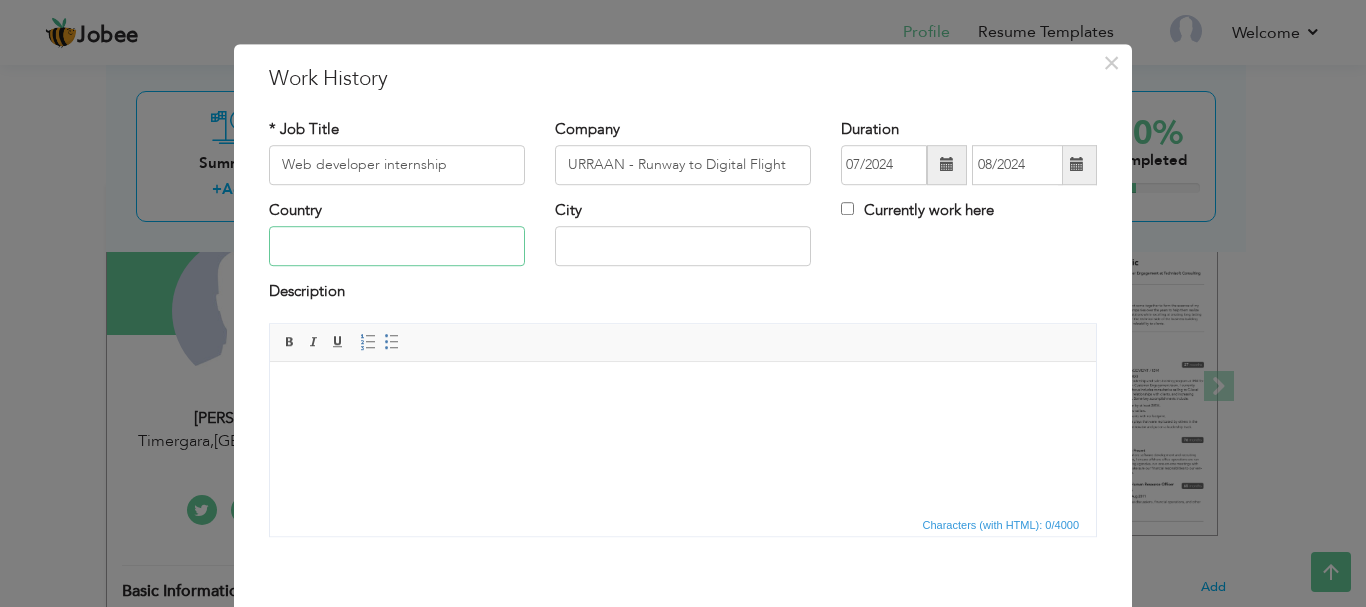 type on "[GEOGRAPHIC_DATA]" 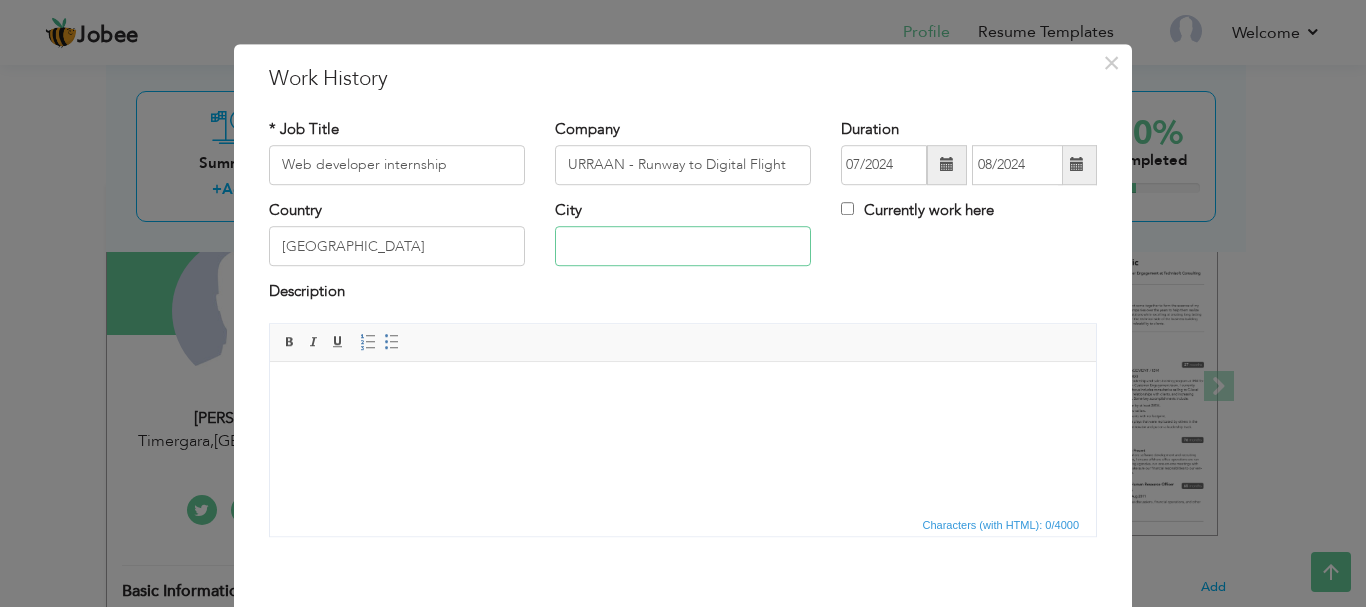 type on "Timergara" 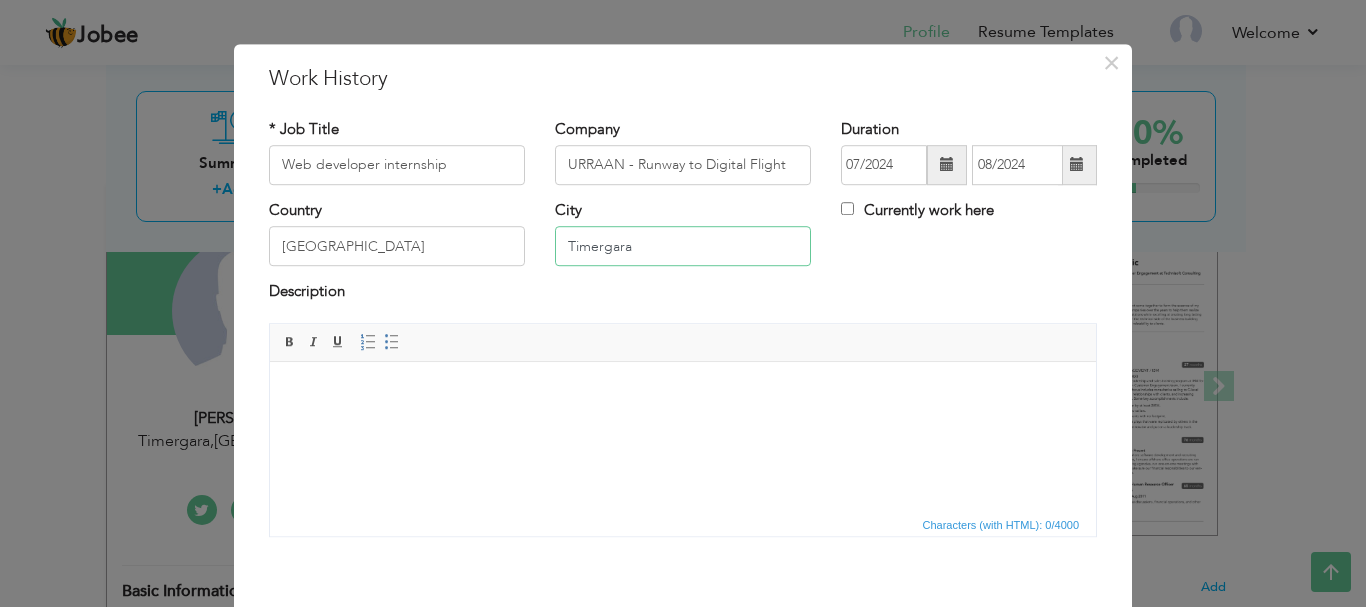 click on "Timergara" at bounding box center (683, 247) 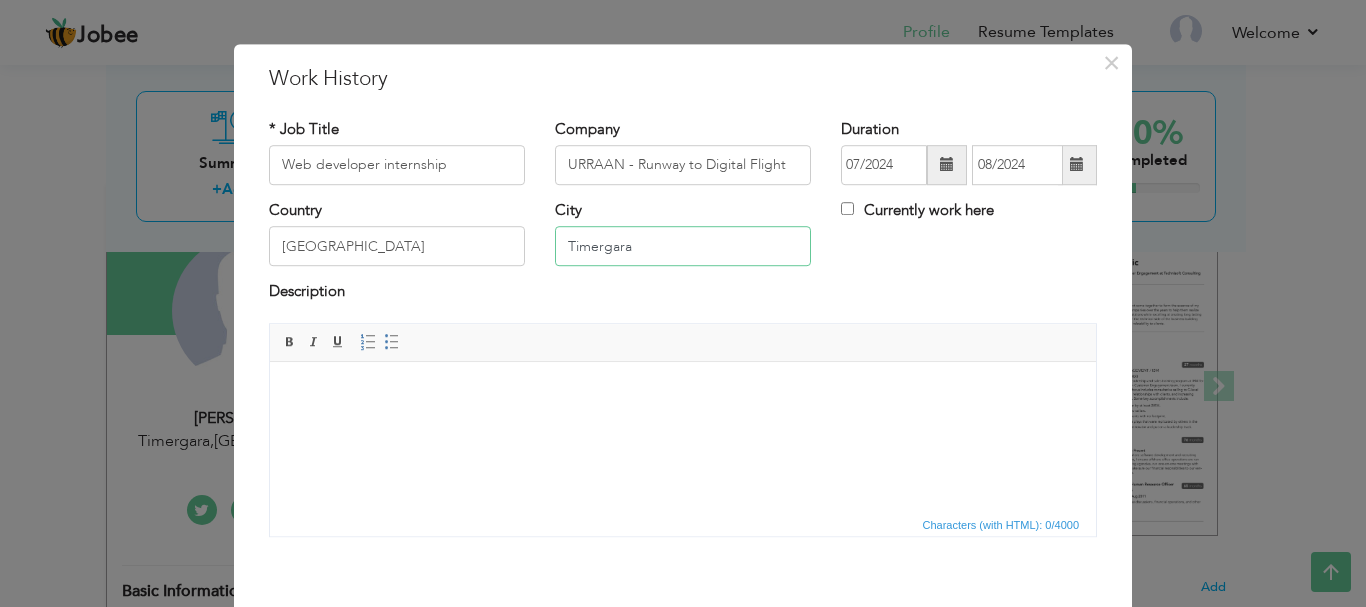 drag, startPoint x: 641, startPoint y: 245, endPoint x: 536, endPoint y: 253, distance: 105.30432 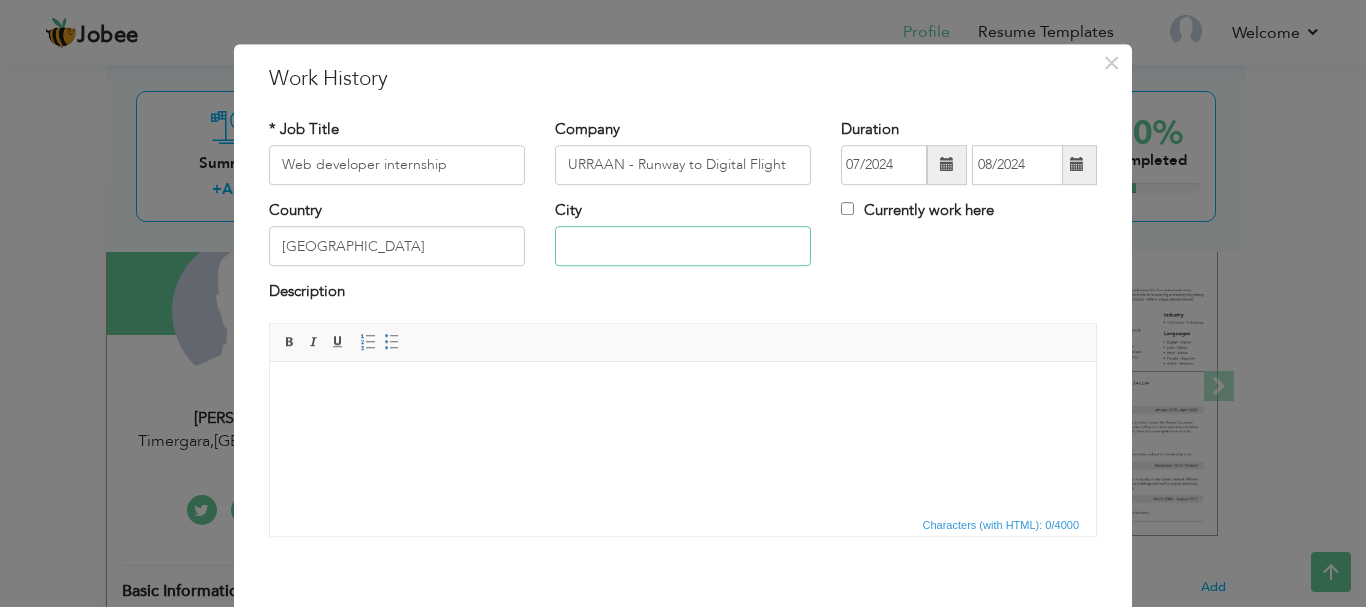 paste on "Abbottabad," 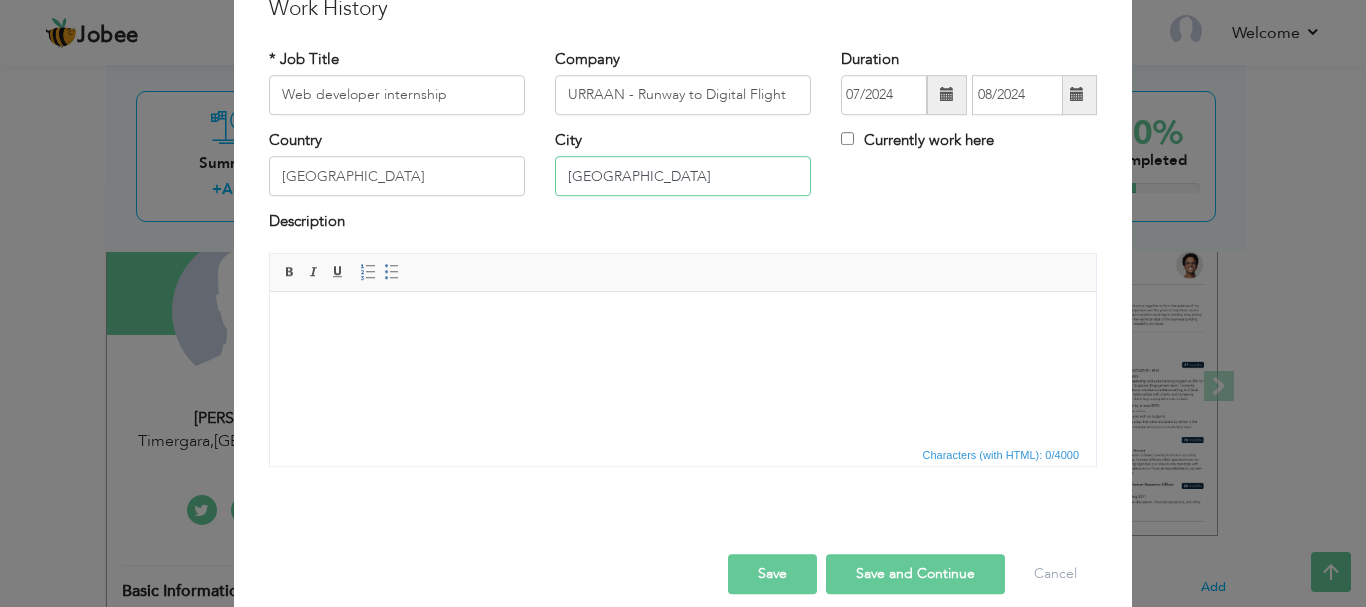 scroll, scrollTop: 110, scrollLeft: 0, axis: vertical 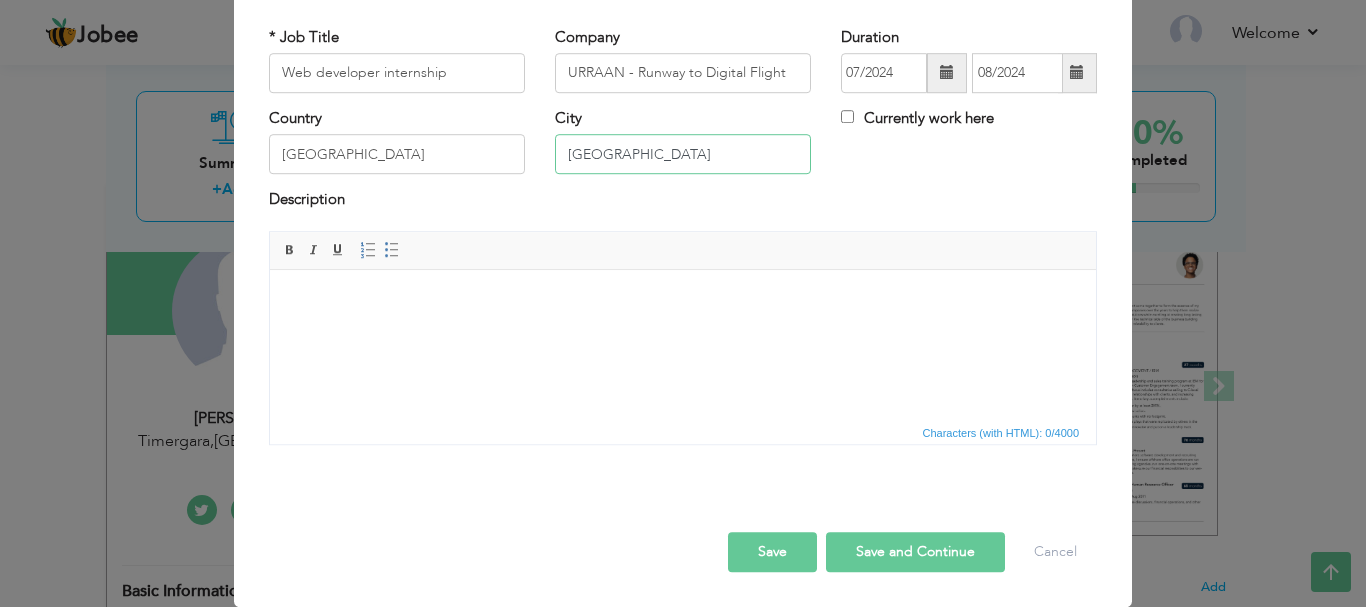 type on "[GEOGRAPHIC_DATA]" 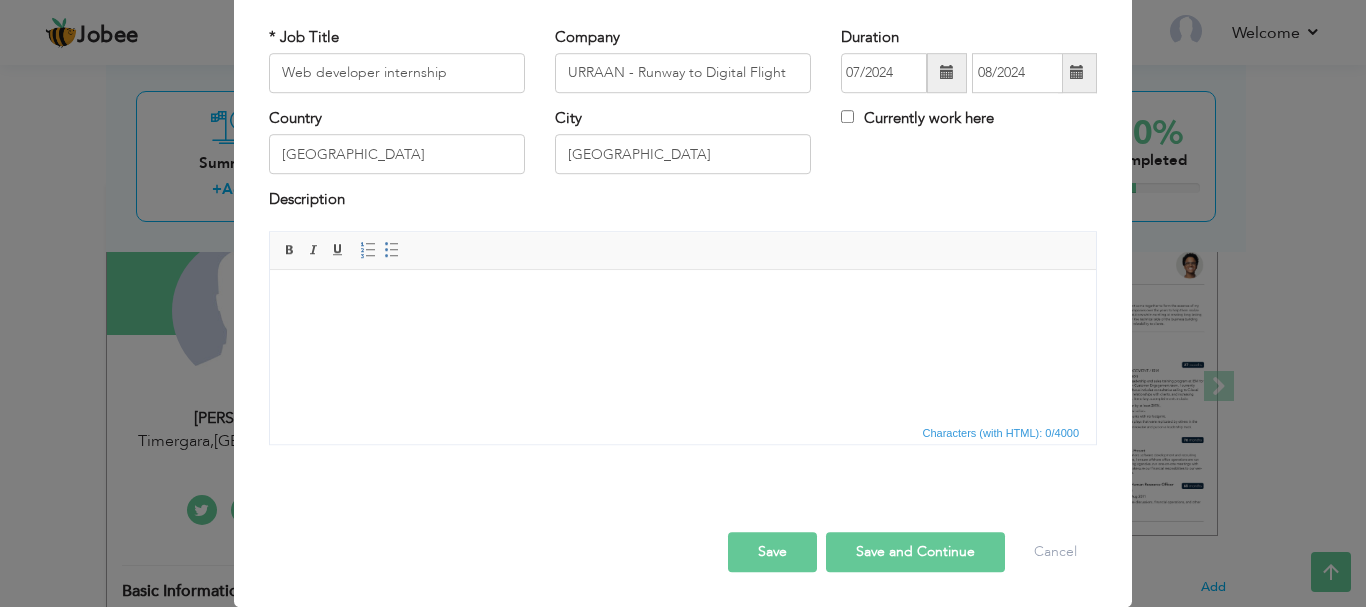 click at bounding box center [683, 299] 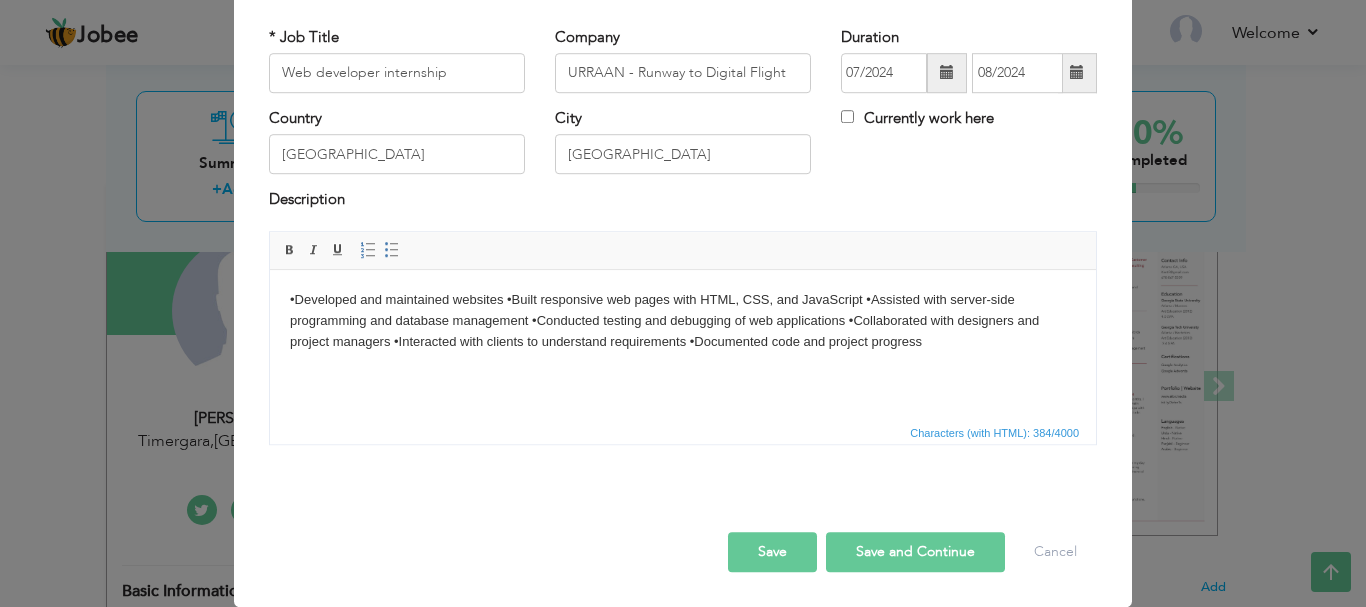 click on "•Developed and maintained websites •Built responsive web pages with HTML, CSS, and JavaScript •Assisted with server-side programming and database management •Conducted testing and debugging of web applications •Collaborated with designers and project managers •Interacted with clients to understand requirements •Documented code and project progress" at bounding box center [683, 320] 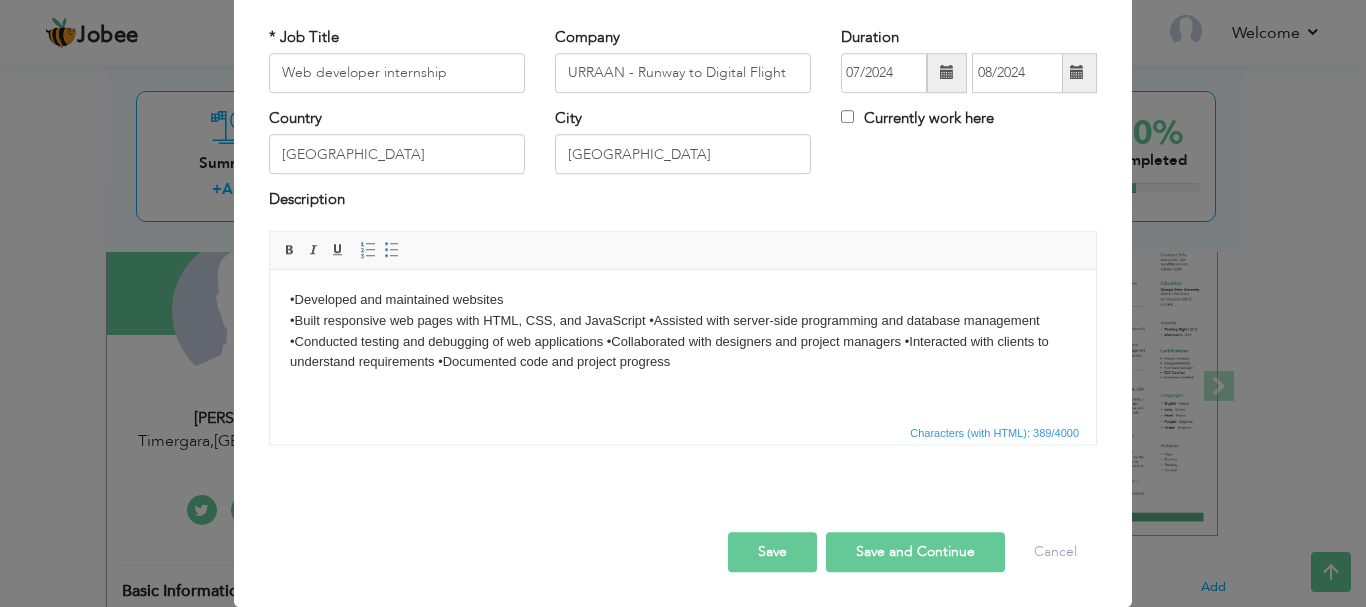 type 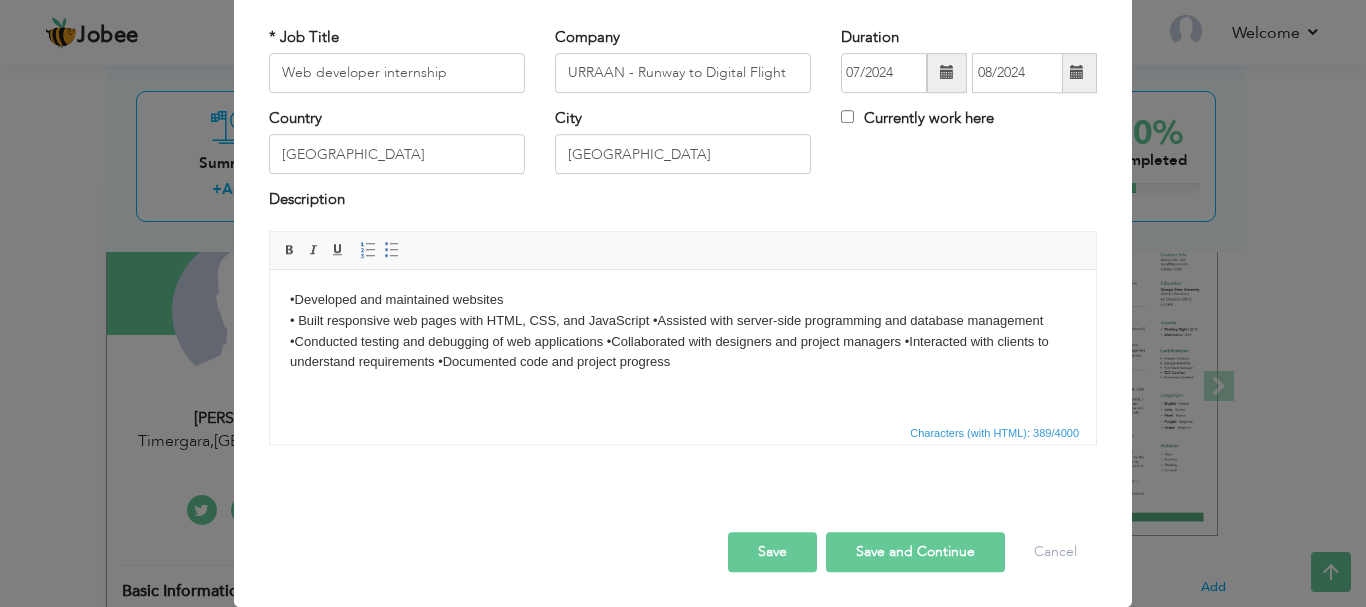 click on "•Developed and maintained websites  • Built responsive web pages with HTML, CSS, and JavaScript •Assisted with server-side programming and database management •Conducted testing and debugging of web applications •Collaborated with designers and project managers •Interacted with clients to understand requirements •Documented code and project progress" at bounding box center (683, 330) 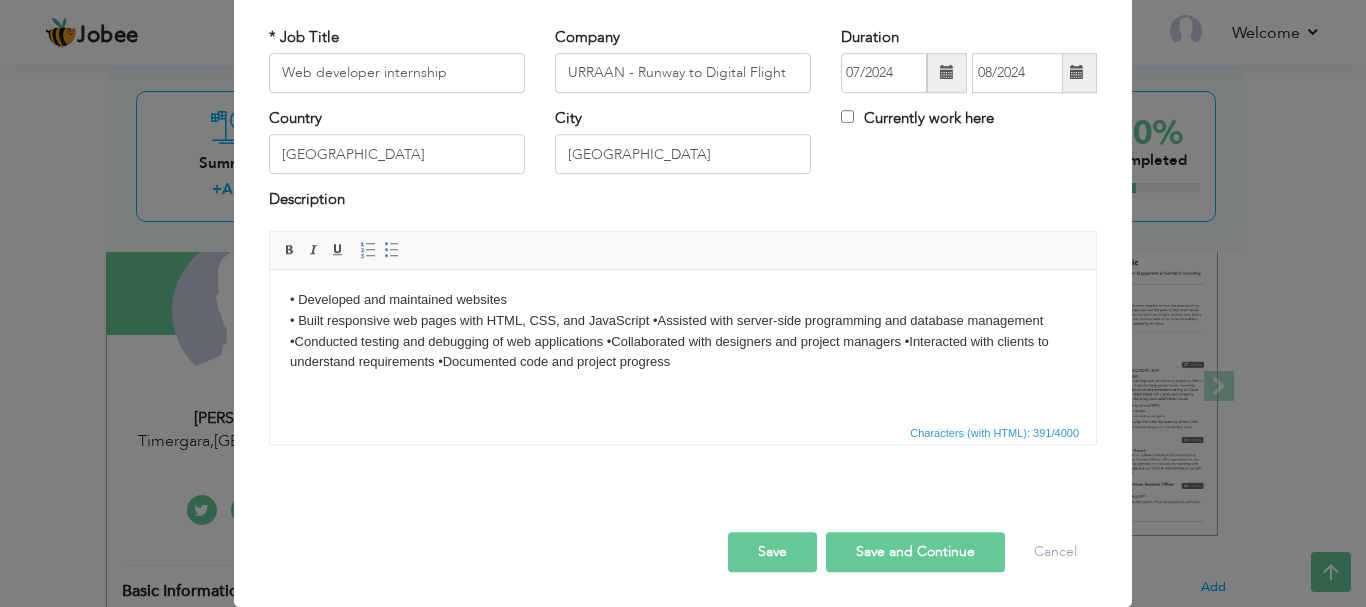 click on "• Developed and maintained websites  • Built responsive web pages with HTML, CSS, and JavaScript •Assisted with server-side programming and database management •Conducted testing and debugging of web applications •Collaborated with designers and project managers •Interacted with clients to understand requirements •Documented code and project progress" at bounding box center (683, 330) 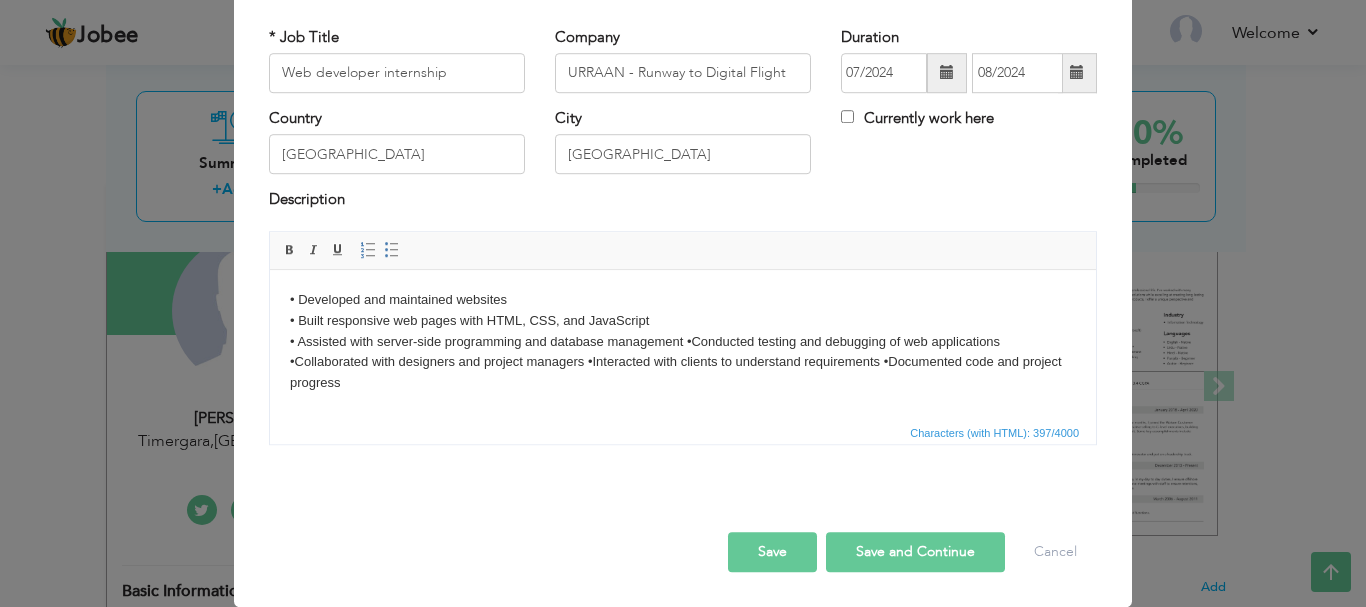 click on "• Developed and maintained websites  • Built responsive web pages with HTML, CSS, and JavaScript  • Assisted with server-side programming and database management •Conducted testing and debugging of web applications •Collaborated with designers and project managers •Interacted with clients to understand requirements •Documented code and project progress" at bounding box center (683, 341) 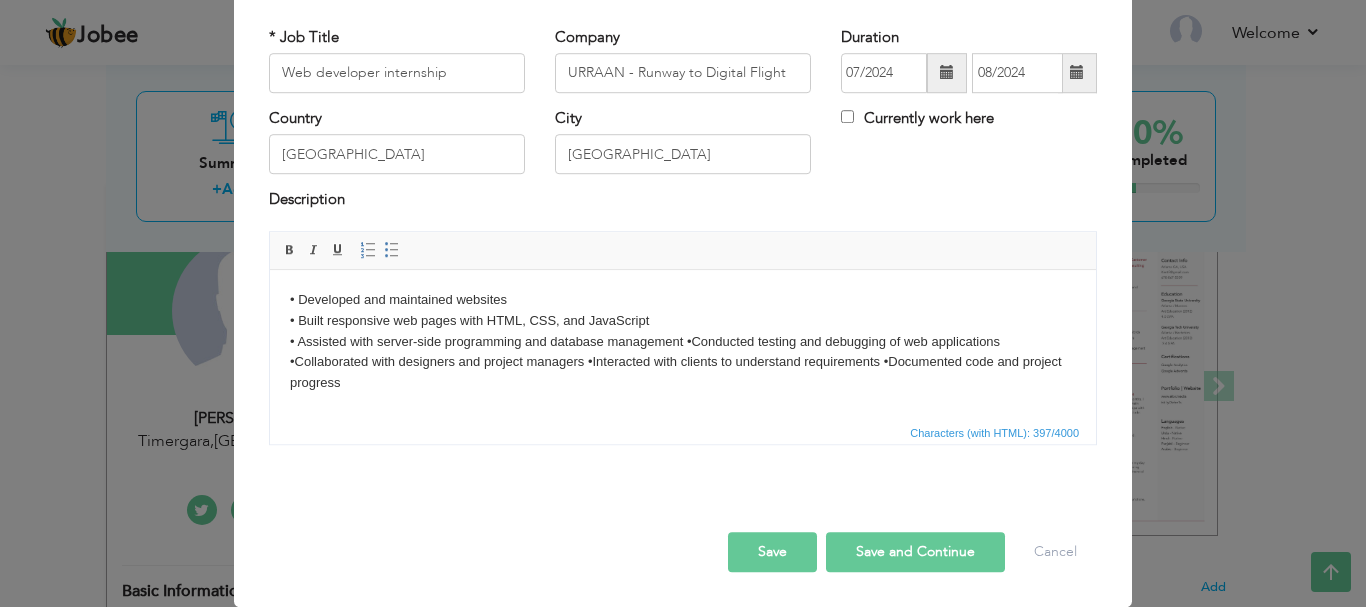 click on "• Developed and maintained websites  • Built responsive web pages with HTML, CSS, and JavaScript • Assisted with server-side programming and database management •Conducted testing and debugging of web applications •Collaborated with designers and project managers •Interacted with clients to understand requirements •Documented code and project progress" at bounding box center (683, 341) 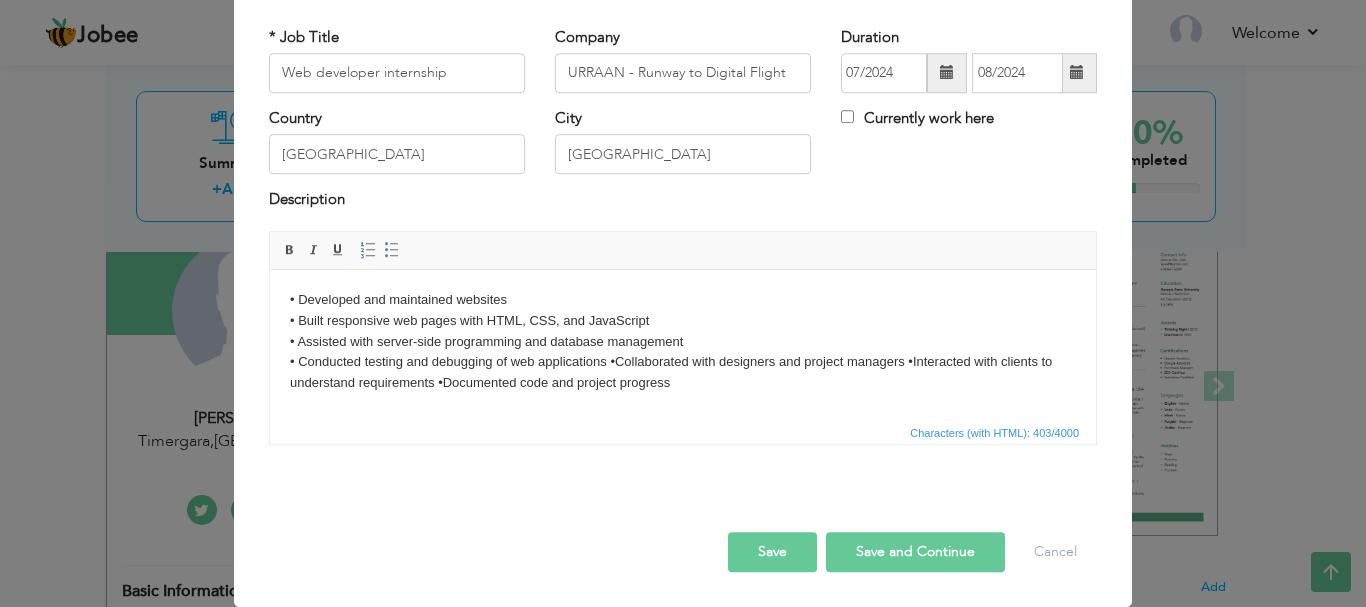click on "• Developed and maintained websites  • Built responsive web pages with HTML, CSS, and JavaScript • Assisted with server-side programming and database management  • Conducted testing and debugging of web applications •Collaborated with designers and project managers •Interacted with clients to understand requirements •Documented code and project progress" at bounding box center (683, 341) 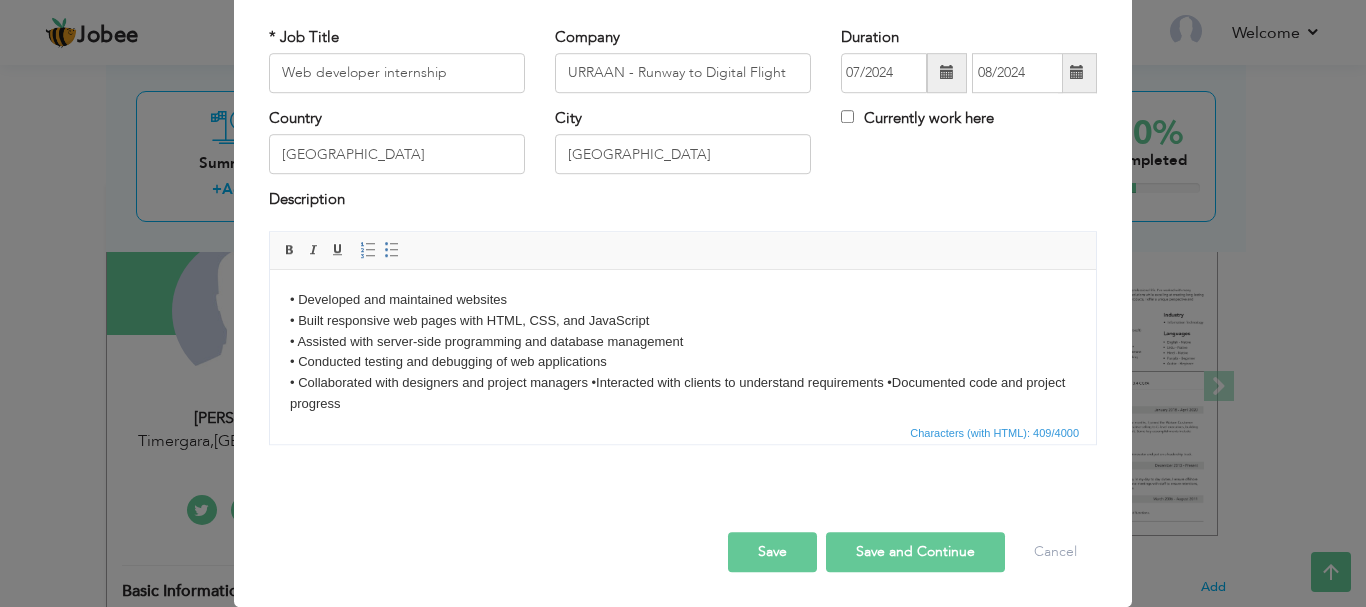 click on "• Developed and maintained websites  • Built responsive web pages with HTML, CSS, and JavaScript • Assisted with server-side programming and database management  • Conducted testing and debugging of web applications  • Collaborated with designers and project managers •Interacted with clients to understand requirements •Documented code and project progress" at bounding box center (683, 351) 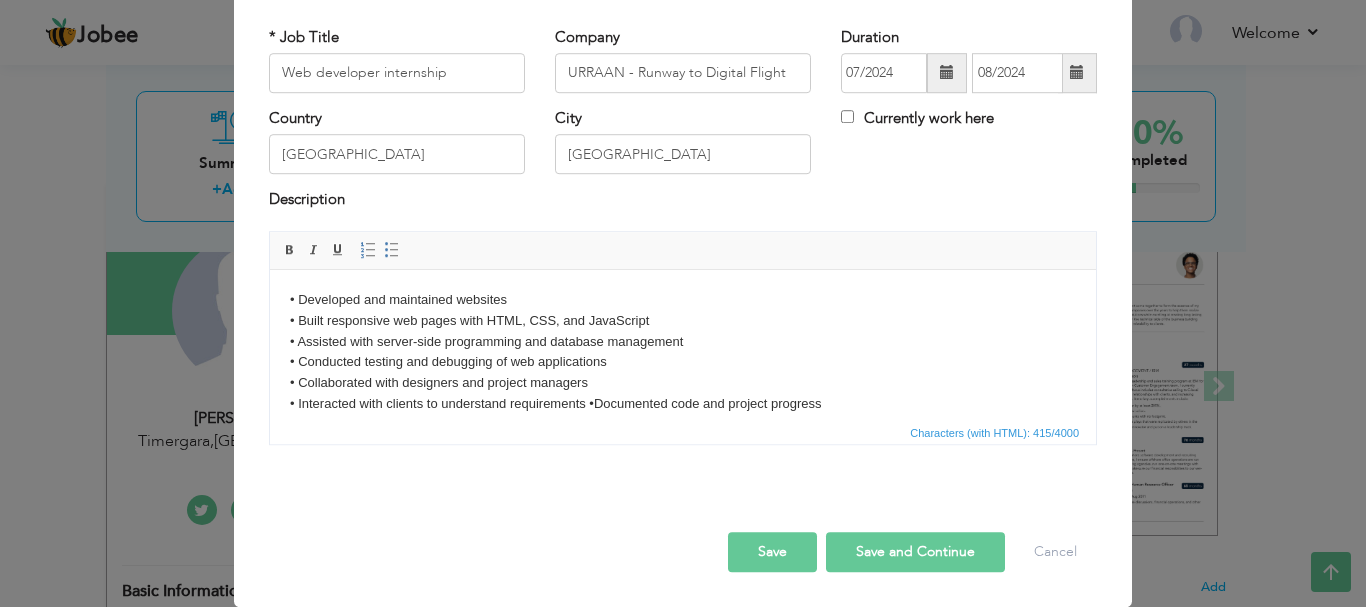 click on "• Developed and maintained websites  • Built responsive web pages with HTML, CSS, and JavaScript • Assisted with server-side programming and database management  • Conducted testing and debugging of web applications  • Collaborated with designers and project managers  • Interacted with clients to understand requirements •Documented code and project progress" at bounding box center [683, 351] 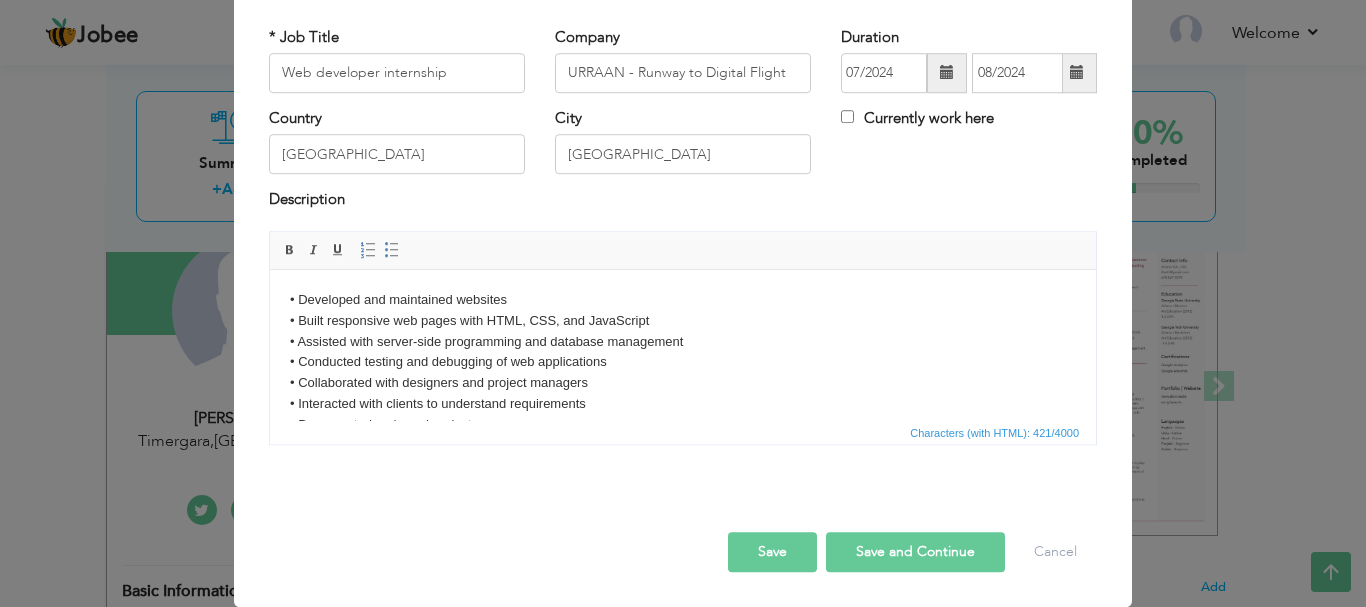 scroll, scrollTop: 36, scrollLeft: 0, axis: vertical 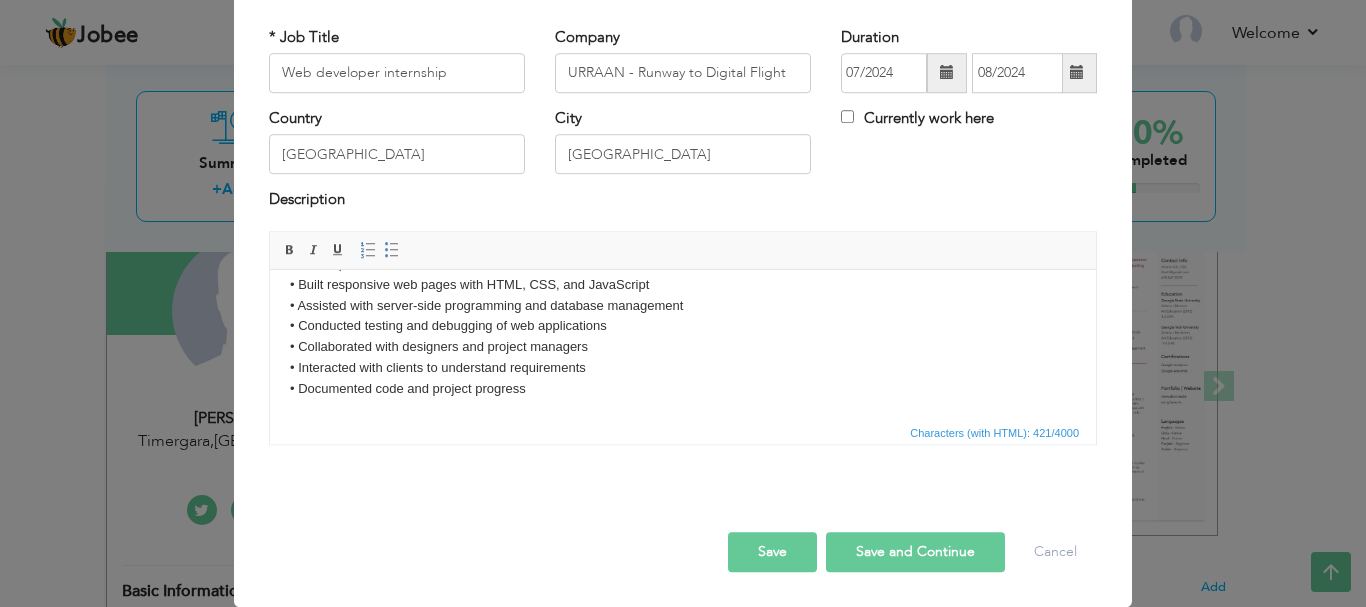 click on "Save" at bounding box center (772, 552) 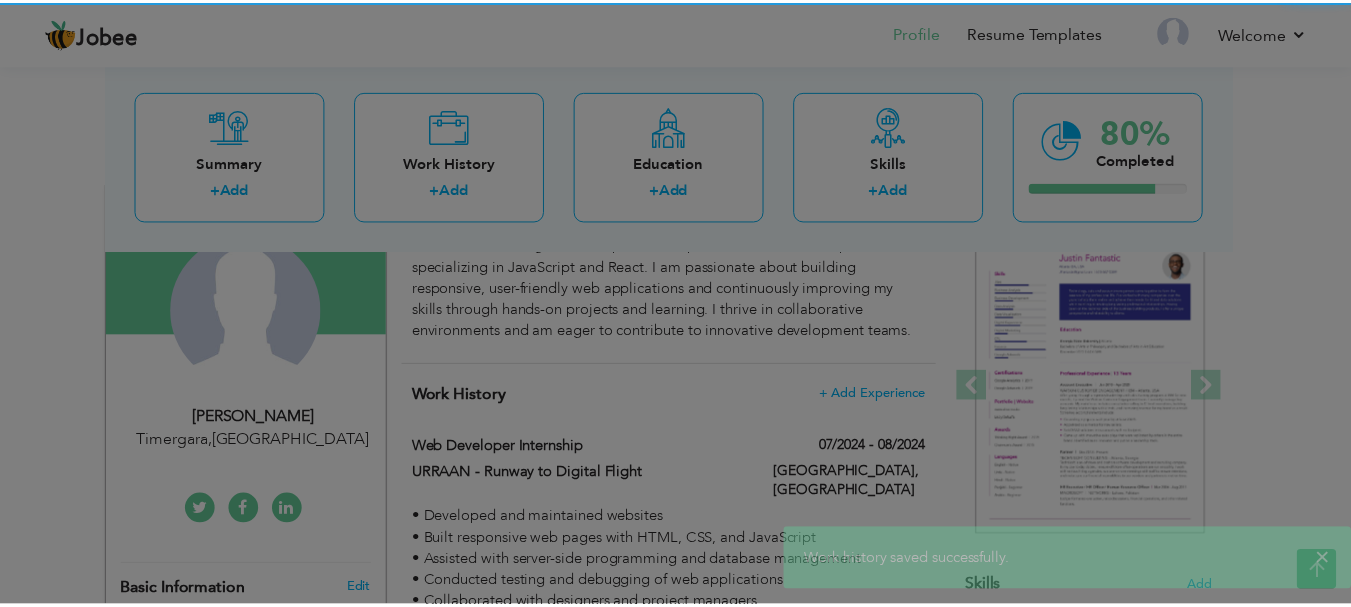scroll, scrollTop: 0, scrollLeft: 0, axis: both 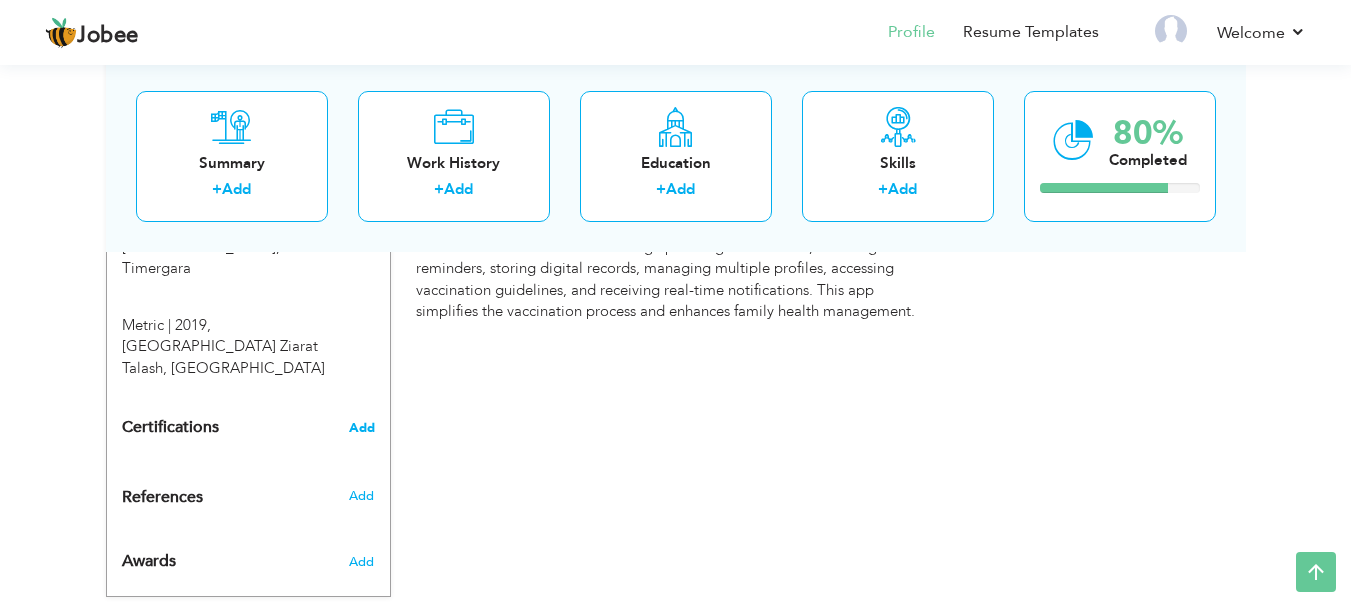 click on "Add" at bounding box center [362, 428] 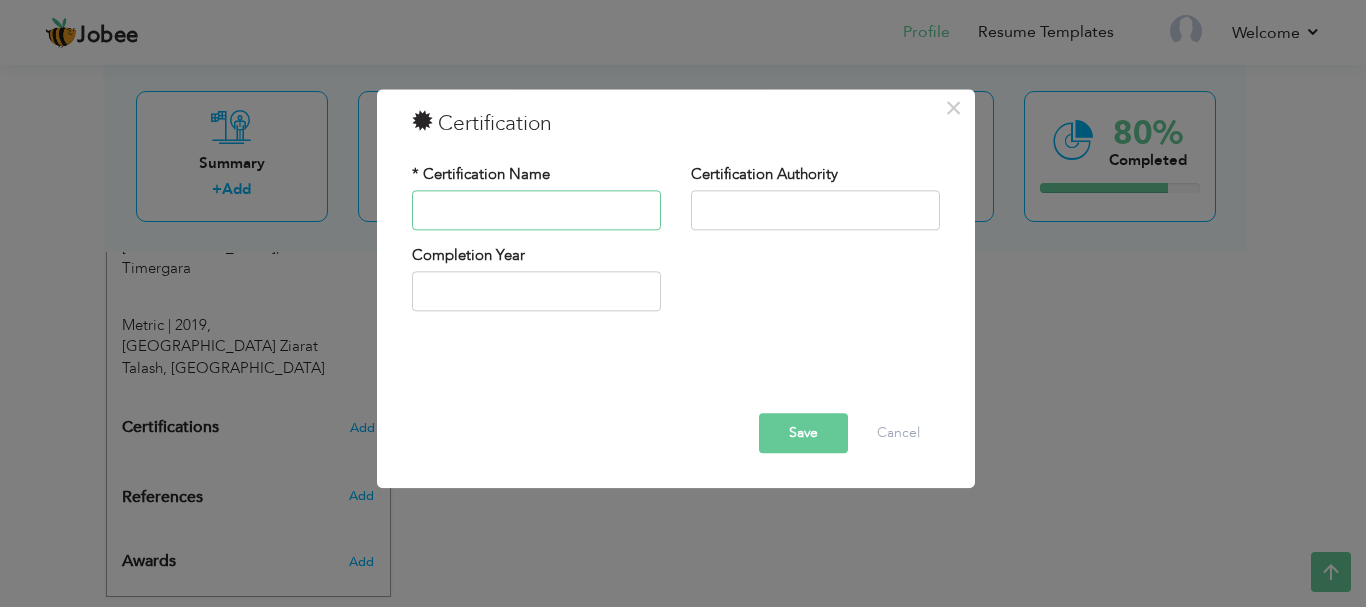 click at bounding box center (536, 210) 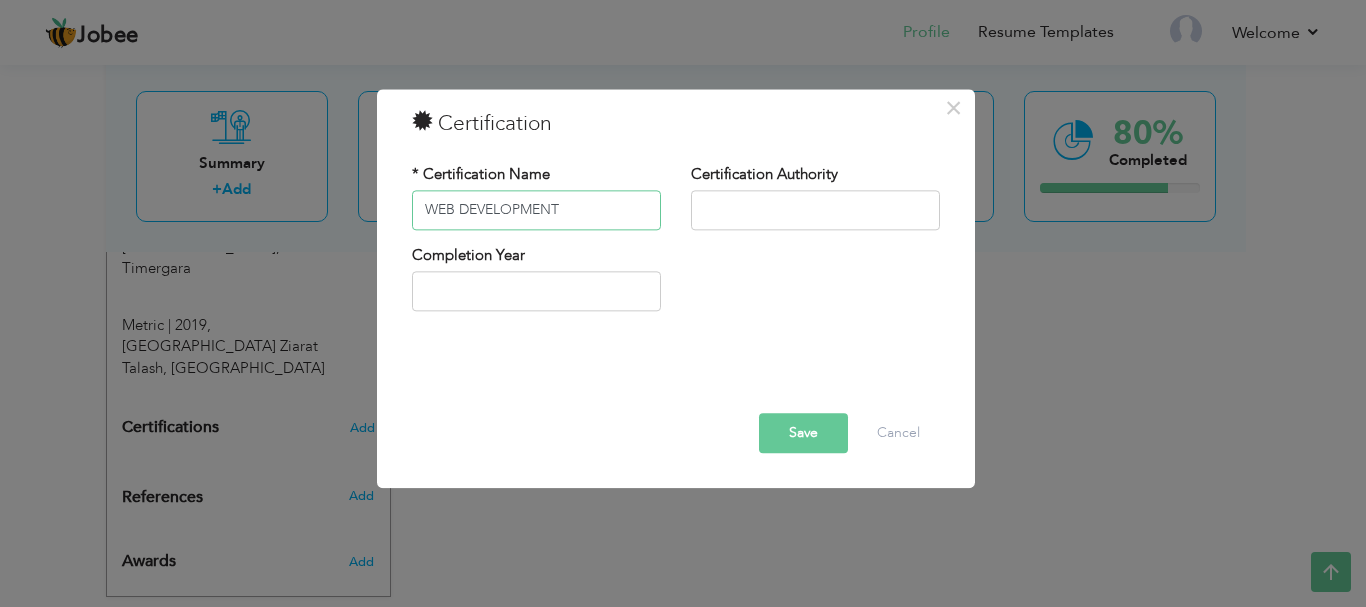 type on "WEB DEVELOPMENT" 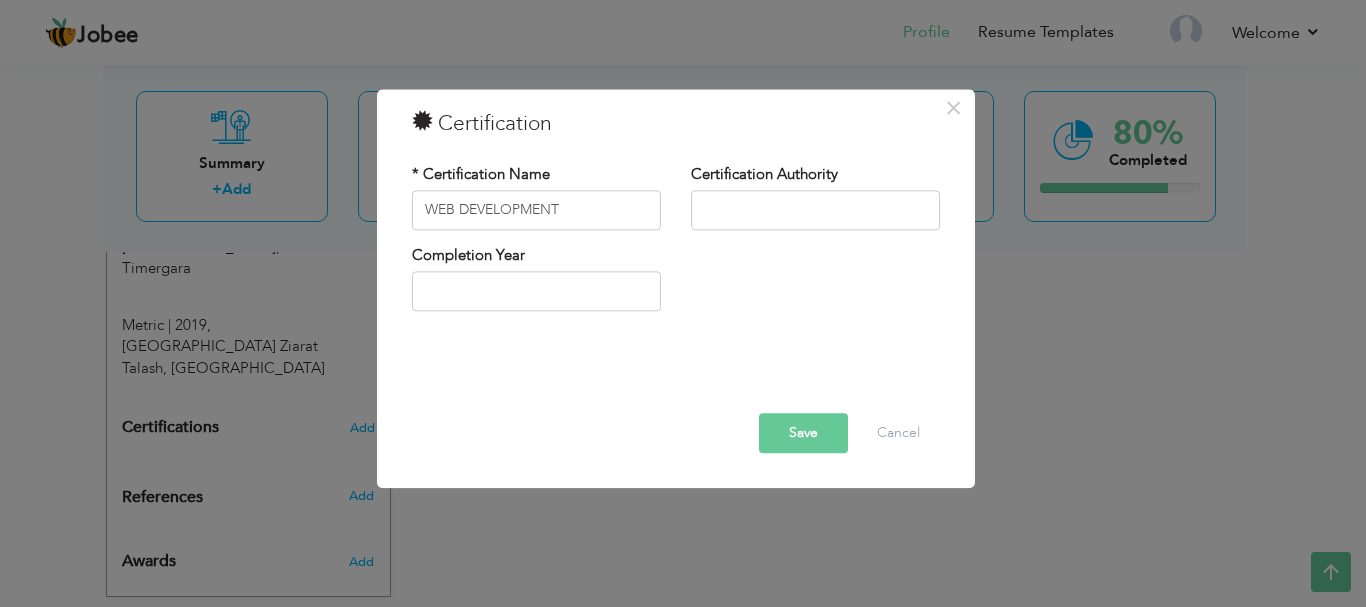 drag, startPoint x: 539, startPoint y: 266, endPoint x: 534, endPoint y: 296, distance: 30.413813 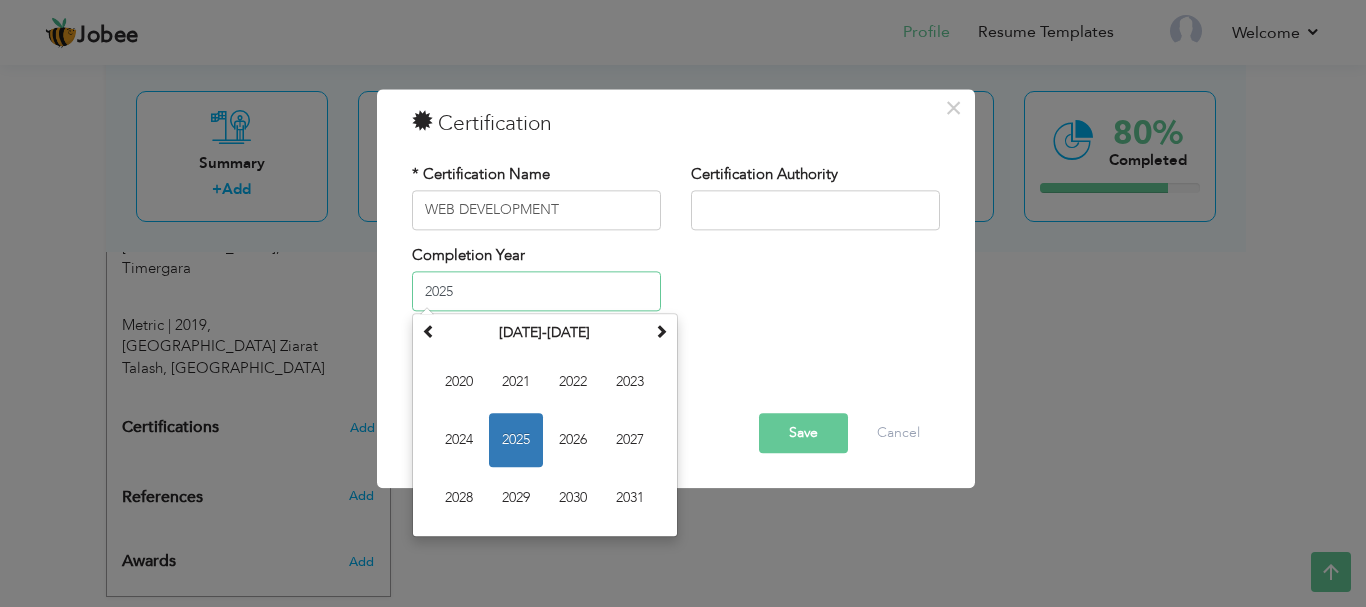click on "2025" at bounding box center (536, 292) 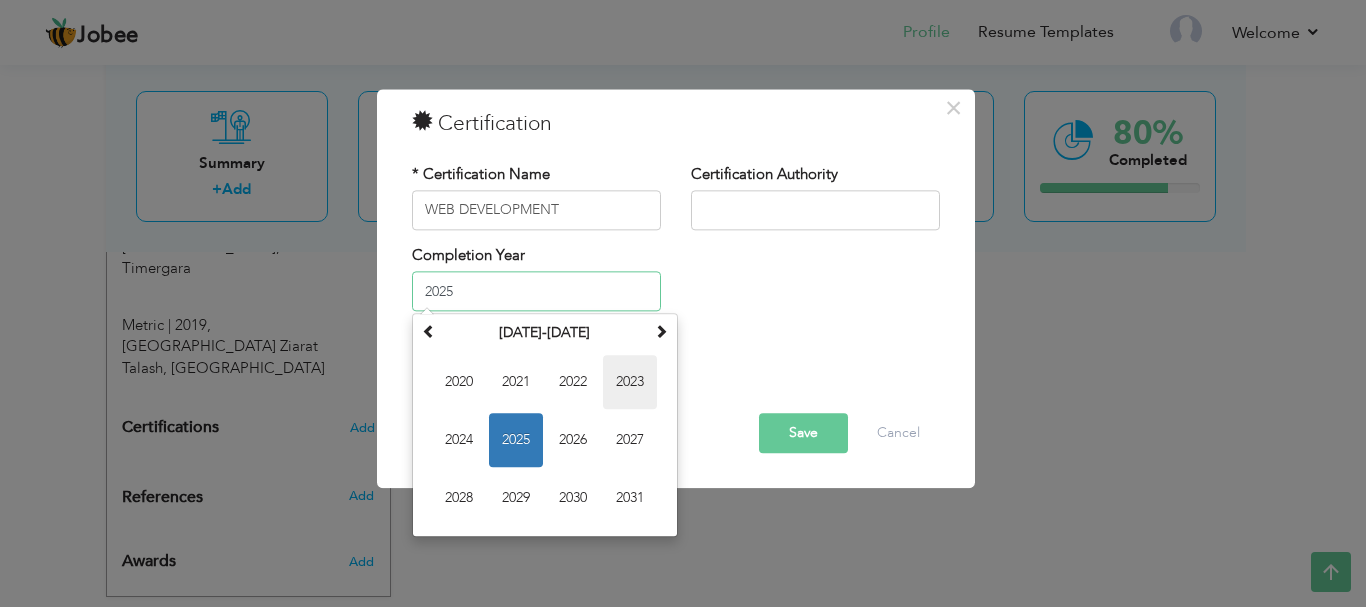 click on "2023" at bounding box center [630, 383] 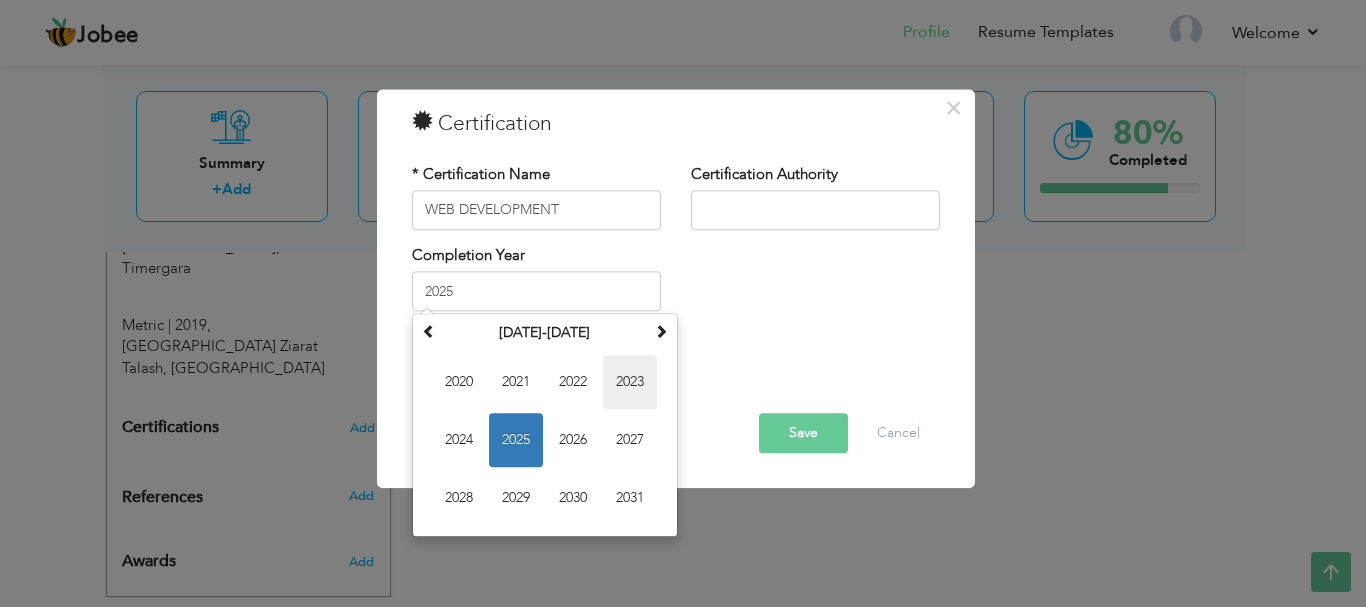 type on "2023" 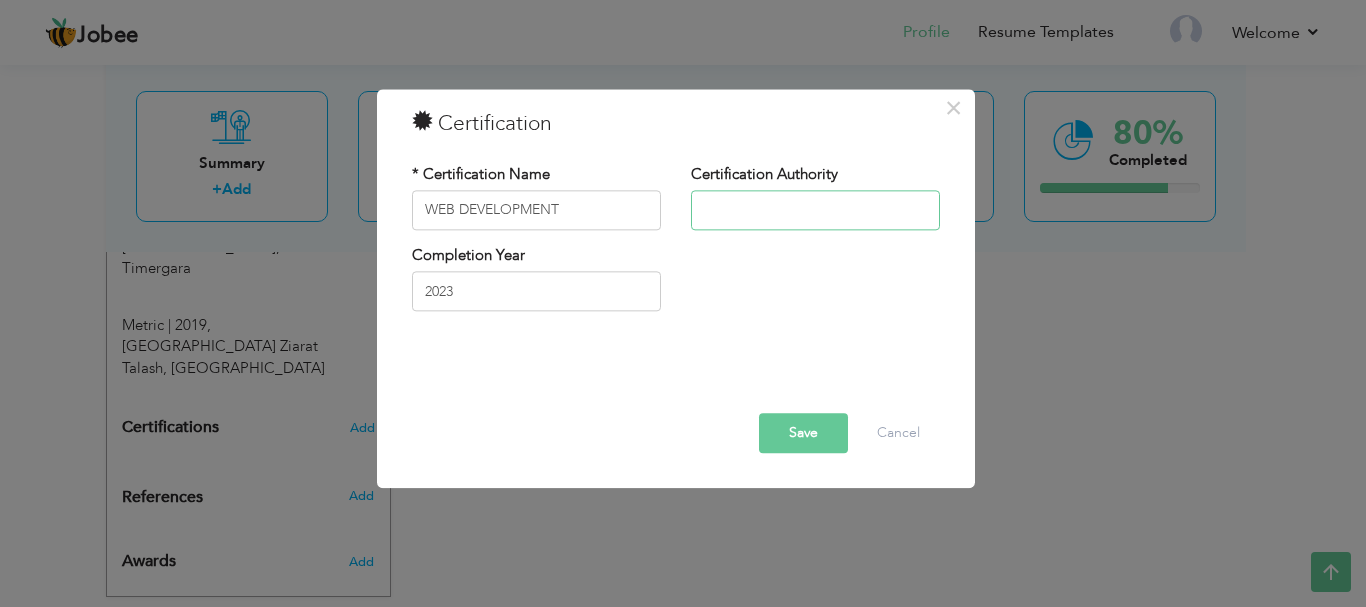 click at bounding box center (815, 210) 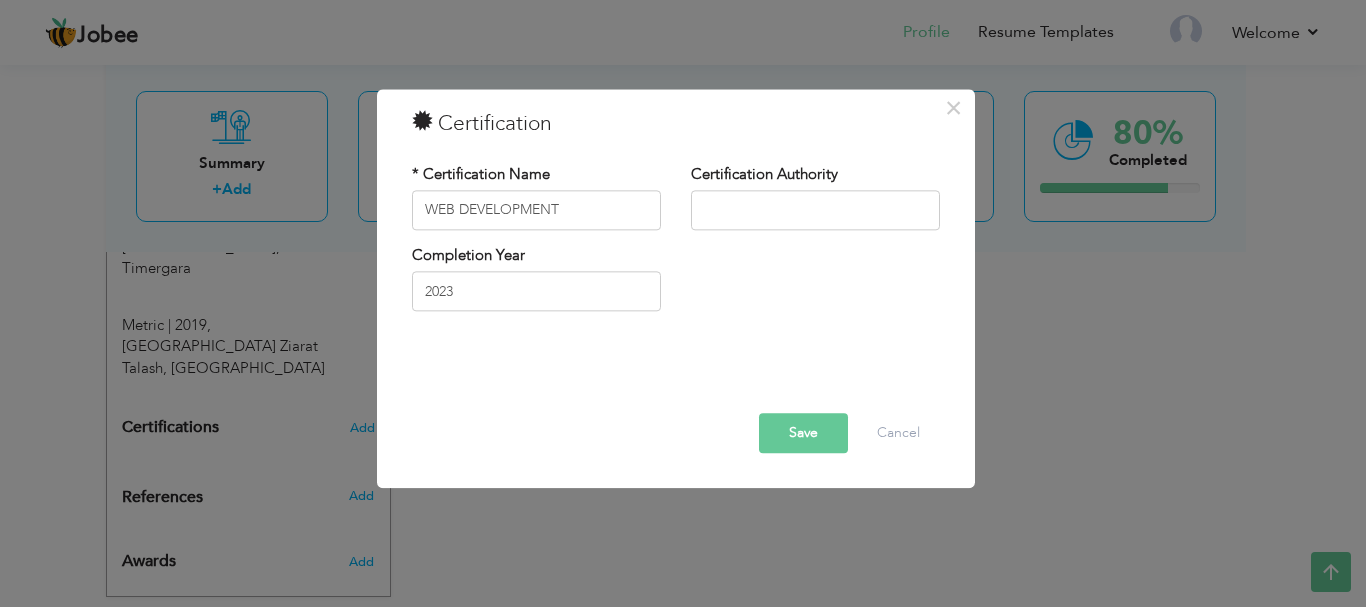drag, startPoint x: 847, startPoint y: 171, endPoint x: 688, endPoint y: 171, distance: 159 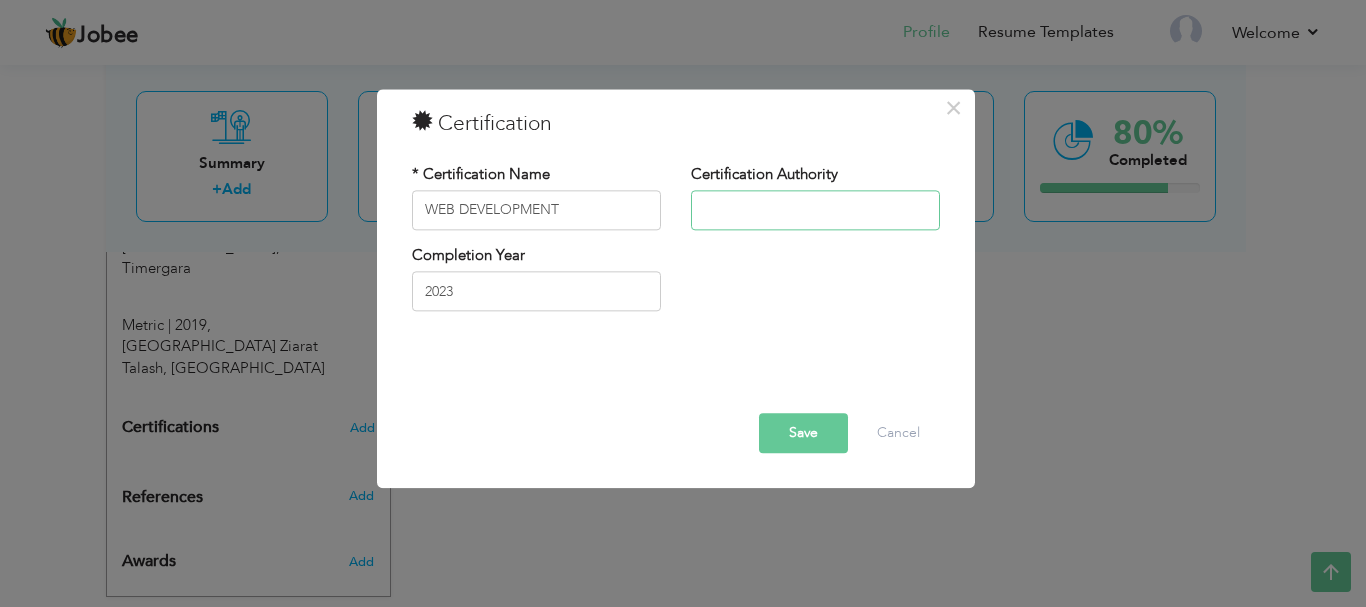 click at bounding box center [815, 210] 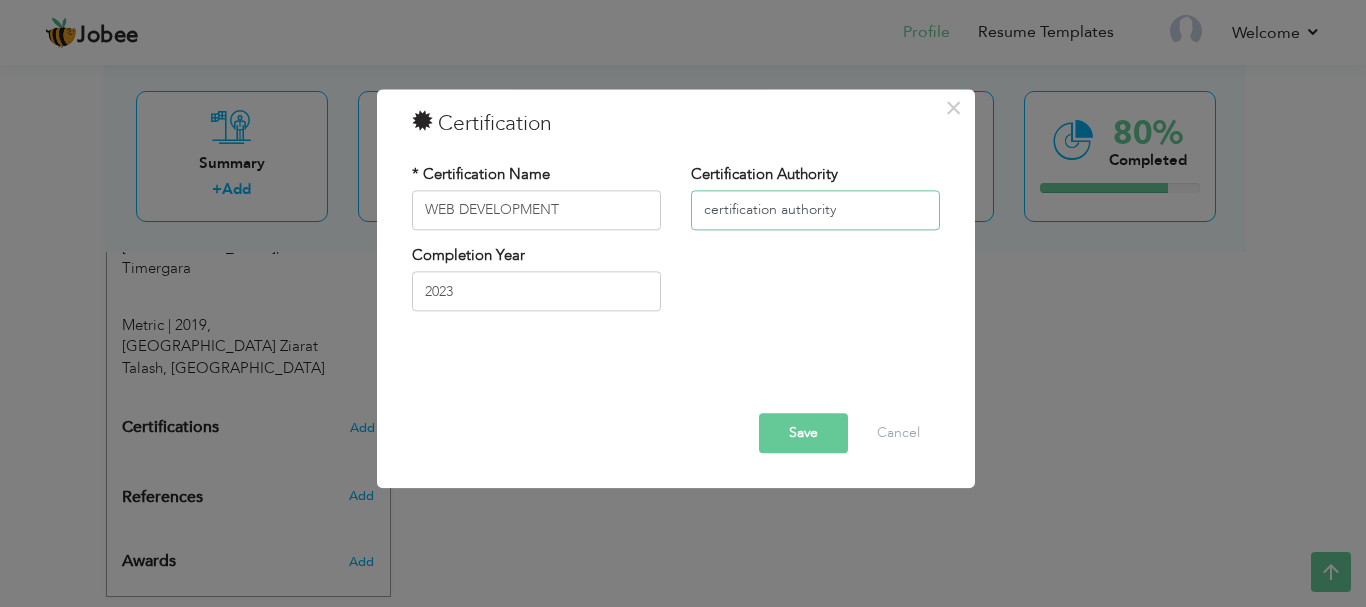 type on "certification authority" 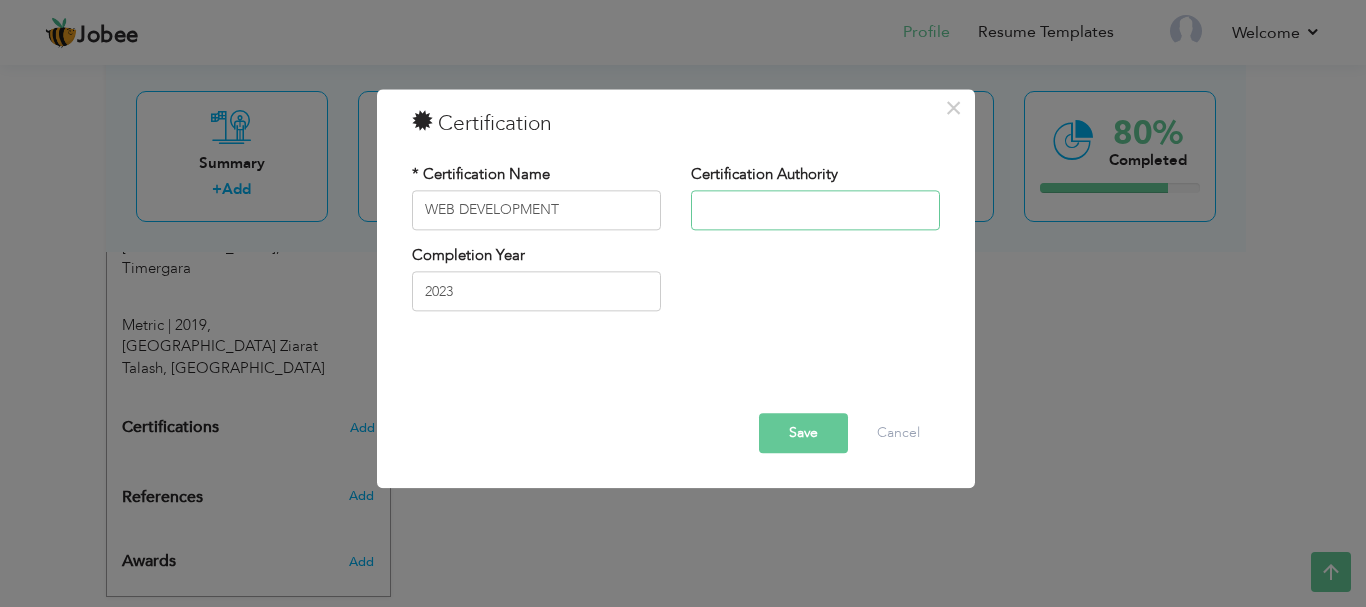 paste on "The training in web development course under National Freelance Training Program(NFTP)" 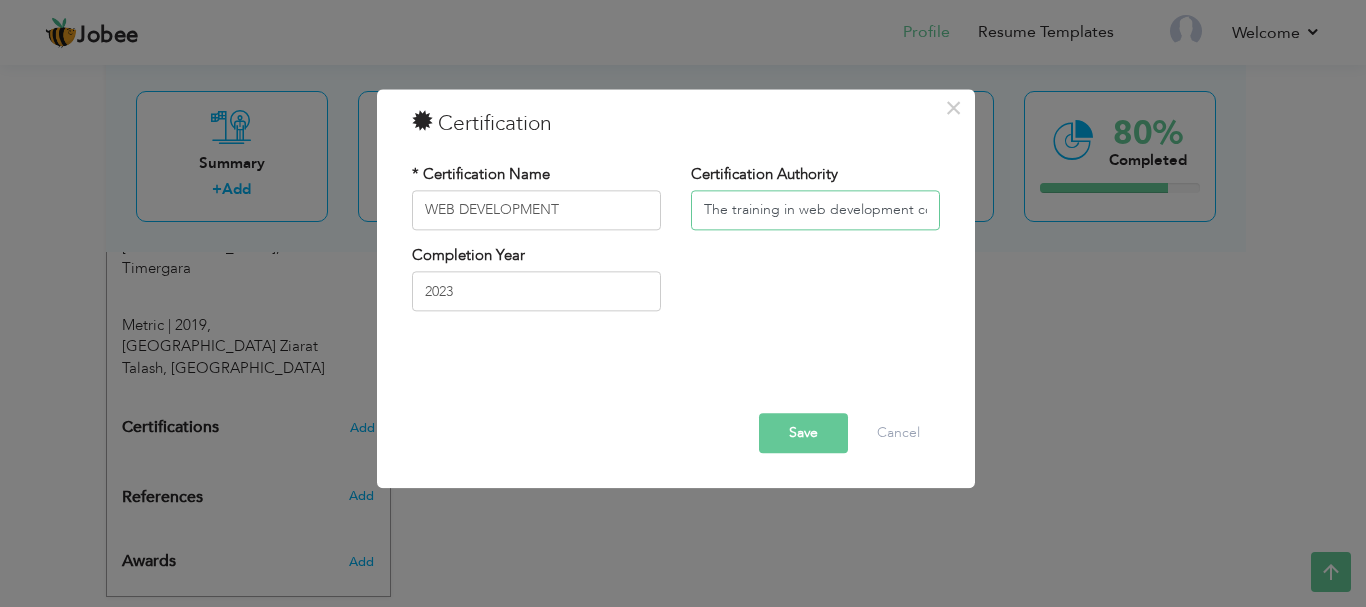 scroll, scrollTop: 0, scrollLeft: 341, axis: horizontal 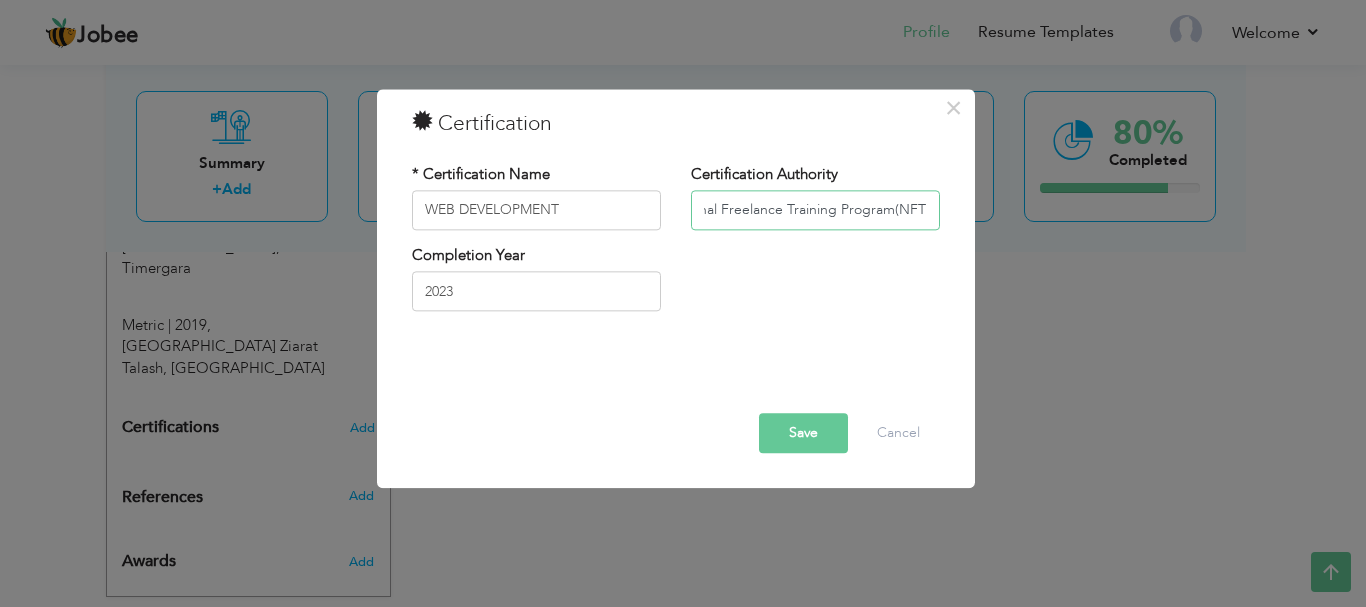 type on "The training in web development course under National Freelance Training Program(NFTP)" 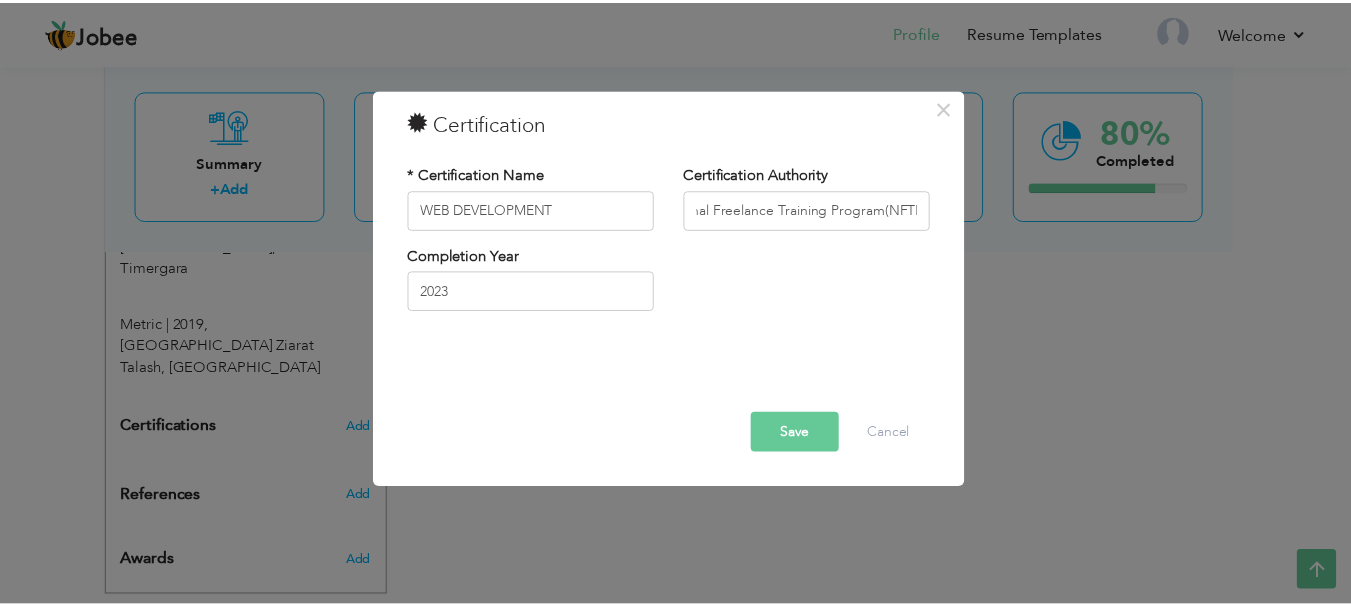 scroll, scrollTop: 0, scrollLeft: 0, axis: both 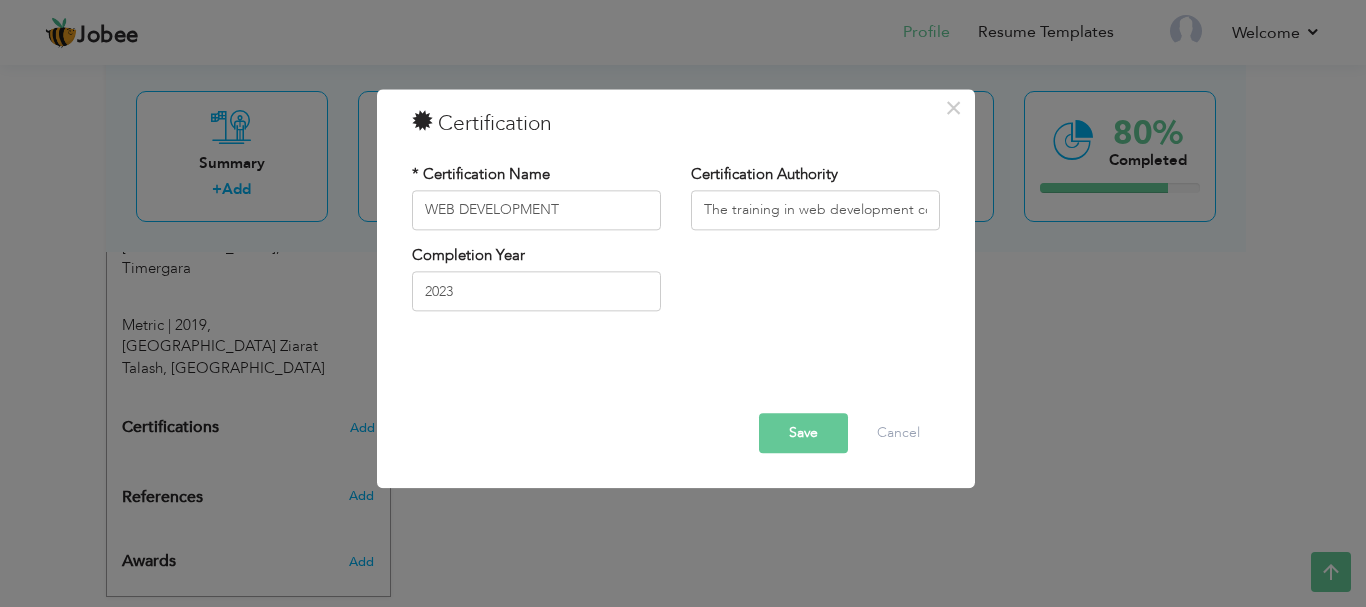 click on "Save" at bounding box center (803, 433) 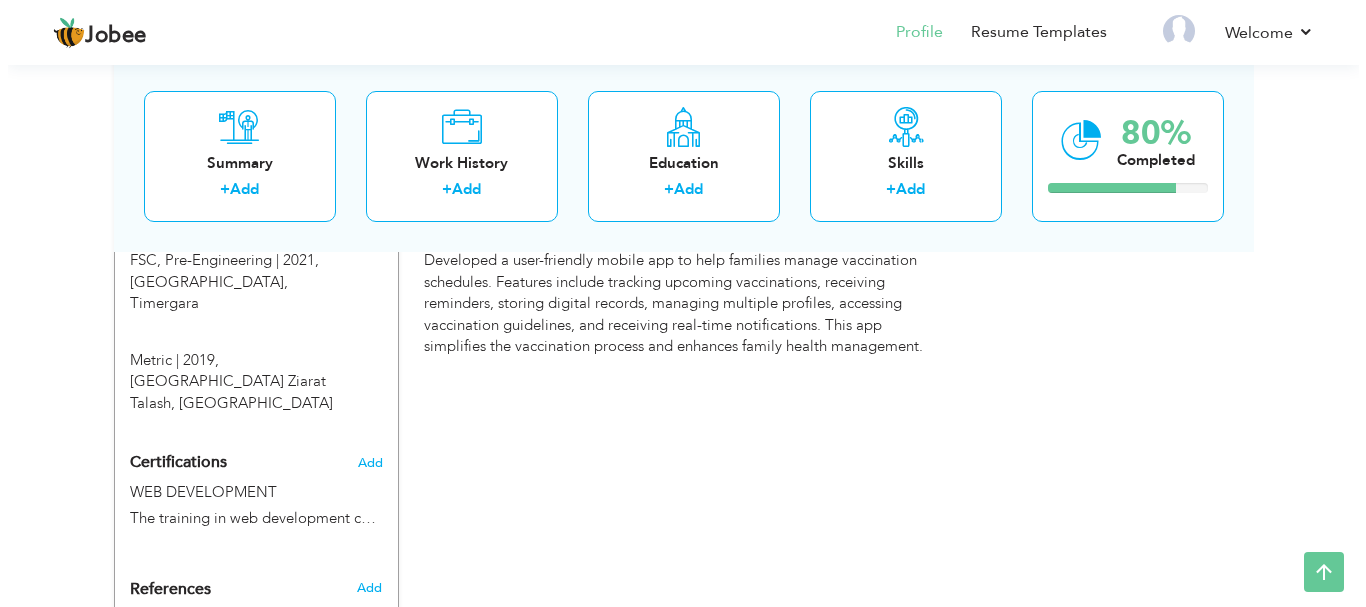 scroll, scrollTop: 1022, scrollLeft: 0, axis: vertical 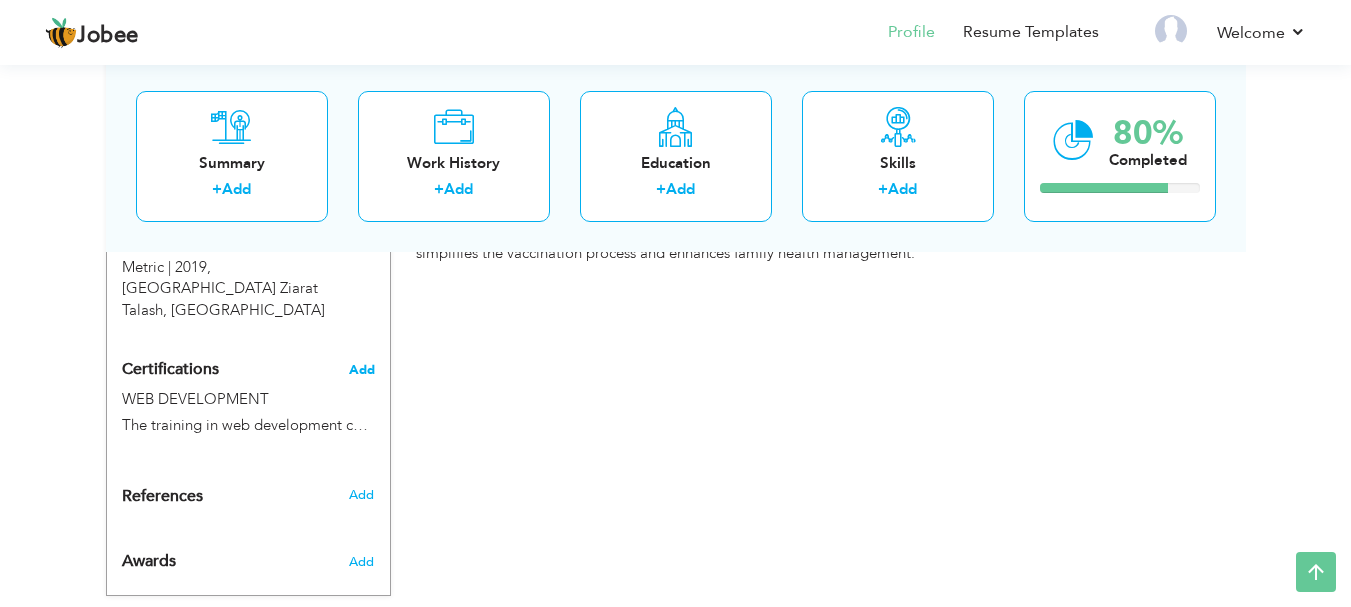 click on "Add" at bounding box center (362, 370) 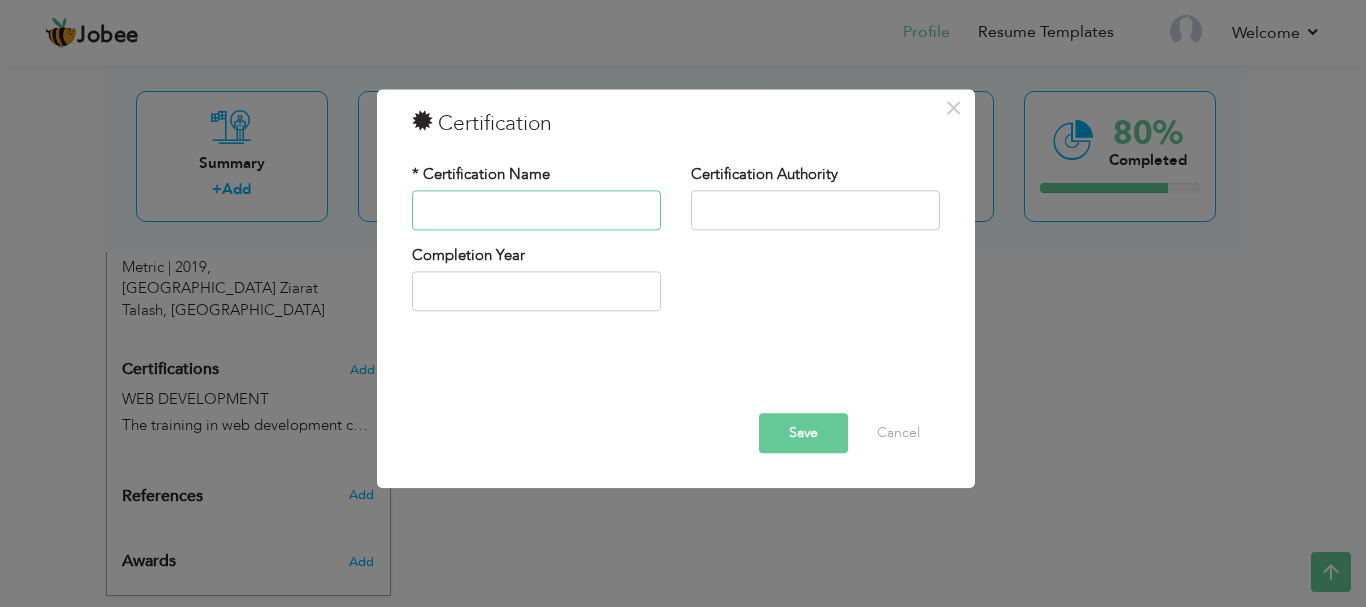 paste on "GRAPHIC DESIGN" 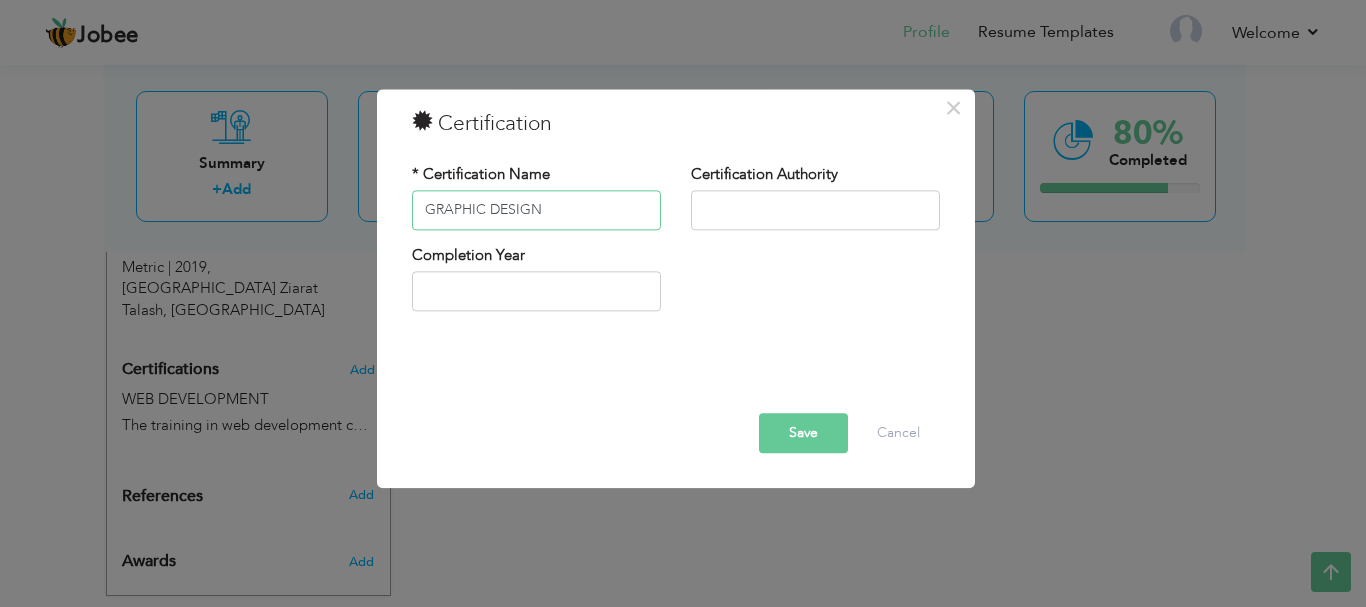 type on "GRAPHIC DESIGN" 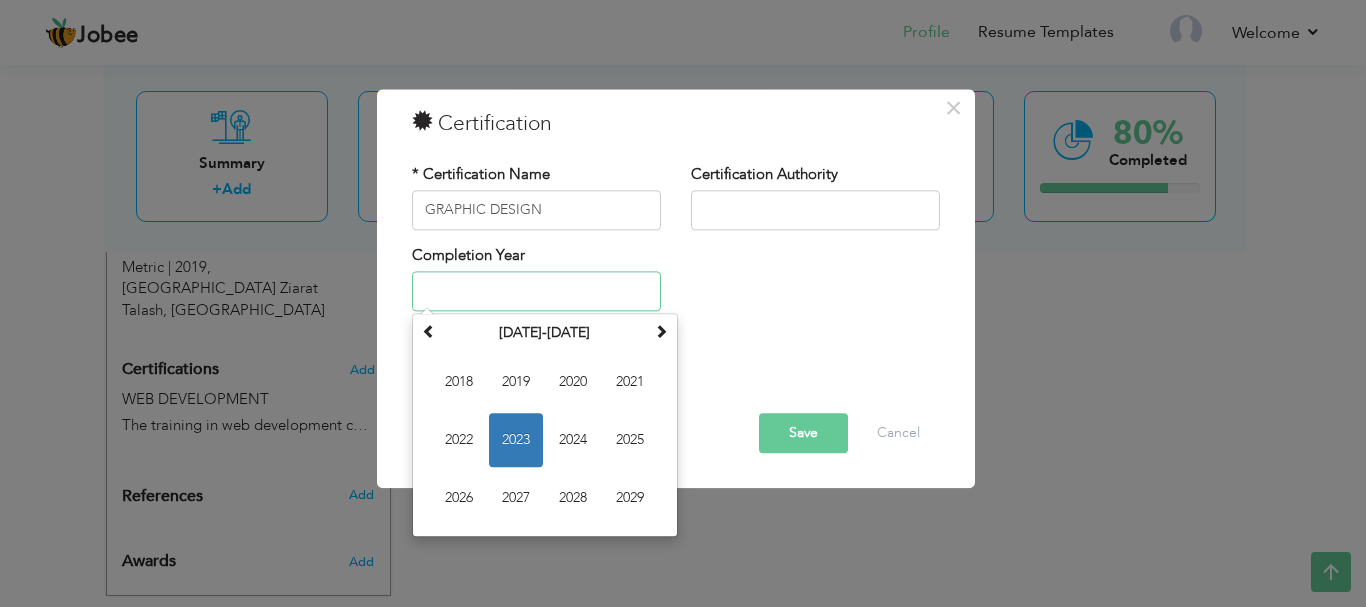 click at bounding box center [536, 292] 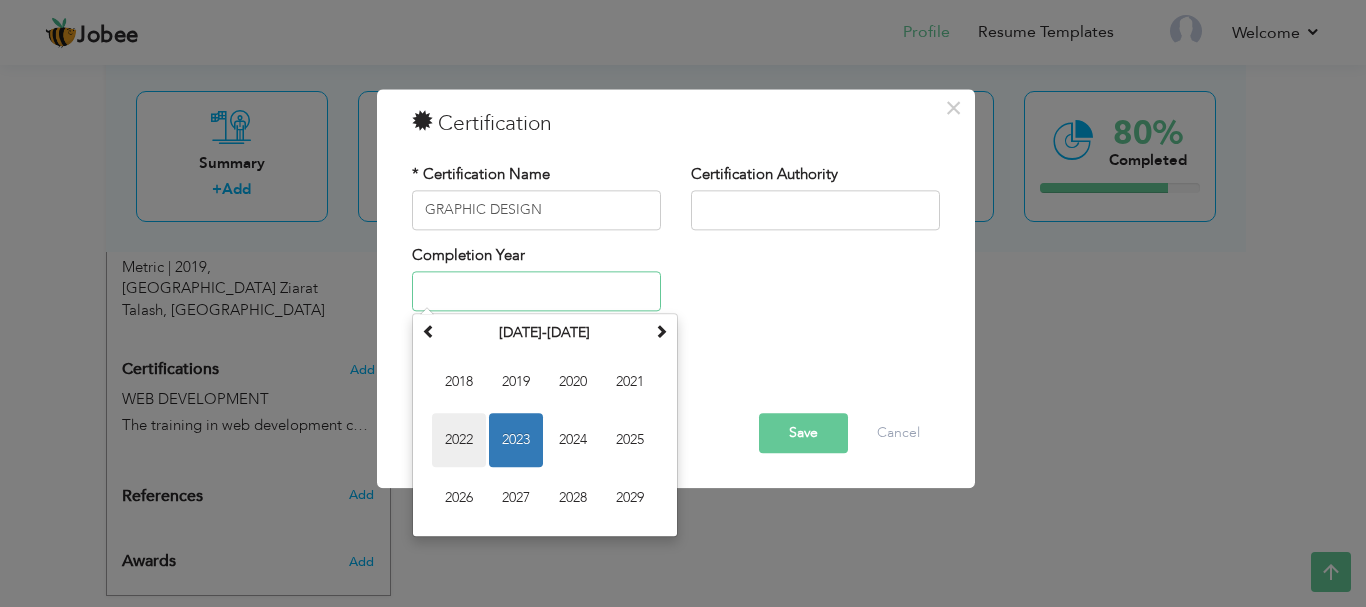 click on "2022" at bounding box center [459, 441] 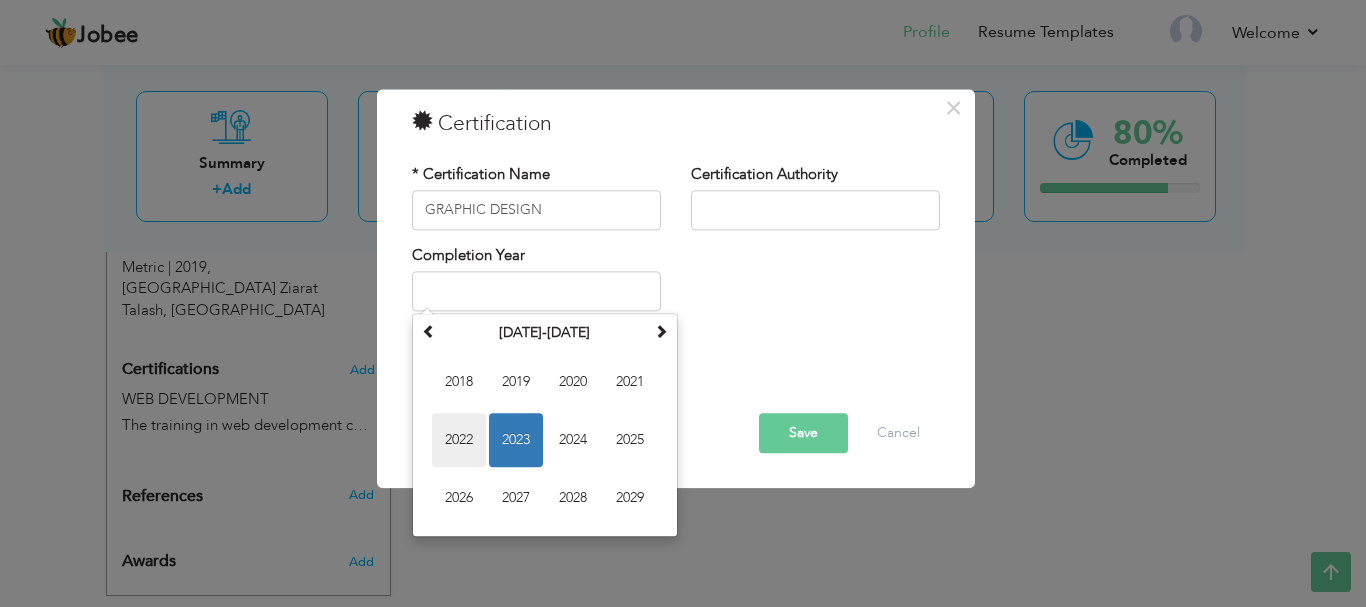 type on "2022" 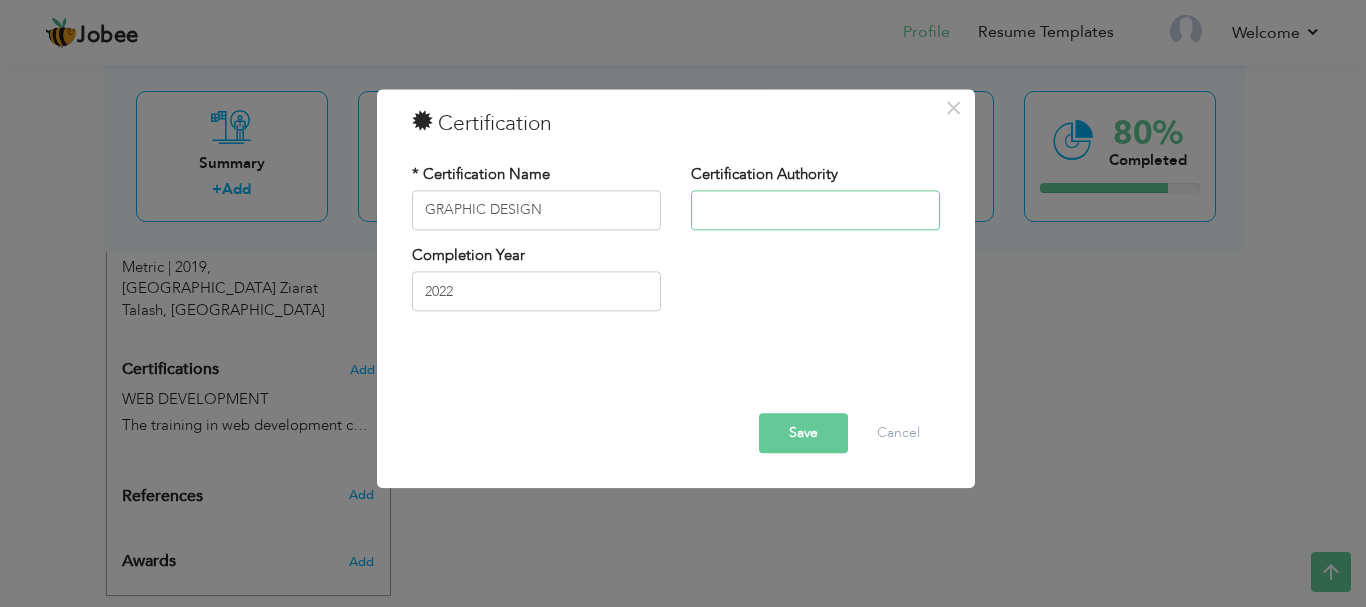 click at bounding box center [815, 210] 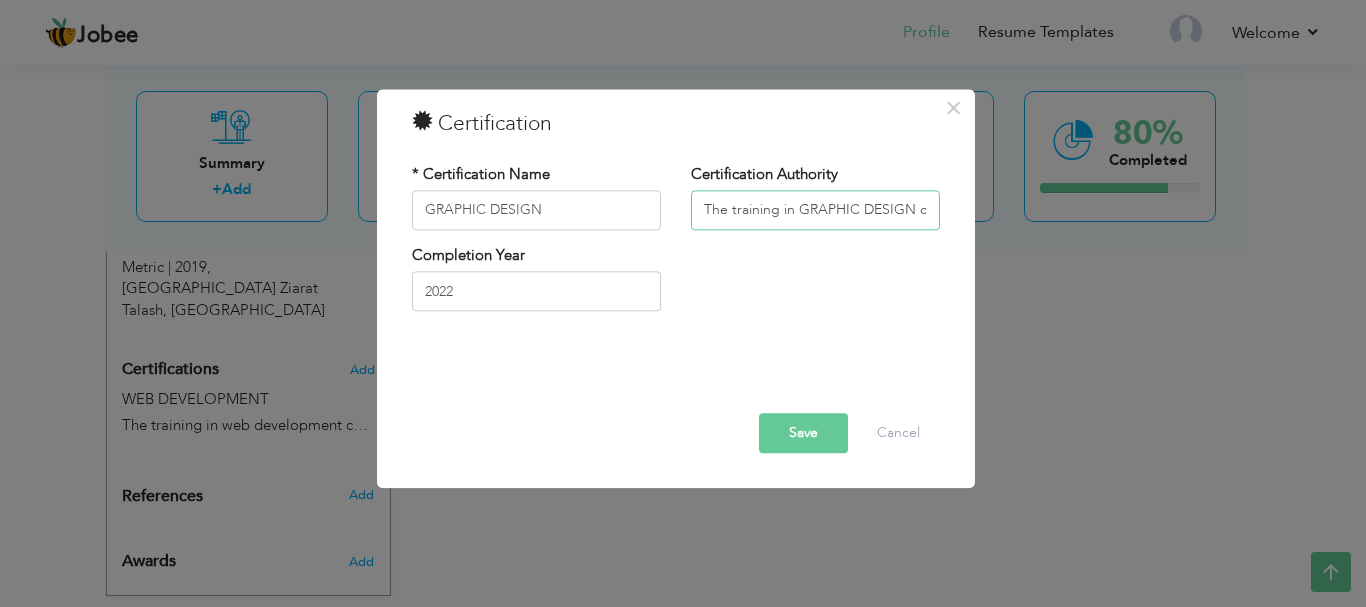 scroll, scrollTop: 0, scrollLeft: 240, axis: horizontal 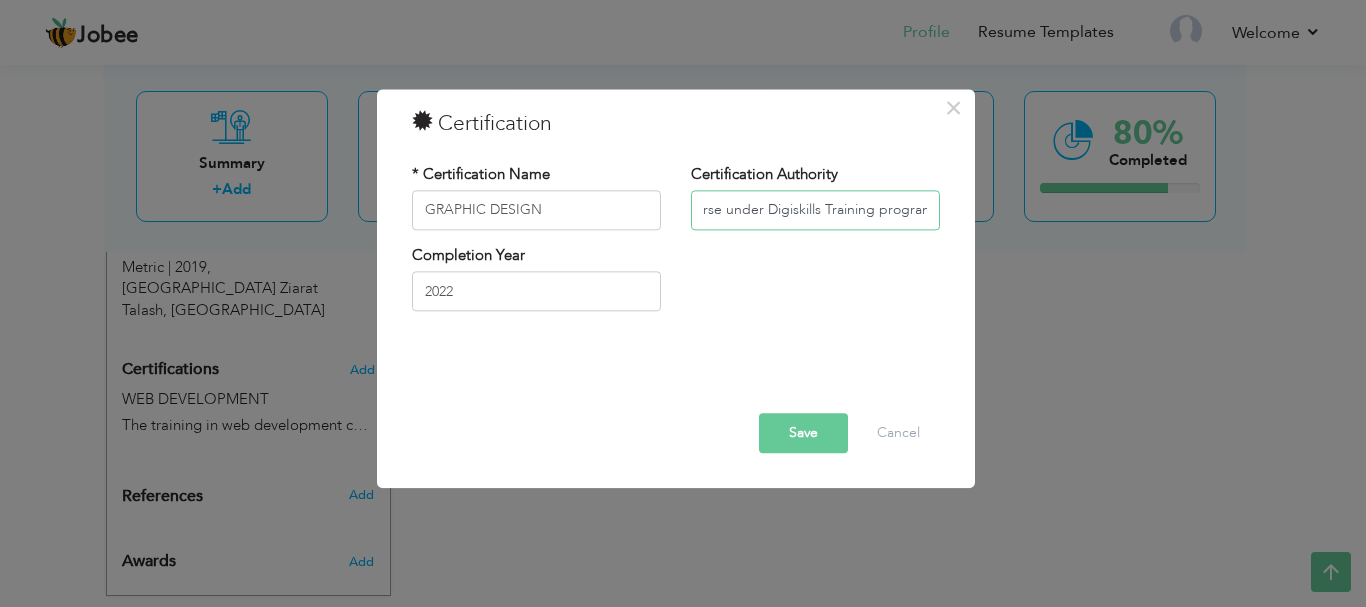 type on "The training in GRAPHIC DESIGN course under Digiskills Training program" 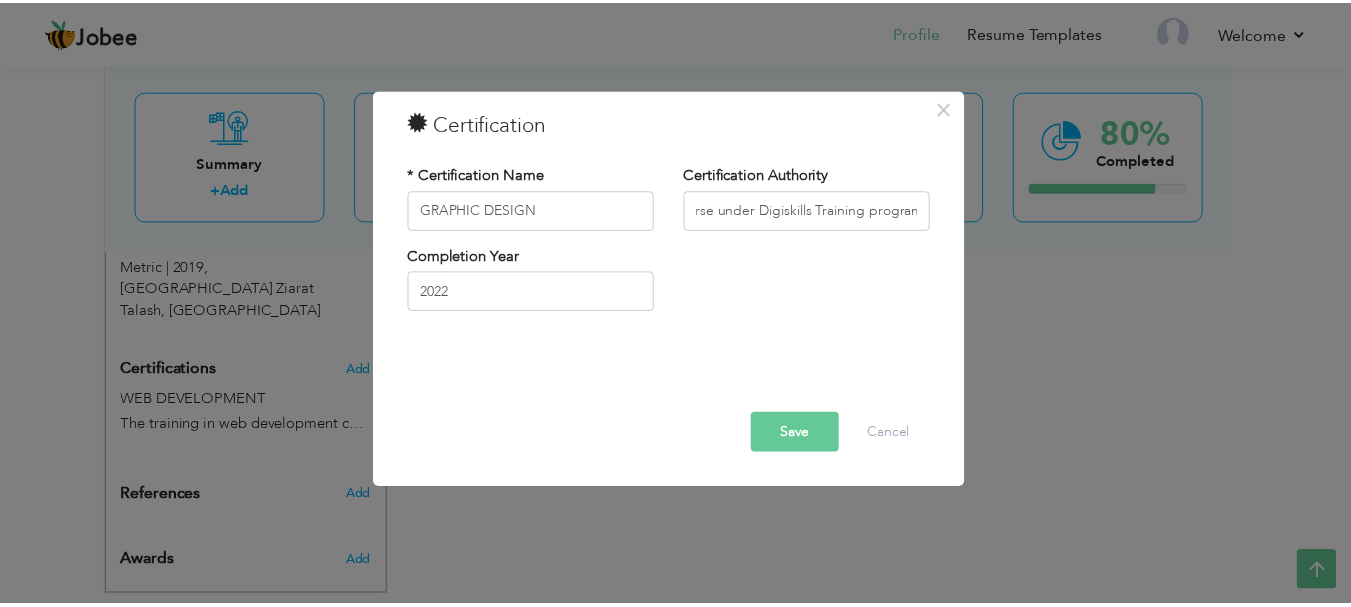 scroll, scrollTop: 0, scrollLeft: 0, axis: both 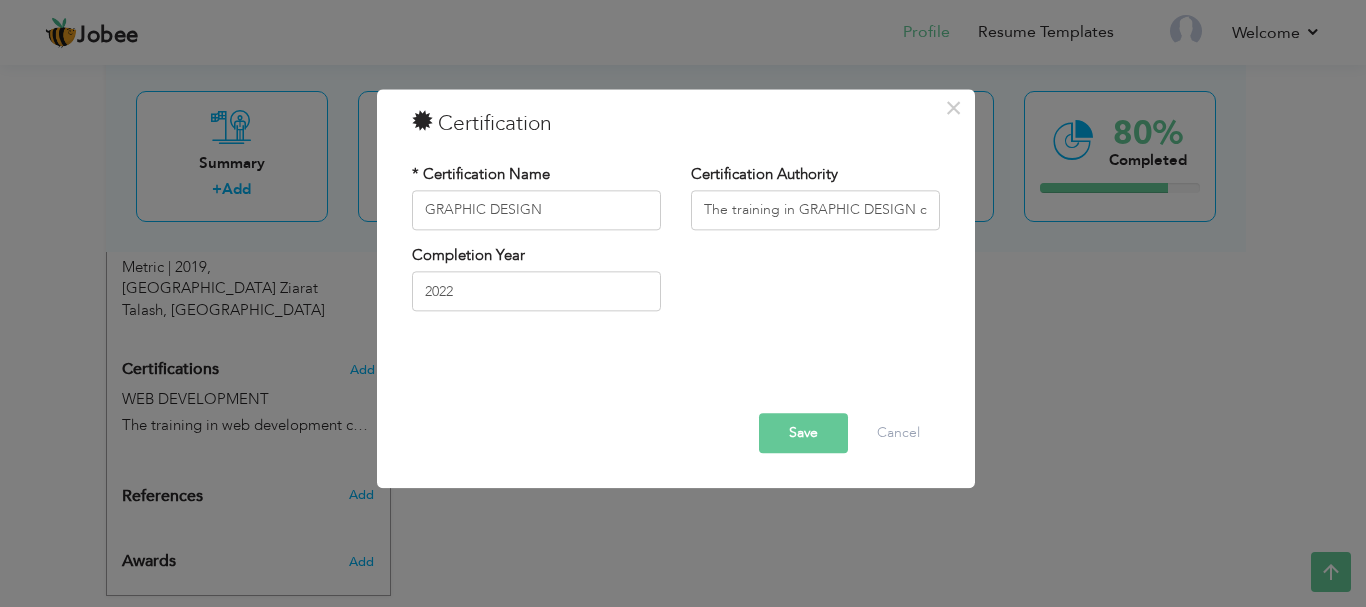 click on "Save" at bounding box center (803, 433) 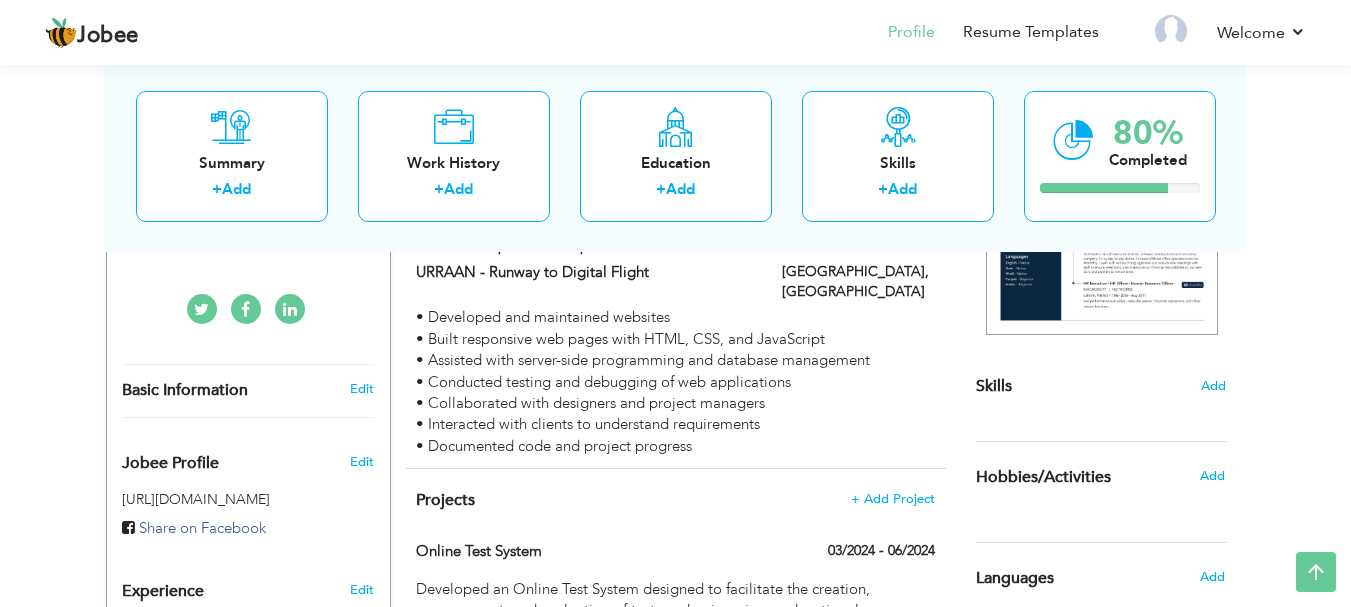 scroll, scrollTop: 393, scrollLeft: 0, axis: vertical 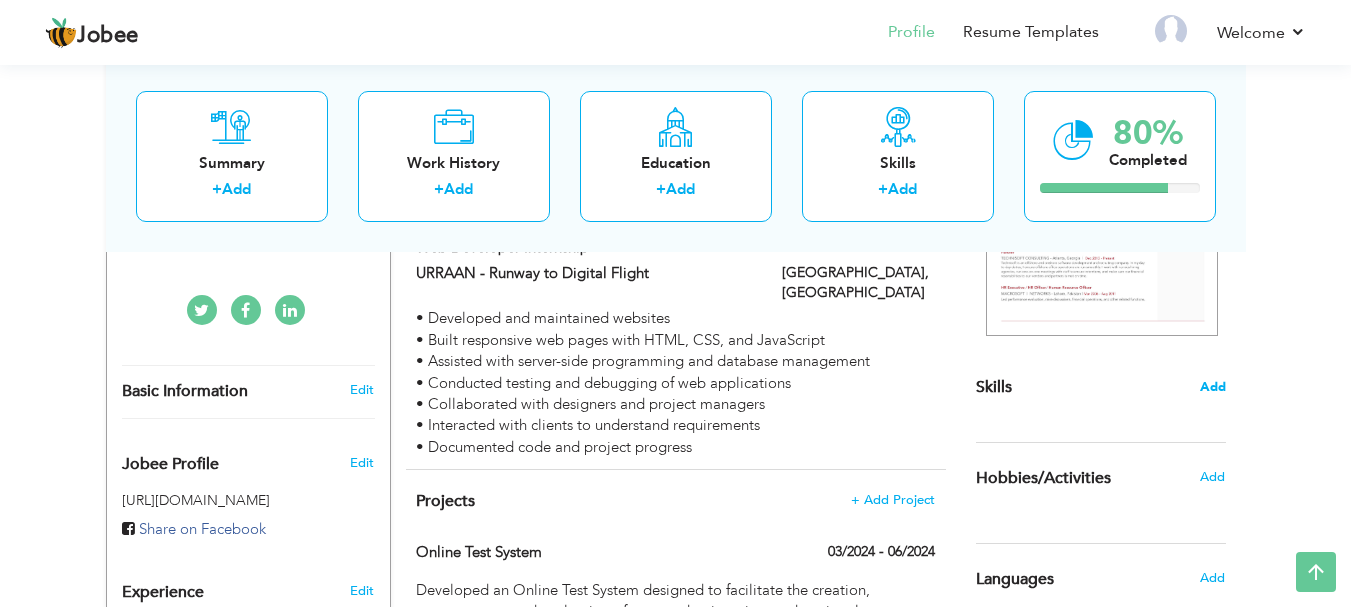 click on "Add" at bounding box center (1213, 387) 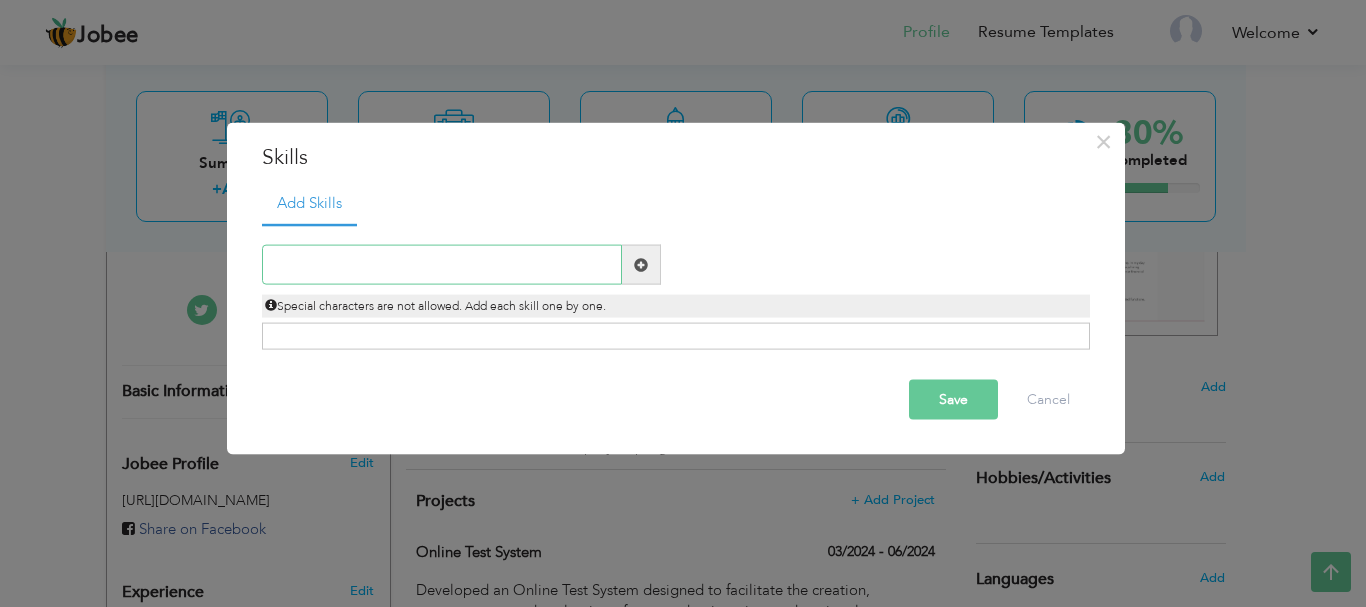 click at bounding box center [442, 265] 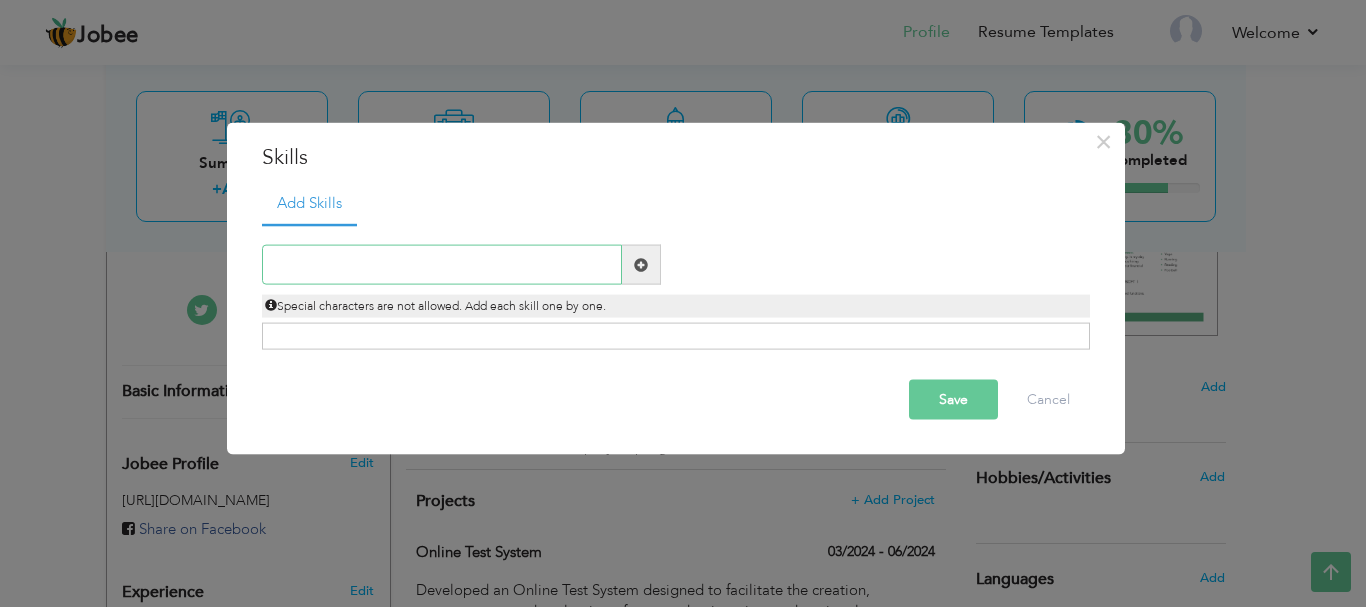 paste on "FRONTEND WEB DEVELOPER" 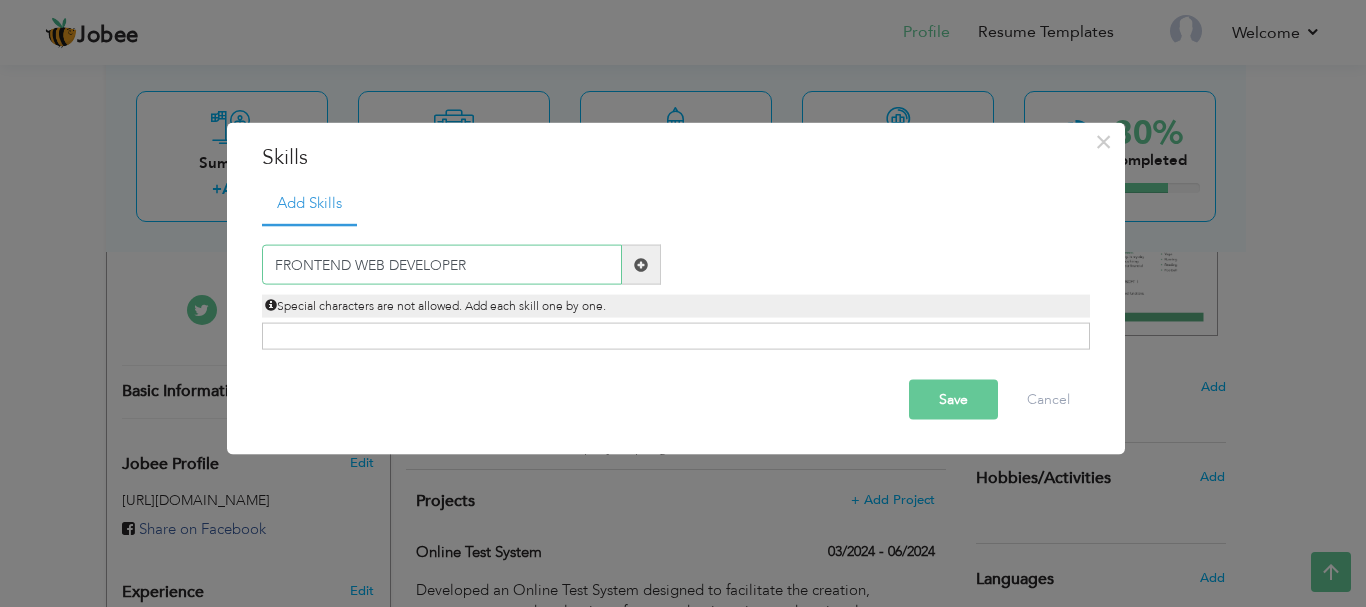 type on "FRONTEND WEB DEVELOPER" 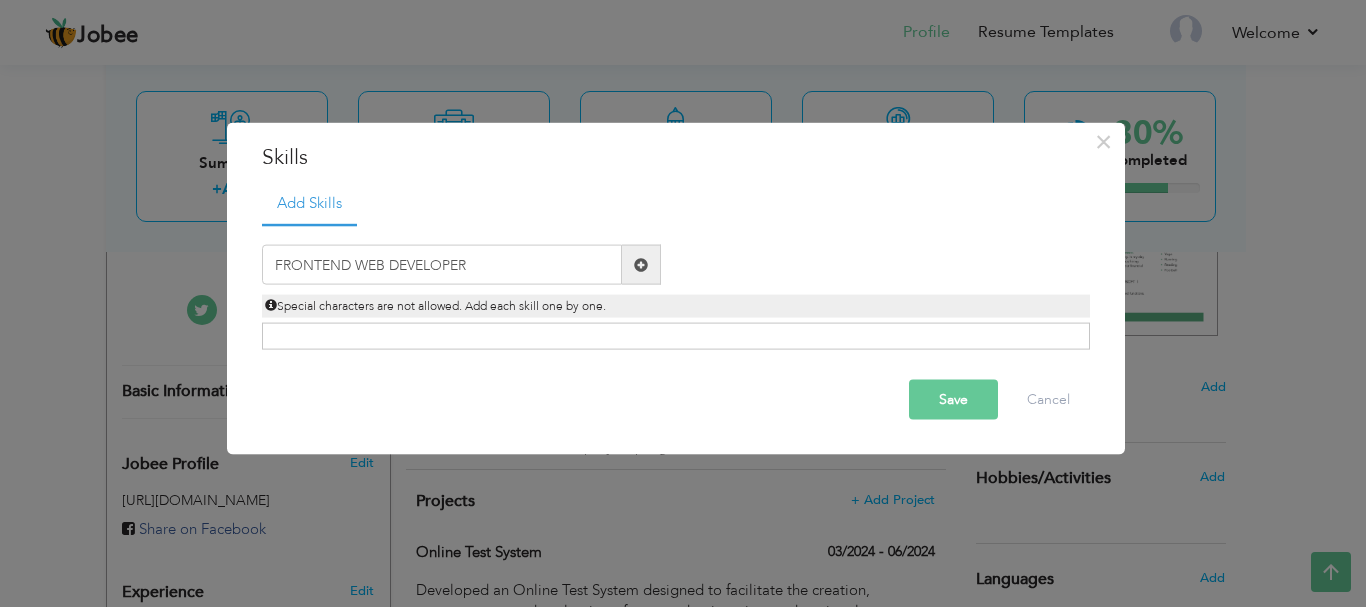click at bounding box center [641, 264] 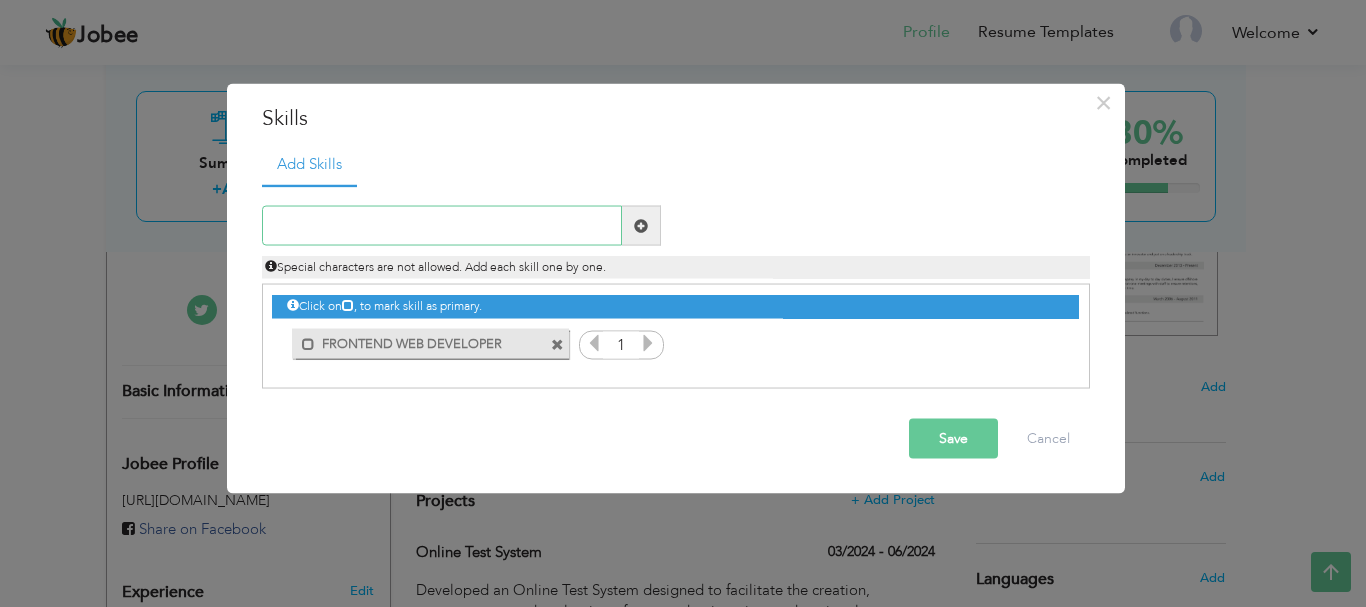 click at bounding box center [442, 226] 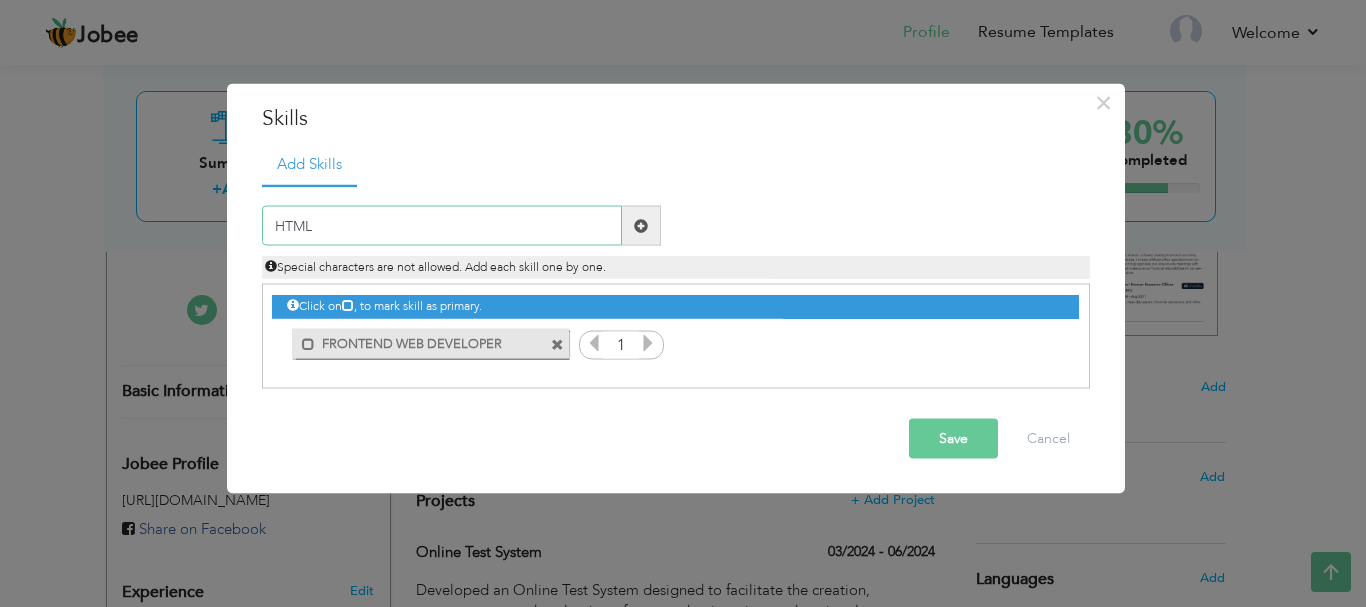 type on "HTML" 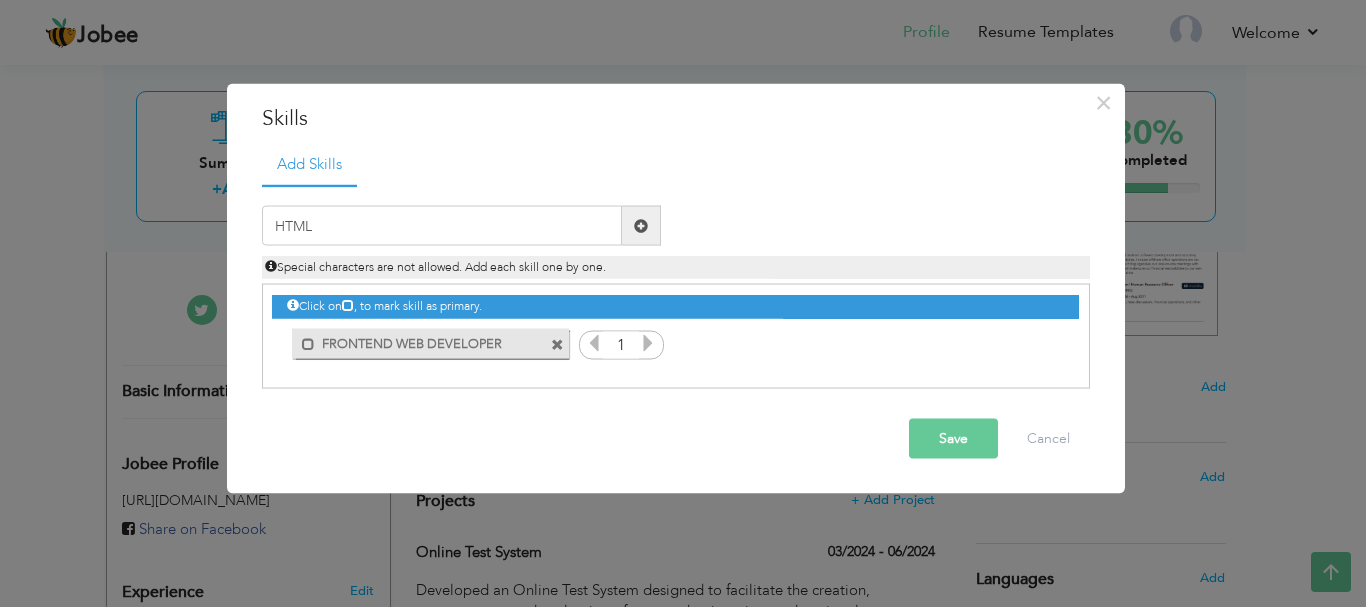 click at bounding box center [641, 225] 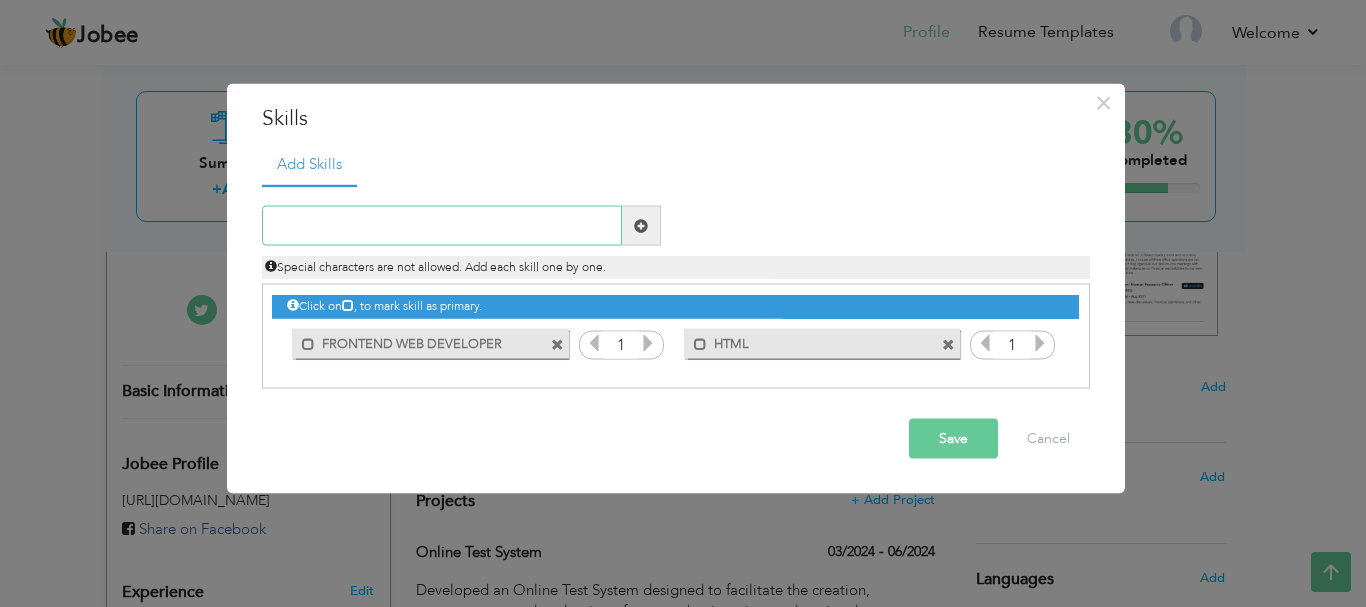 click at bounding box center (442, 226) 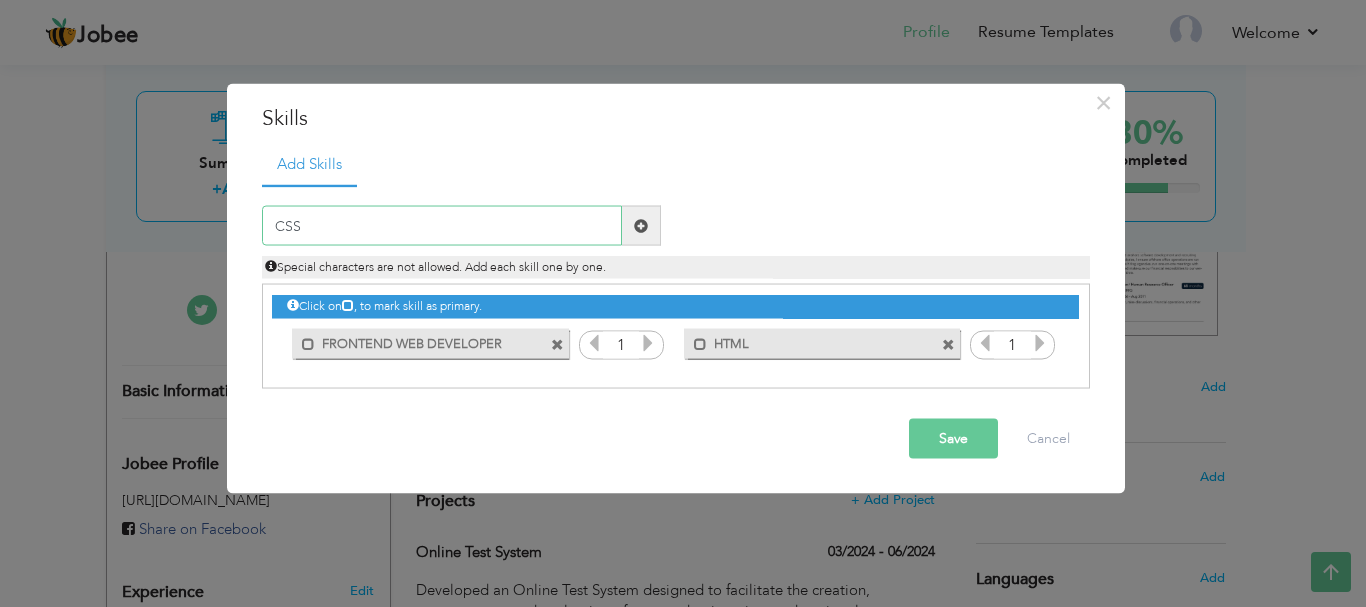 type on "CSS" 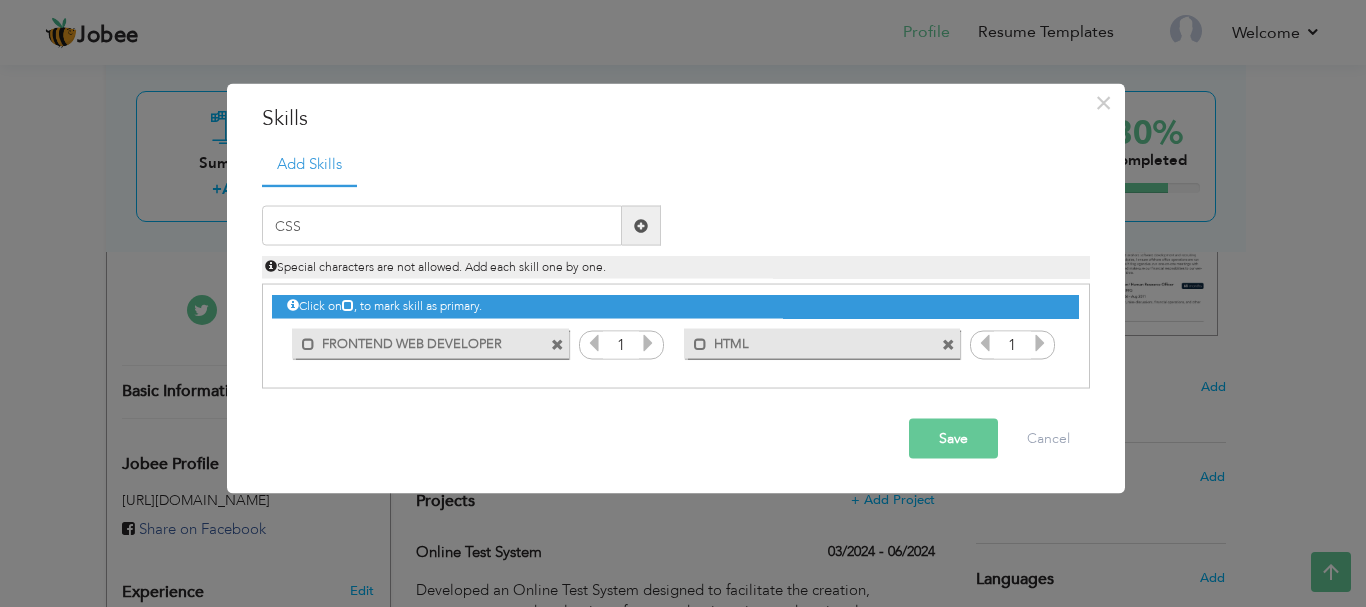 click at bounding box center [641, 225] 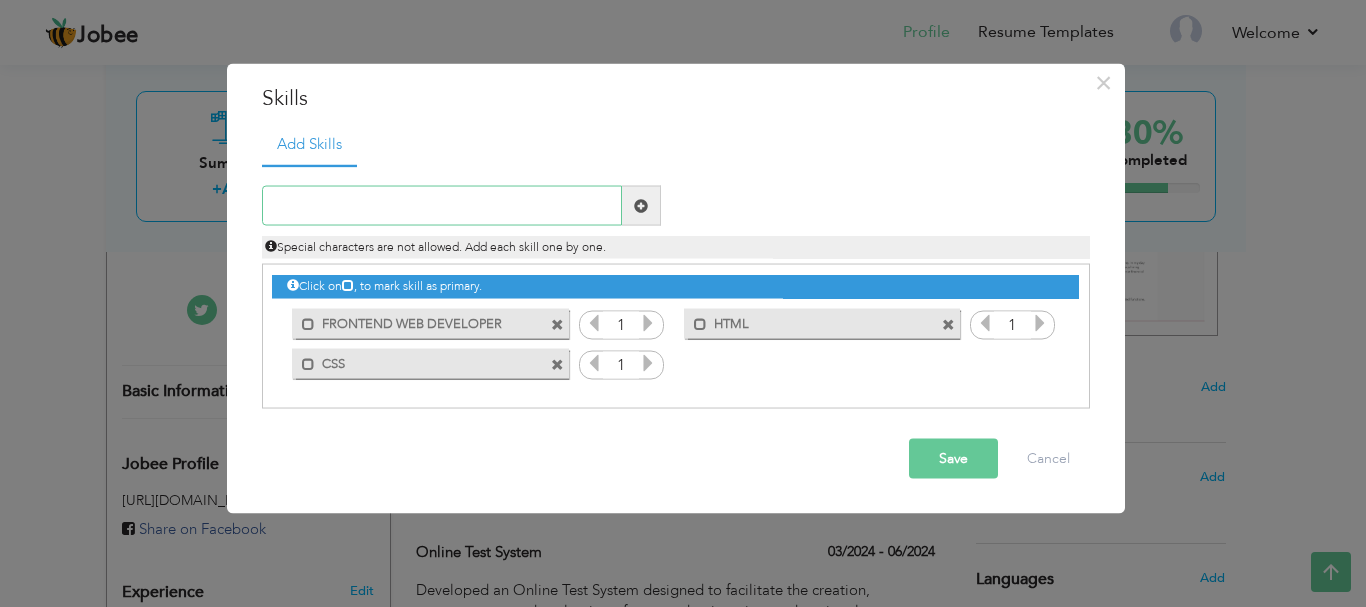 click at bounding box center [442, 206] 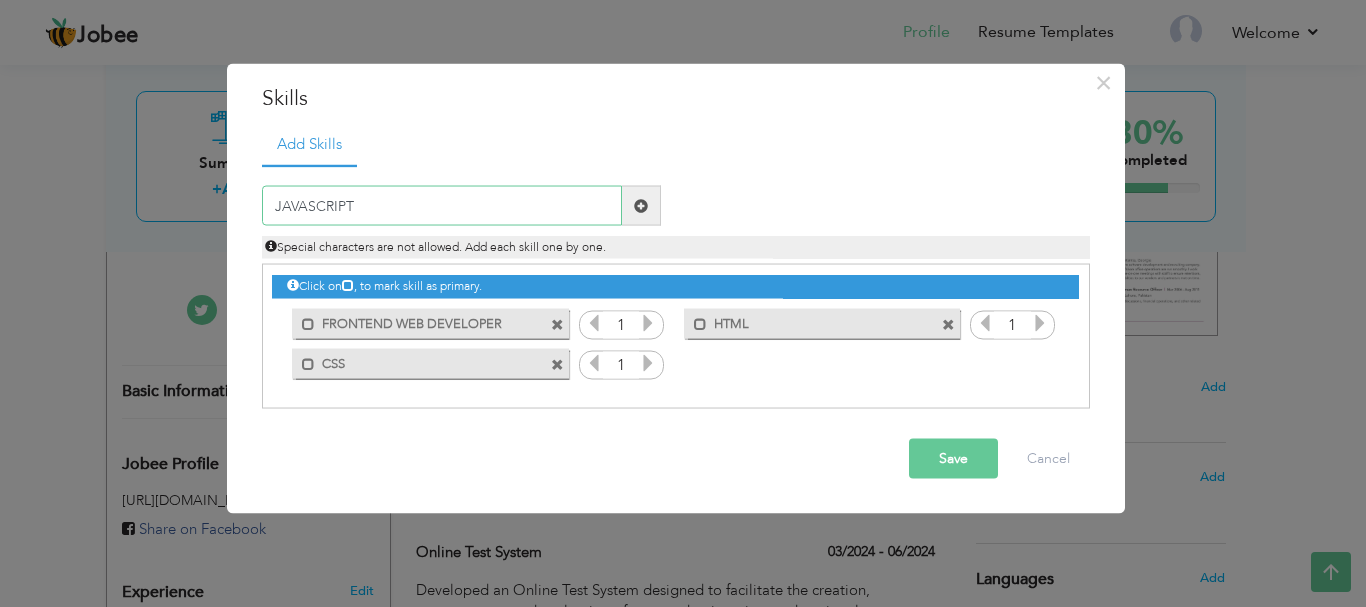 type on "JAVASCRIPT" 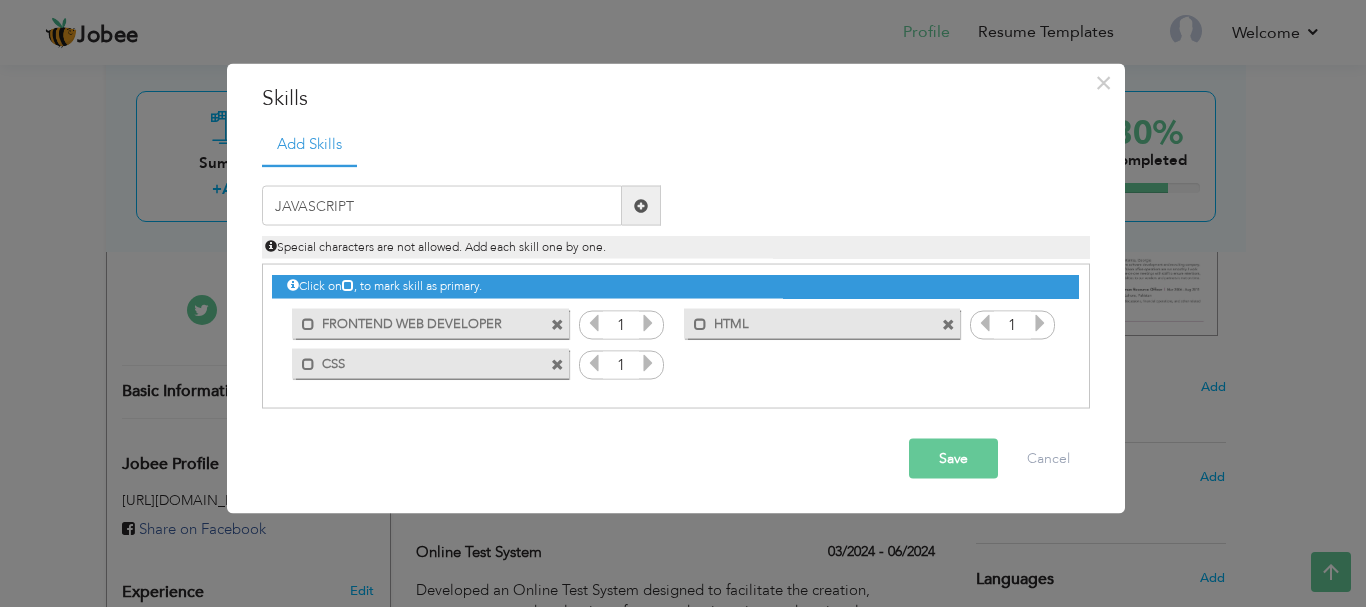 click at bounding box center [641, 206] 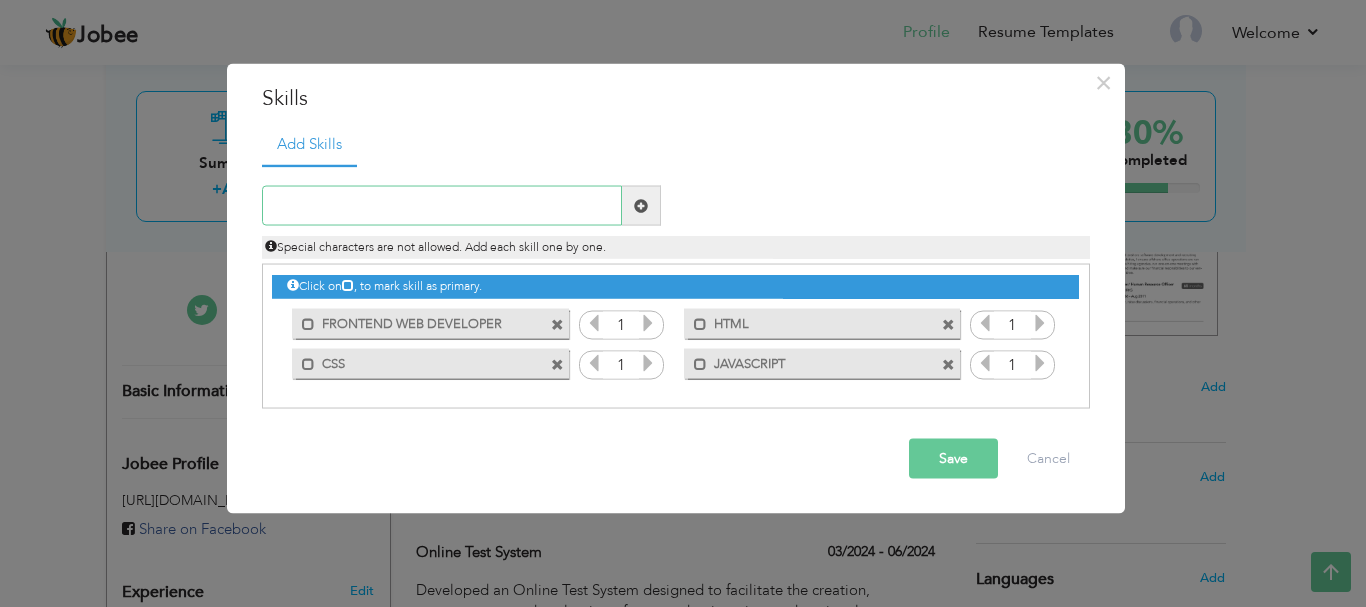 click at bounding box center (442, 206) 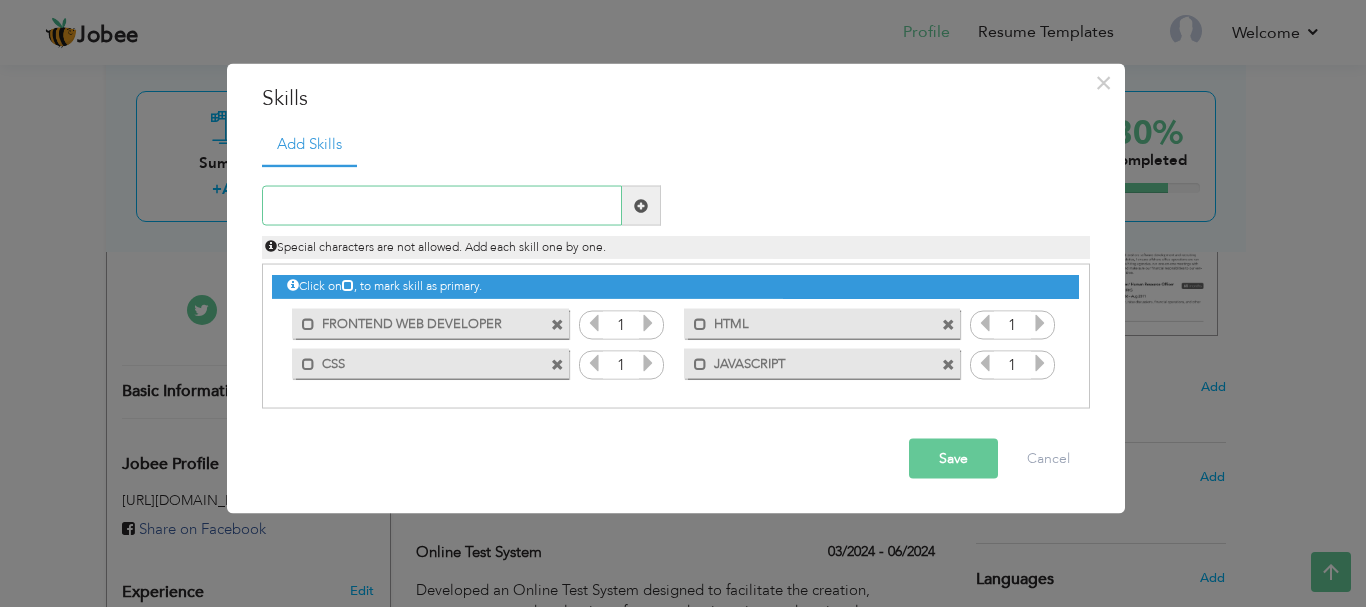 paste on "React.js" 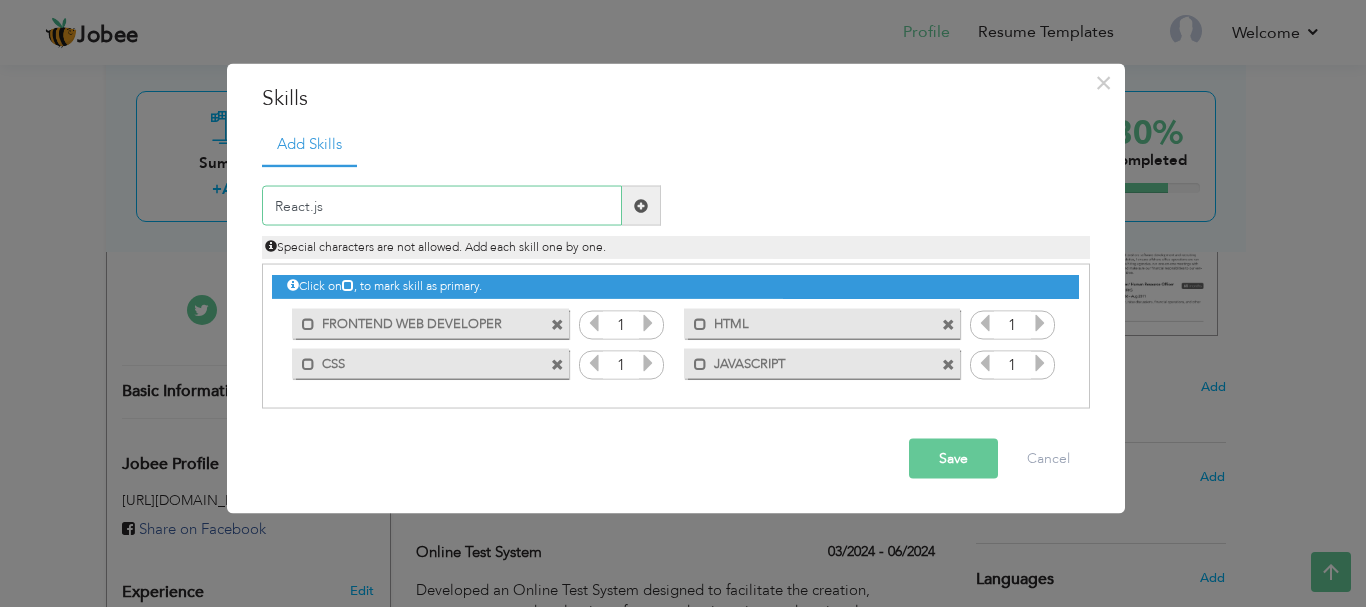 type on "React.js" 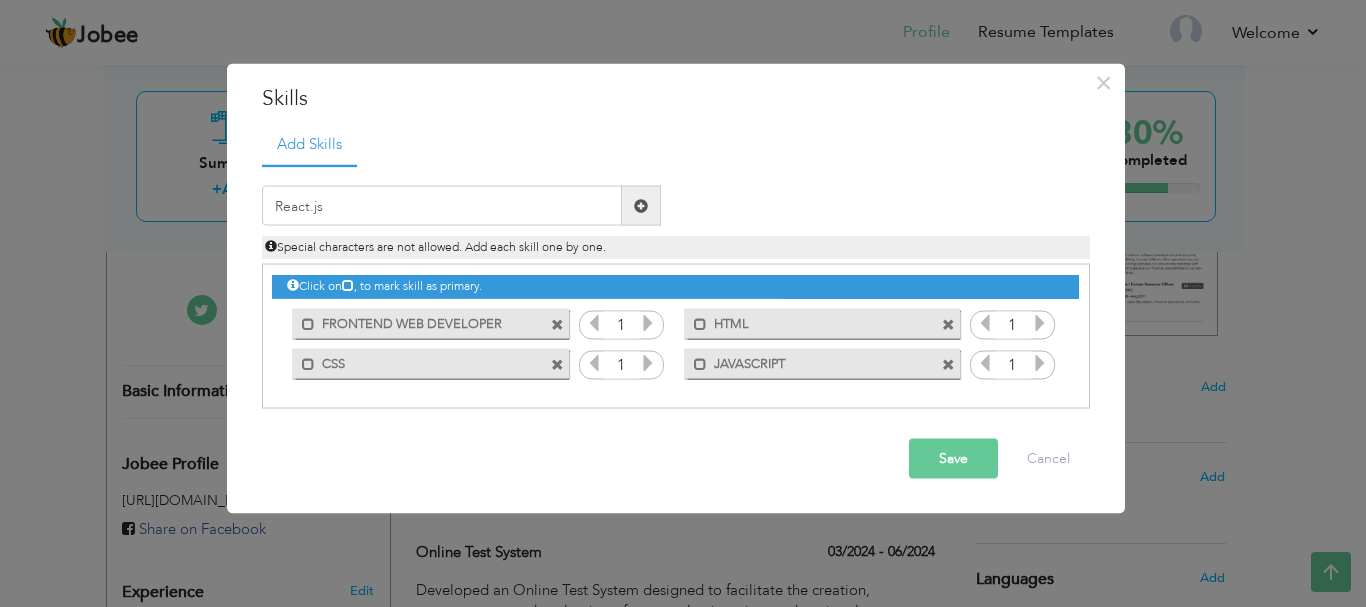 click at bounding box center (641, 205) 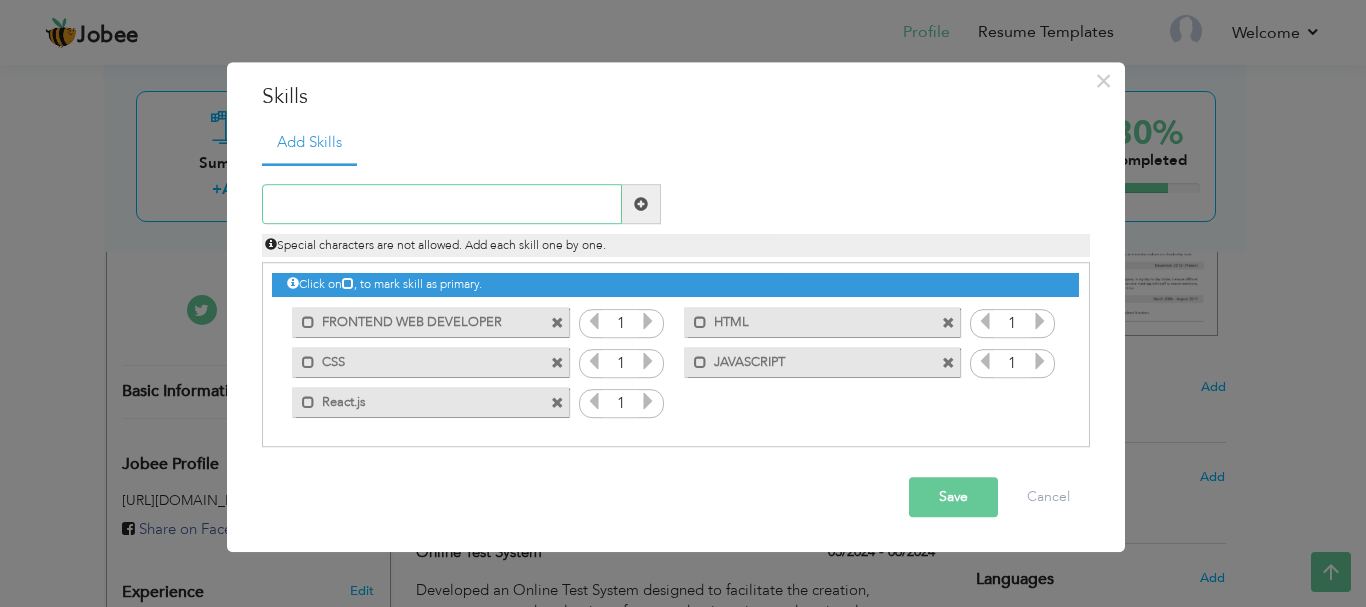 click at bounding box center (442, 205) 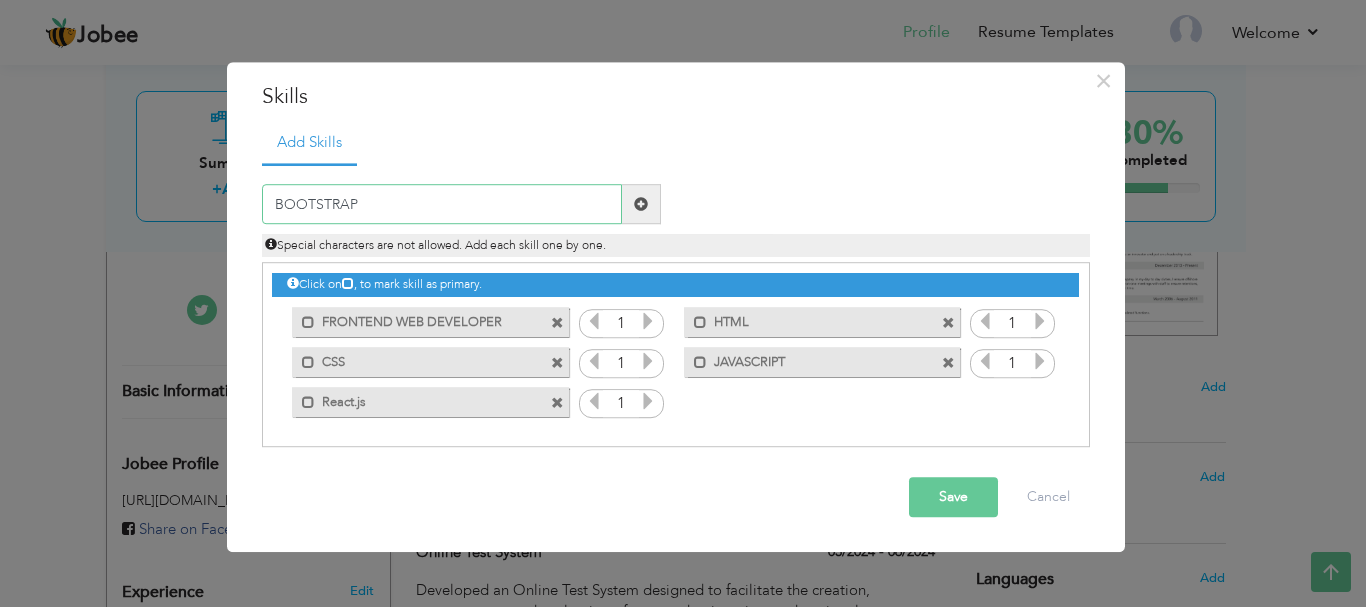type on "BOOTSTRAP" 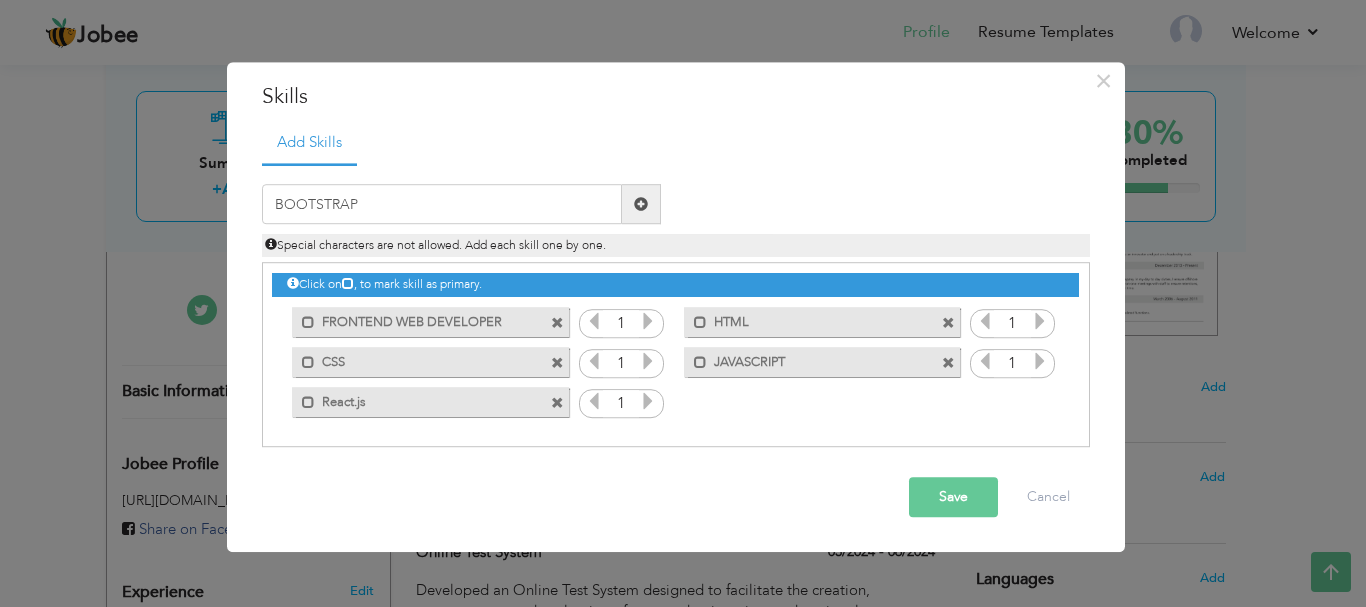 click on "Save" at bounding box center (953, 498) 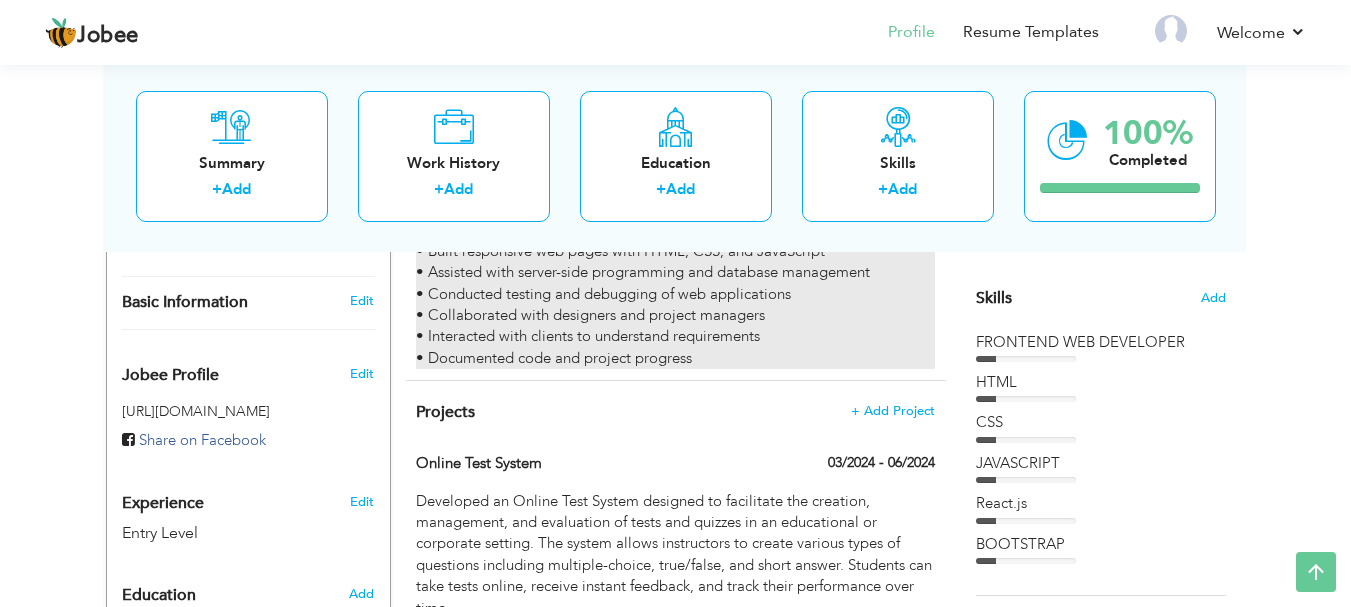 scroll, scrollTop: 479, scrollLeft: 0, axis: vertical 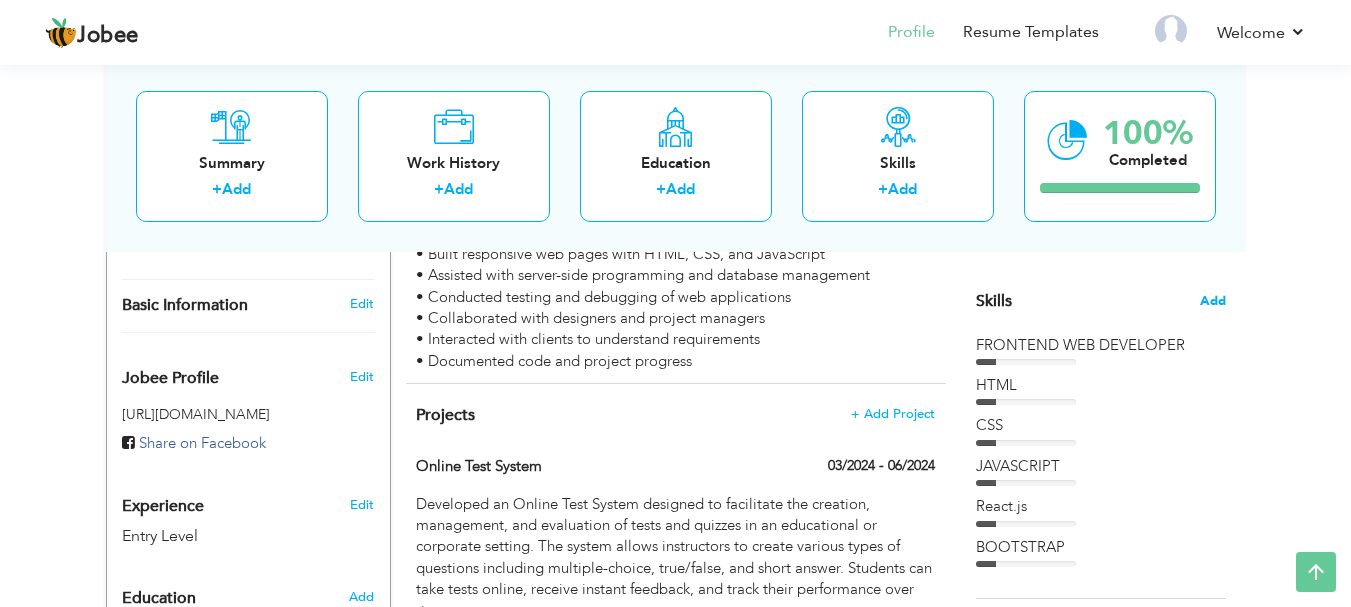 click on "Add" at bounding box center (1213, 301) 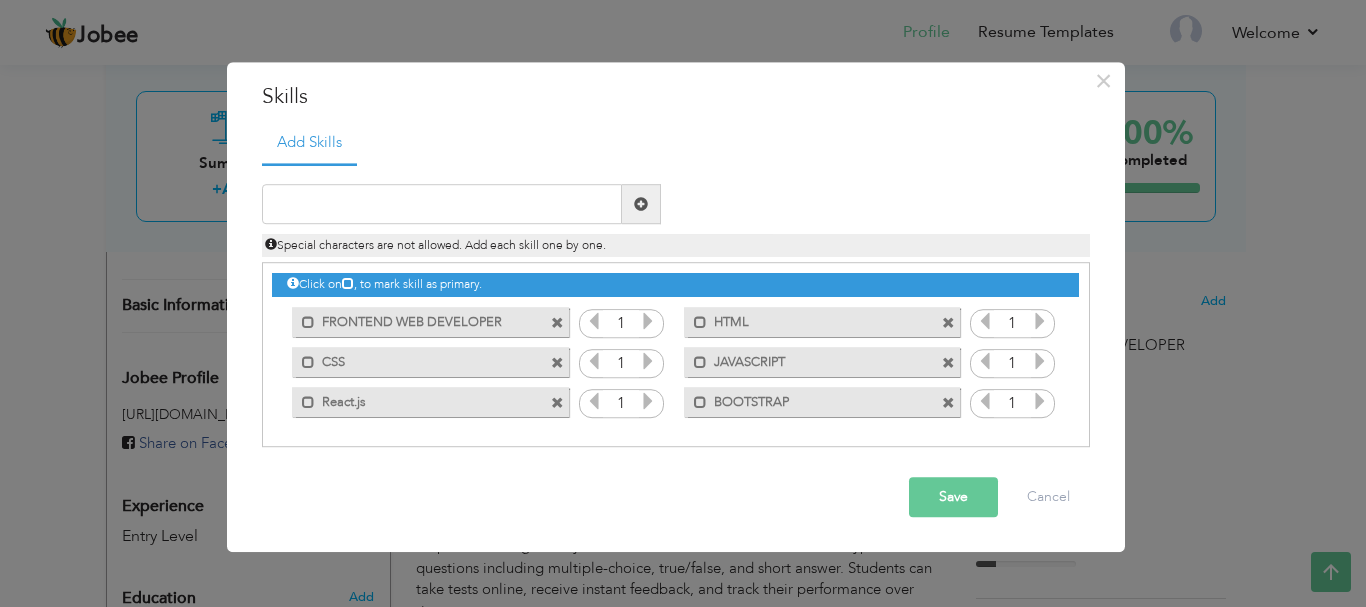 click at bounding box center (648, 322) 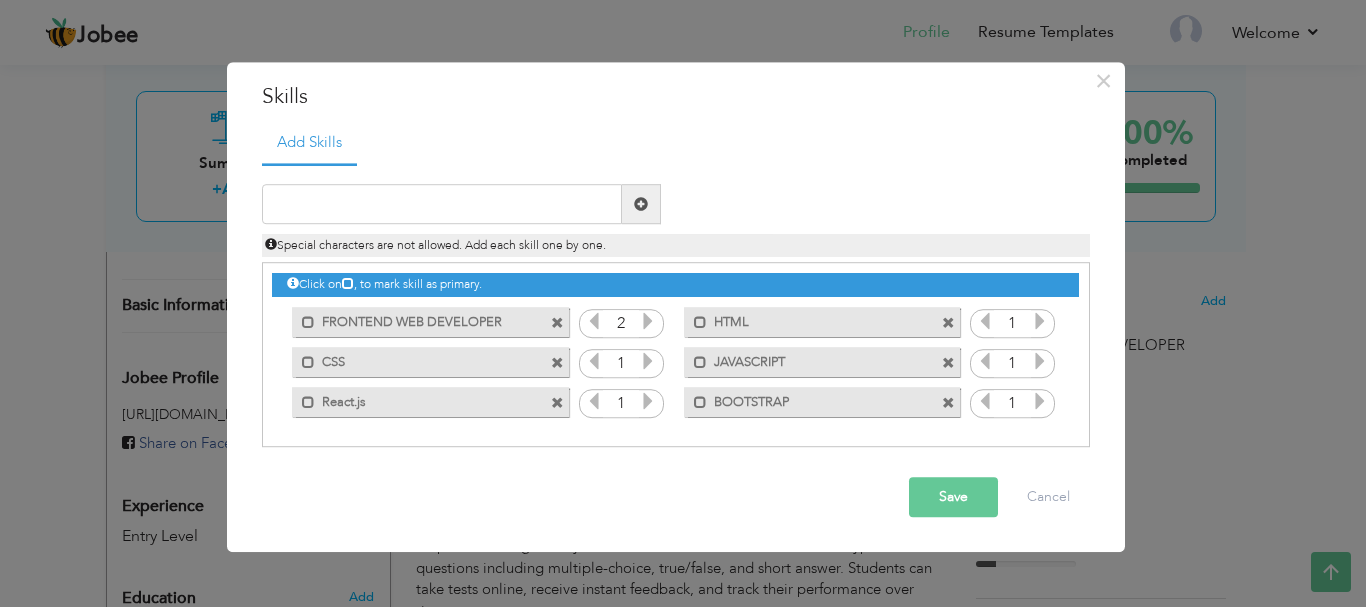 click at bounding box center [648, 322] 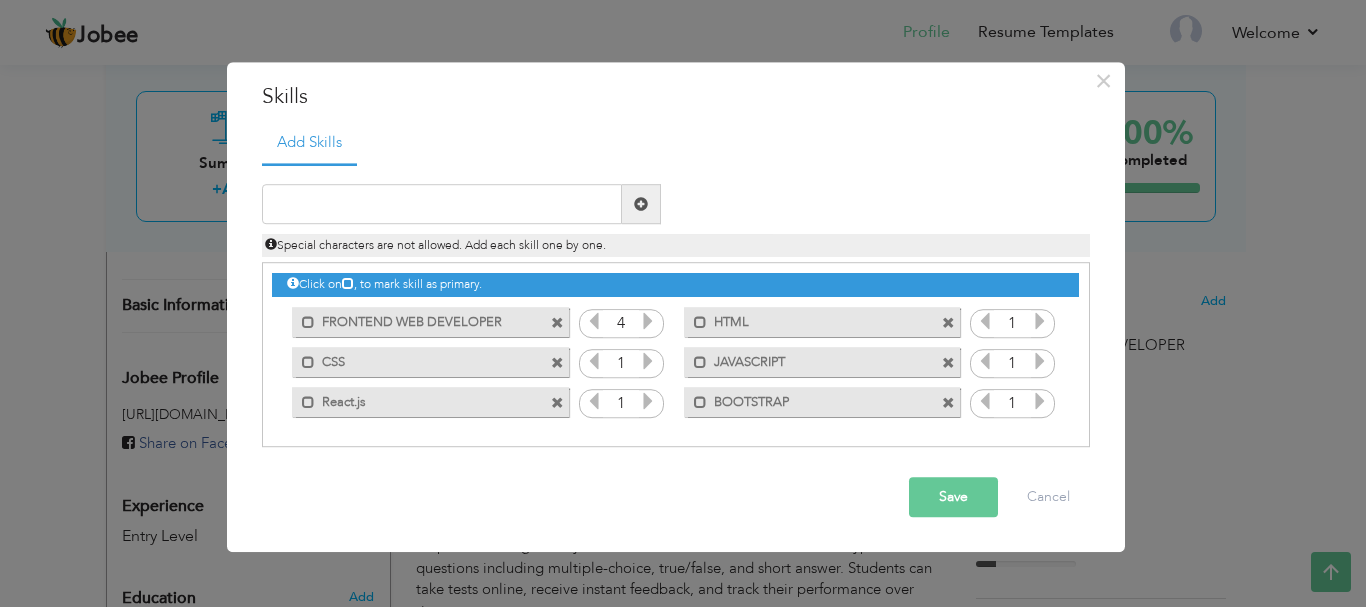 click at bounding box center [648, 322] 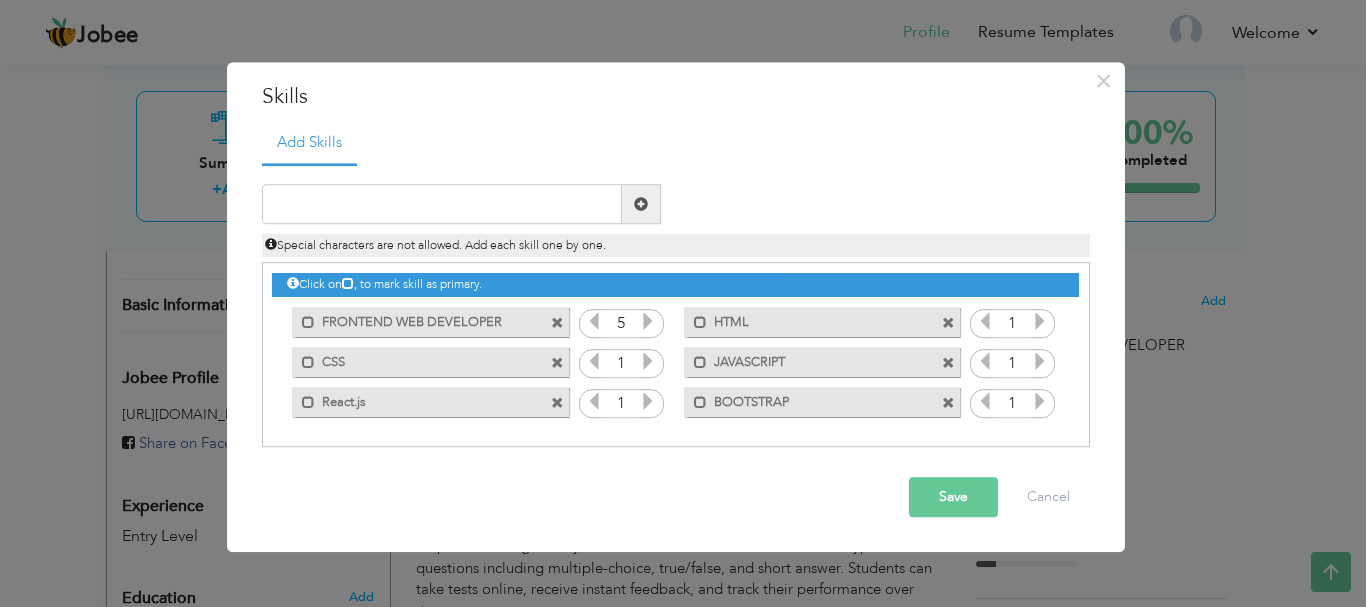 click at bounding box center [648, 322] 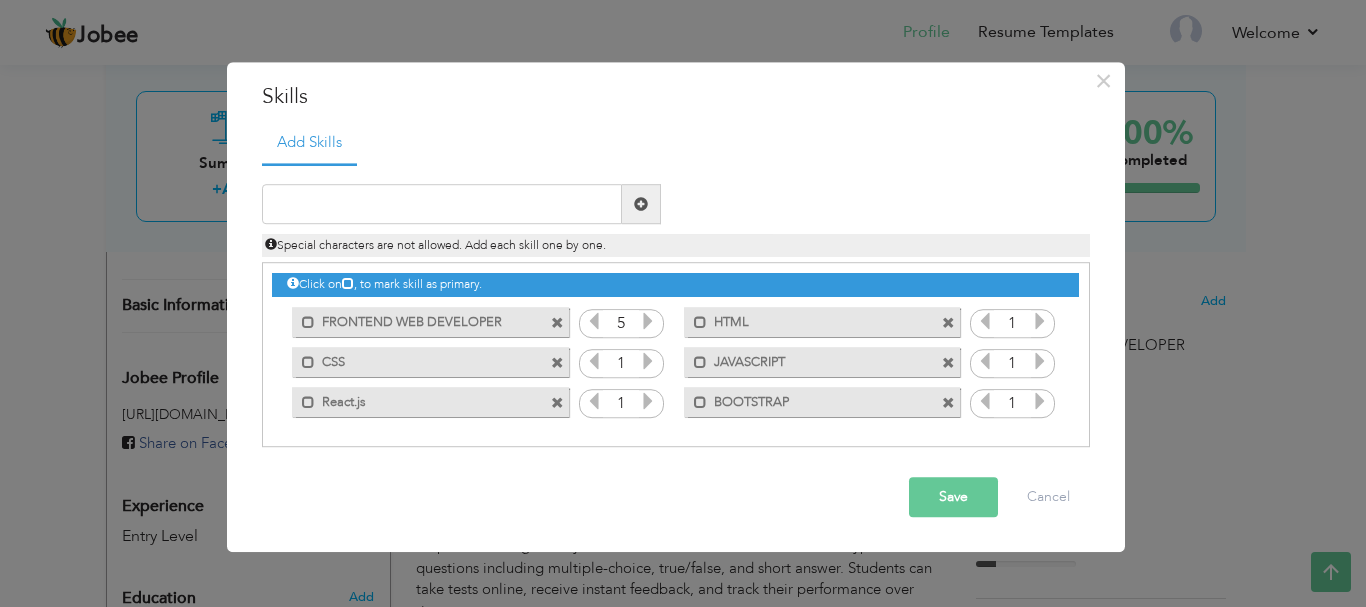 click at bounding box center [1040, 322] 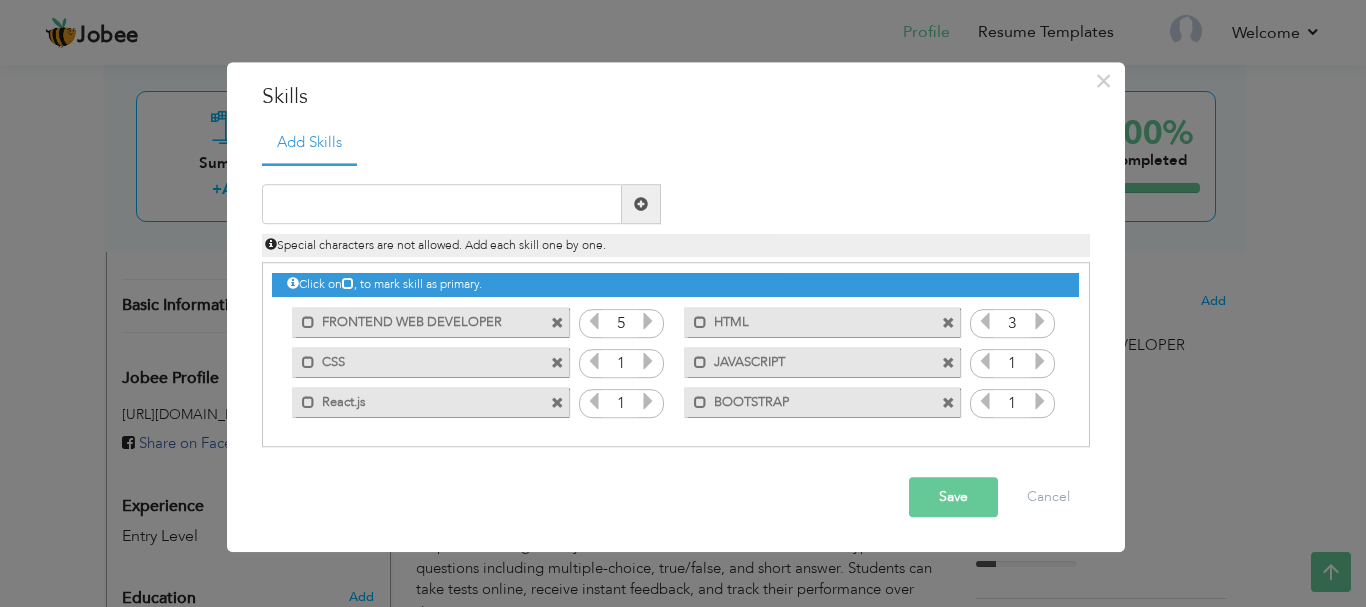 click at bounding box center (1040, 322) 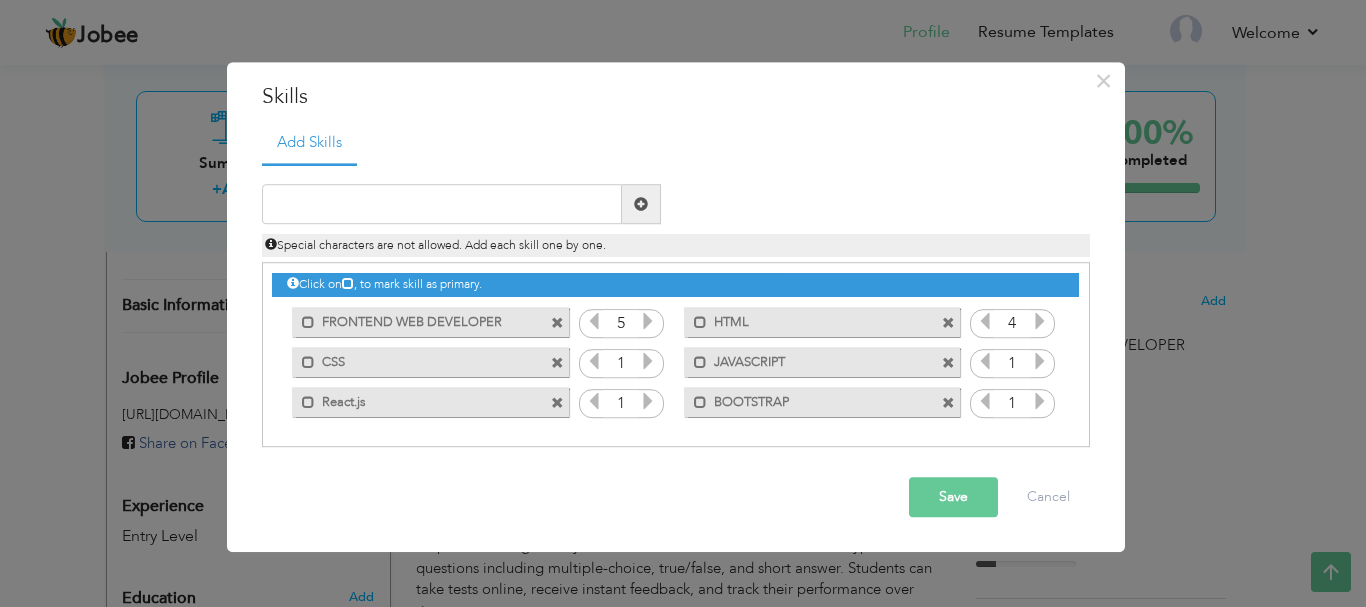 click at bounding box center (1040, 322) 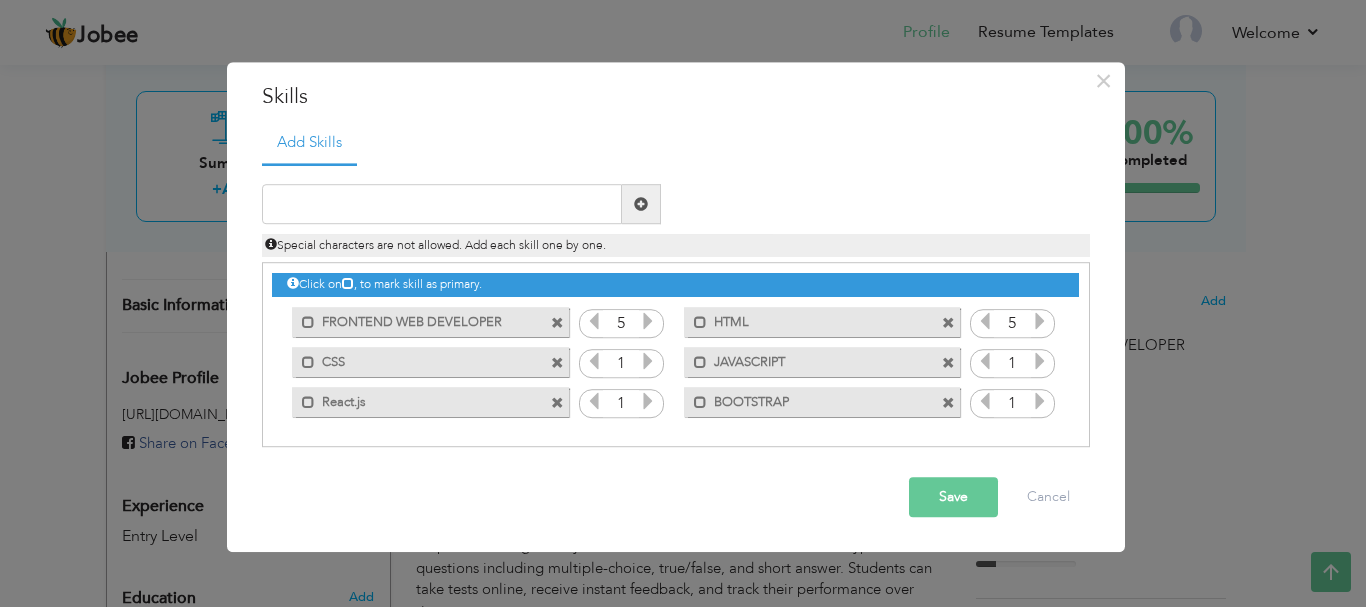 click at bounding box center (1040, 322) 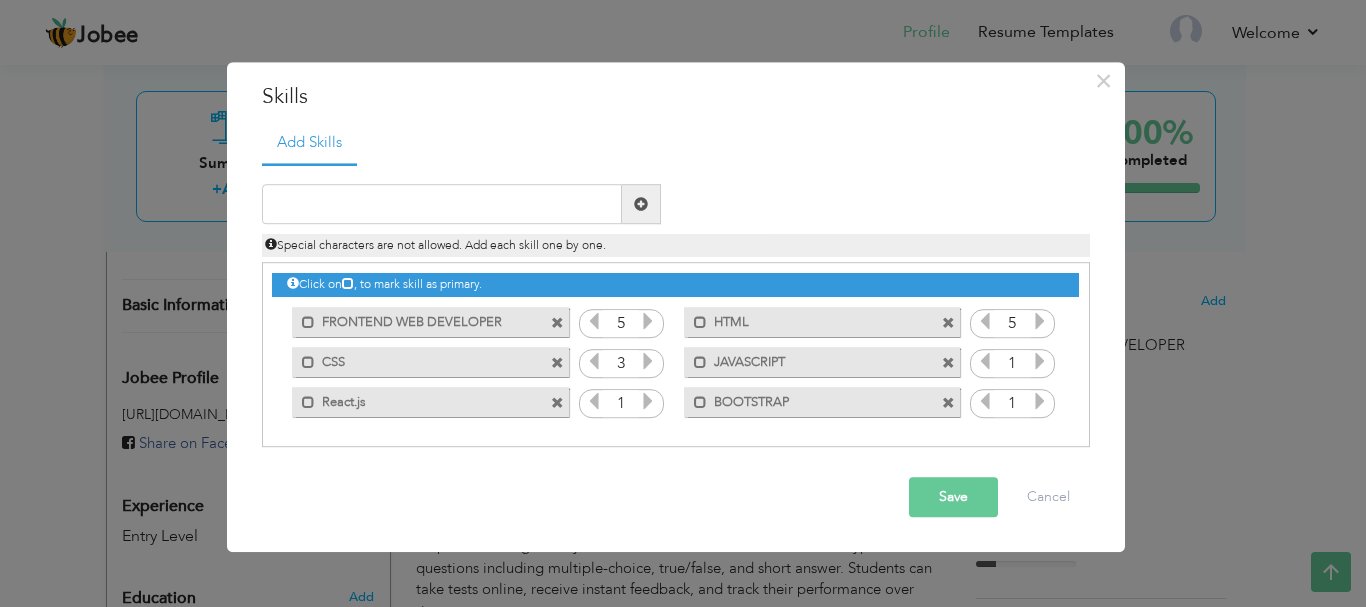 click at bounding box center (648, 362) 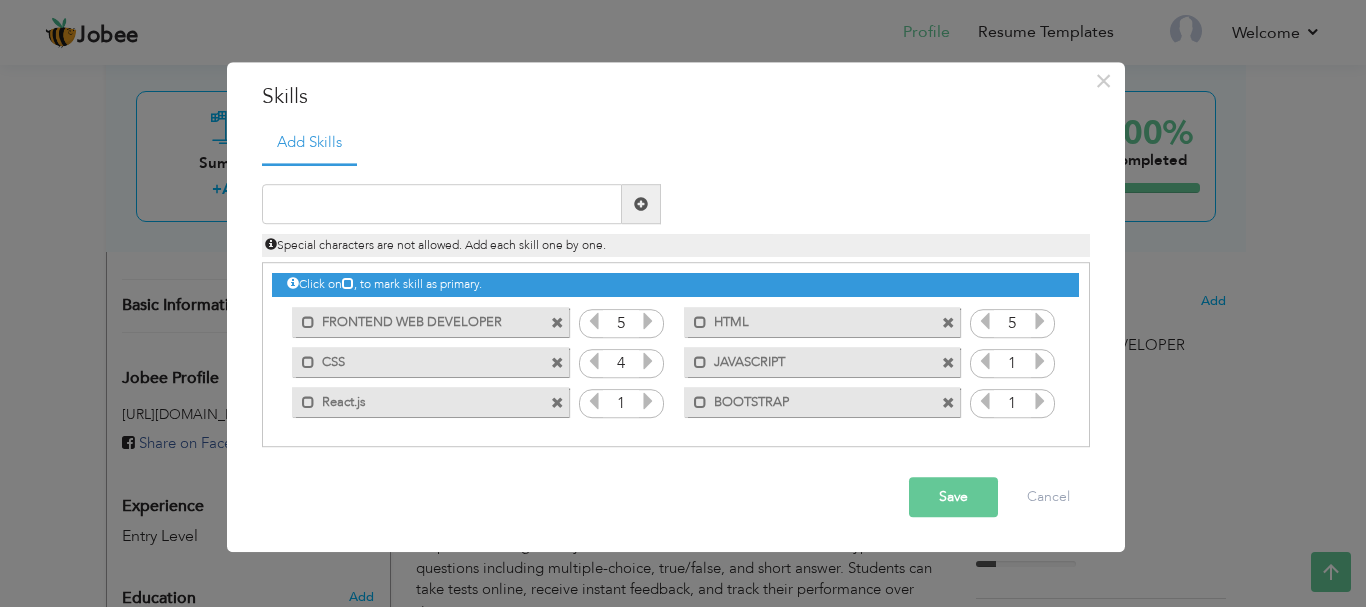 click at bounding box center (648, 362) 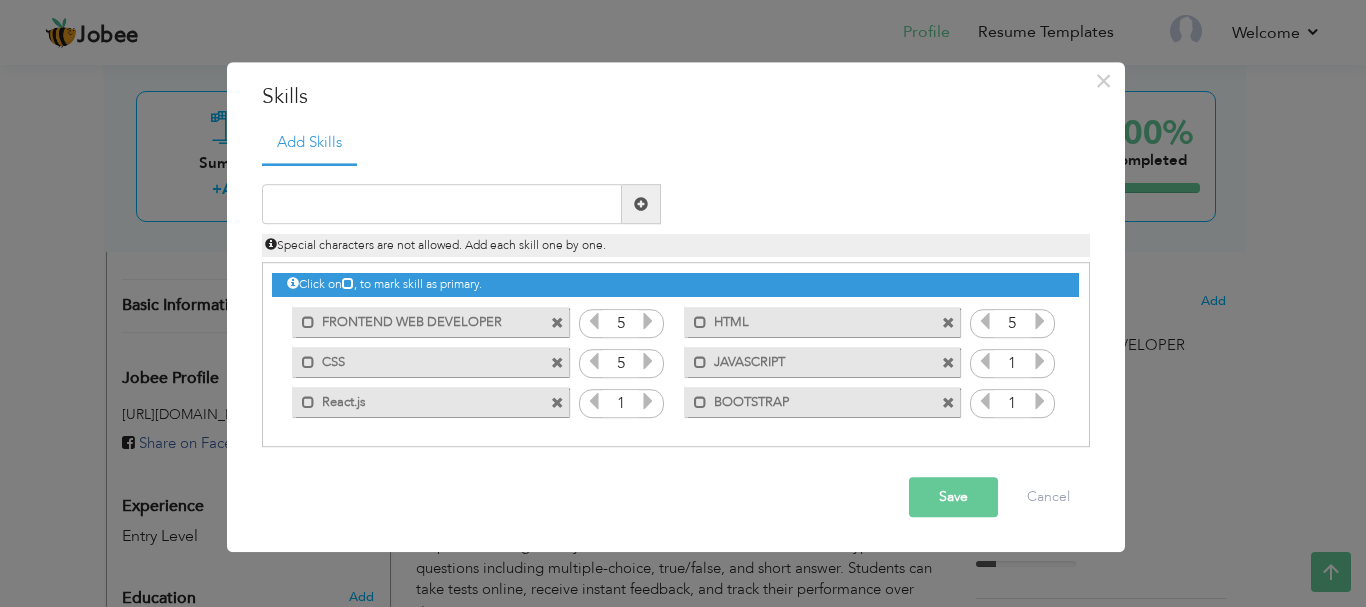 click at bounding box center [648, 362] 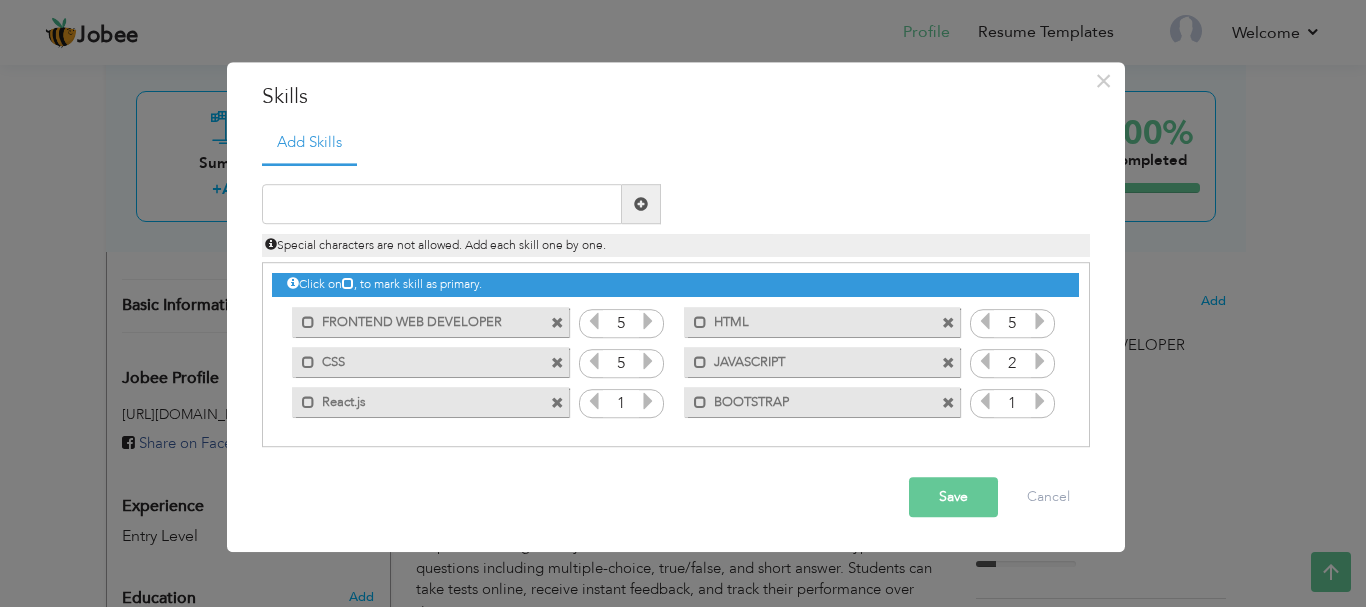 click at bounding box center [1040, 362] 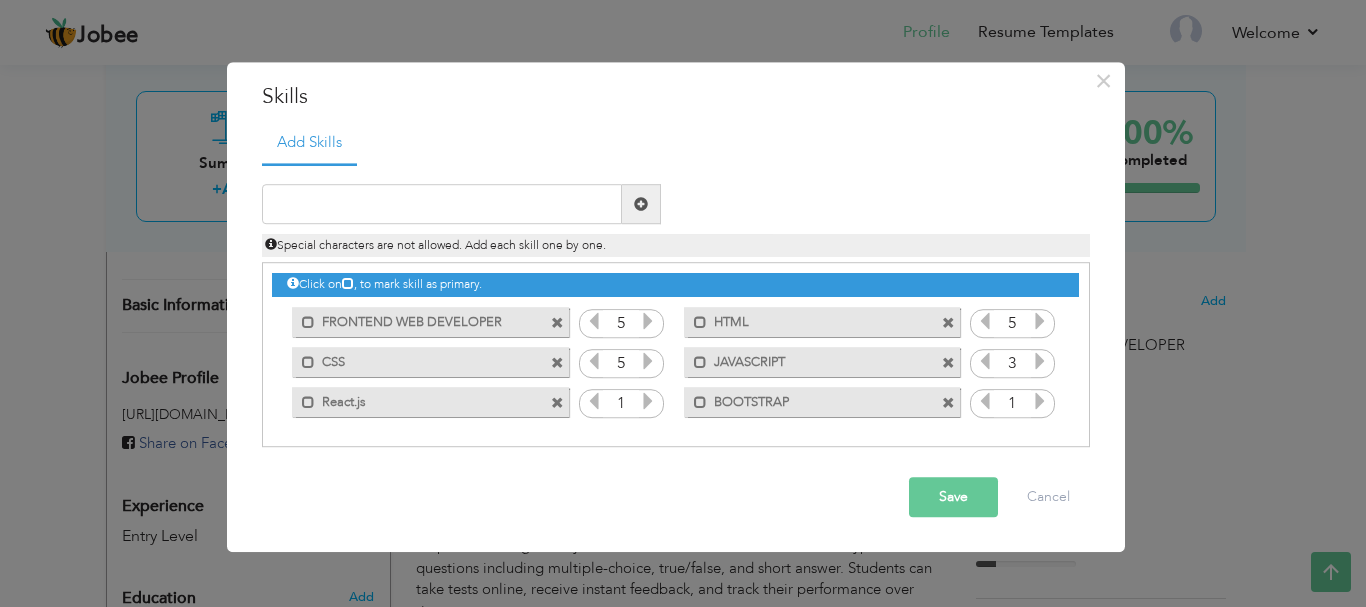 click at bounding box center (1040, 362) 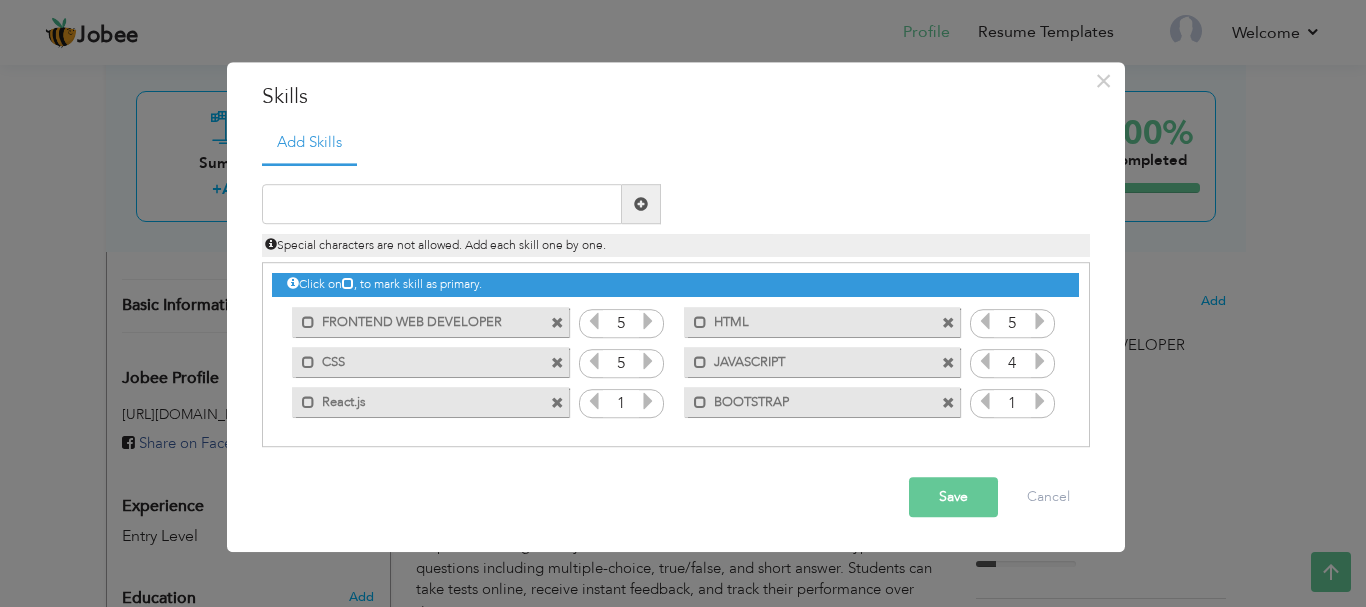click at bounding box center [1040, 362] 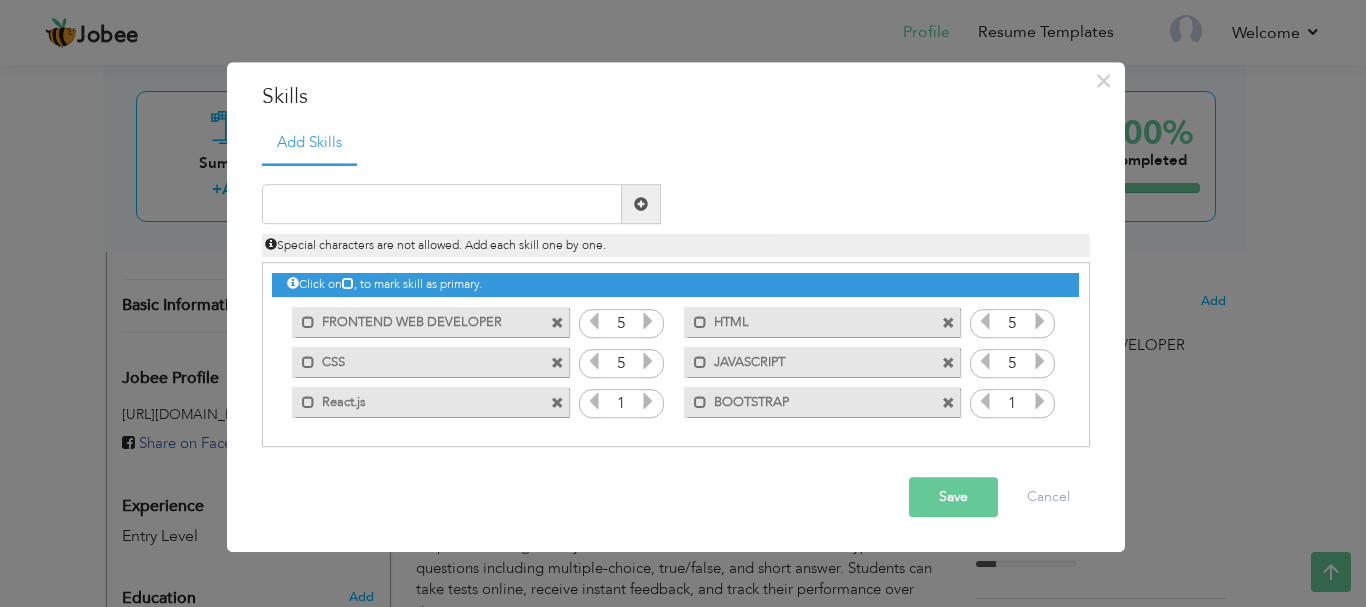 click at bounding box center [985, 362] 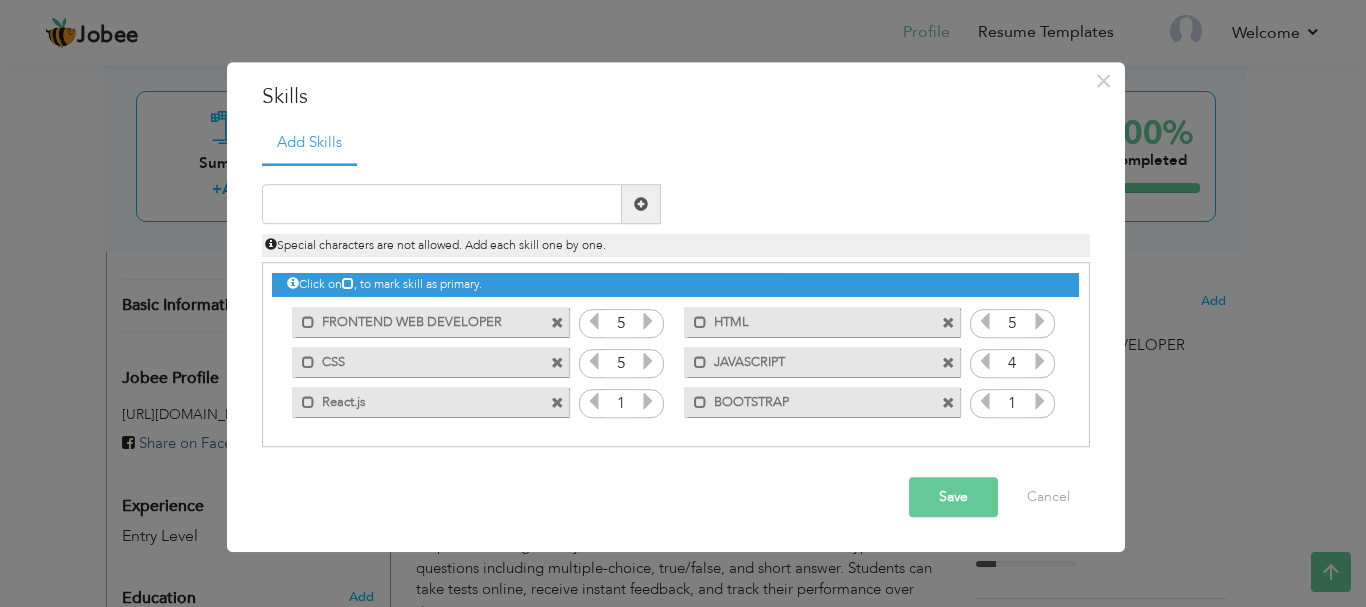 click at bounding box center (648, 402) 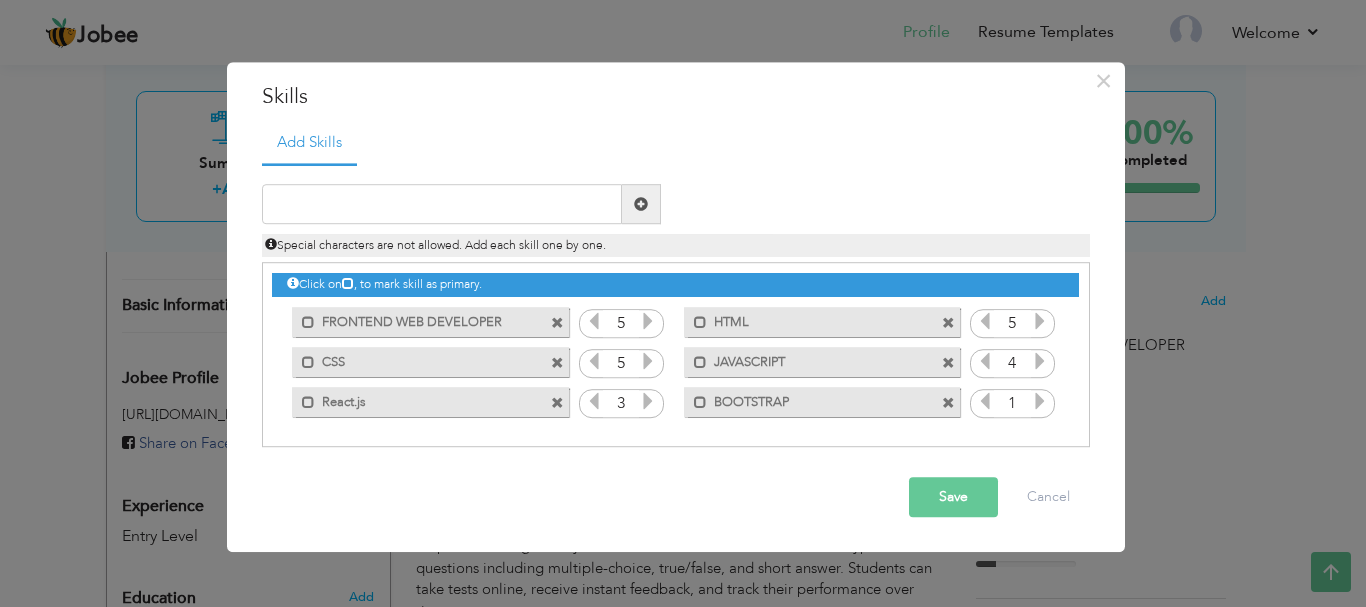 click at bounding box center [648, 402] 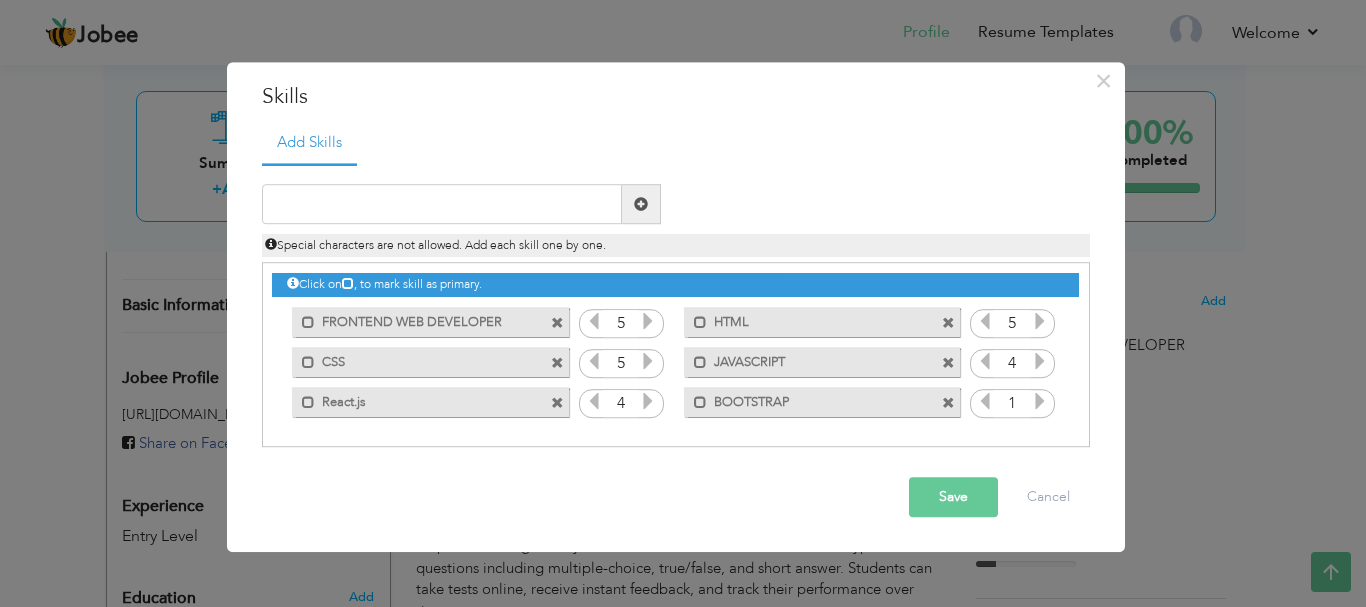 click at bounding box center [594, 402] 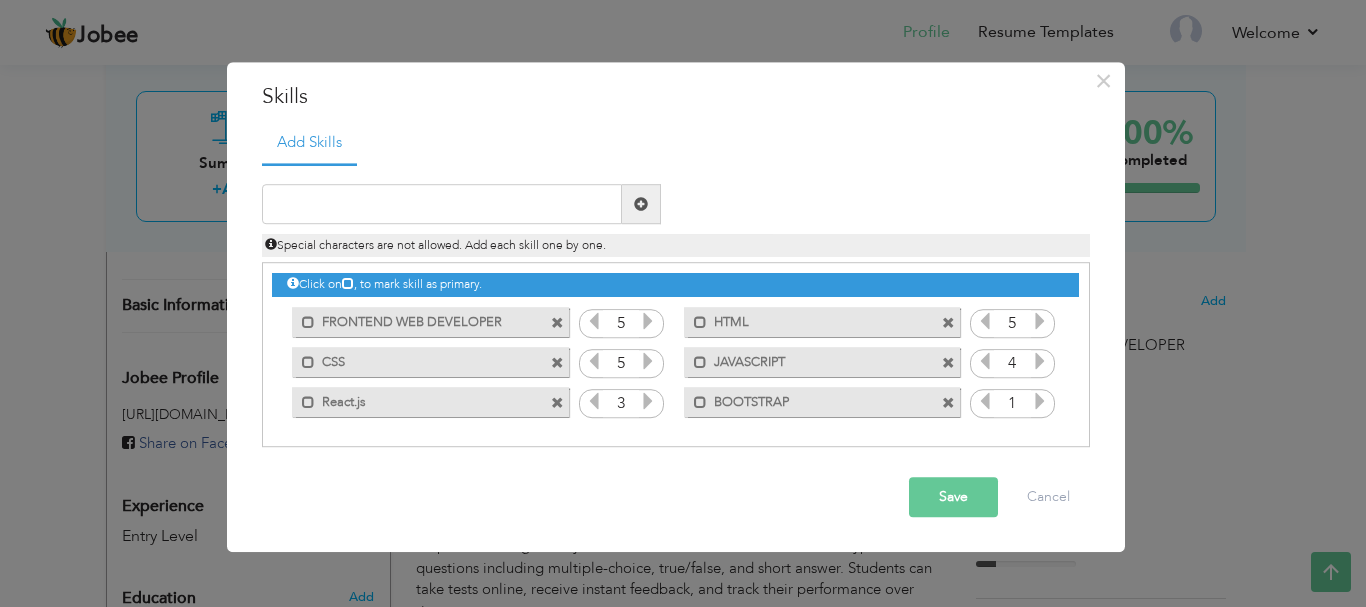click at bounding box center [1040, 402] 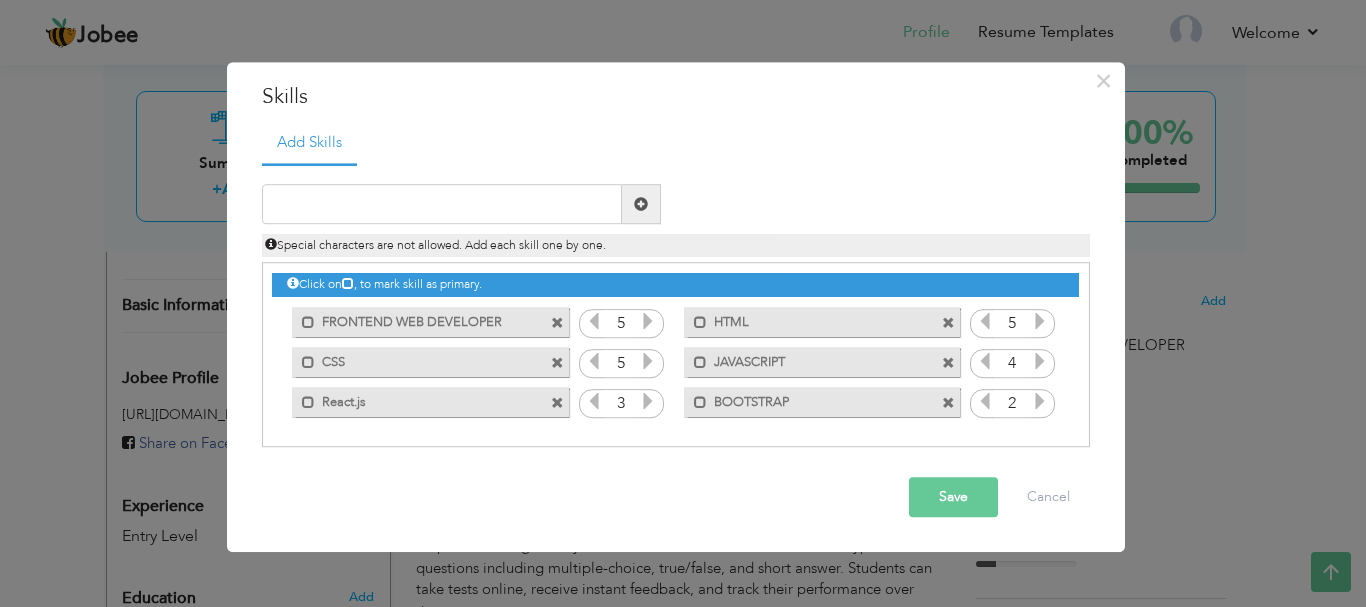 click at bounding box center (1040, 402) 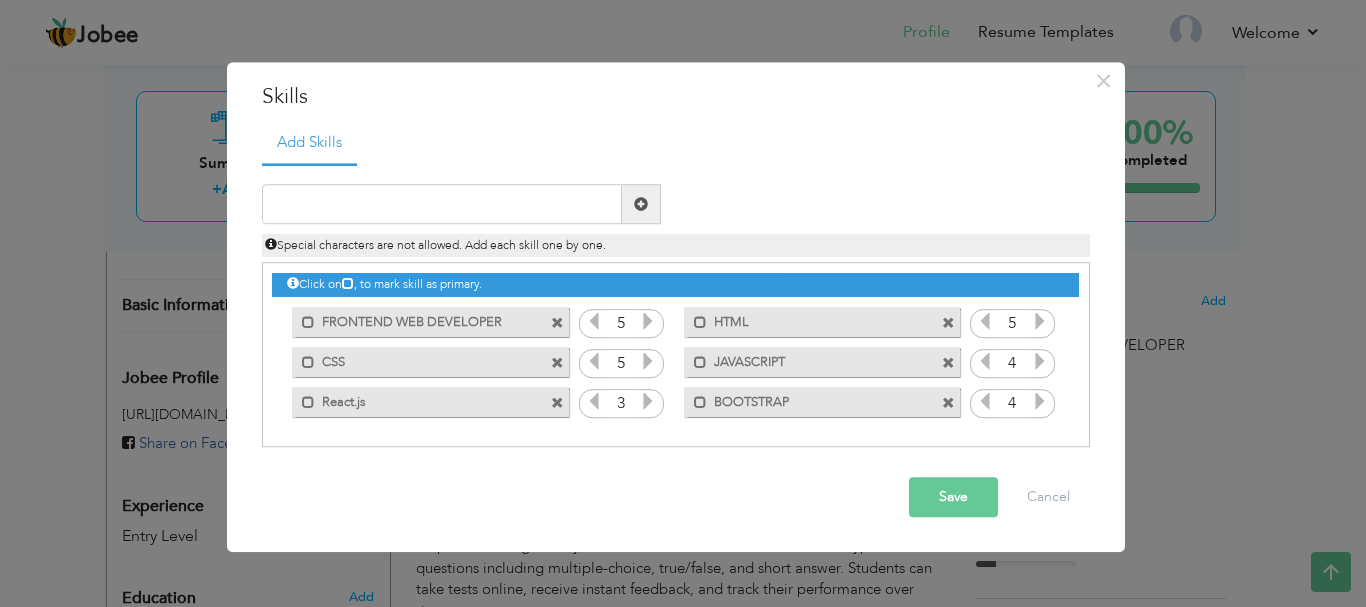 click at bounding box center (1040, 402) 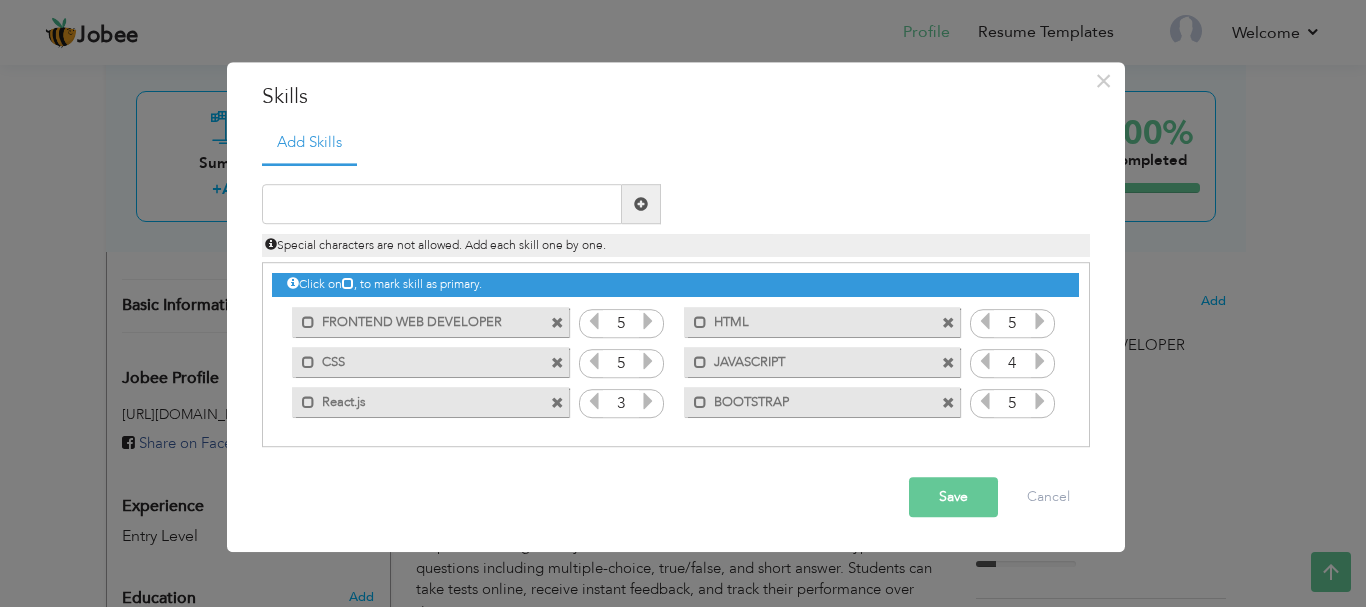 click at bounding box center [1040, 402] 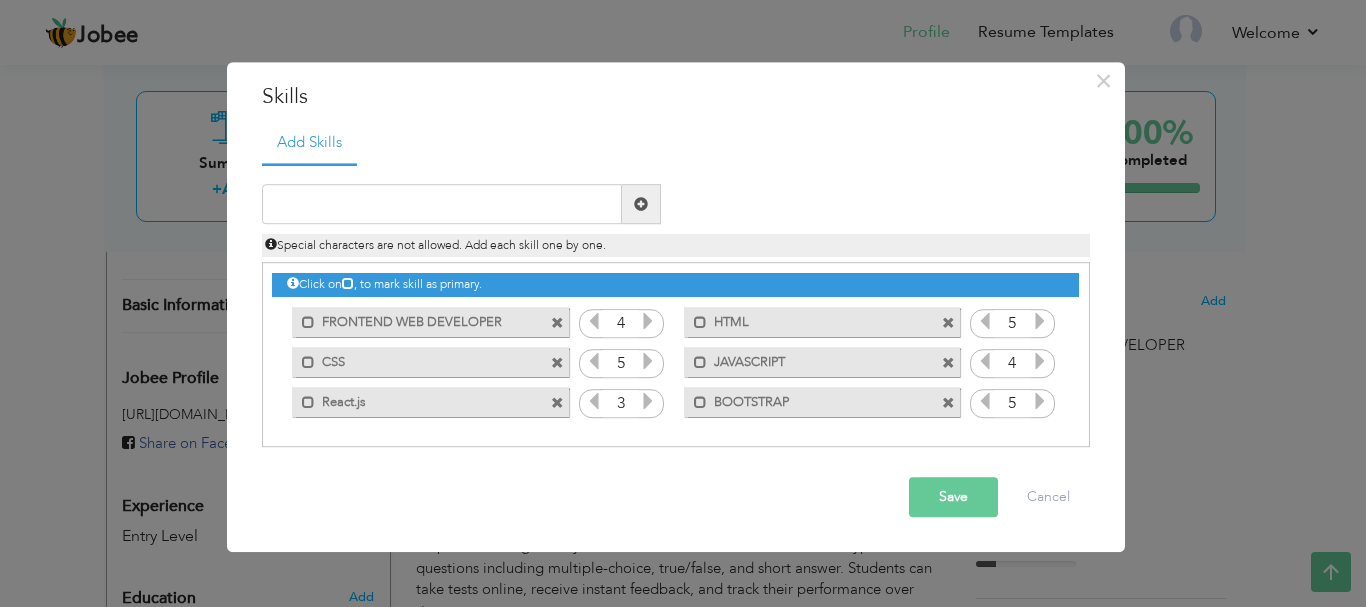 click on "Save" at bounding box center [953, 498] 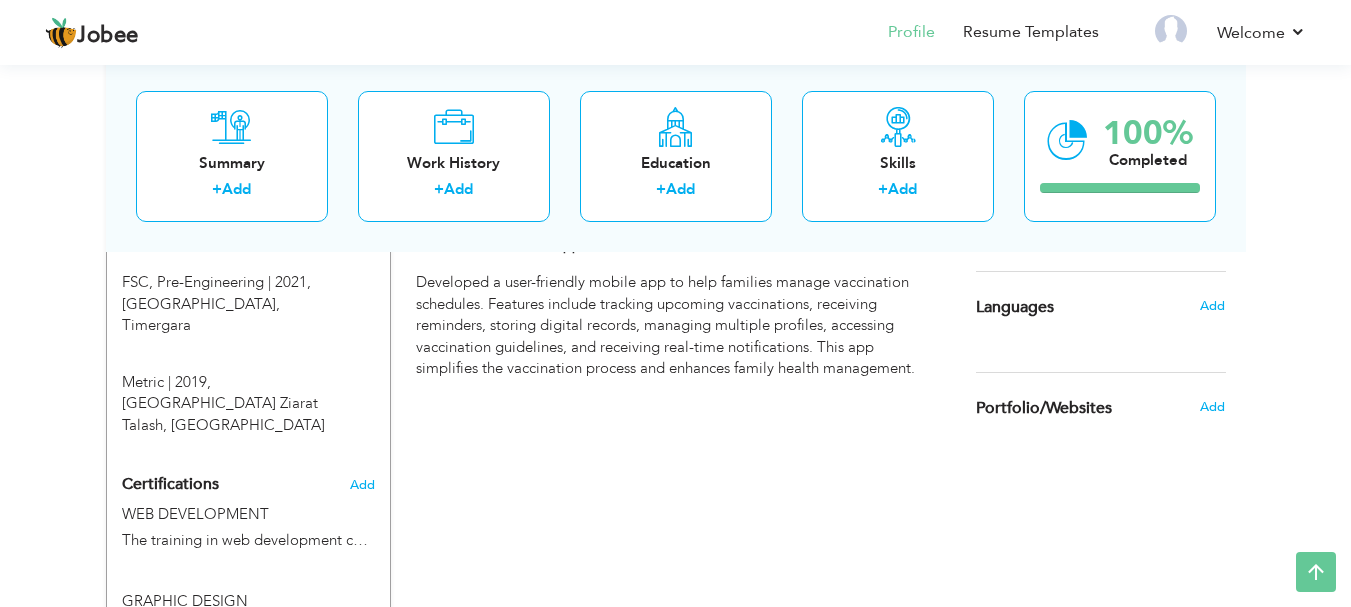 scroll, scrollTop: 869, scrollLeft: 0, axis: vertical 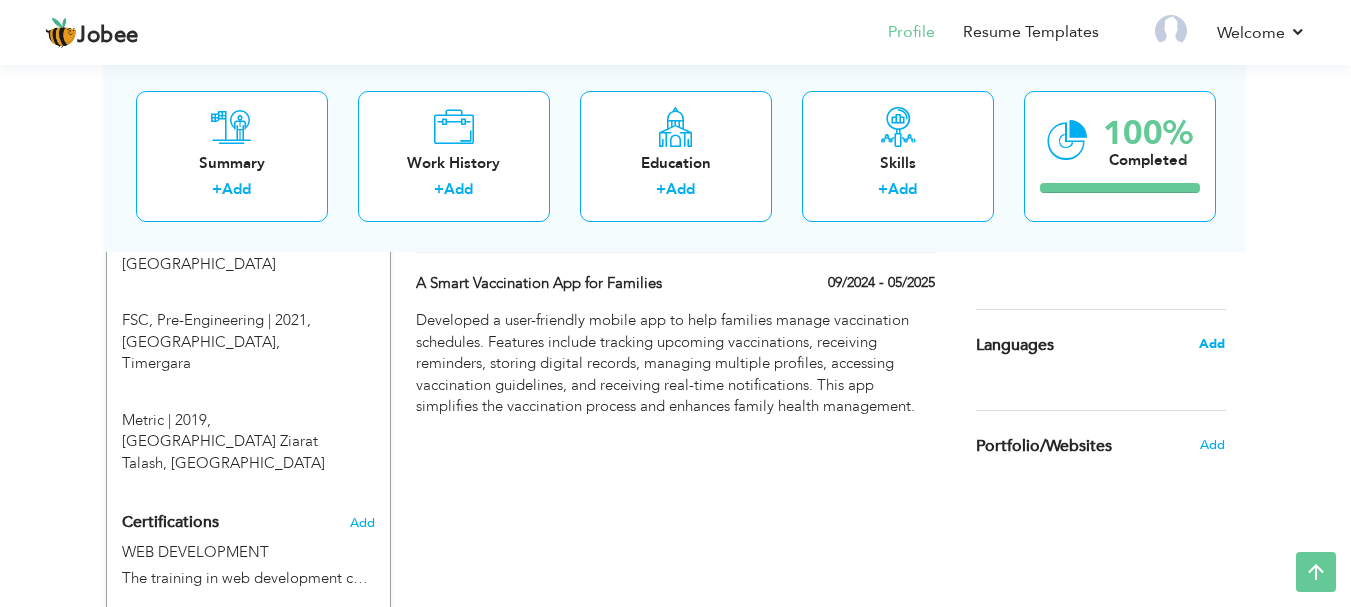 click on "Add" at bounding box center (1212, 344) 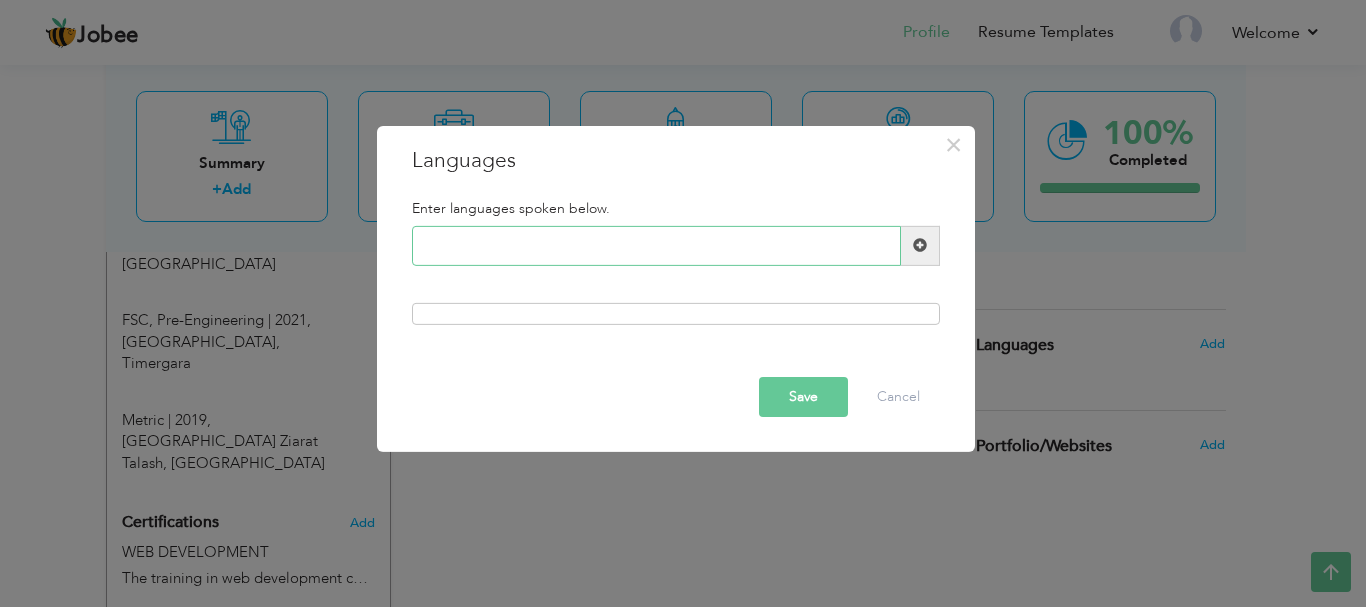 click at bounding box center [656, 246] 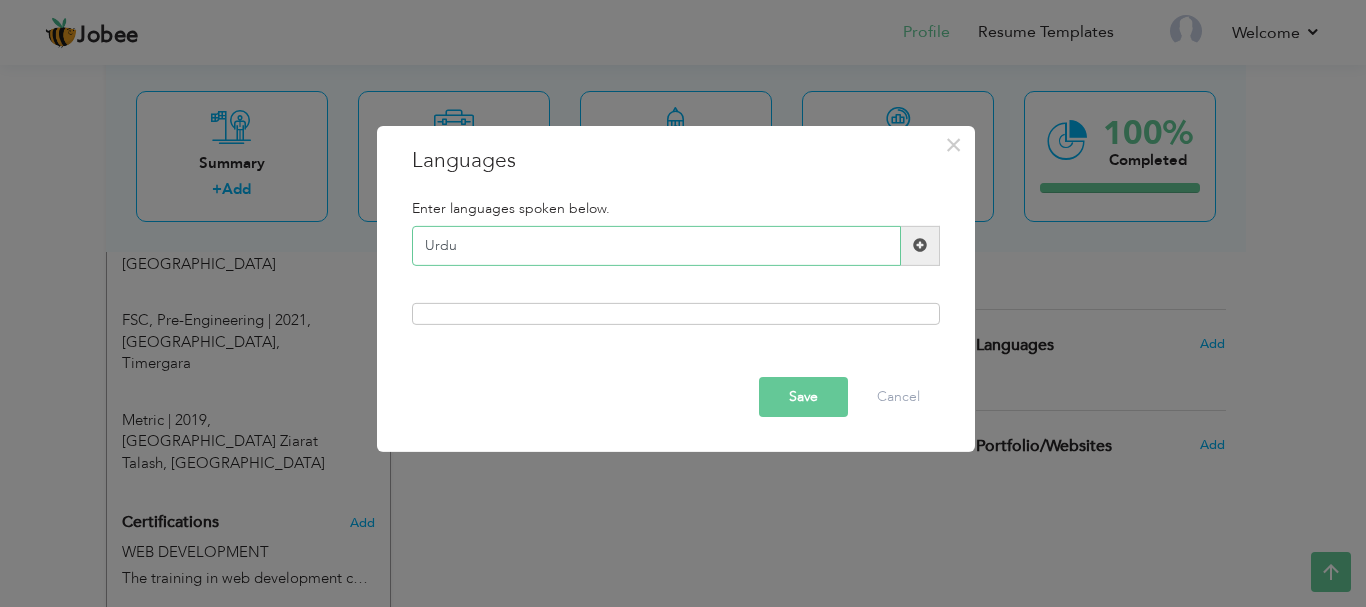 type on "Urdu" 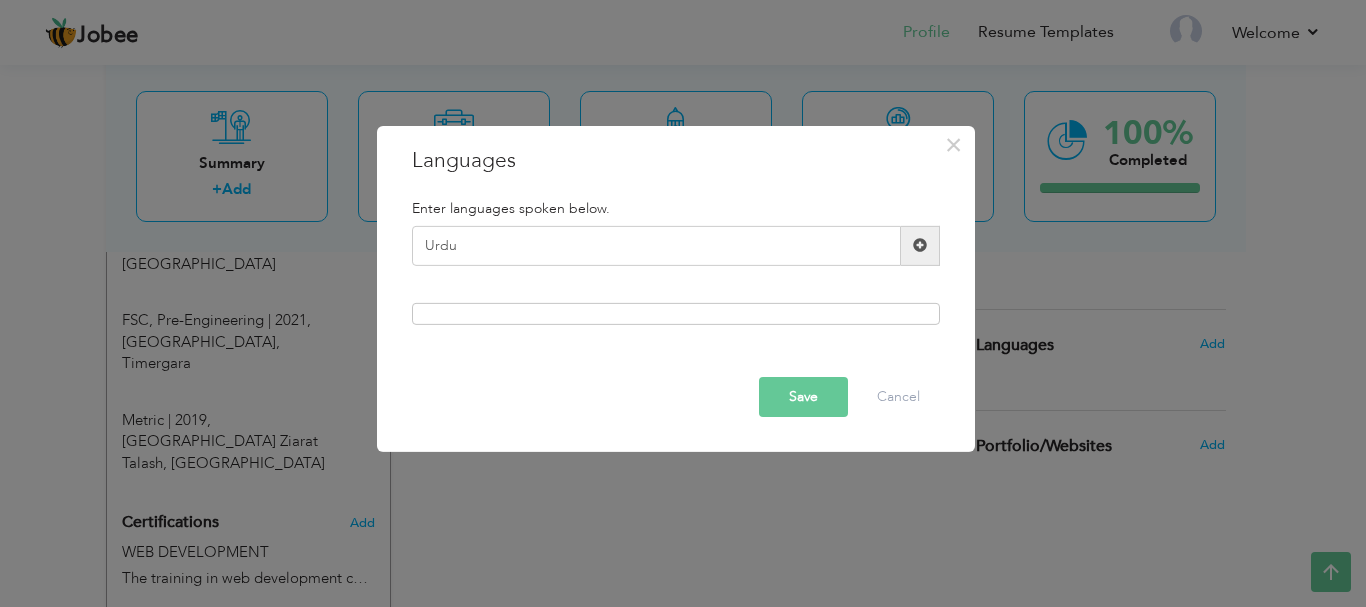 click at bounding box center (920, 245) 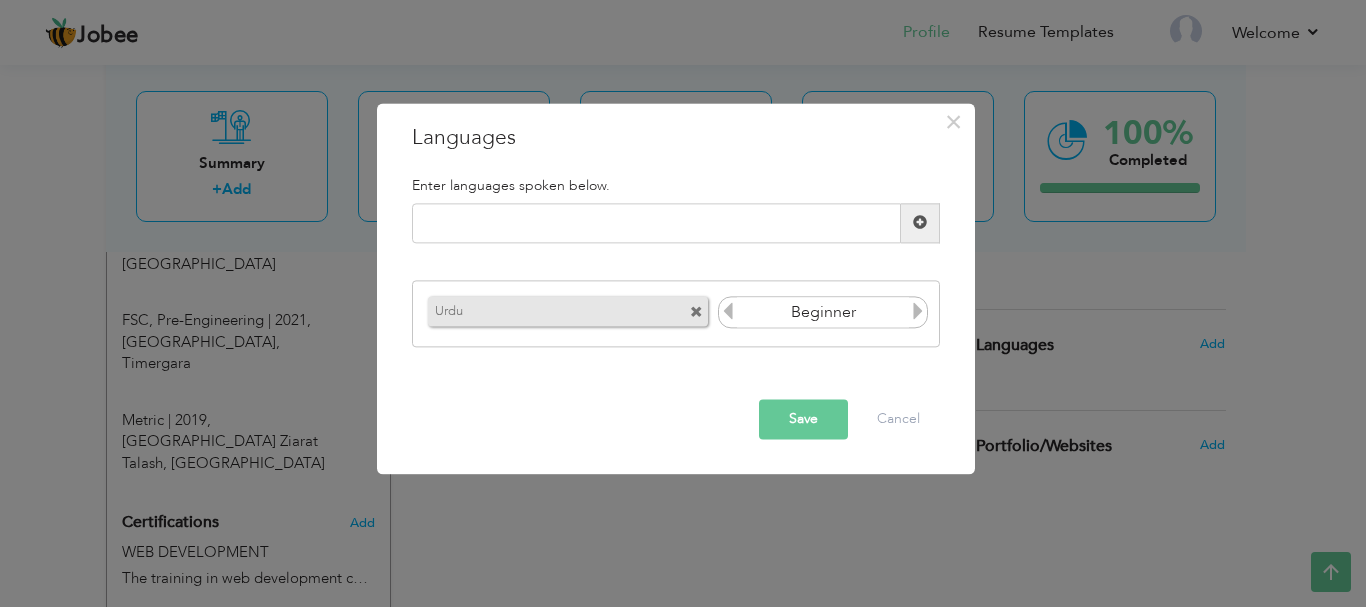 click at bounding box center (918, 312) 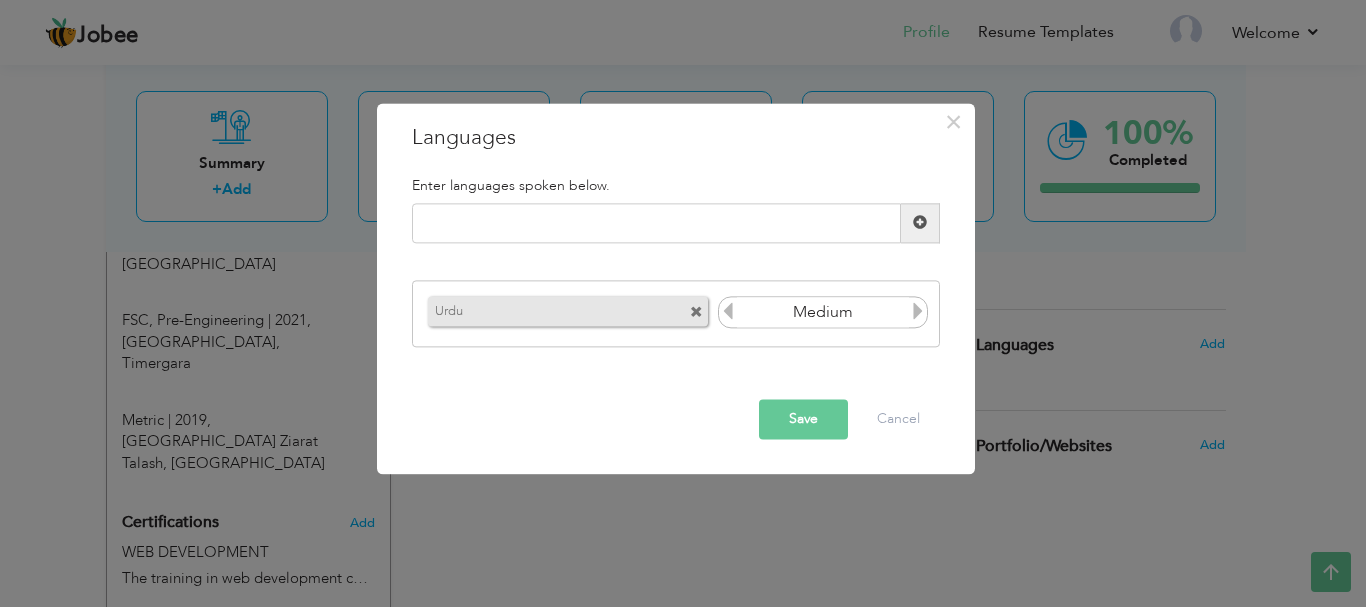 click at bounding box center (918, 312) 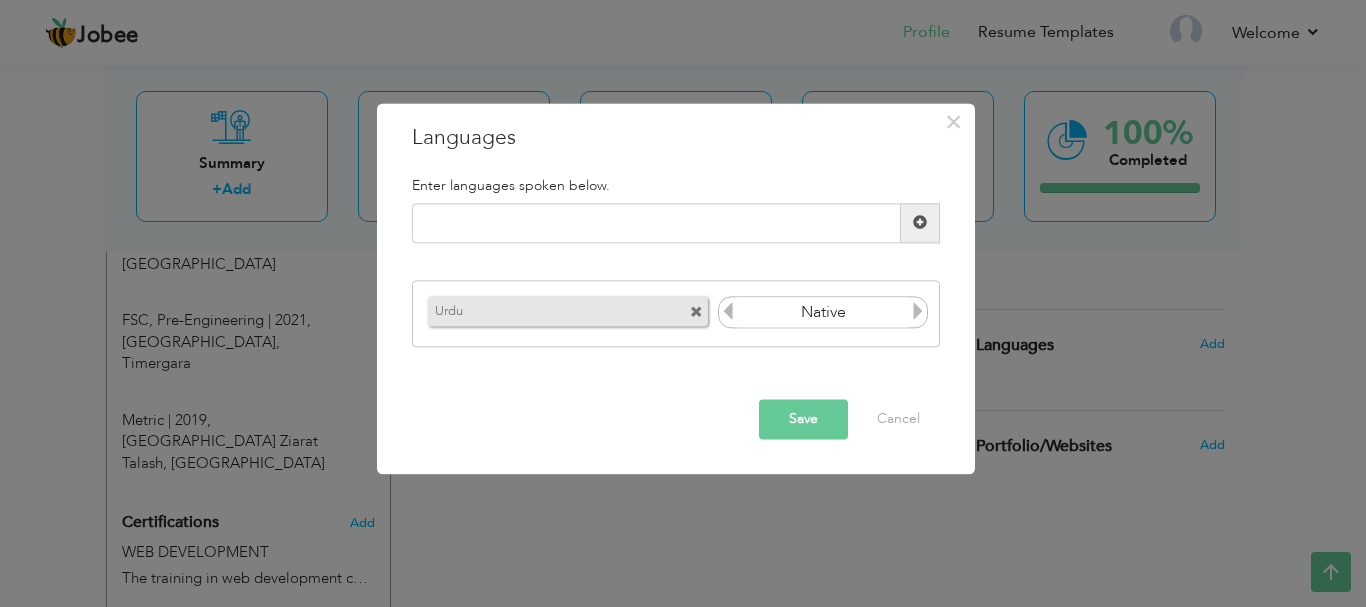 click at bounding box center [918, 312] 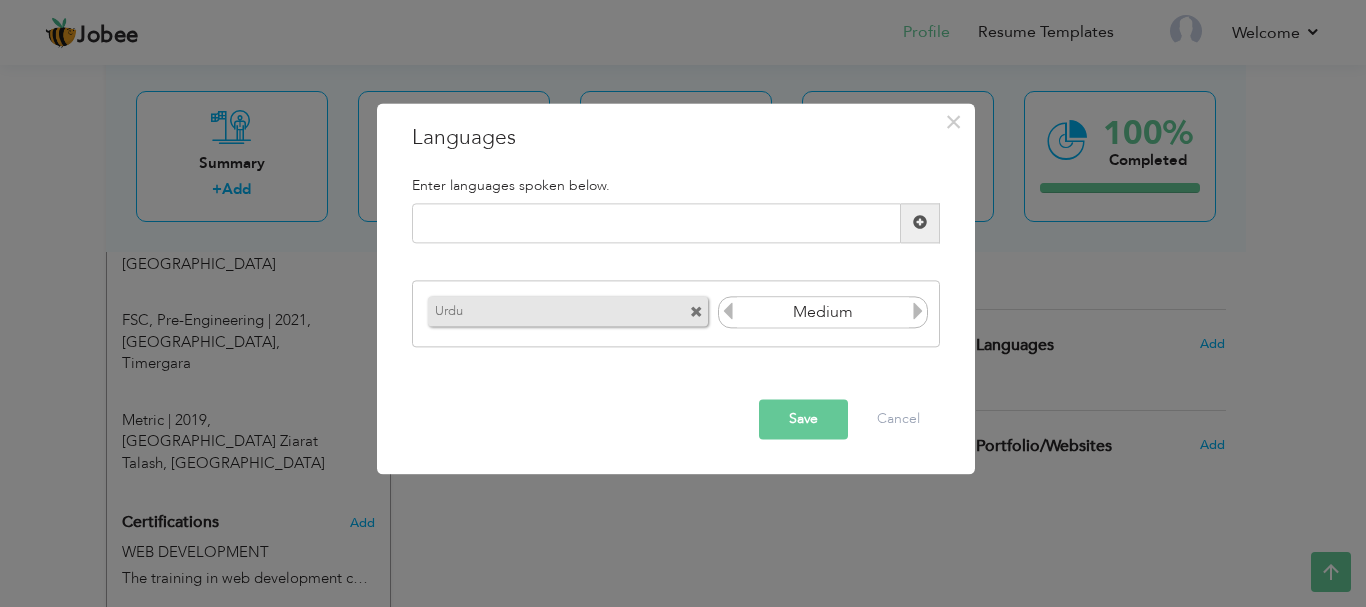 click at bounding box center [728, 312] 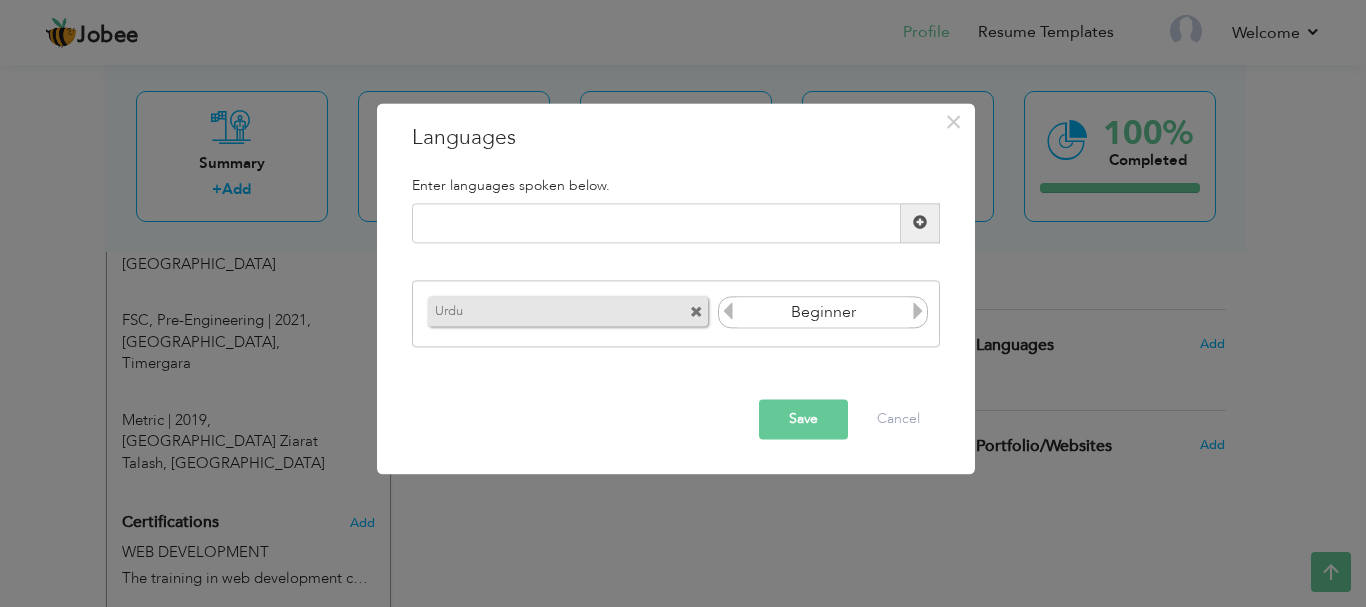click at bounding box center [918, 312] 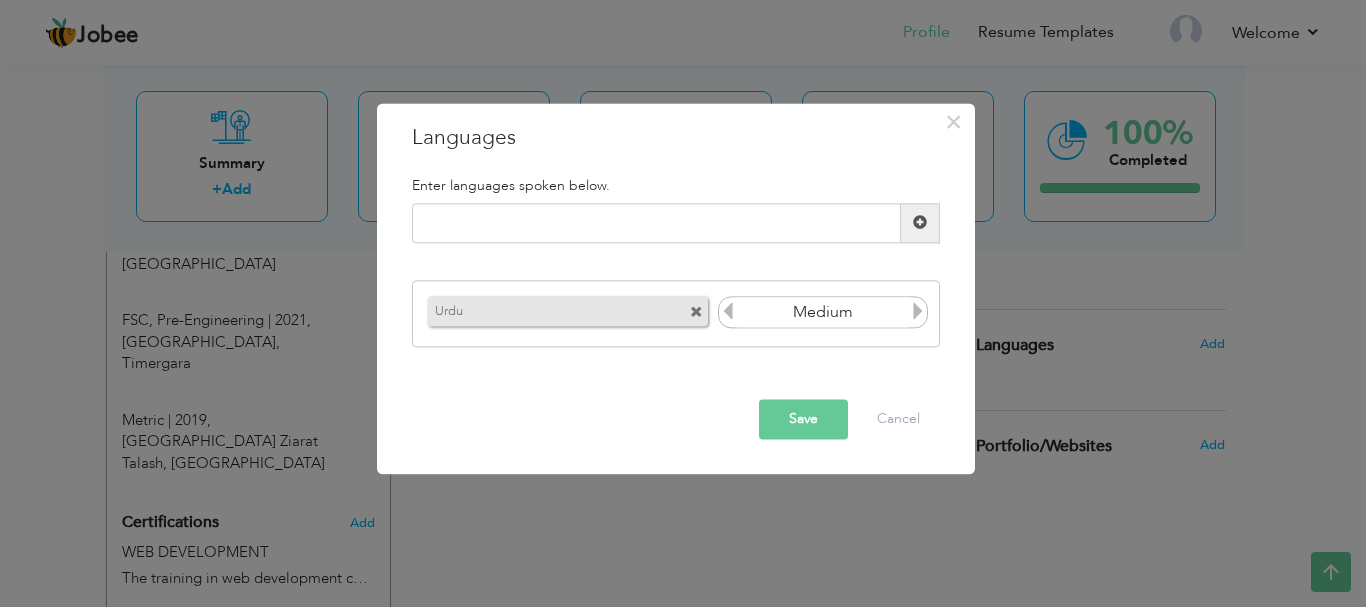 click at bounding box center [918, 312] 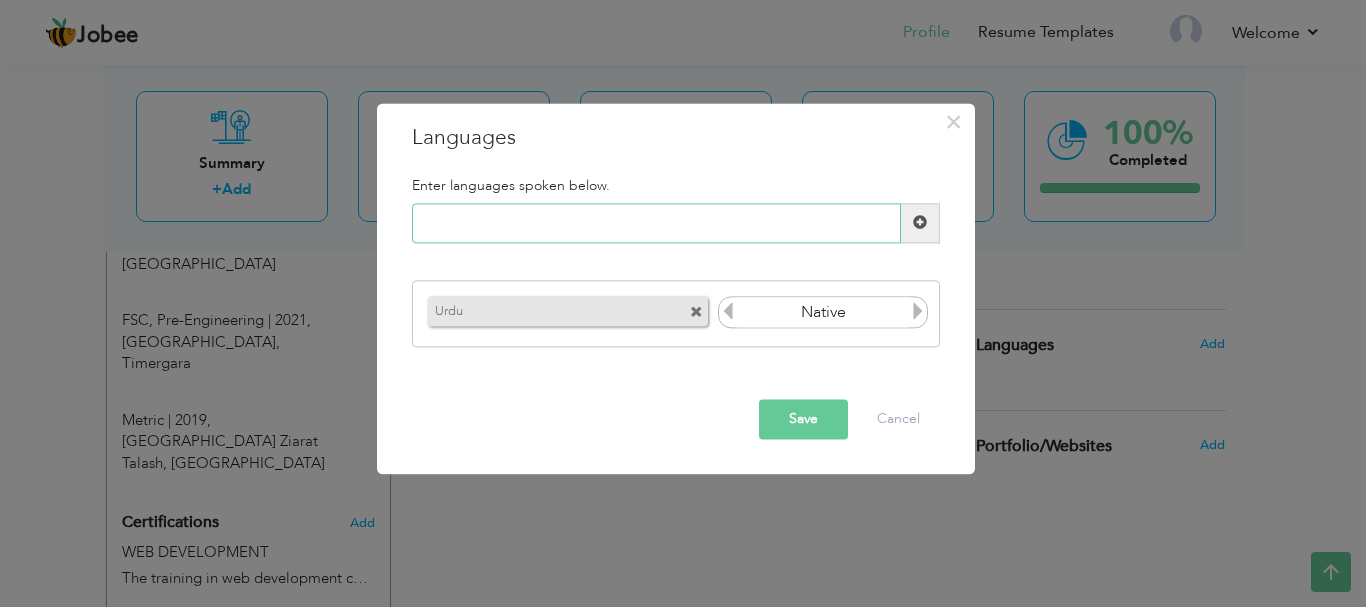 click at bounding box center [656, 223] 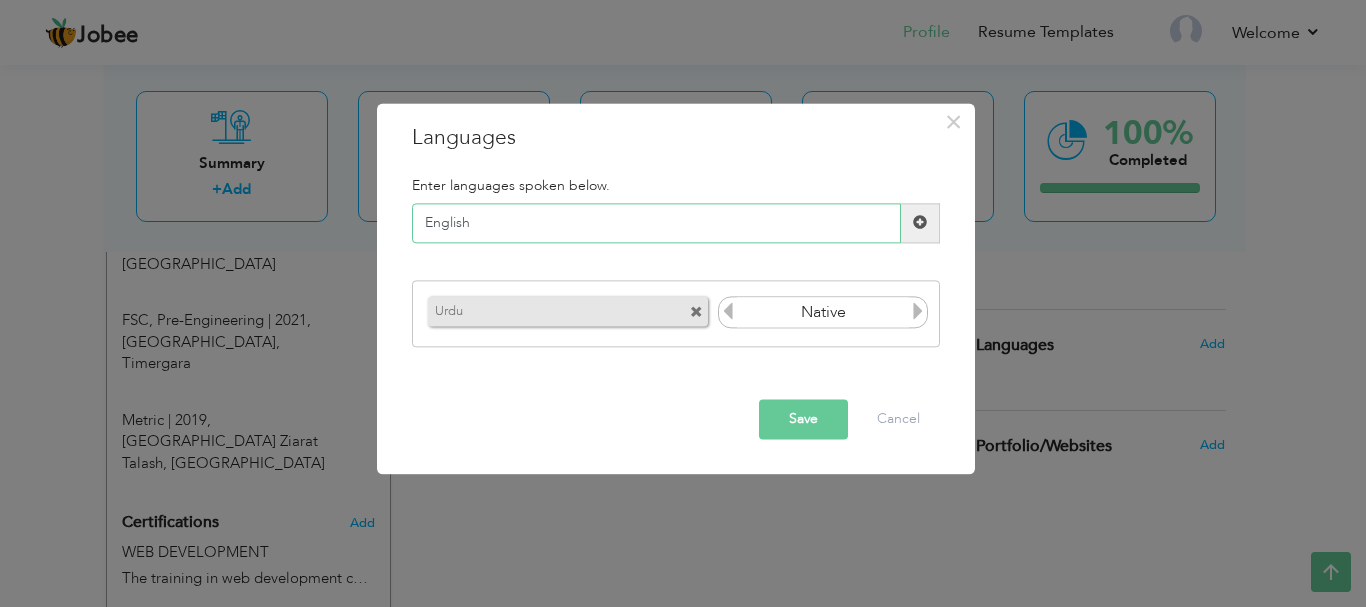 type on "English" 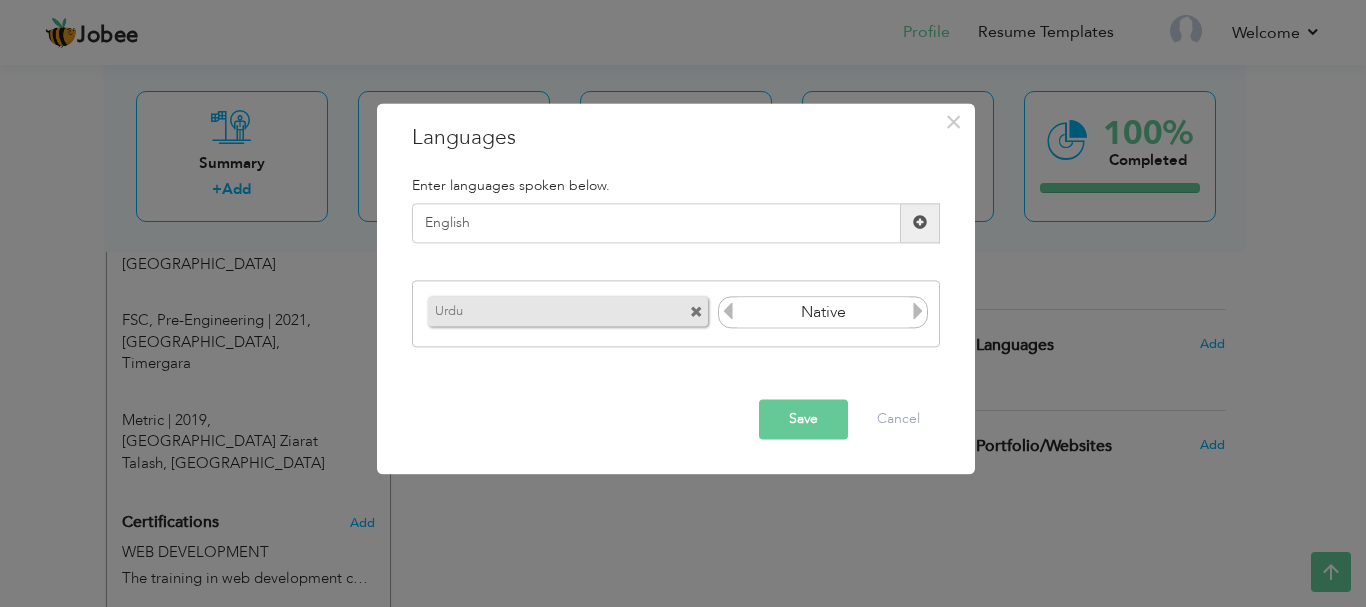 click at bounding box center (728, 312) 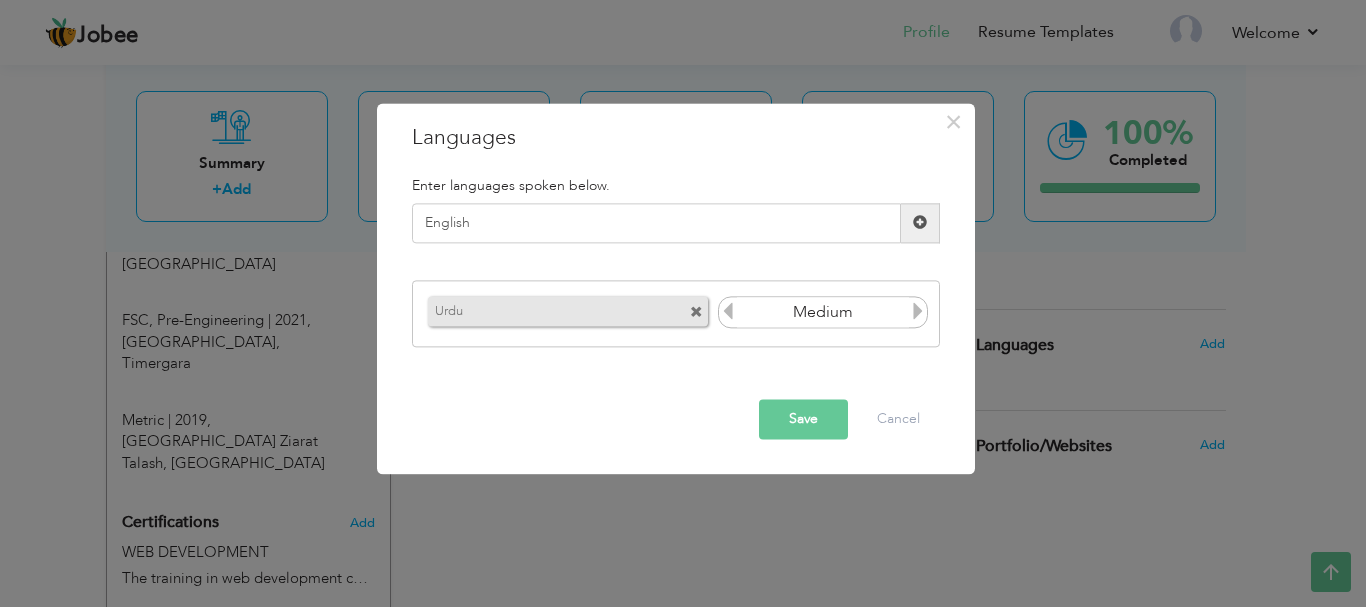 click on "Save" at bounding box center [803, 419] 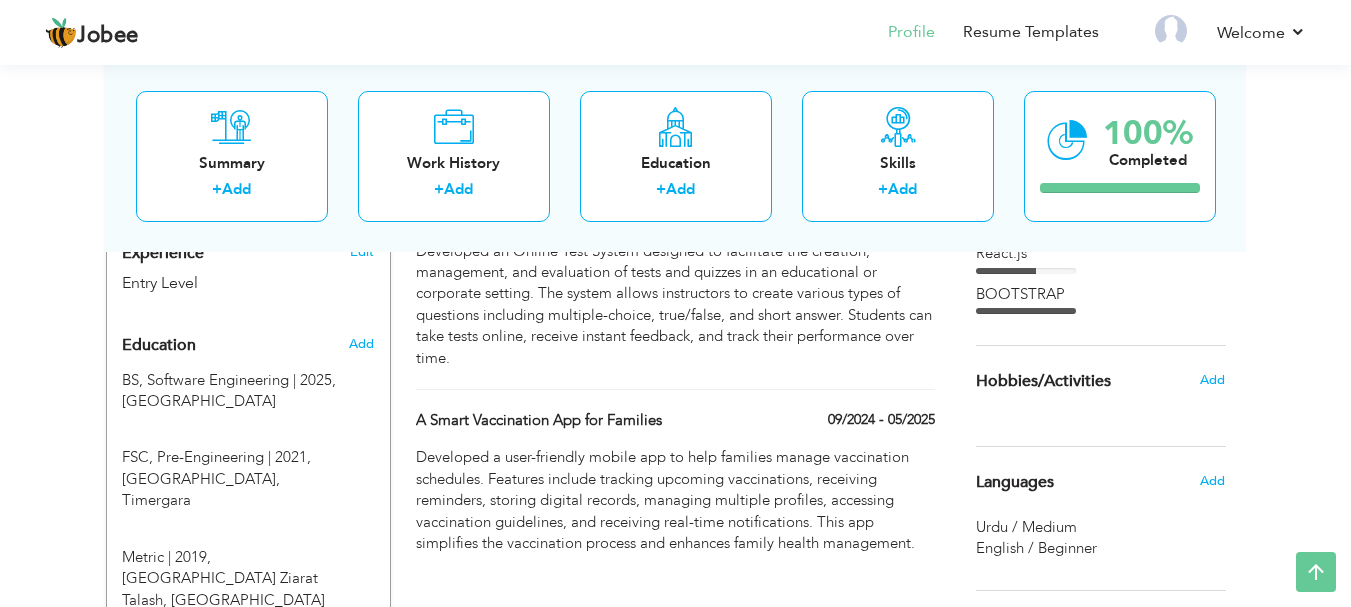 scroll, scrollTop: 733, scrollLeft: 0, axis: vertical 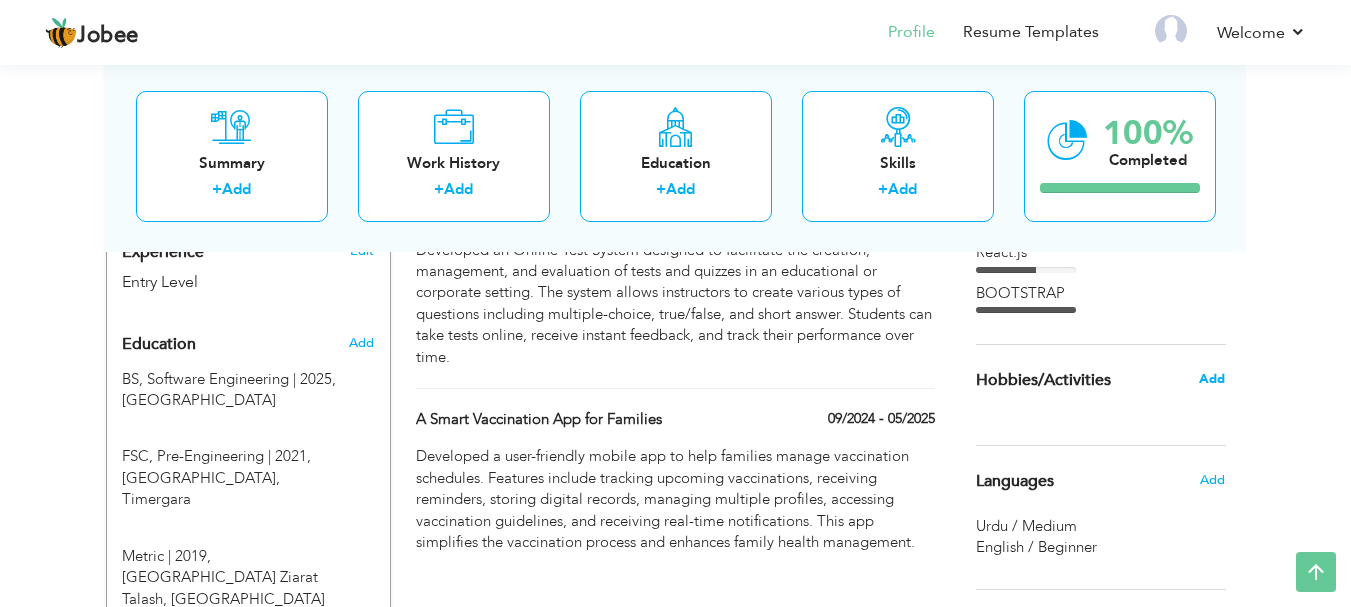 click on "Add" at bounding box center (1212, 379) 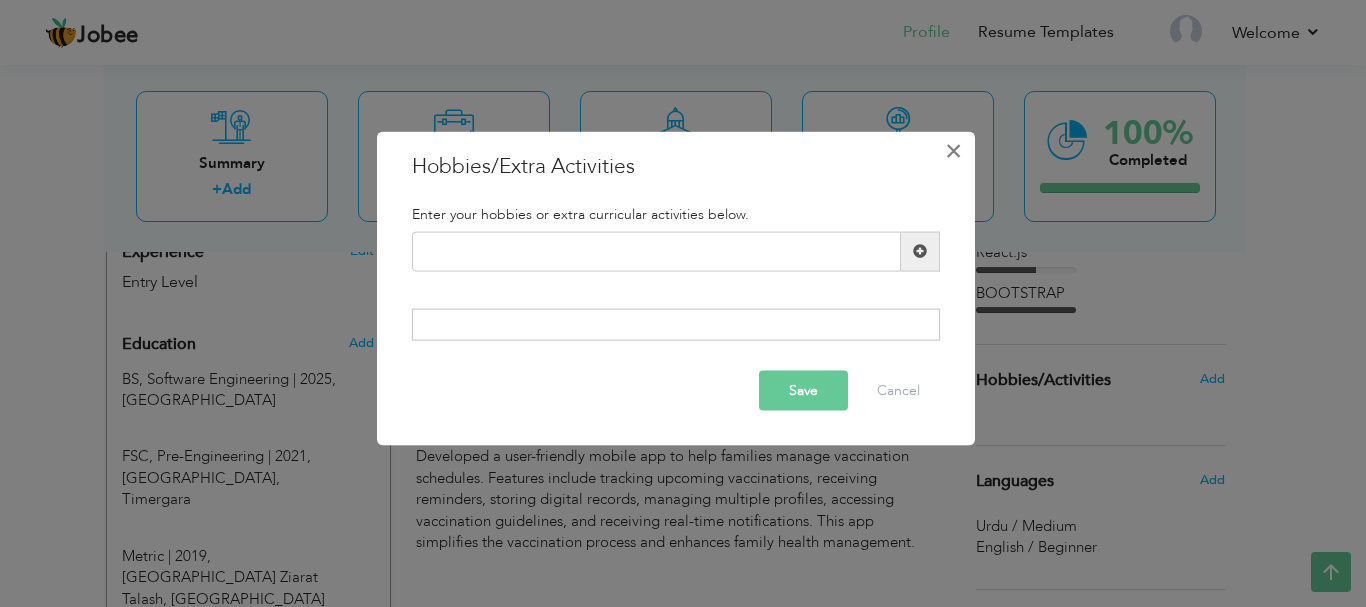click on "×" at bounding box center [954, 150] 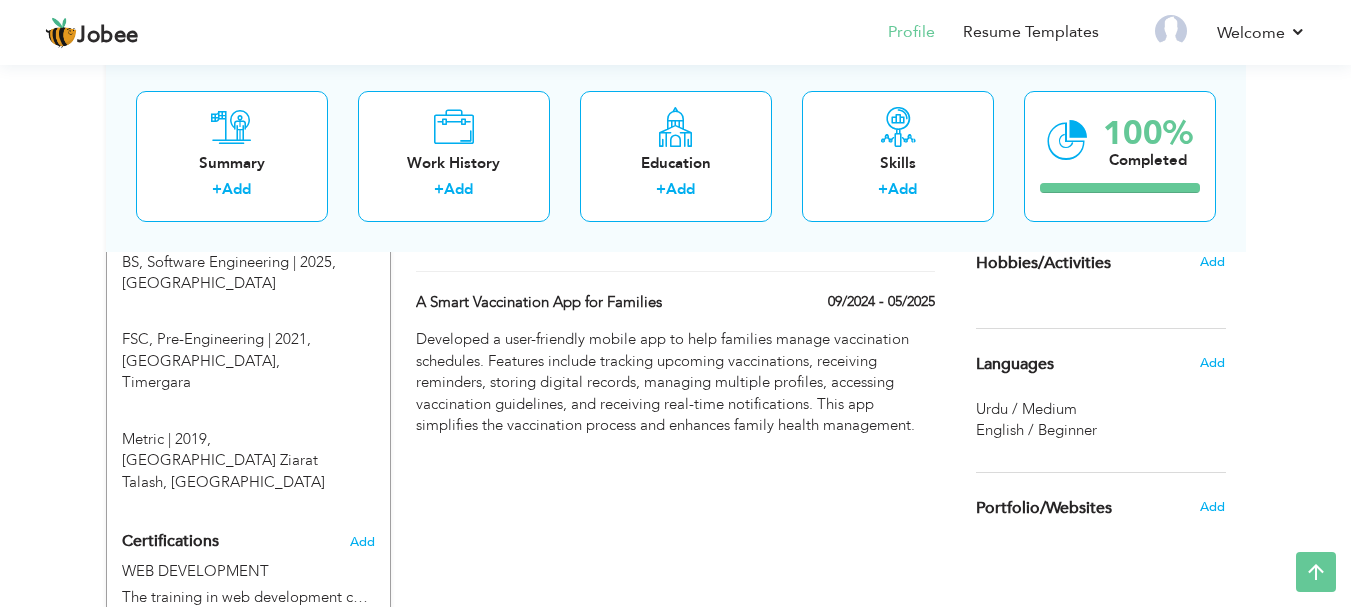 scroll, scrollTop: 851, scrollLeft: 0, axis: vertical 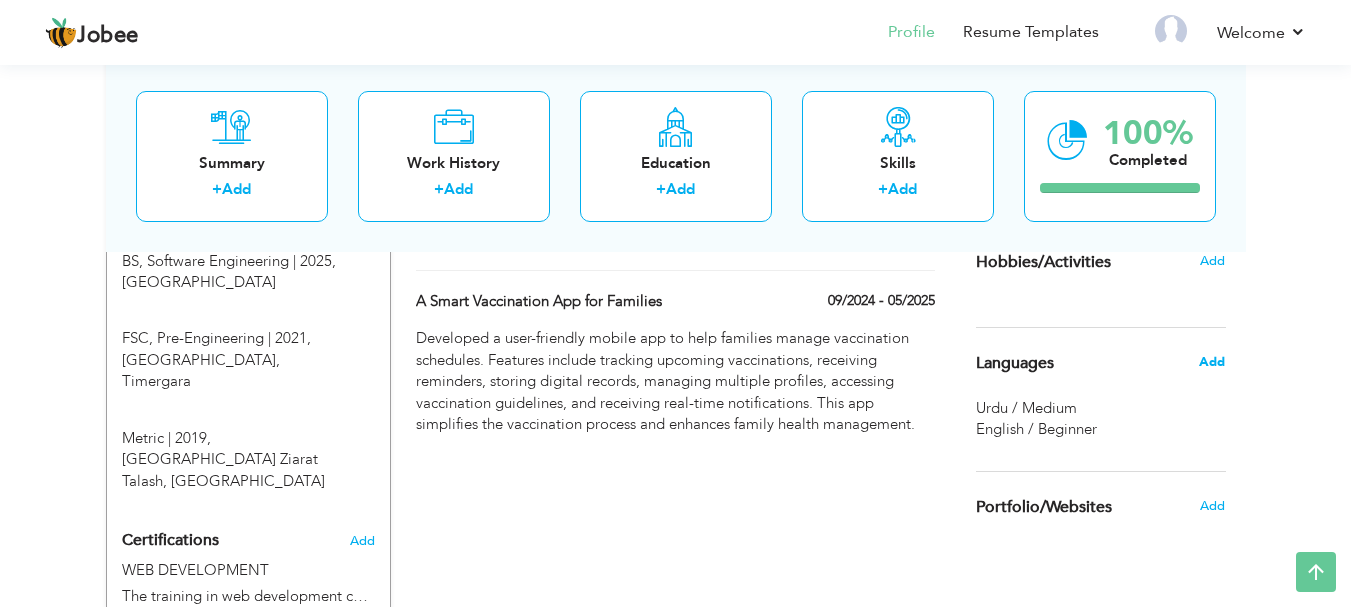 click on "Add" at bounding box center [1212, 362] 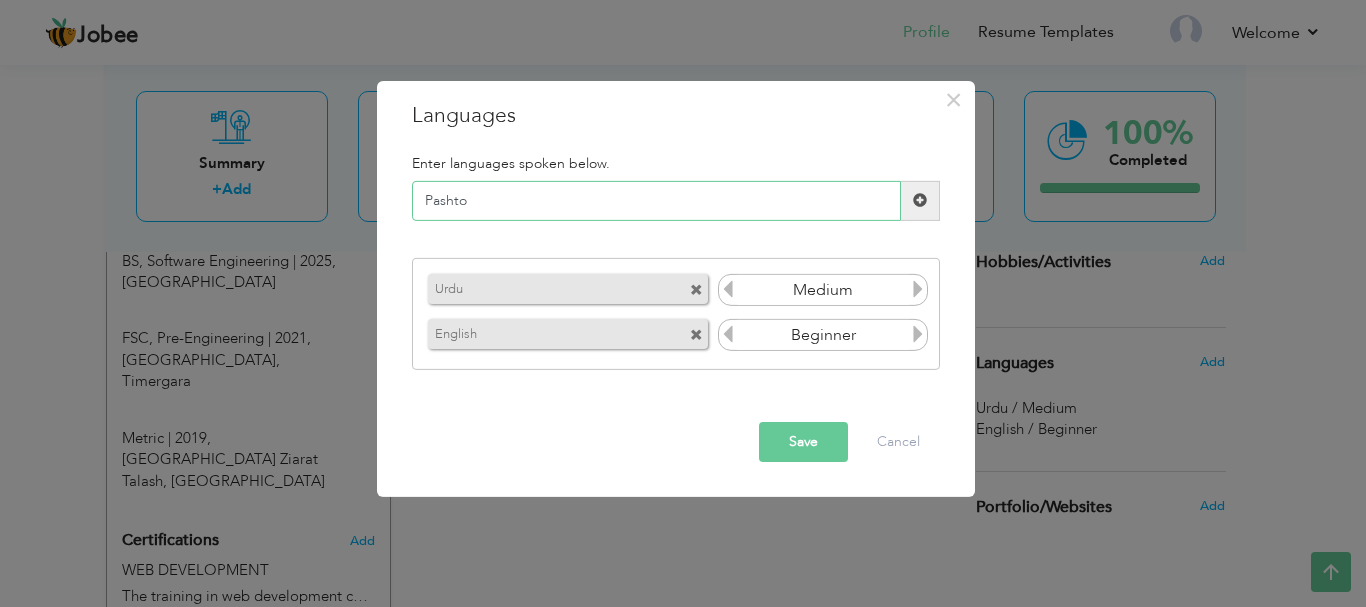 type on "Pashto" 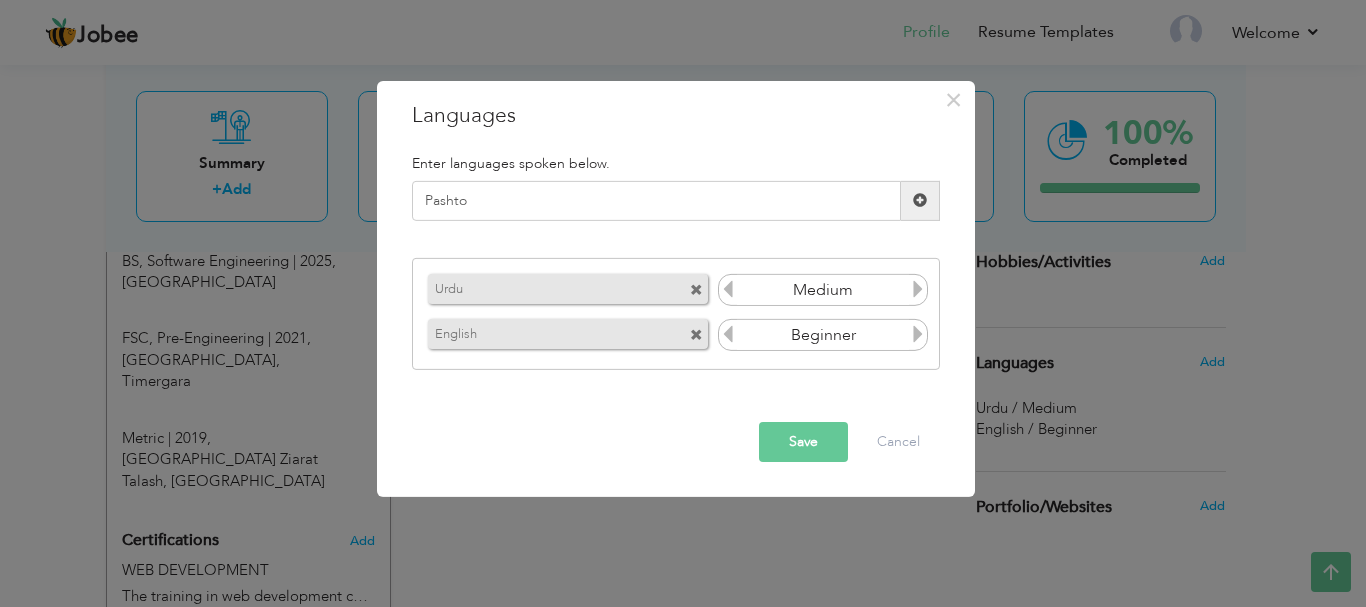 click at bounding box center [920, 200] 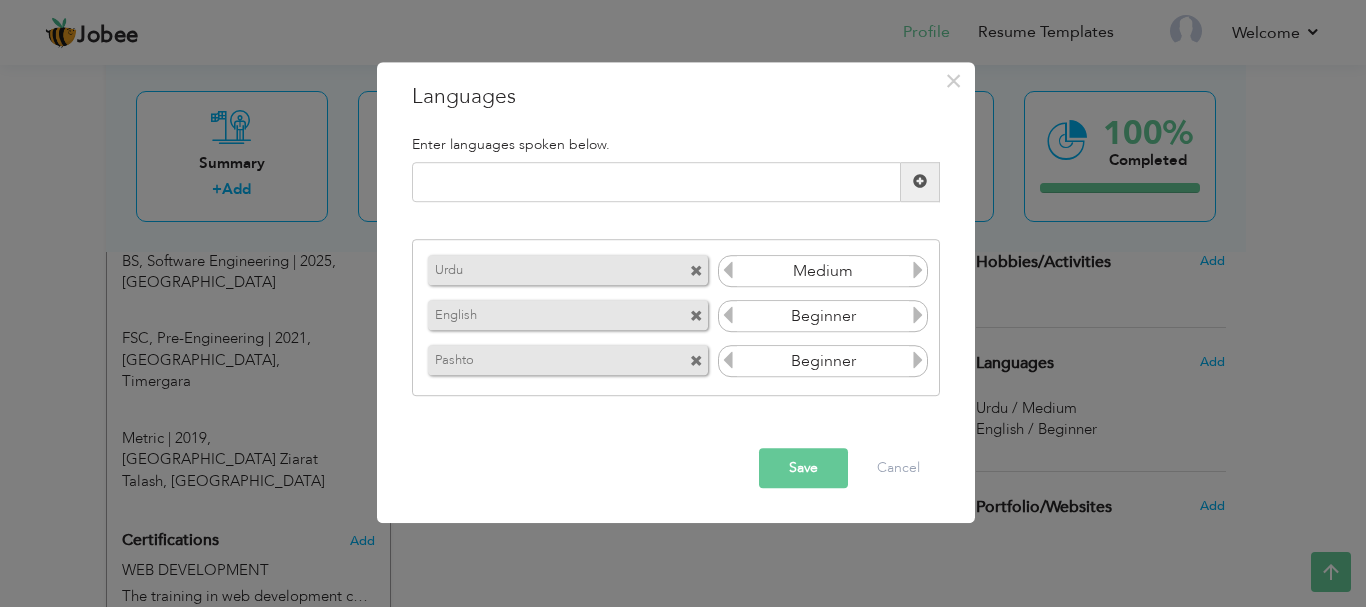 click at bounding box center [918, 361] 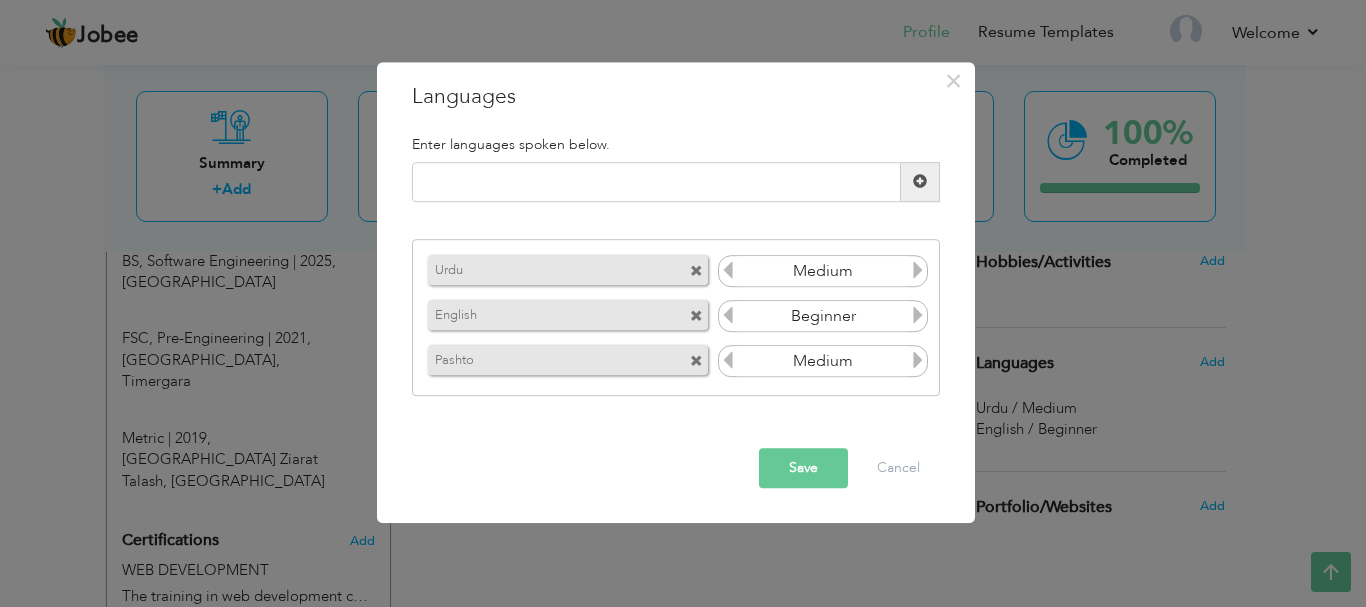 click at bounding box center (918, 361) 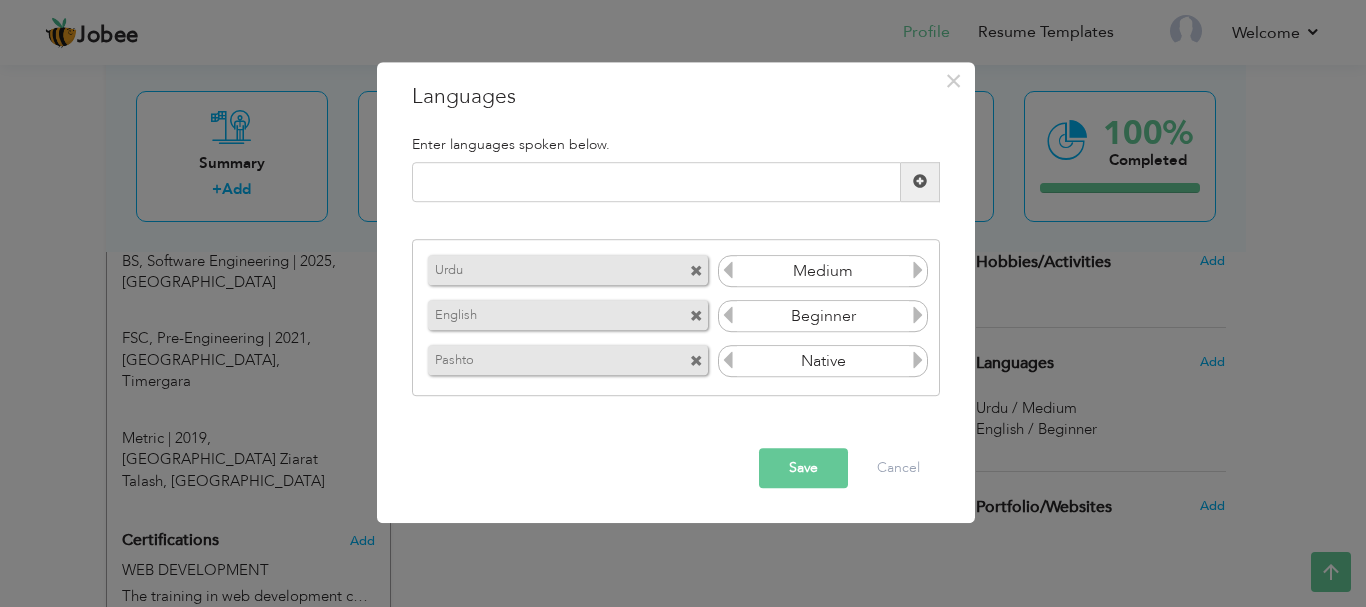click at bounding box center (918, 271) 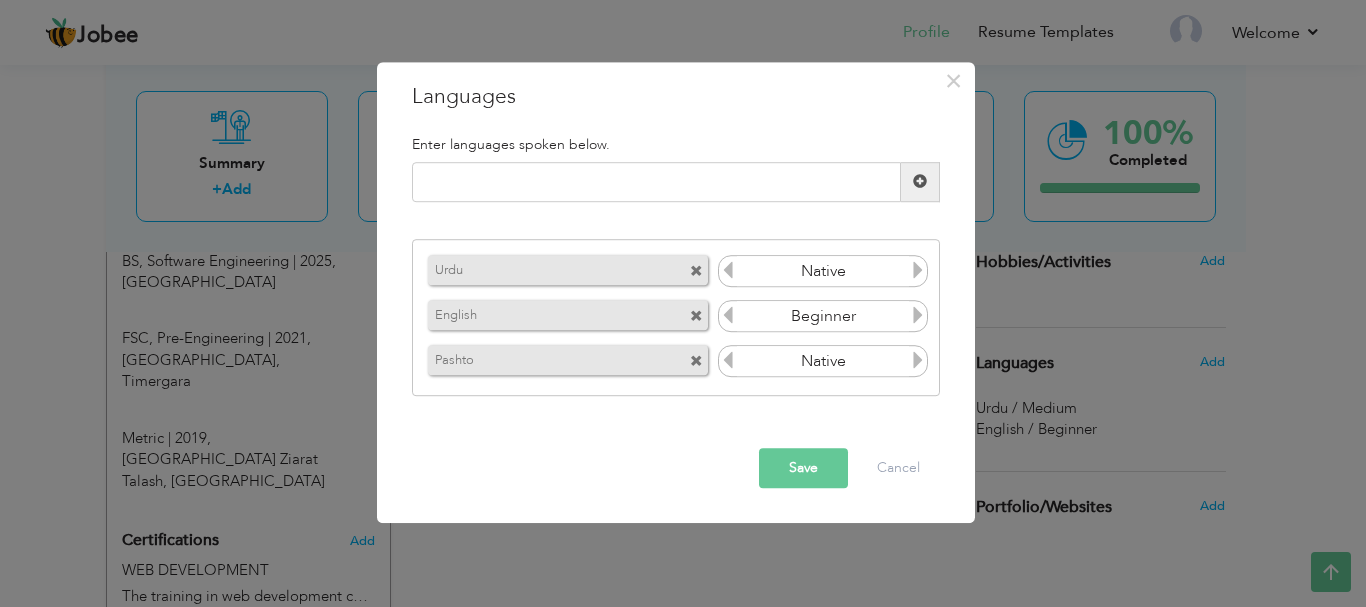 click on "Save" at bounding box center (803, 468) 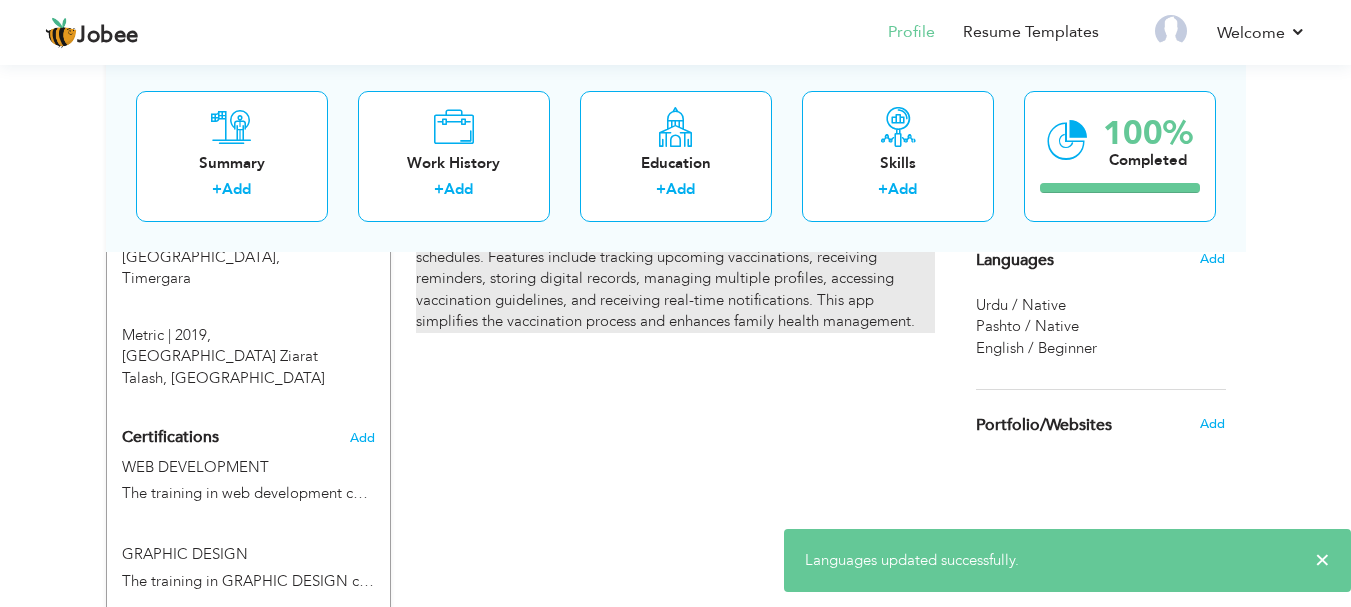 scroll, scrollTop: 952, scrollLeft: 0, axis: vertical 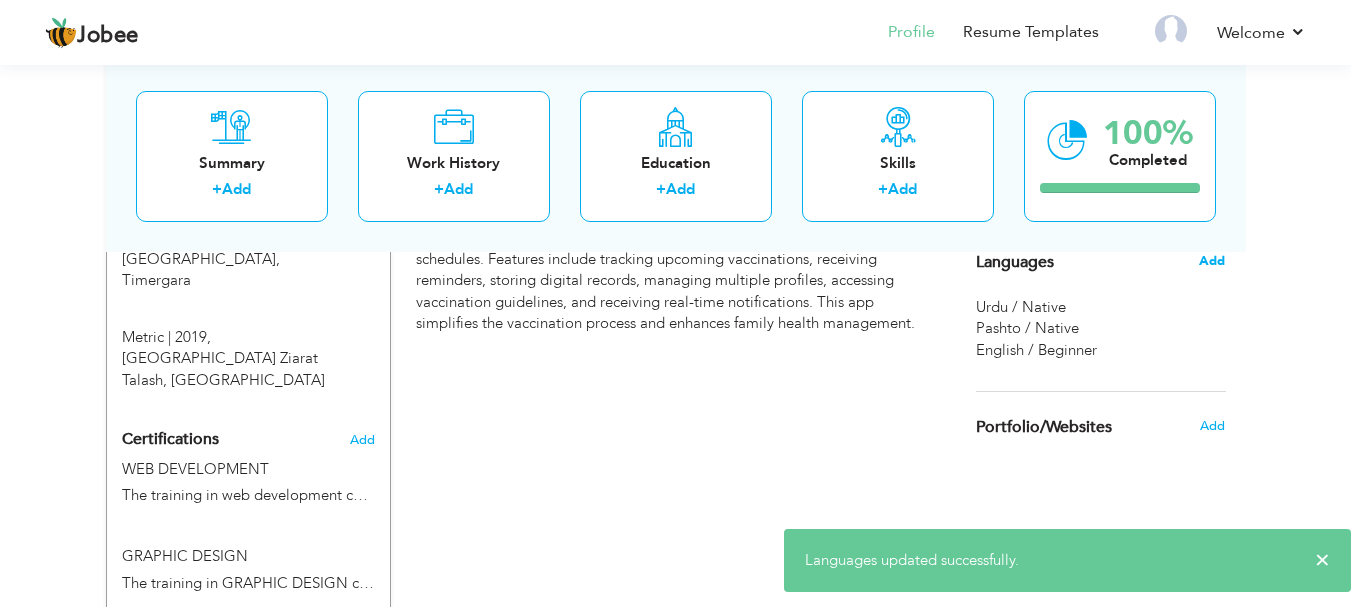 click on "Add" at bounding box center (1212, 261) 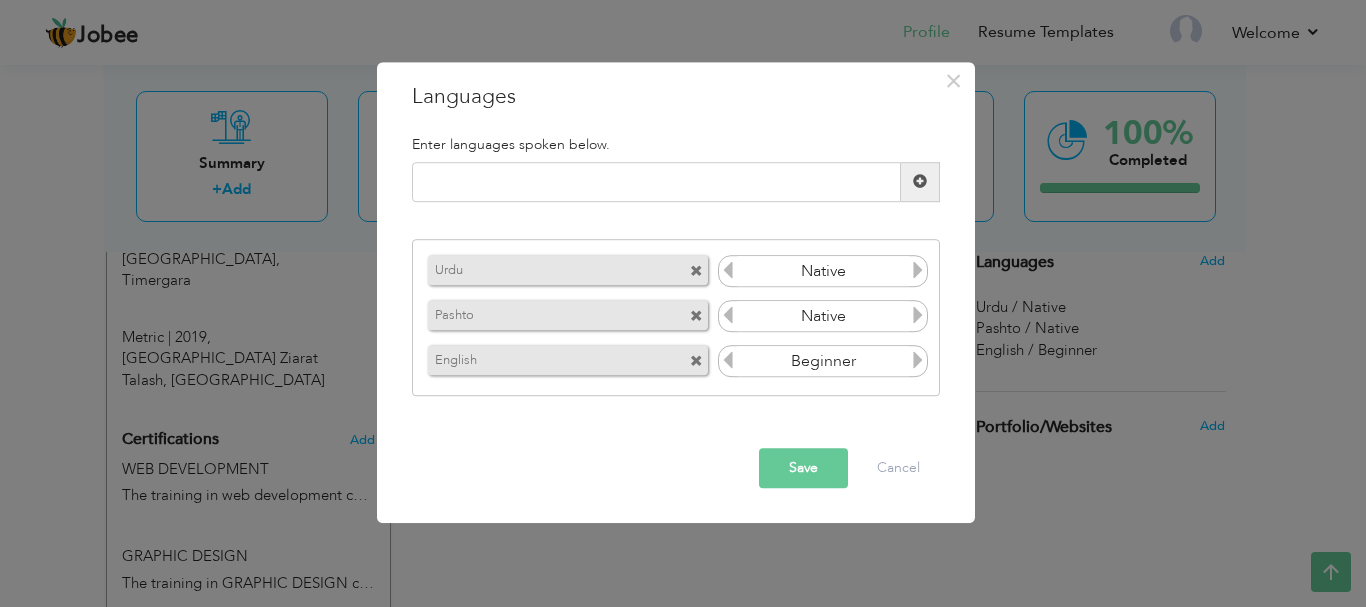 click at bounding box center [728, 361] 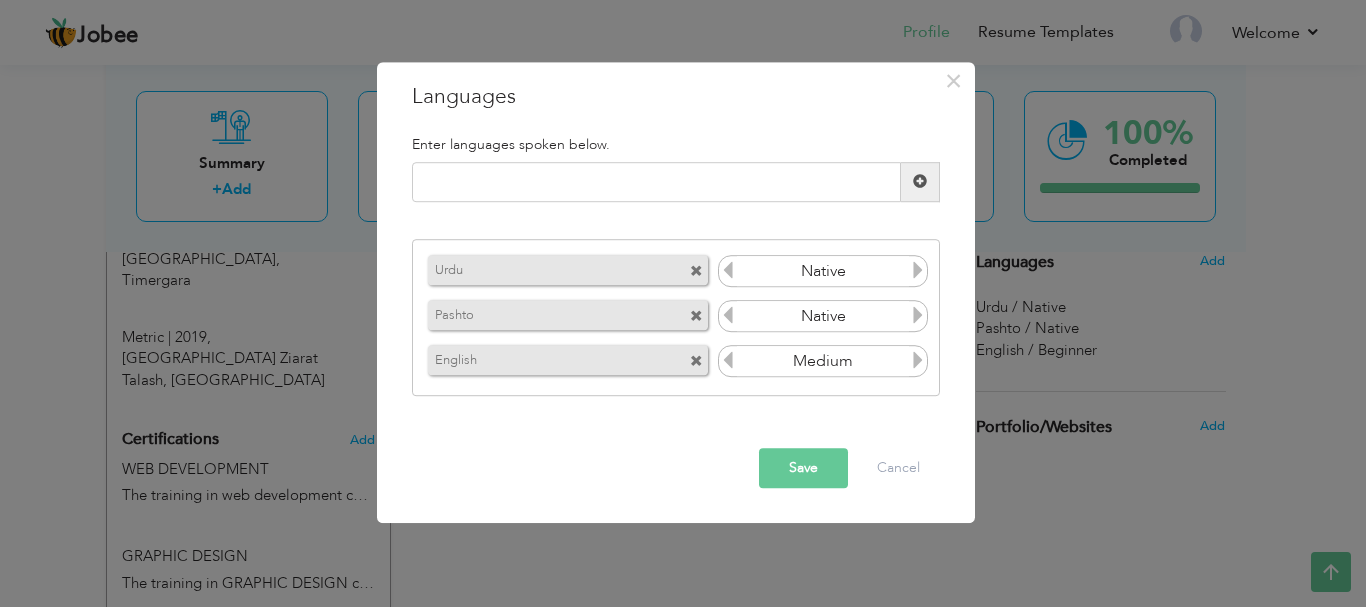 click on "Save" at bounding box center (803, 468) 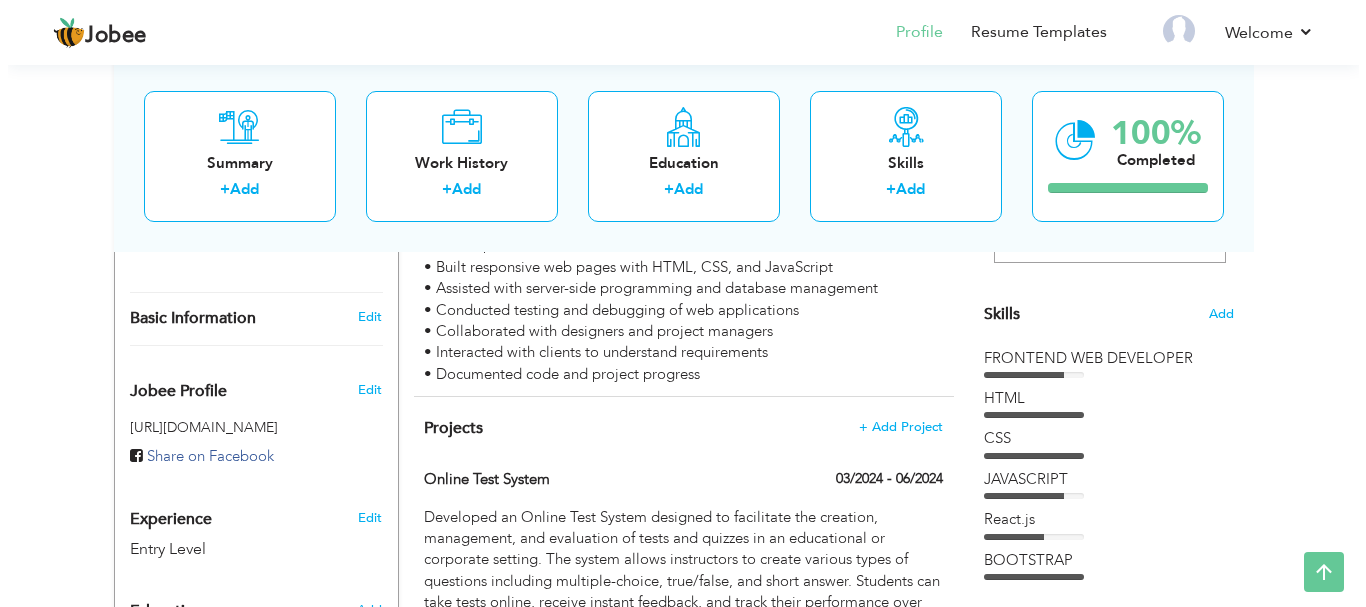 scroll, scrollTop: 464, scrollLeft: 0, axis: vertical 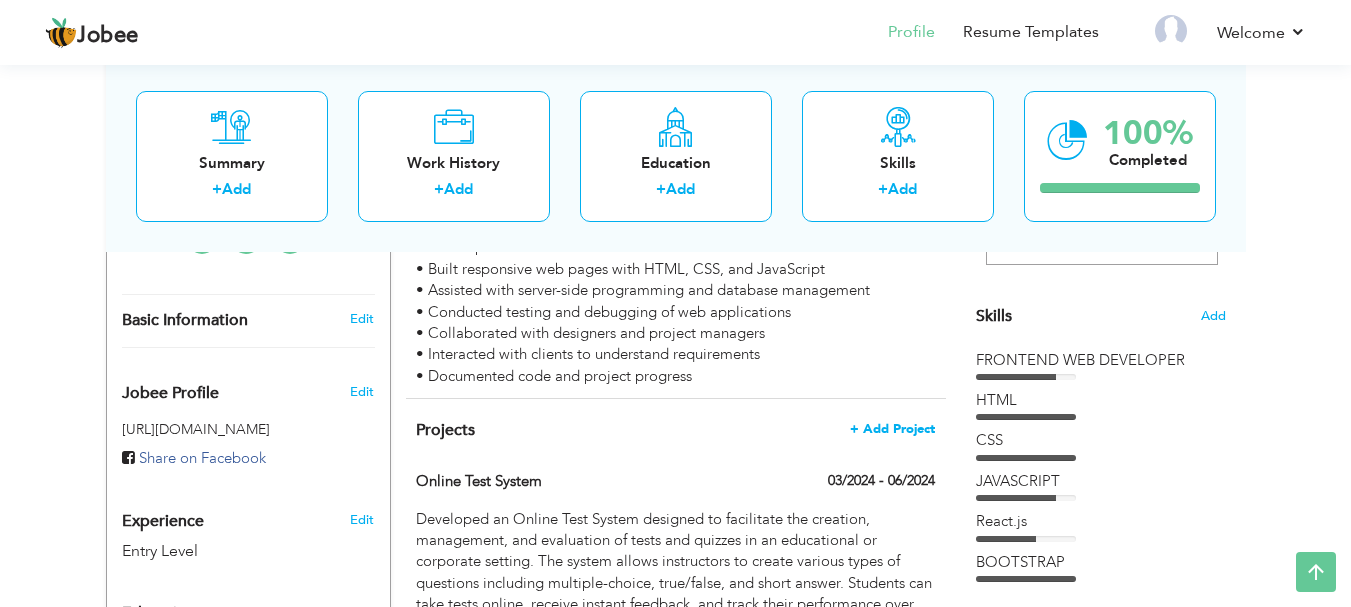 click on "+ Add Project" at bounding box center [892, 429] 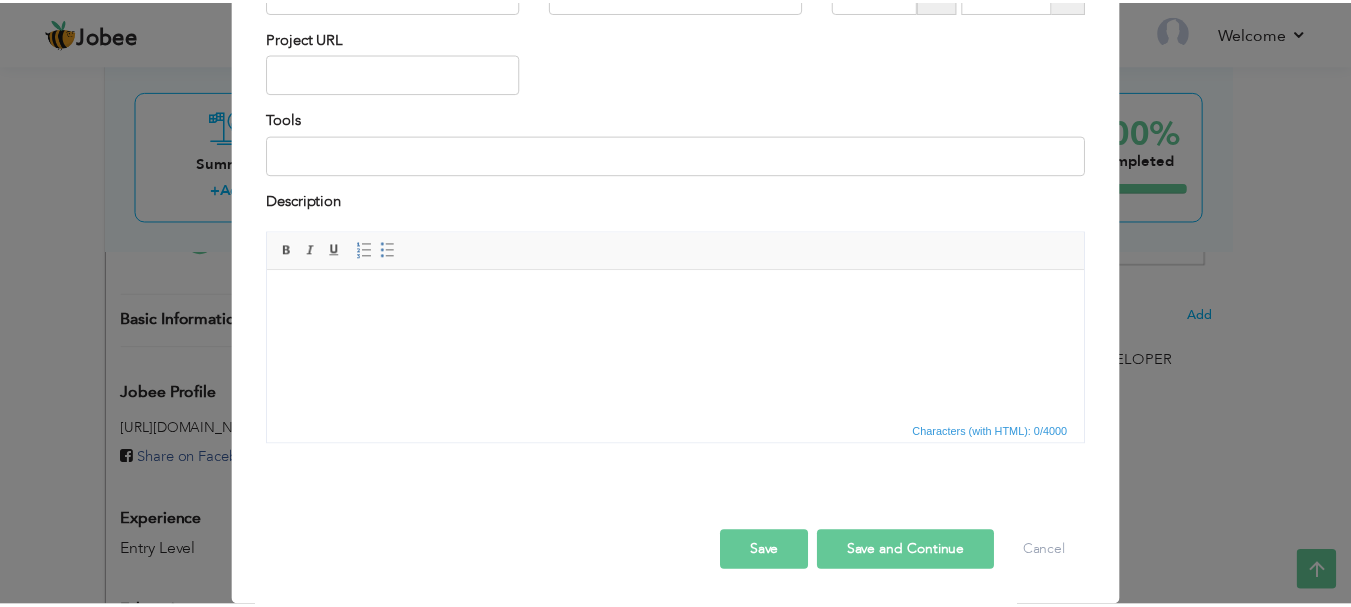 scroll, scrollTop: 0, scrollLeft: 0, axis: both 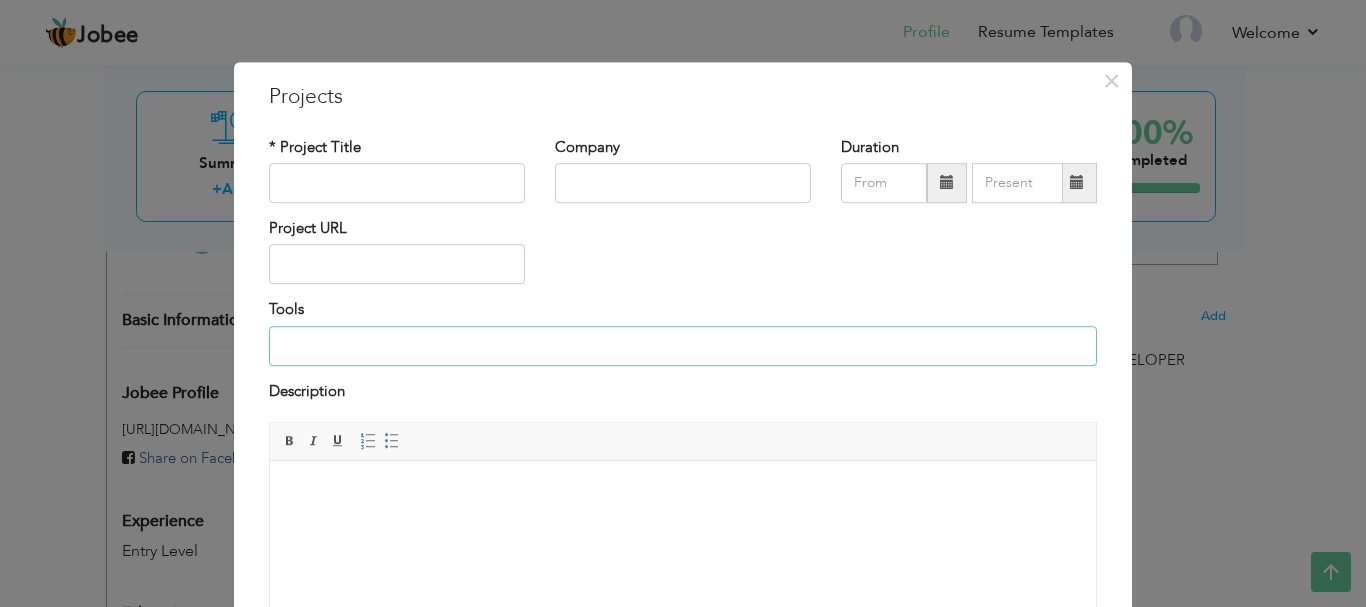 click at bounding box center (683, 346) 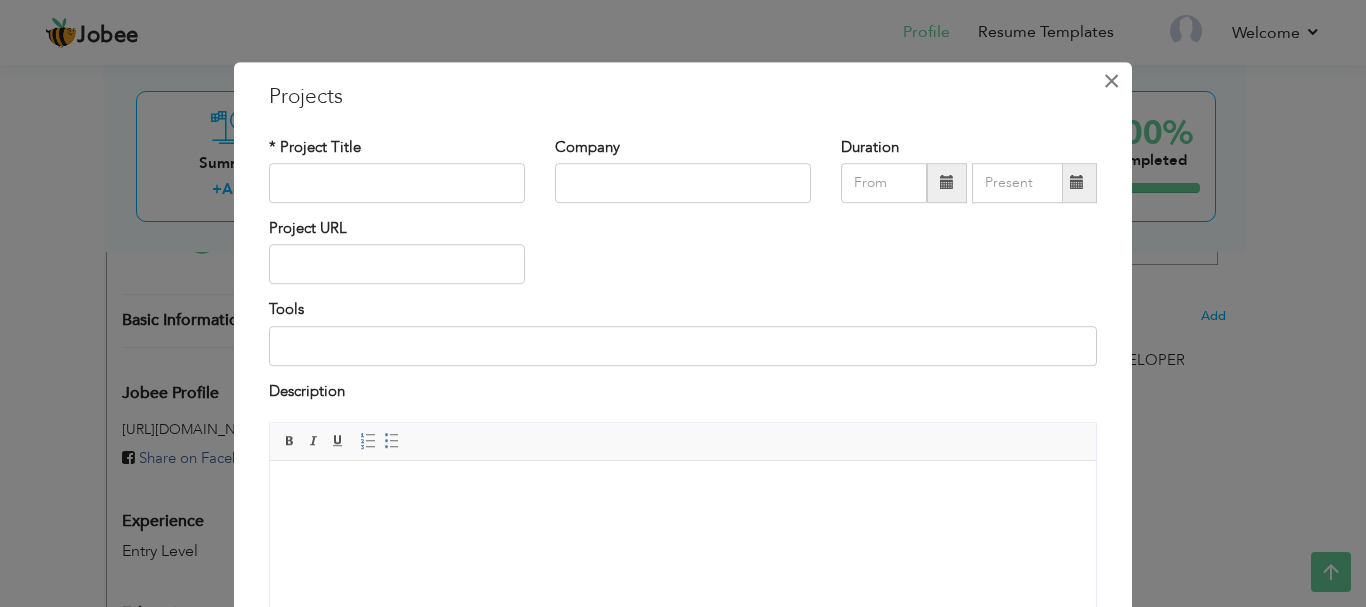 click on "×" at bounding box center (1111, 81) 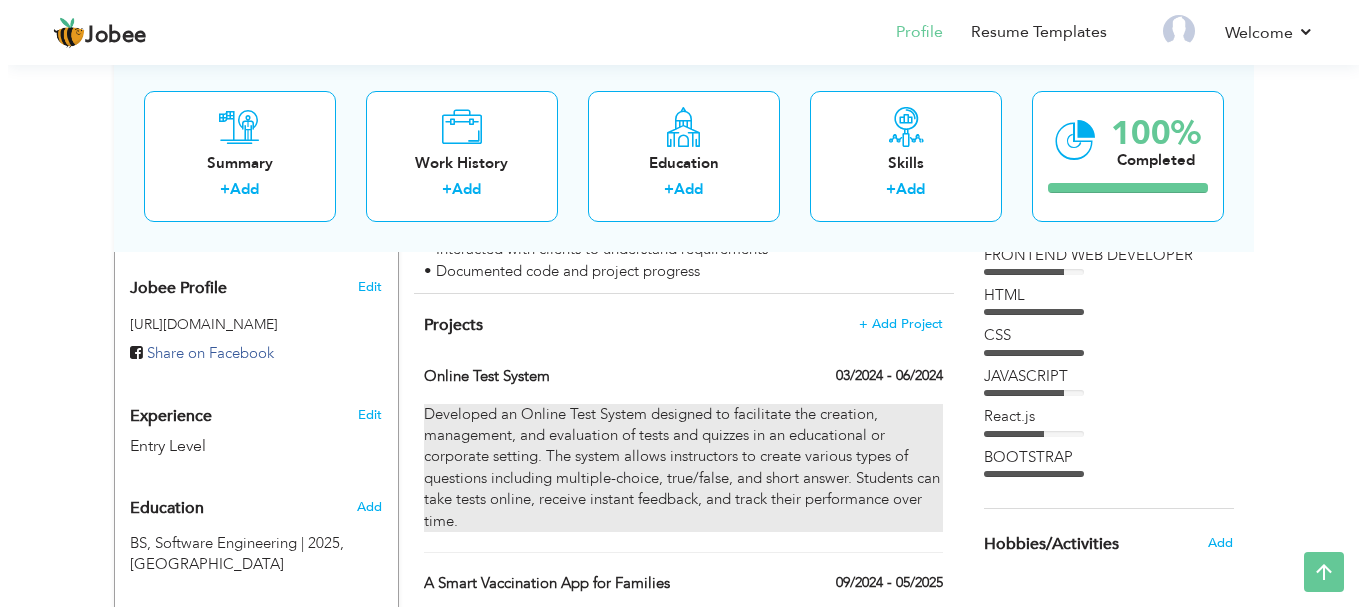 scroll, scrollTop: 583, scrollLeft: 0, axis: vertical 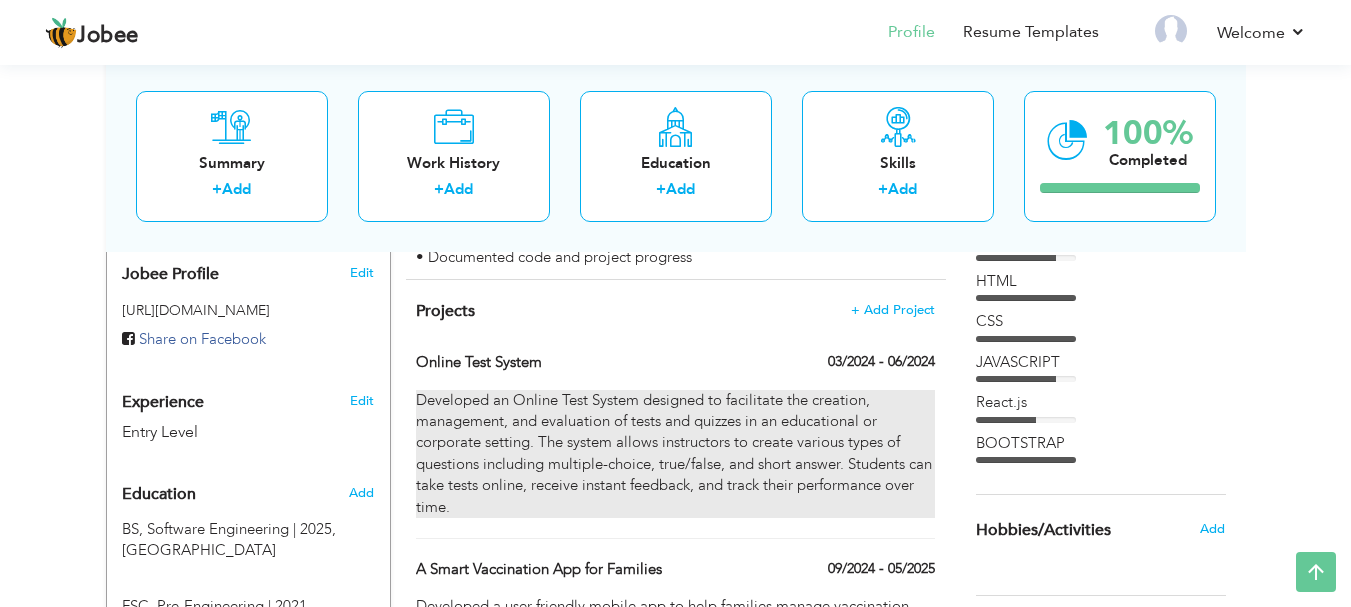 click on "Developed an Online Test System designed to facilitate the creation, management, and evaluation of tests and quizzes in an educational or corporate setting. The system allows instructors to create various types of questions including multiple-choice, true/false, and short answer. Students can take tests online, receive instant feedback, and track their performance over time." at bounding box center [675, 454] 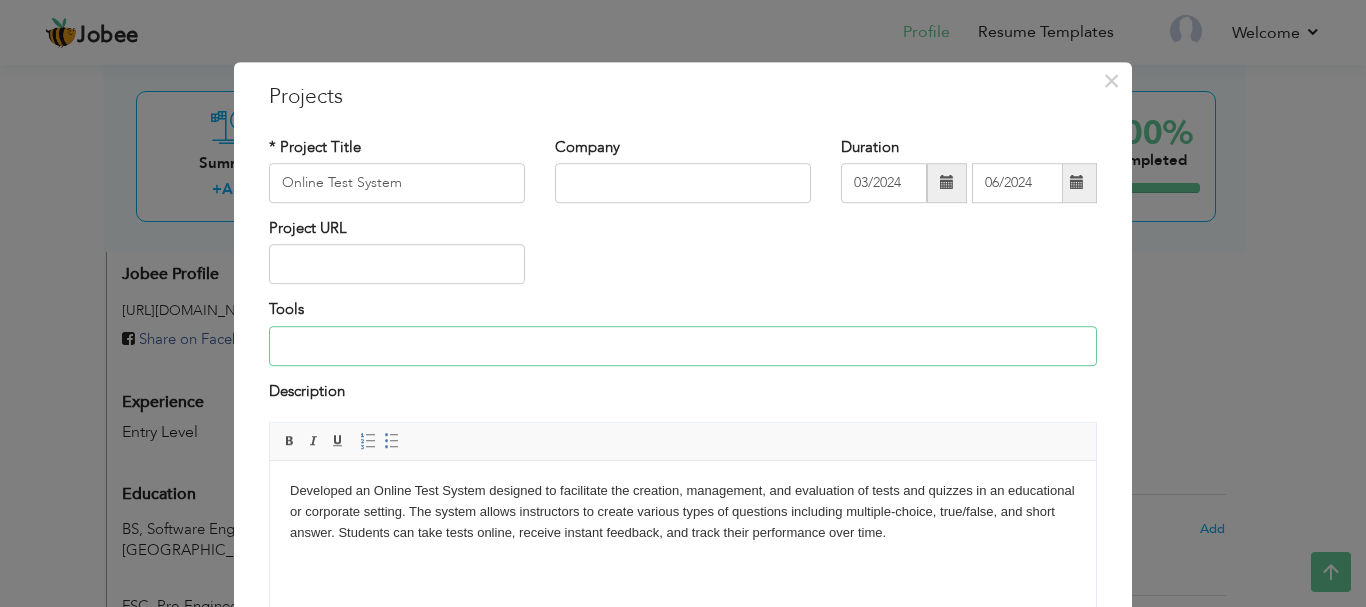 click at bounding box center (683, 346) 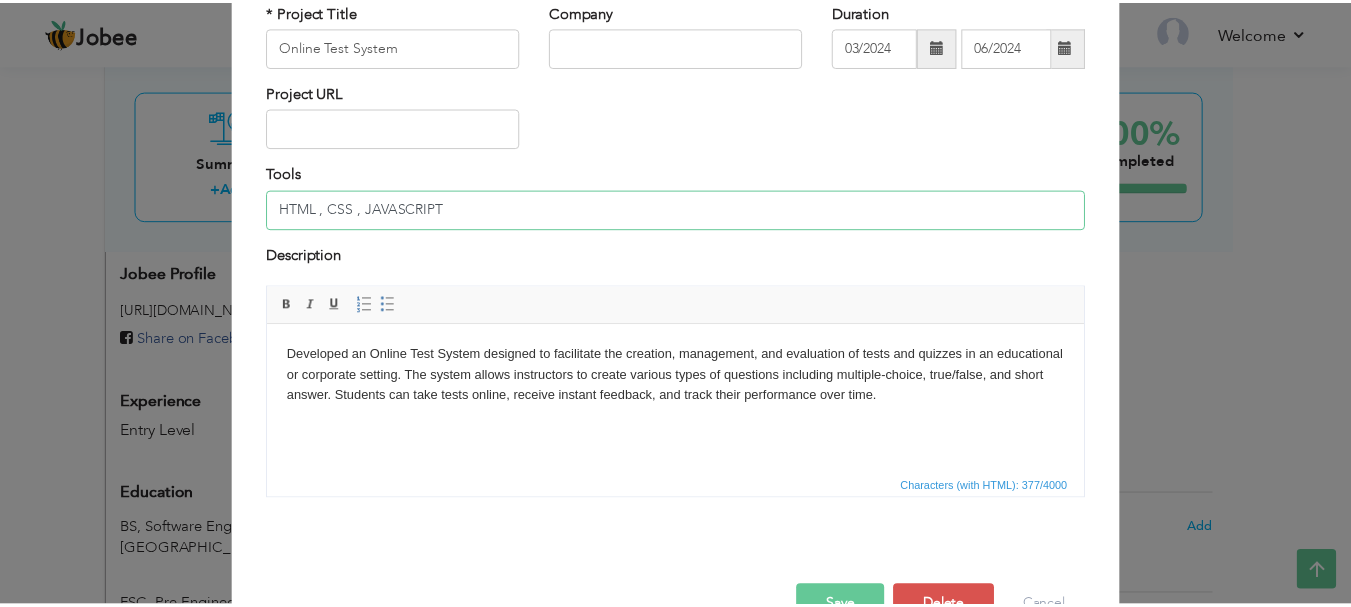 scroll, scrollTop: 191, scrollLeft: 0, axis: vertical 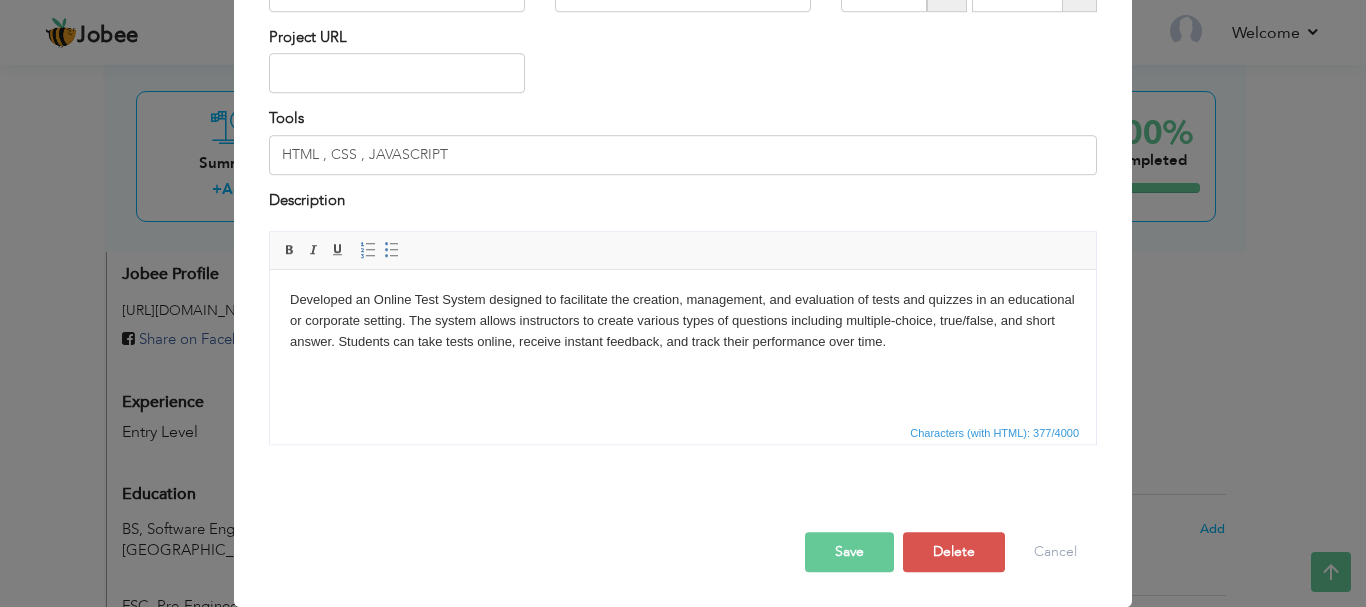 click on "Save" at bounding box center (849, 552) 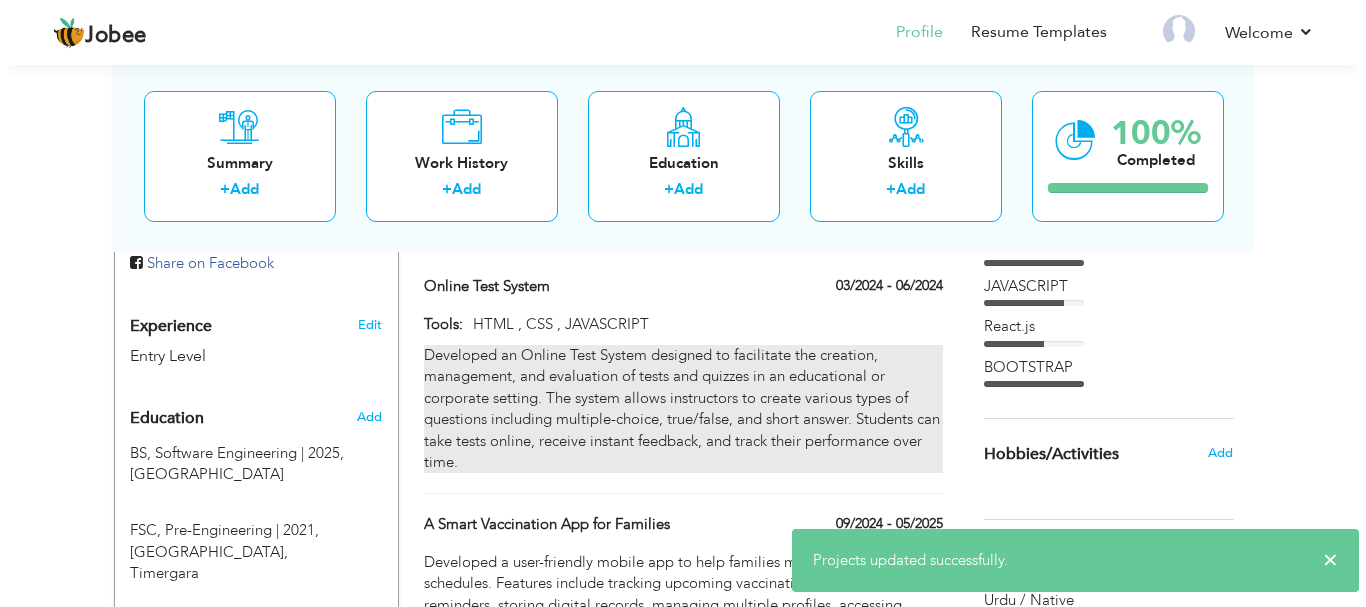 scroll, scrollTop: 661, scrollLeft: 0, axis: vertical 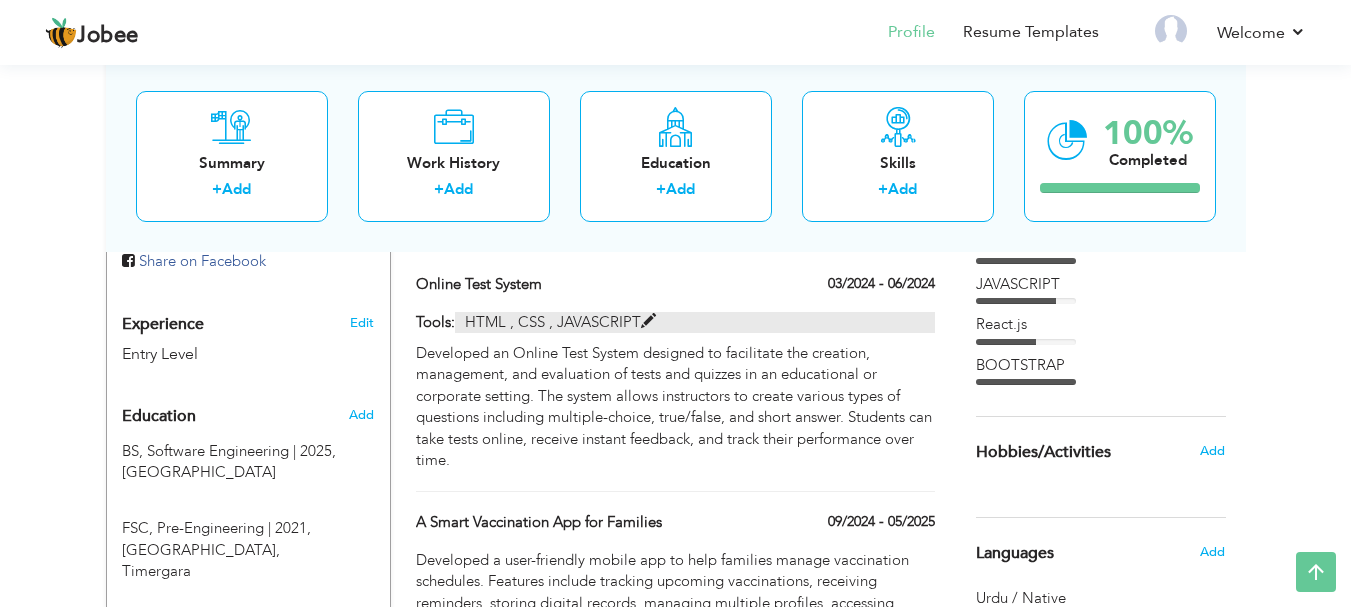 click at bounding box center (648, 321) 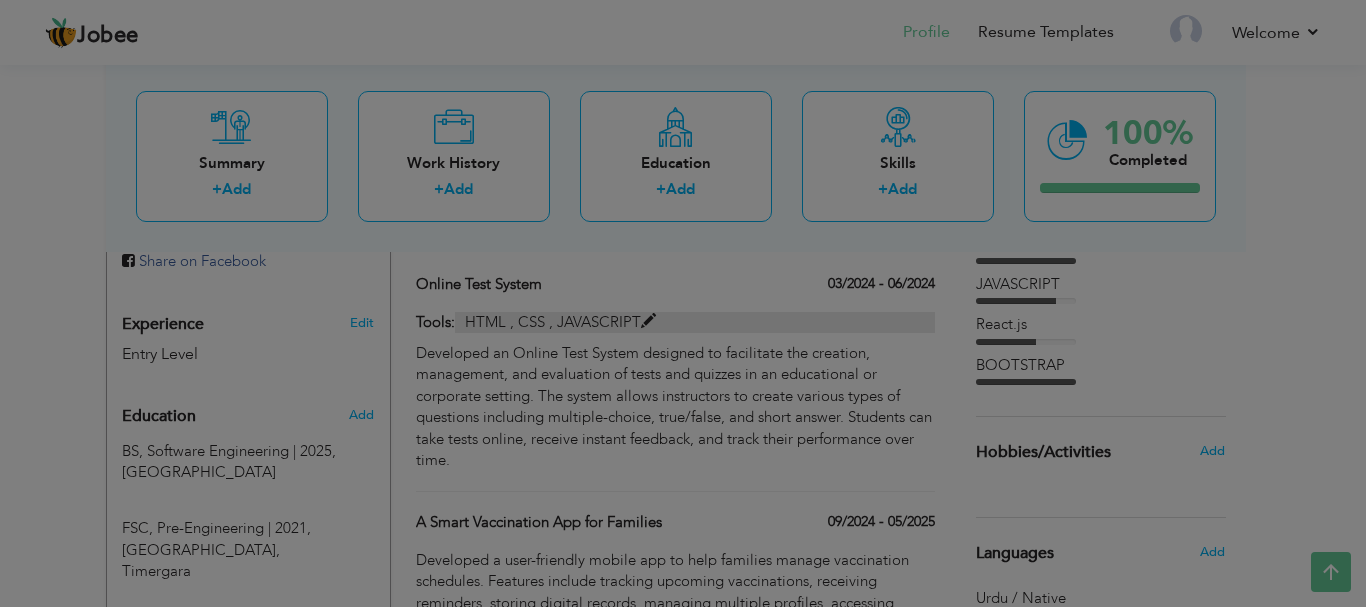 scroll, scrollTop: 0, scrollLeft: 0, axis: both 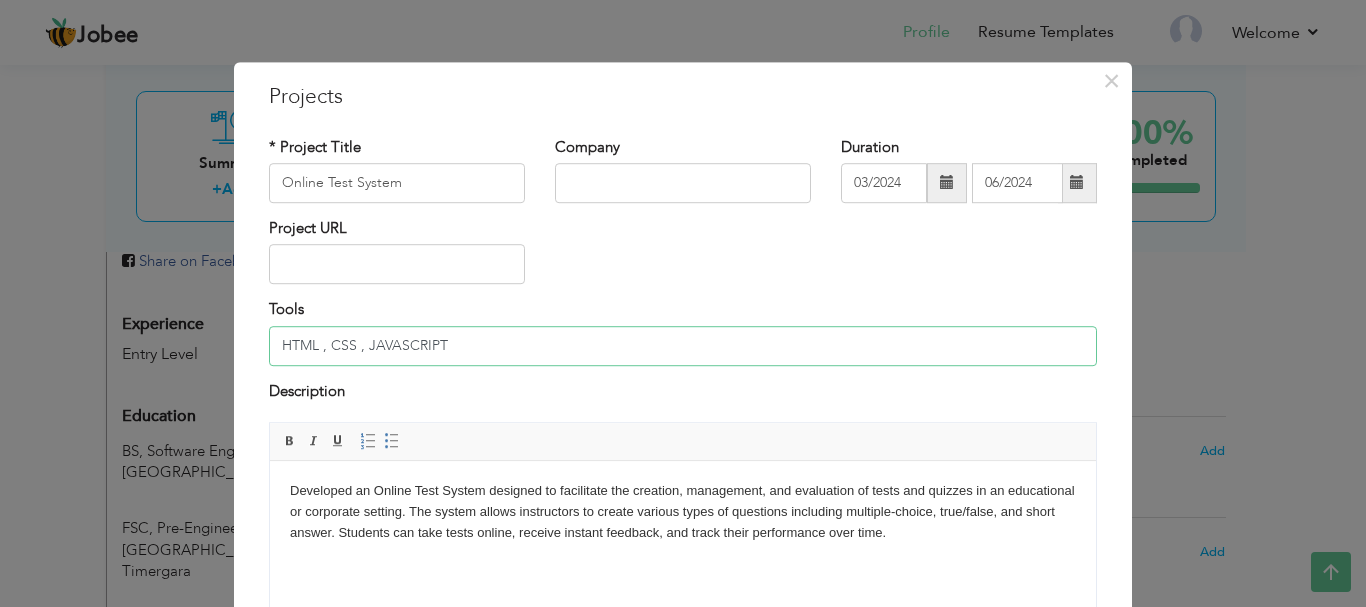 click on "HTML , CSS , JAVASCRIPT" at bounding box center [683, 346] 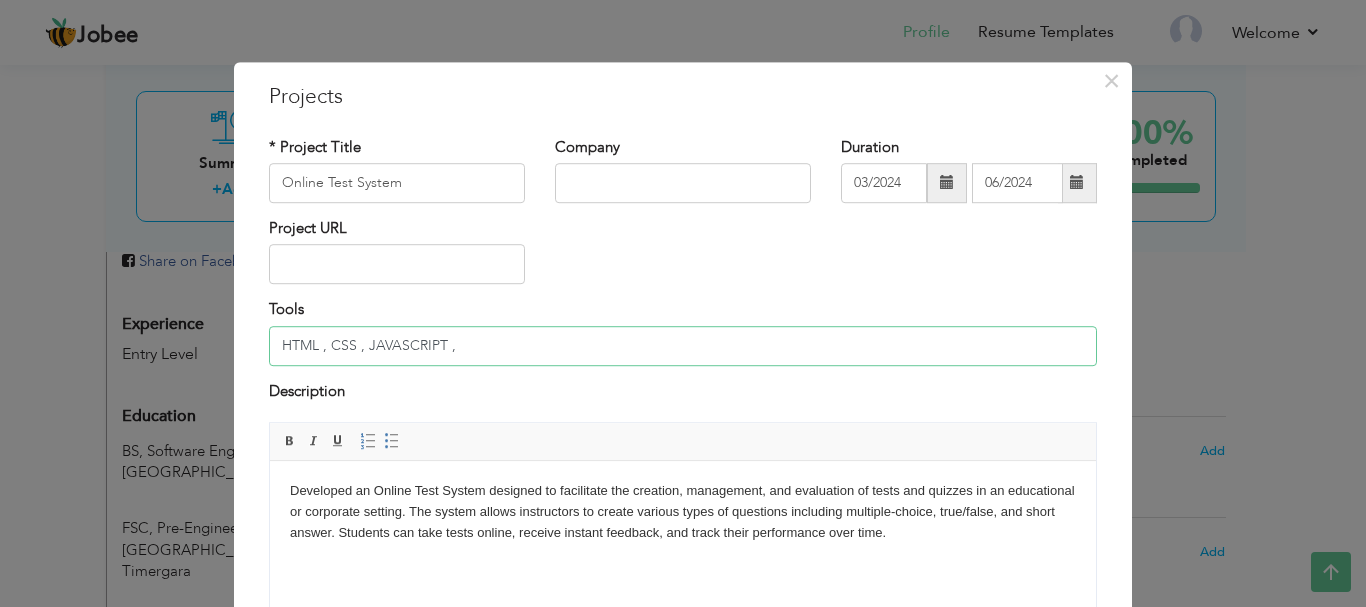 paste on "BOOTSTRAP" 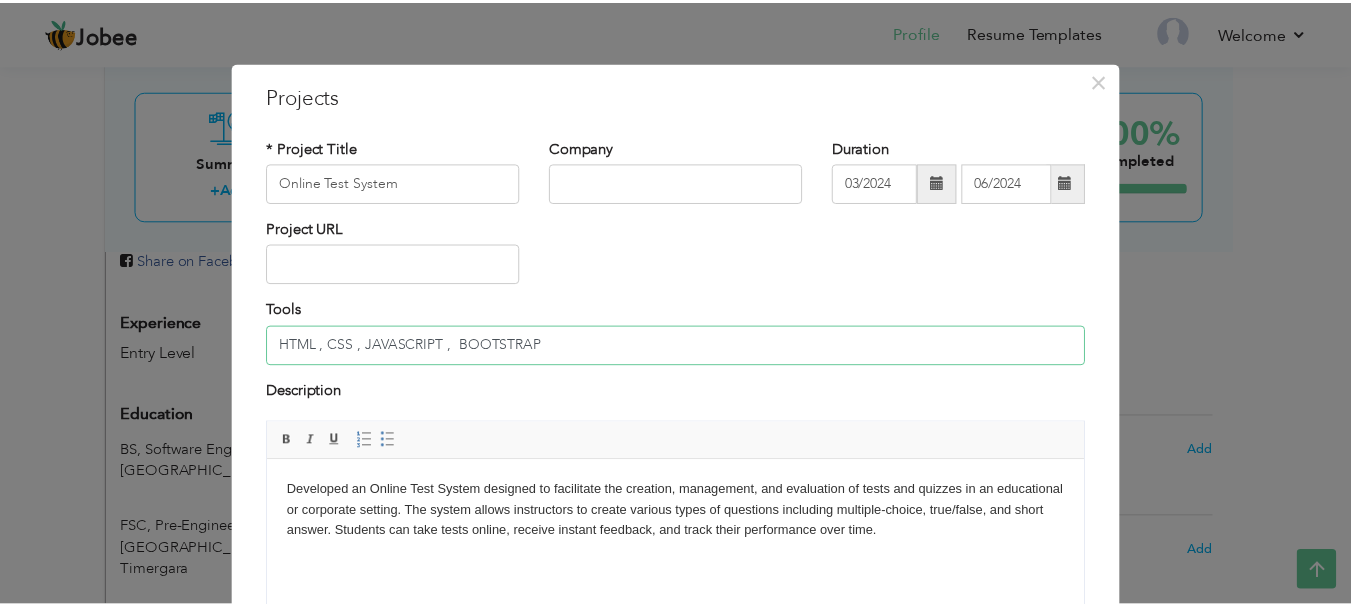 scroll, scrollTop: 191, scrollLeft: 0, axis: vertical 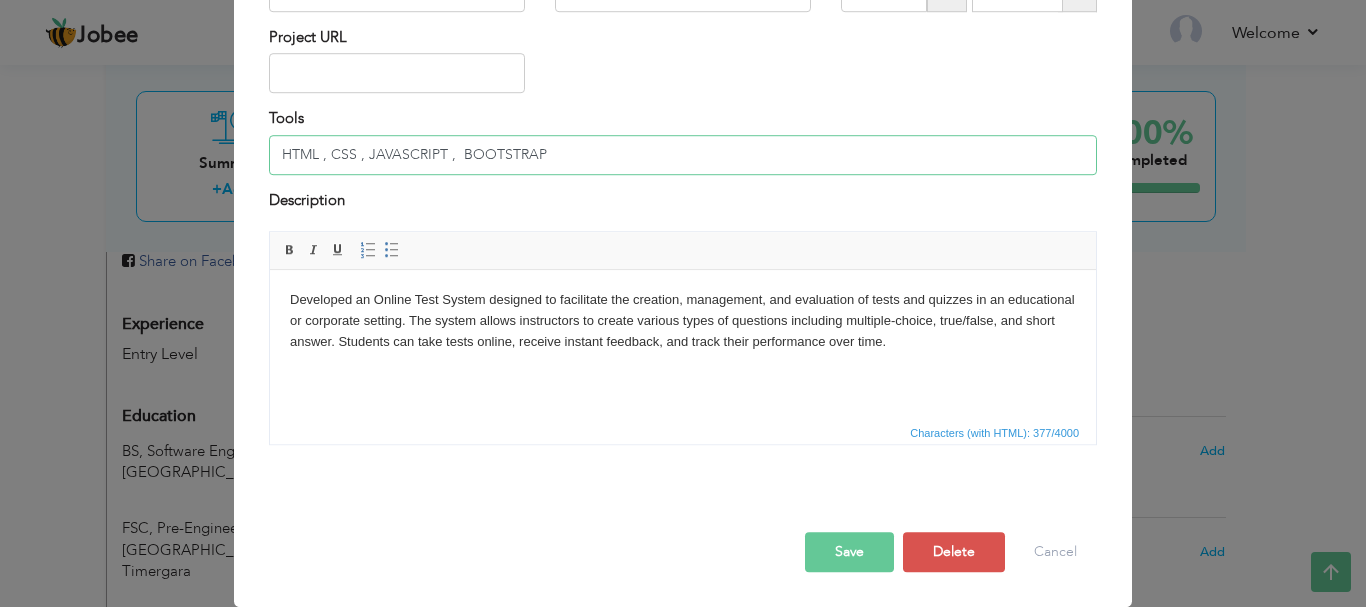 type on "HTML , CSS , JAVASCRIPT ,  BOOTSTRAP" 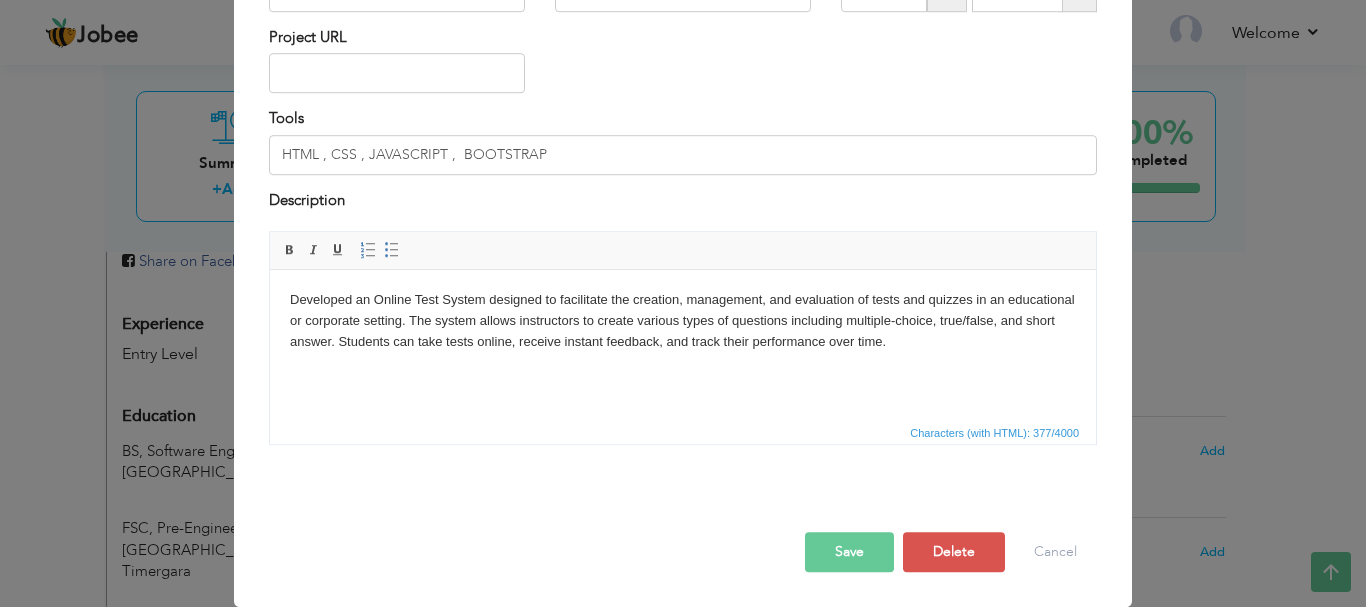 click on "Save" at bounding box center (849, 552) 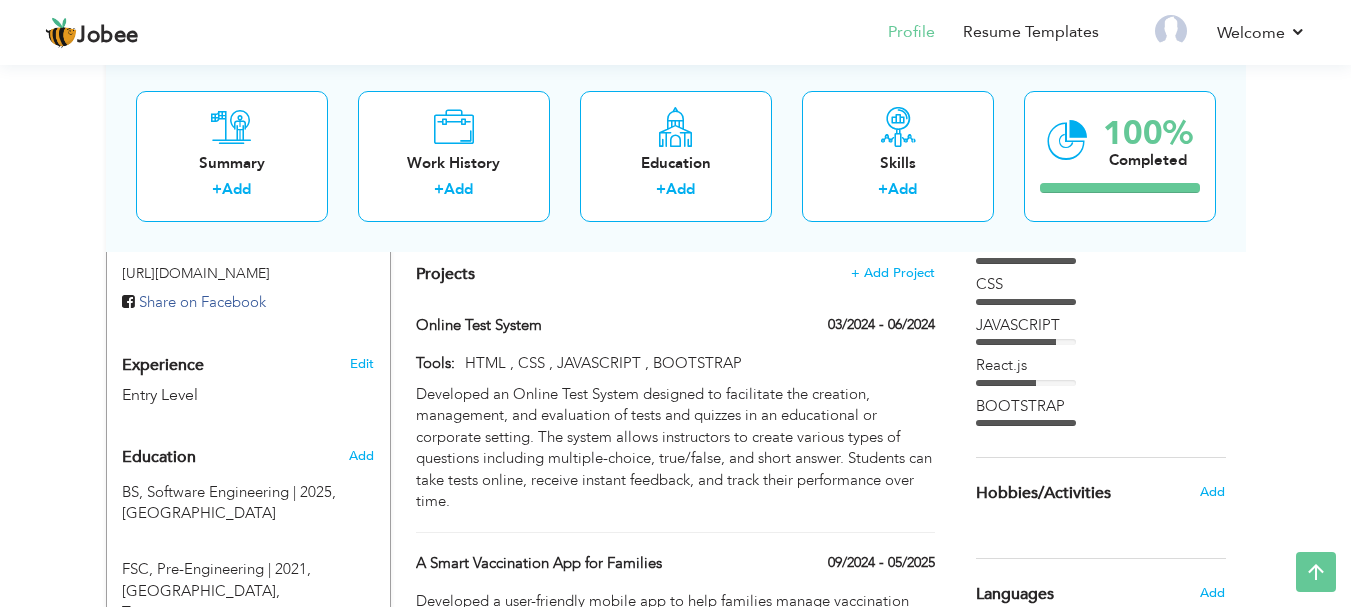 scroll, scrollTop: 1125, scrollLeft: 0, axis: vertical 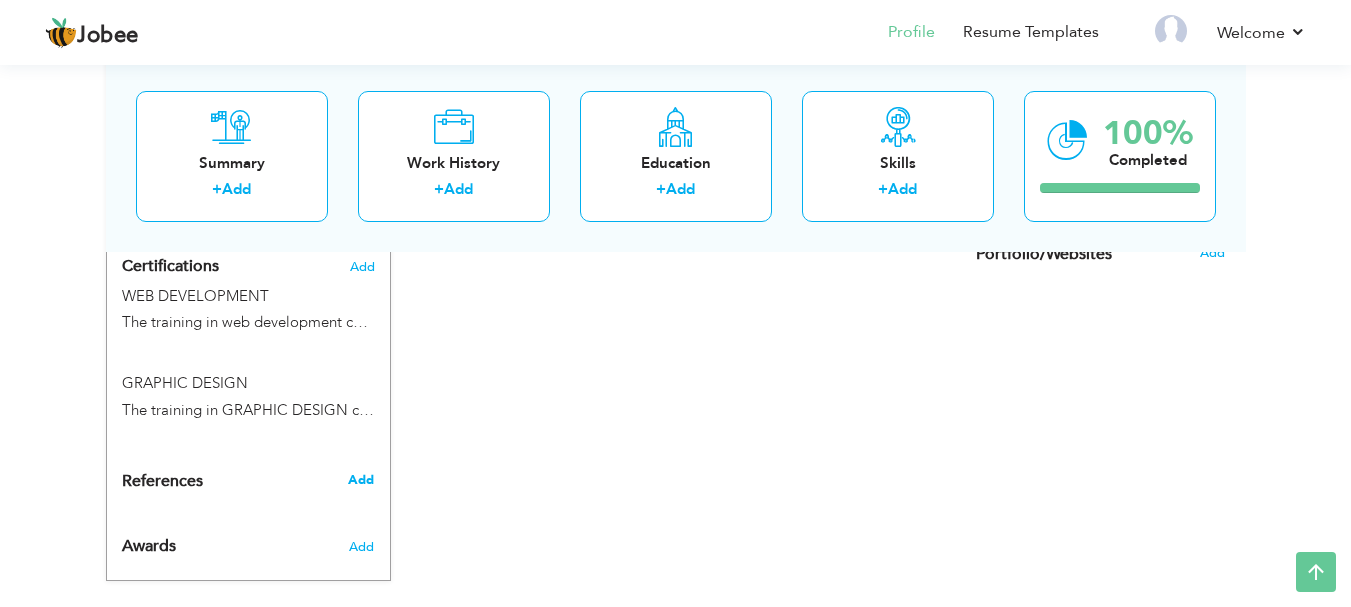 click on "Add" at bounding box center [361, 480] 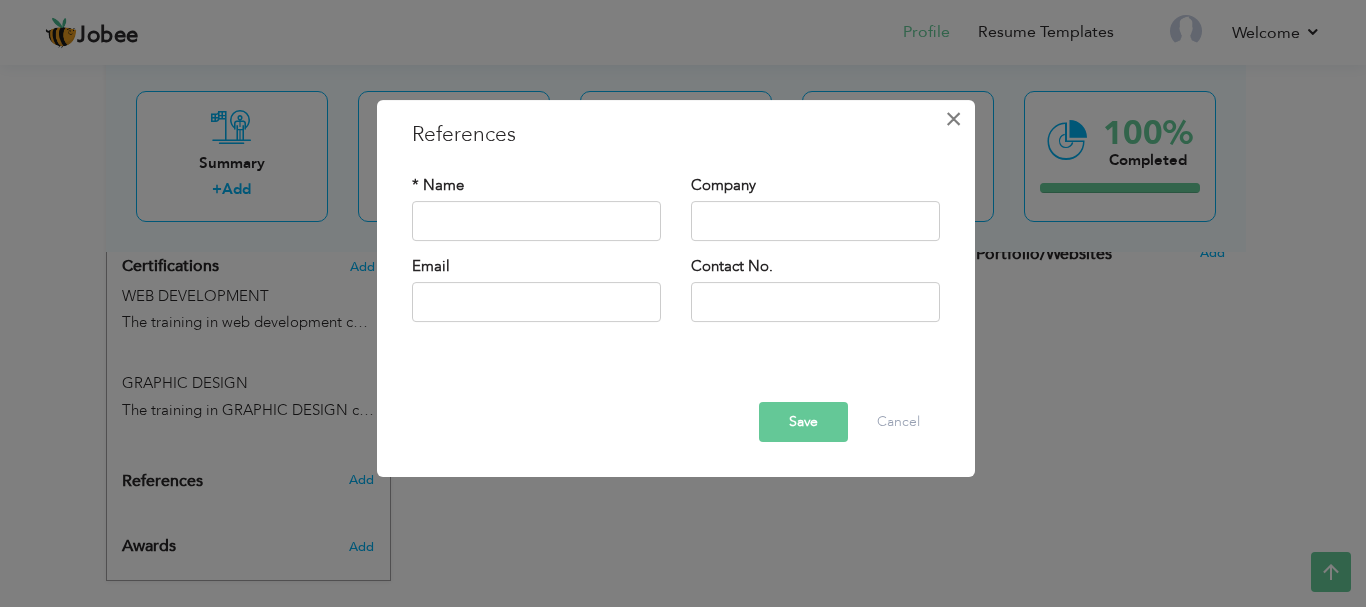click on "×" at bounding box center (953, 119) 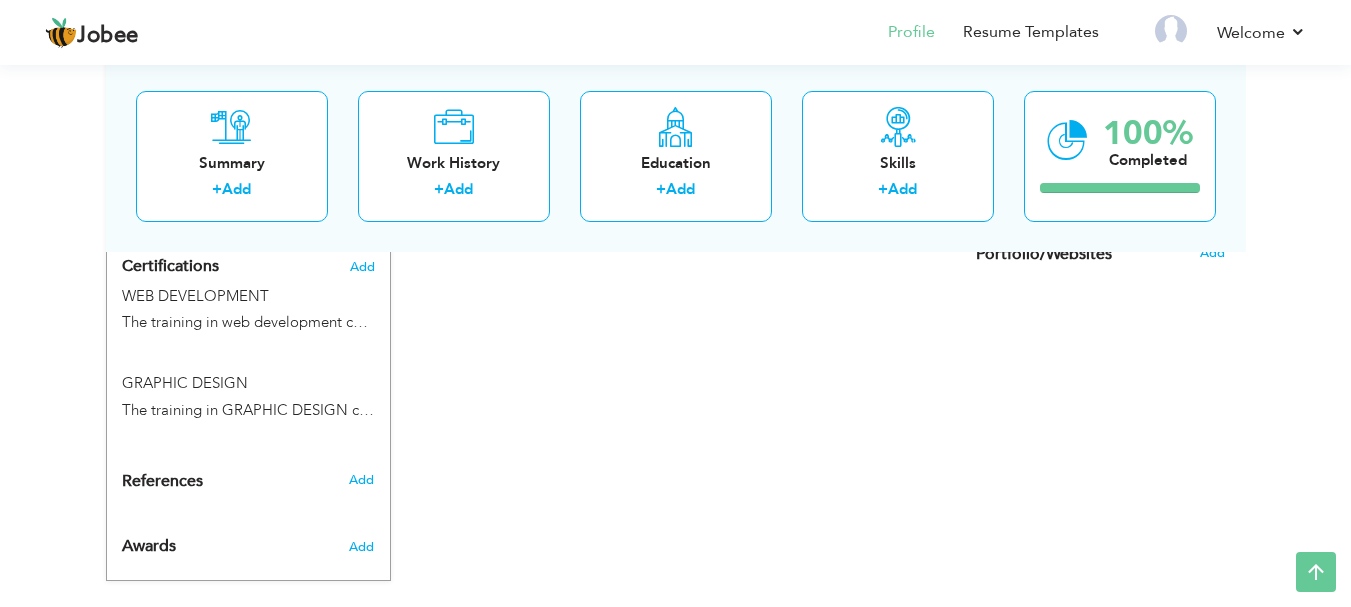 click on "Add" at bounding box center [365, 542] 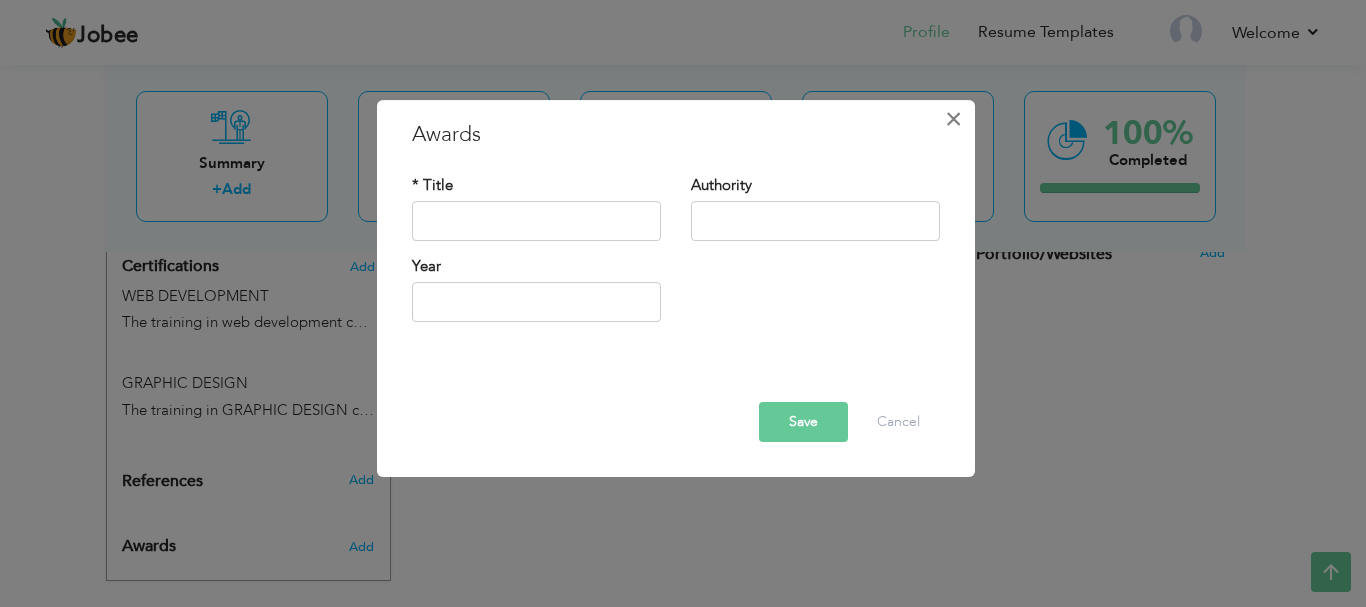 click on "×" at bounding box center [953, 119] 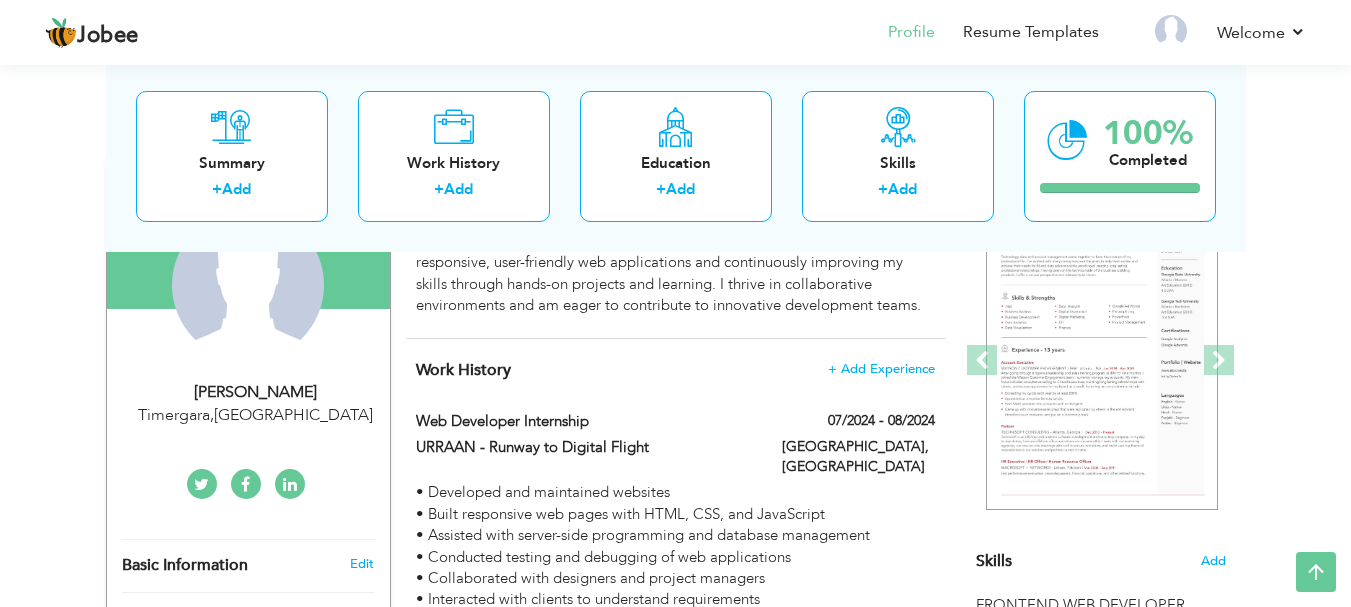 scroll, scrollTop: 222, scrollLeft: 0, axis: vertical 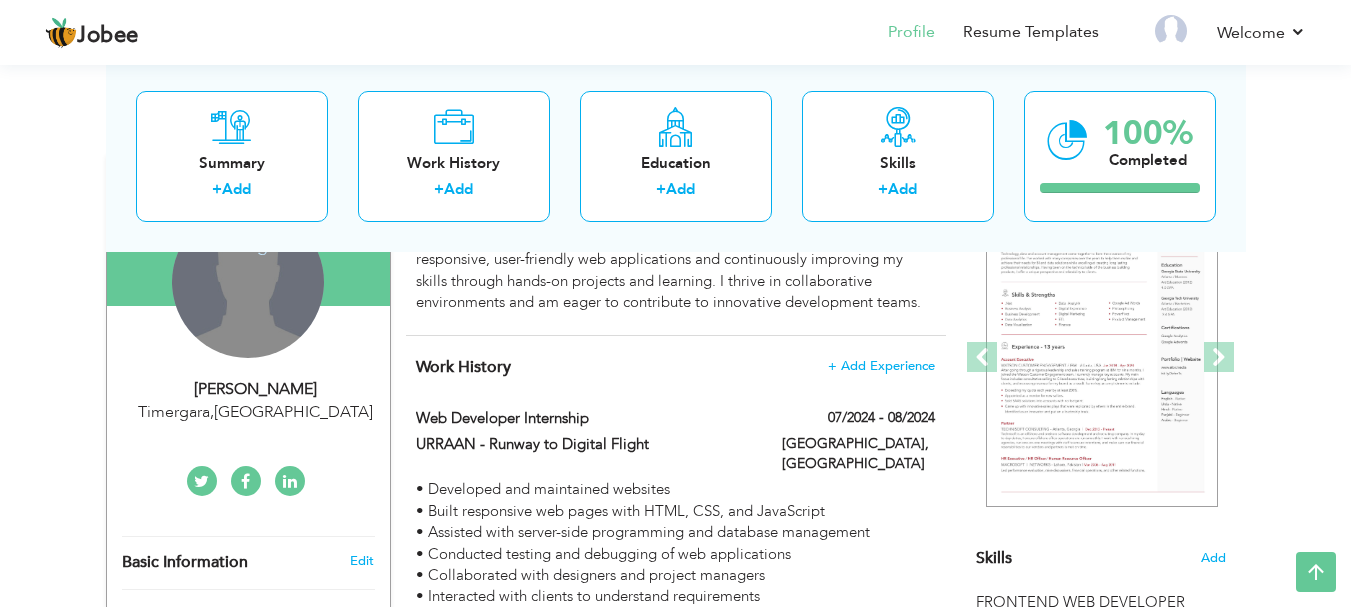 click on "Change
Remove" at bounding box center [248, 282] 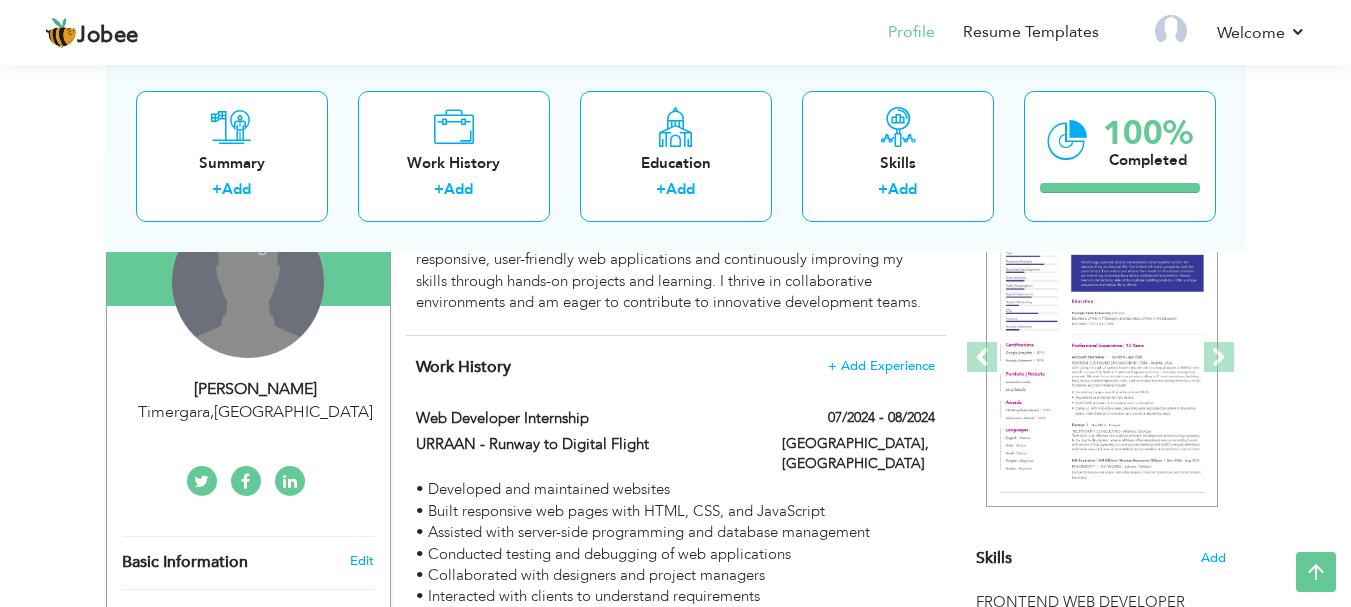 click on "Change
Remove" at bounding box center [248, 282] 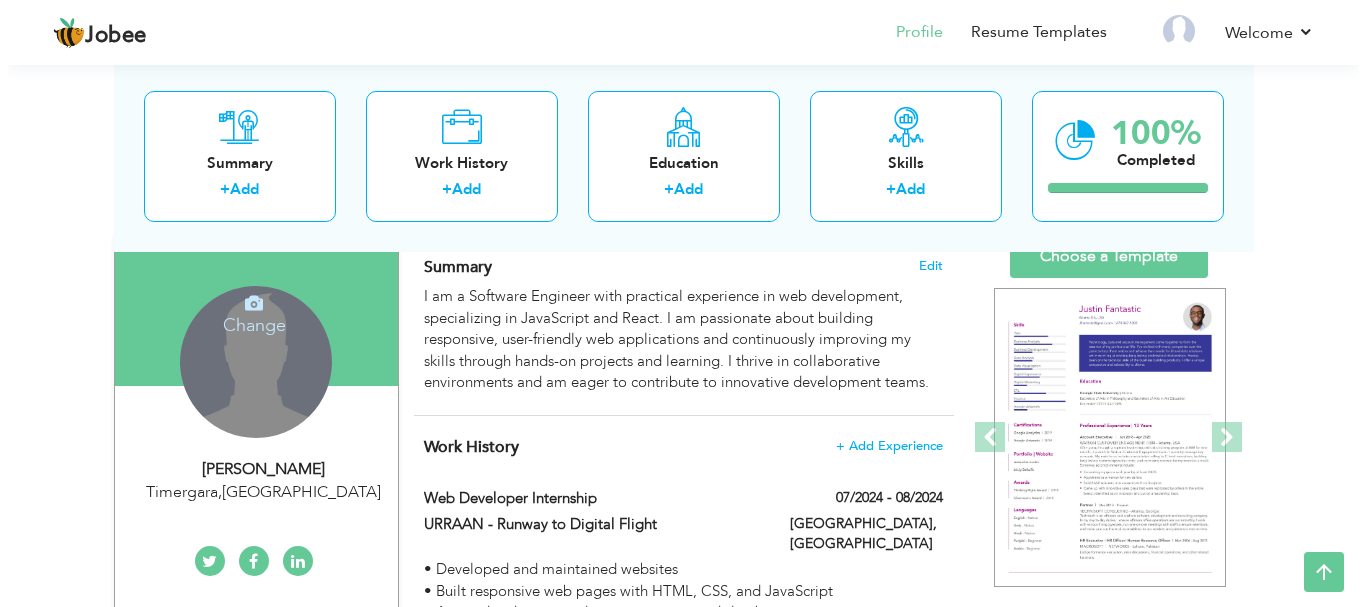 scroll, scrollTop: 141, scrollLeft: 0, axis: vertical 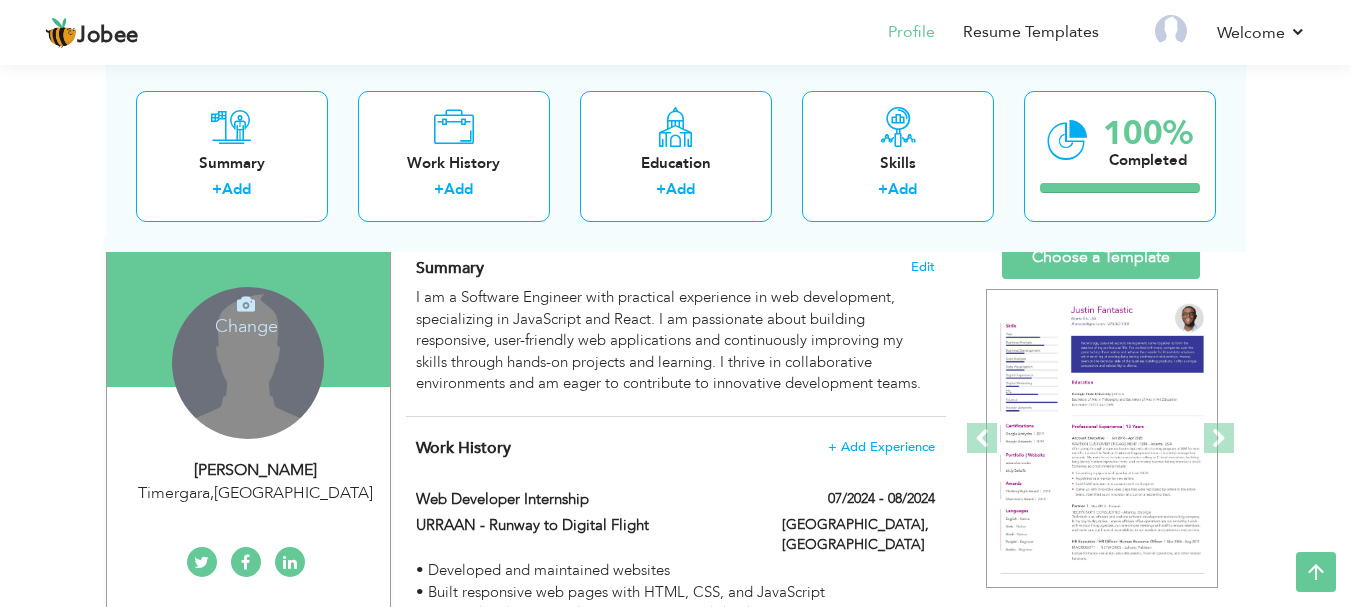 click on "Change" at bounding box center [246, 313] 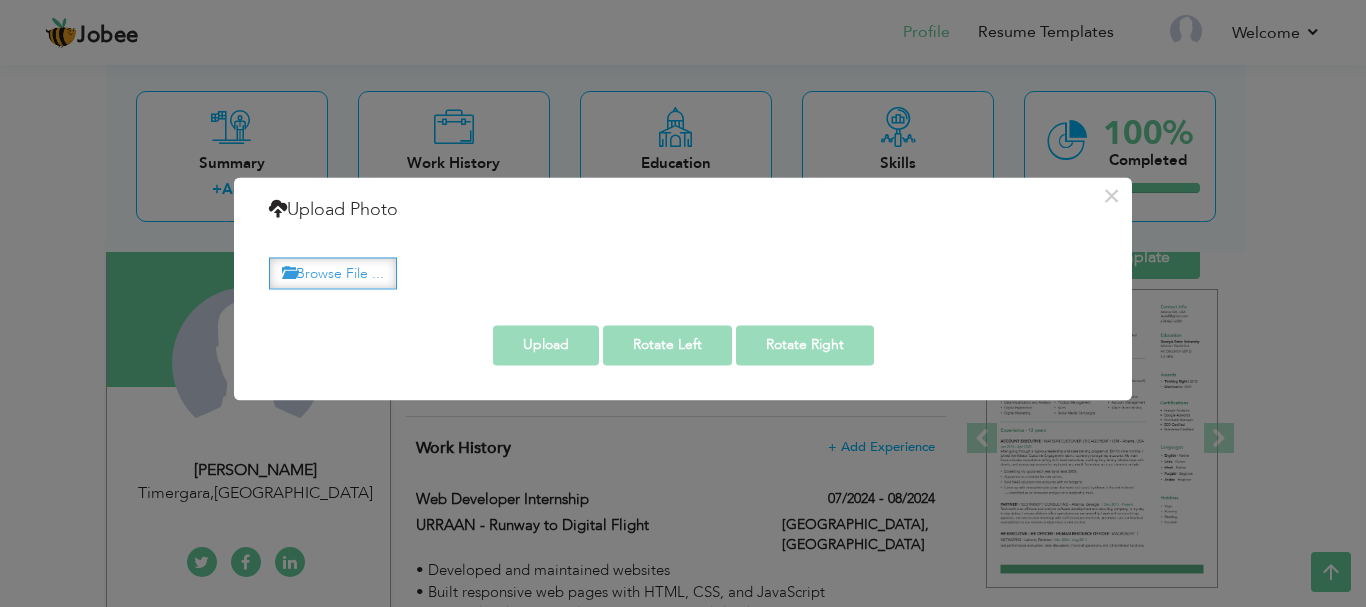 click on "Browse File ..." at bounding box center (333, 273) 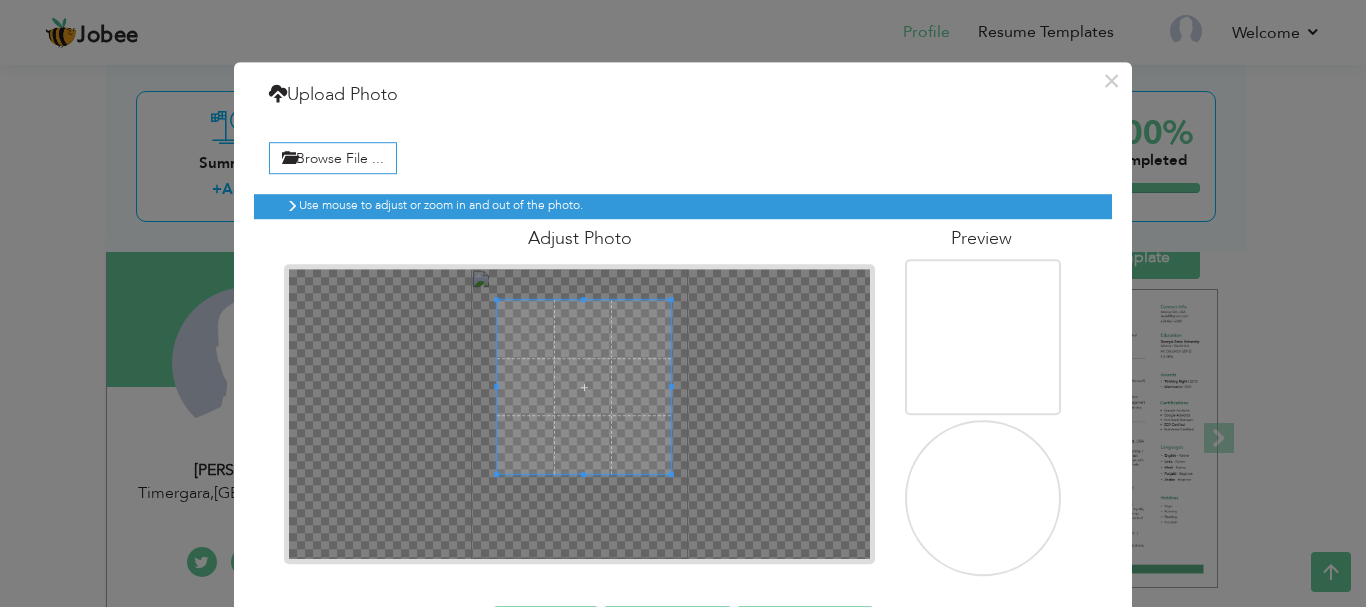 click at bounding box center (584, 387) 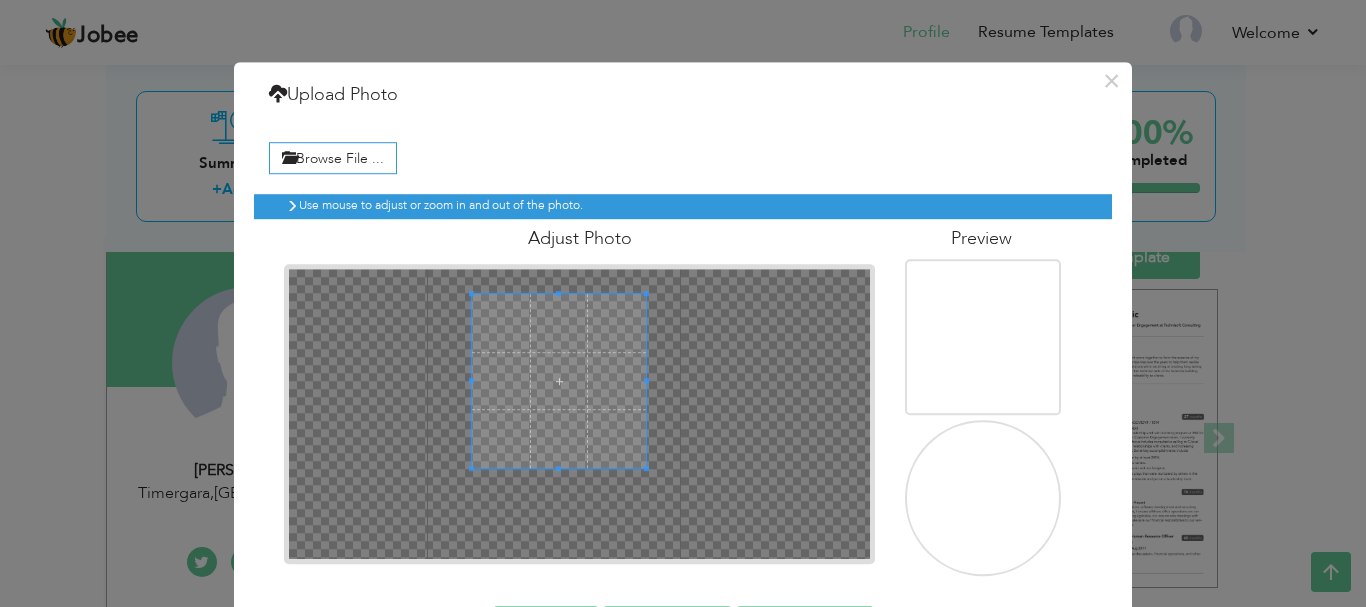 click at bounding box center [559, 381] 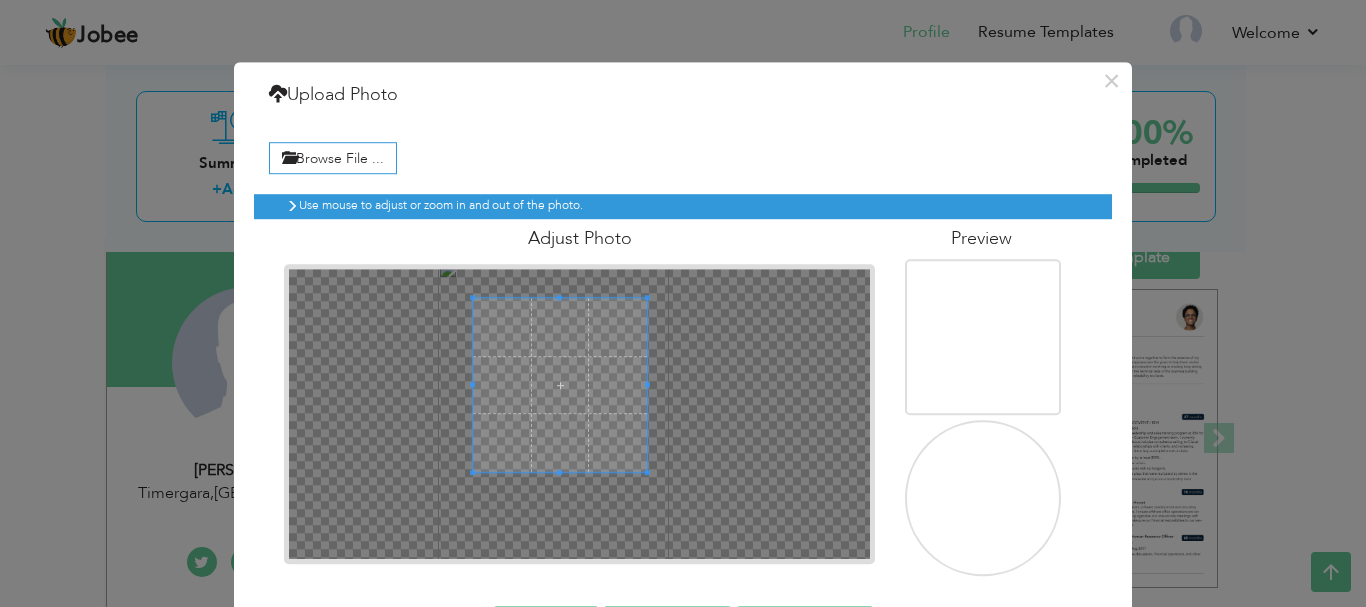 click at bounding box center (560, 385) 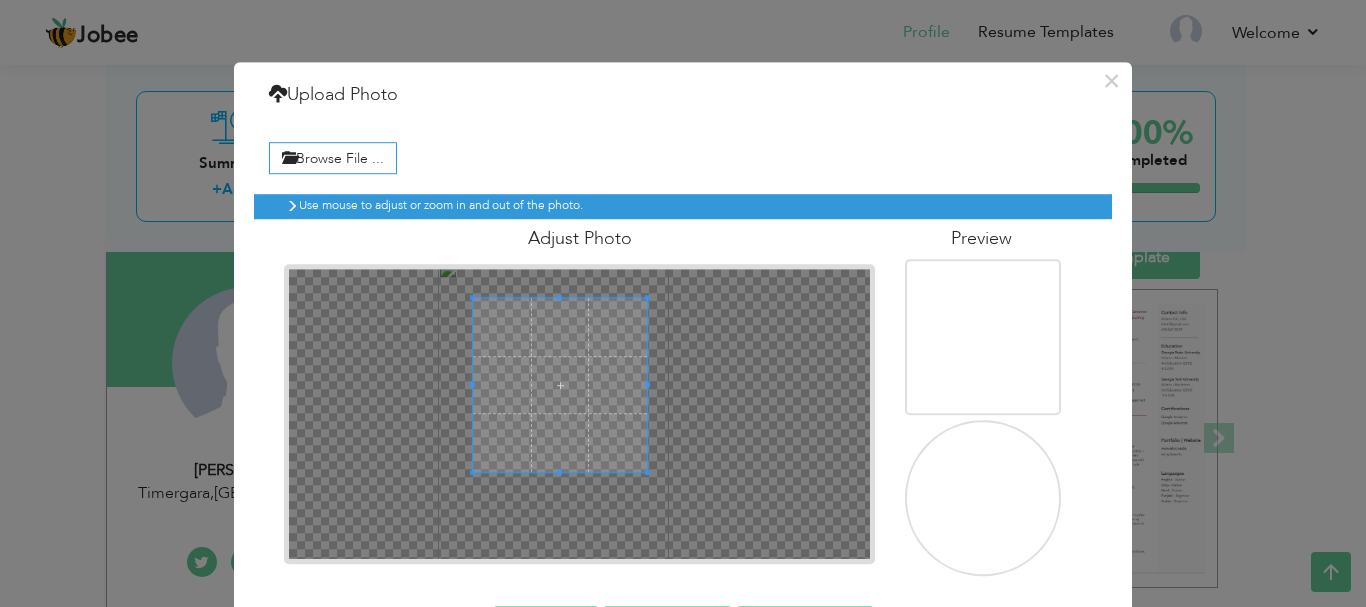 scroll, scrollTop: 74, scrollLeft: 0, axis: vertical 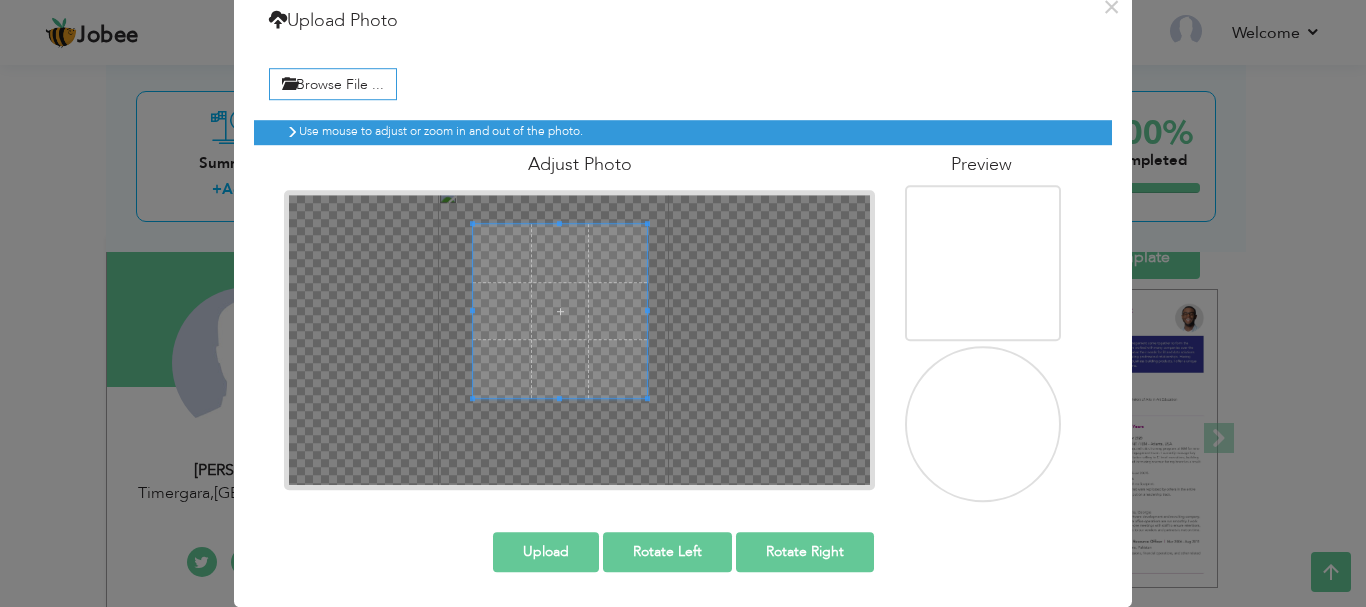 click on "Upload" at bounding box center (546, 552) 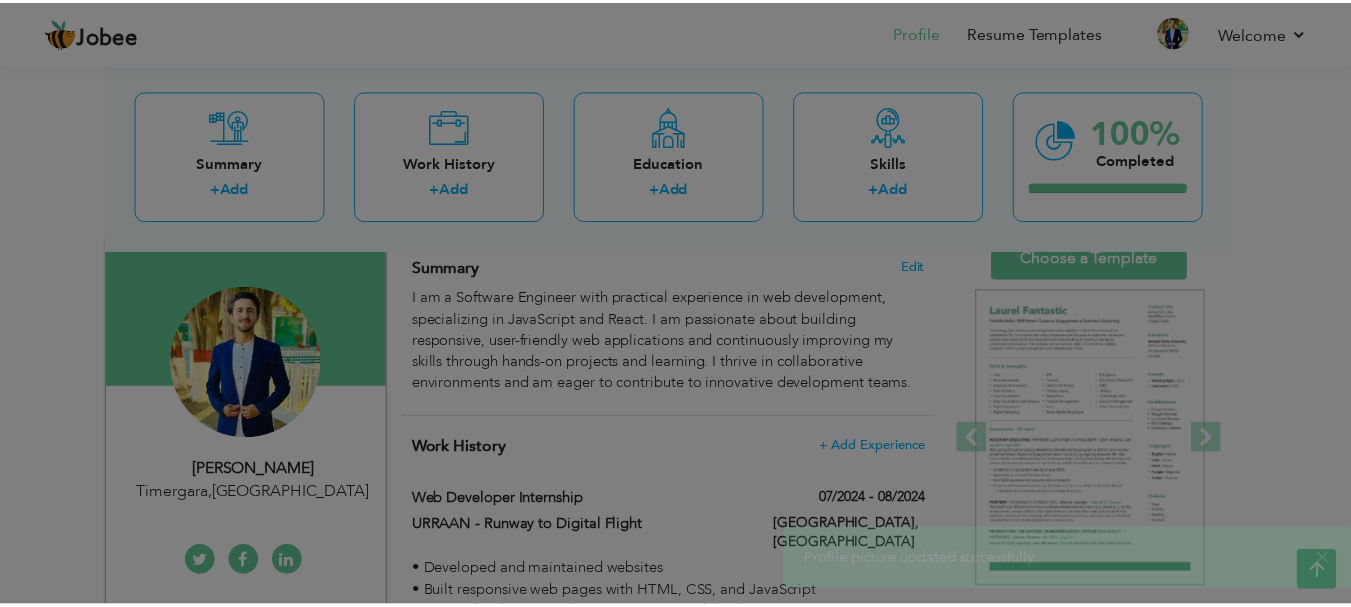 scroll, scrollTop: 0, scrollLeft: 0, axis: both 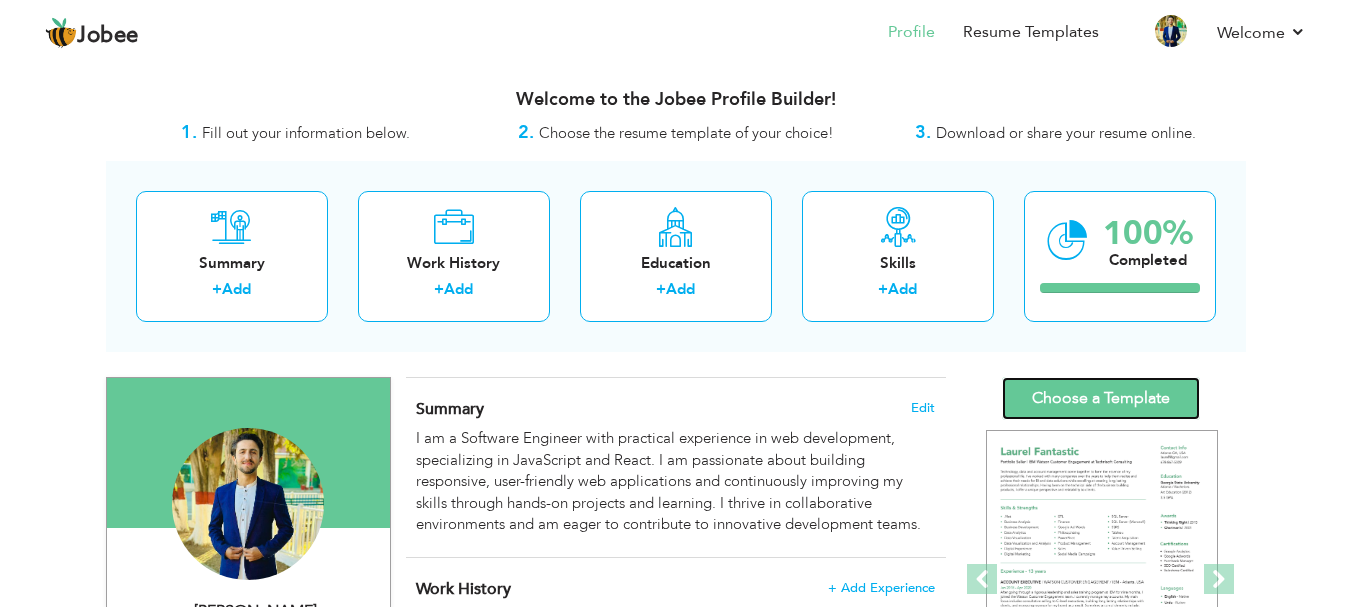 click on "Choose a Template" at bounding box center (1101, 398) 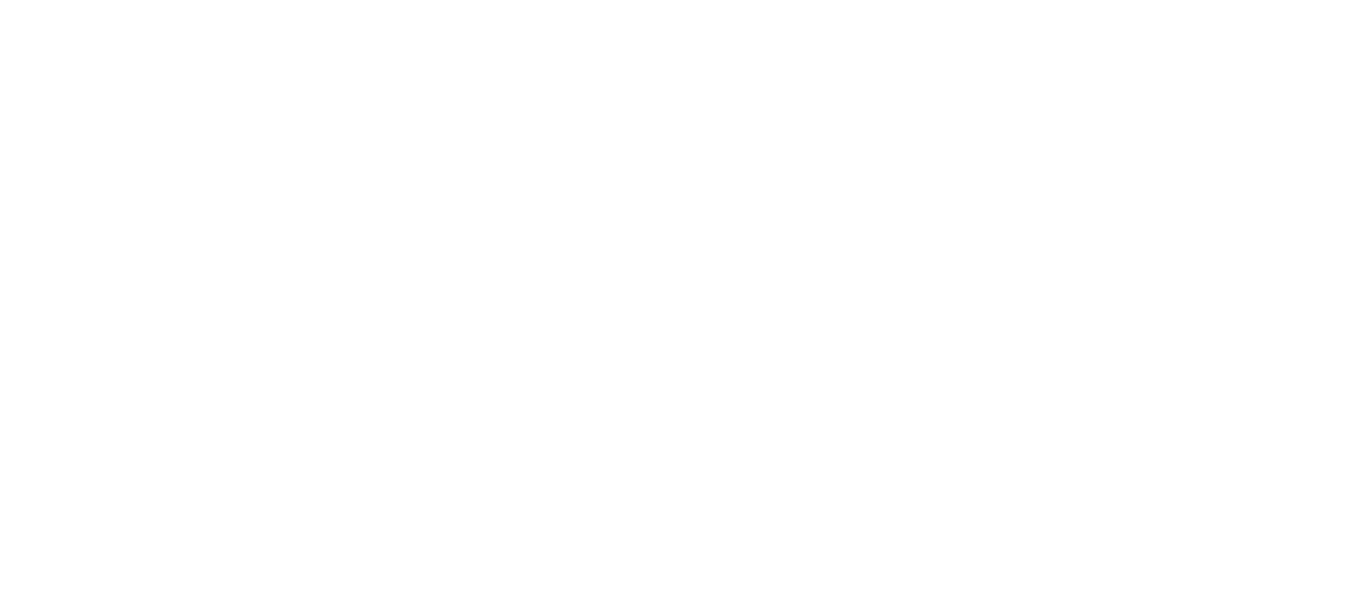scroll, scrollTop: 0, scrollLeft: 0, axis: both 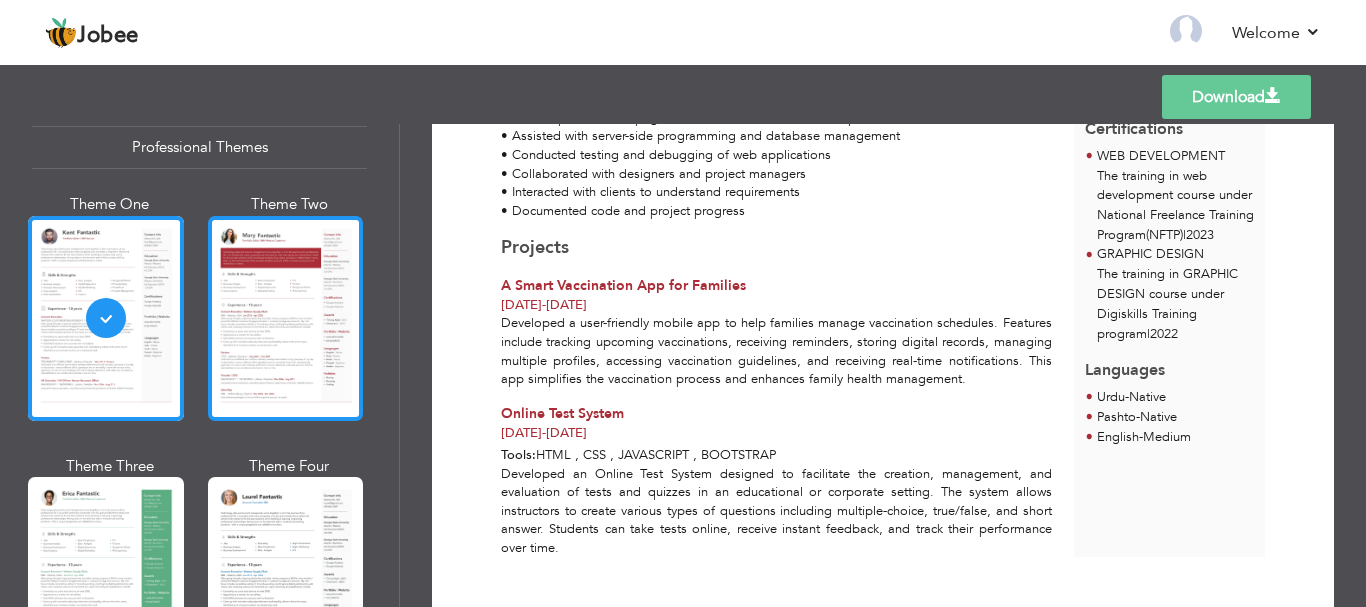 click at bounding box center [286, 318] 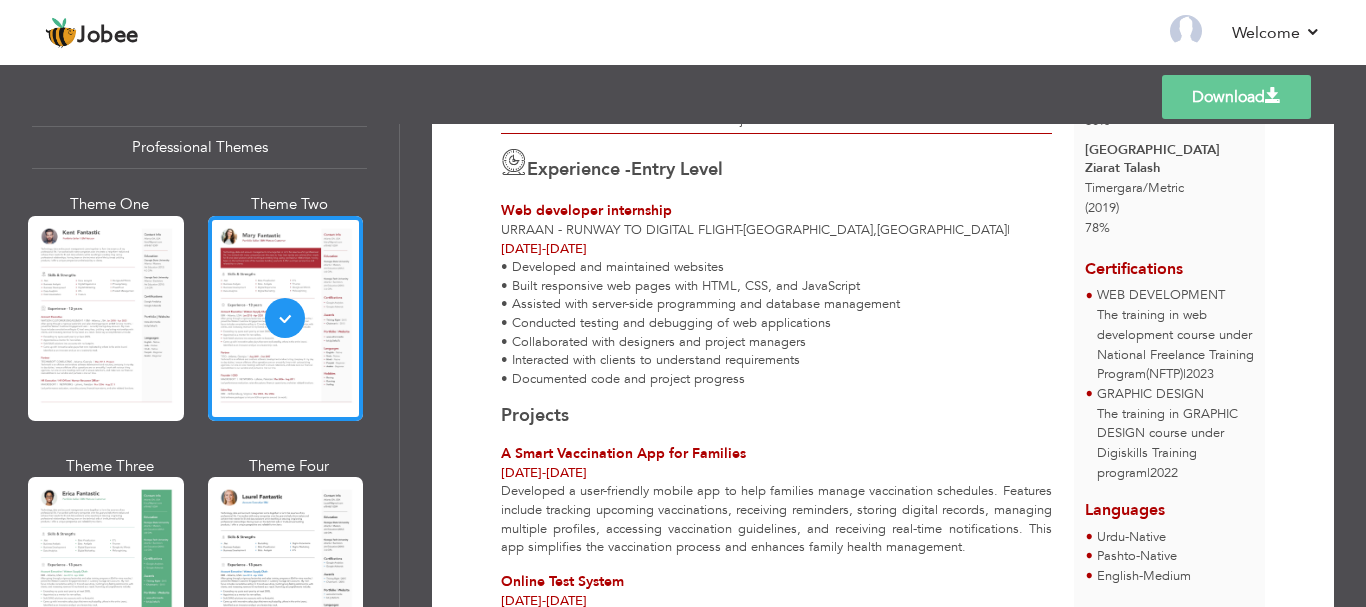 scroll, scrollTop: 418, scrollLeft: 0, axis: vertical 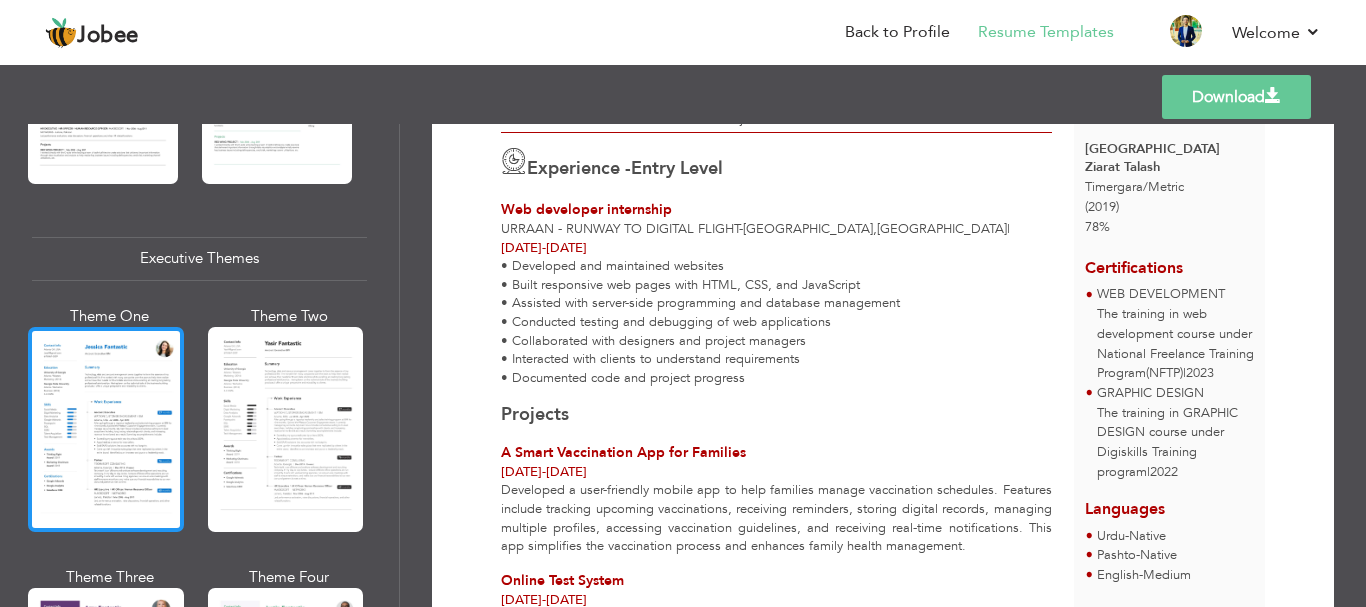 click at bounding box center [106, 429] 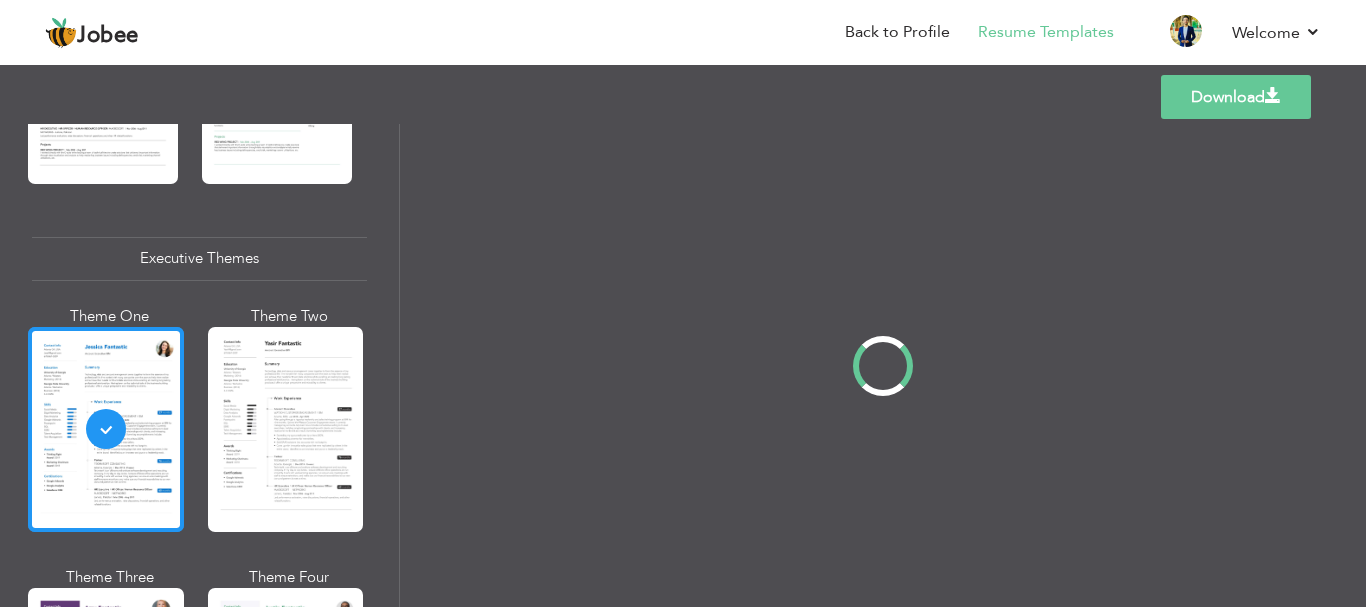 scroll, scrollTop: 0, scrollLeft: 0, axis: both 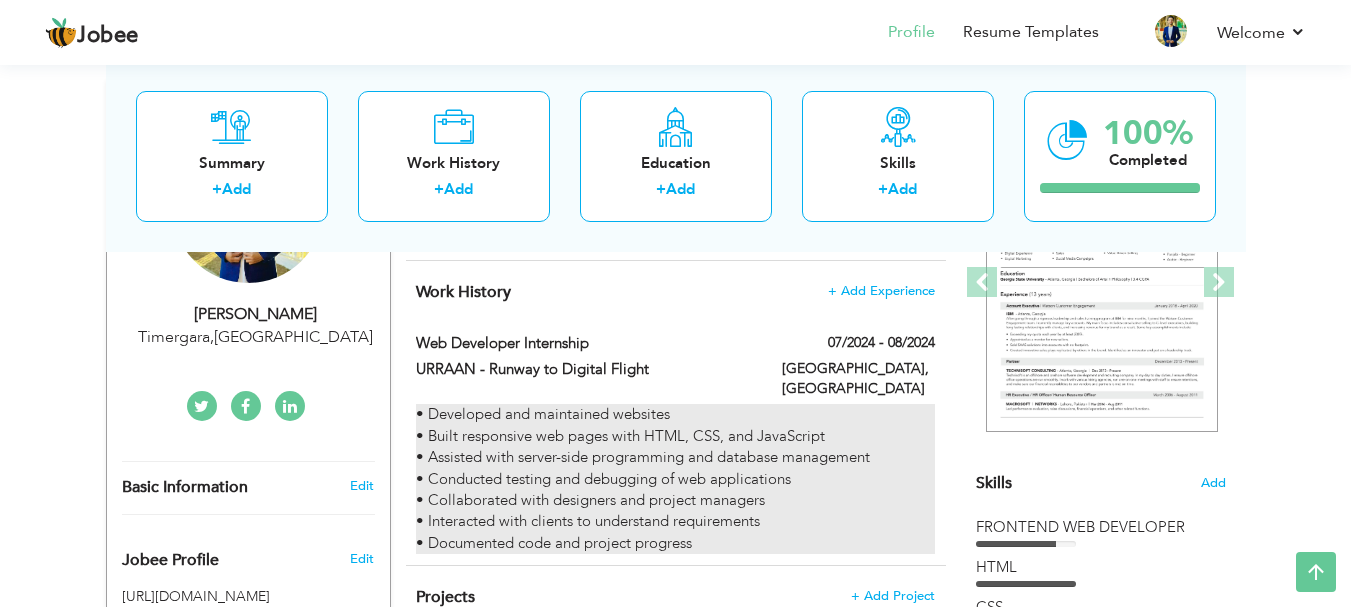 click on "• Developed and maintained websites
• Built responsive web pages with HTML, CSS, and JavaScript
• Assisted with server-side programming and database management
• Conducted testing and debugging of web applications
• Collaborated with designers and project managers
• Interacted with clients to understand requirements
• Documented code and project progress" at bounding box center (675, 479) 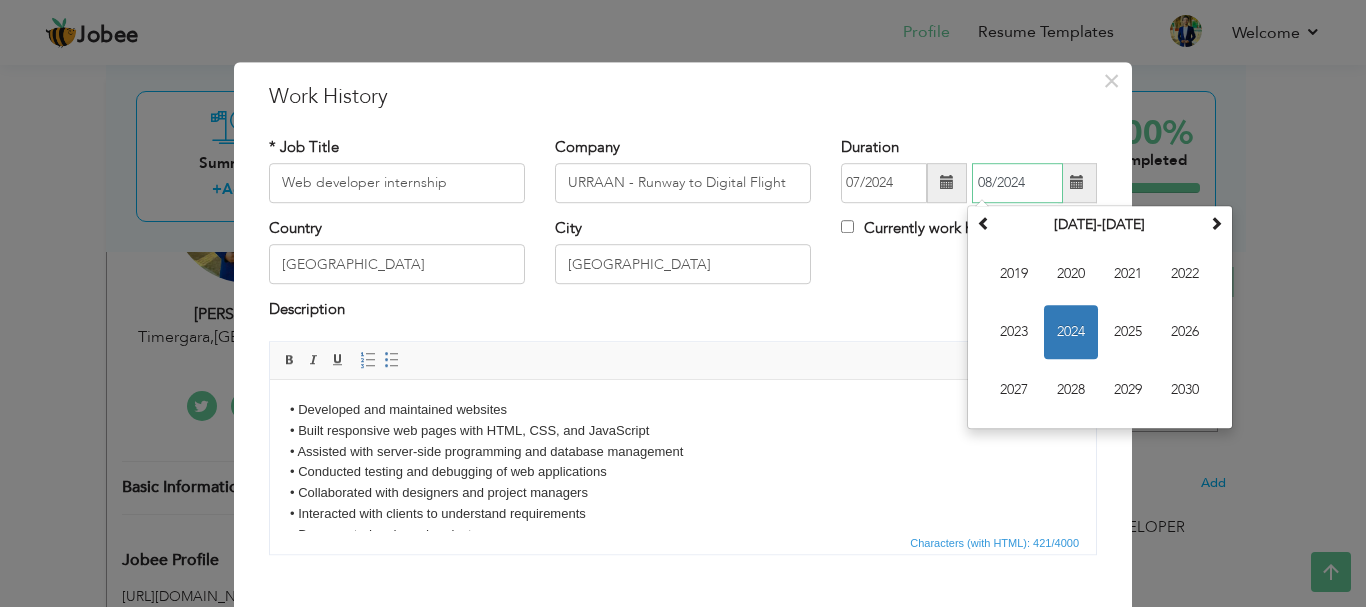 click on "08/2024" at bounding box center (1017, 183) 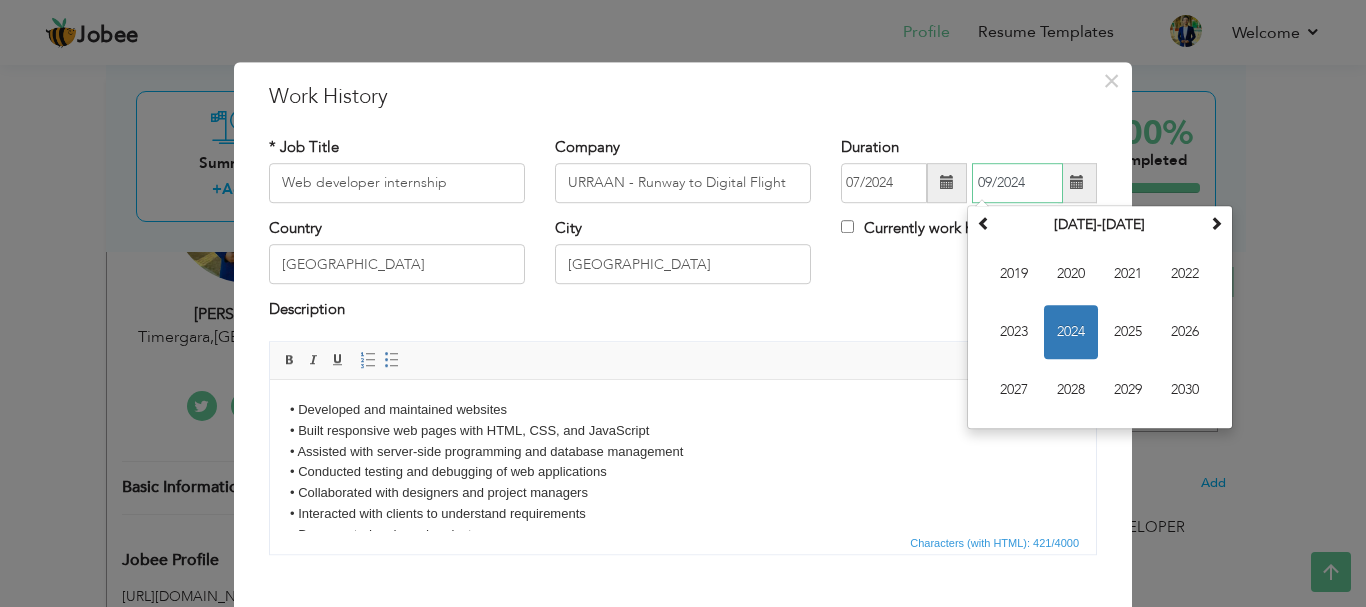 type on "09/2024" 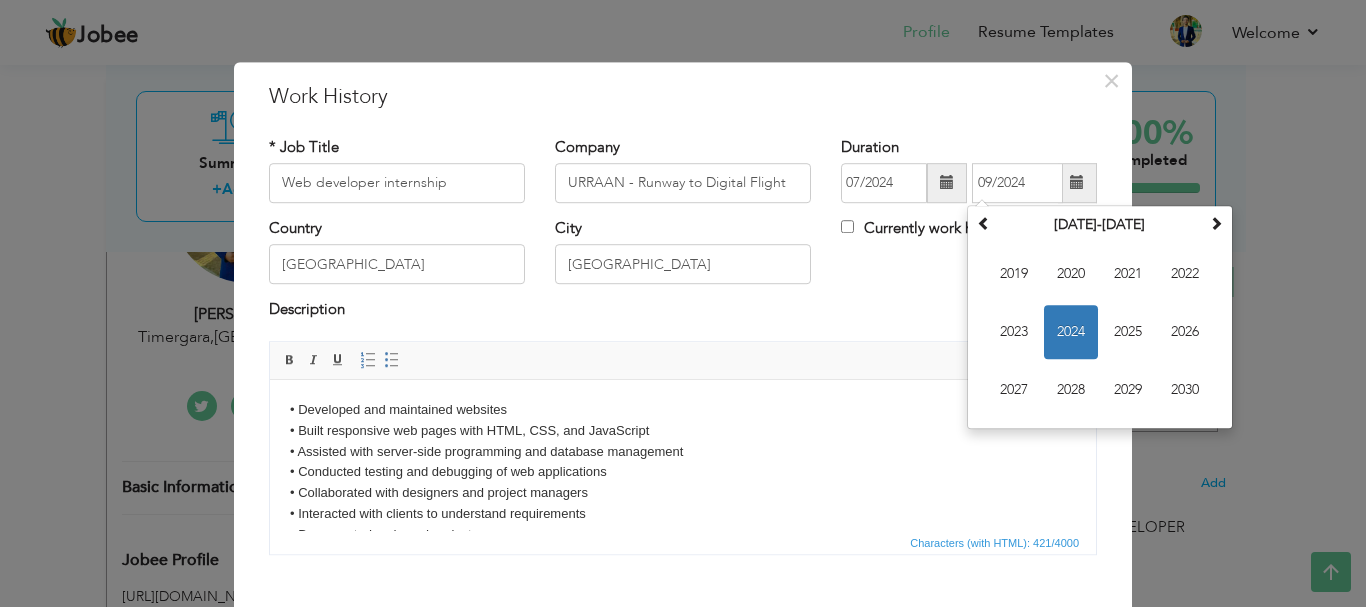 click on "Description" at bounding box center (683, 313) 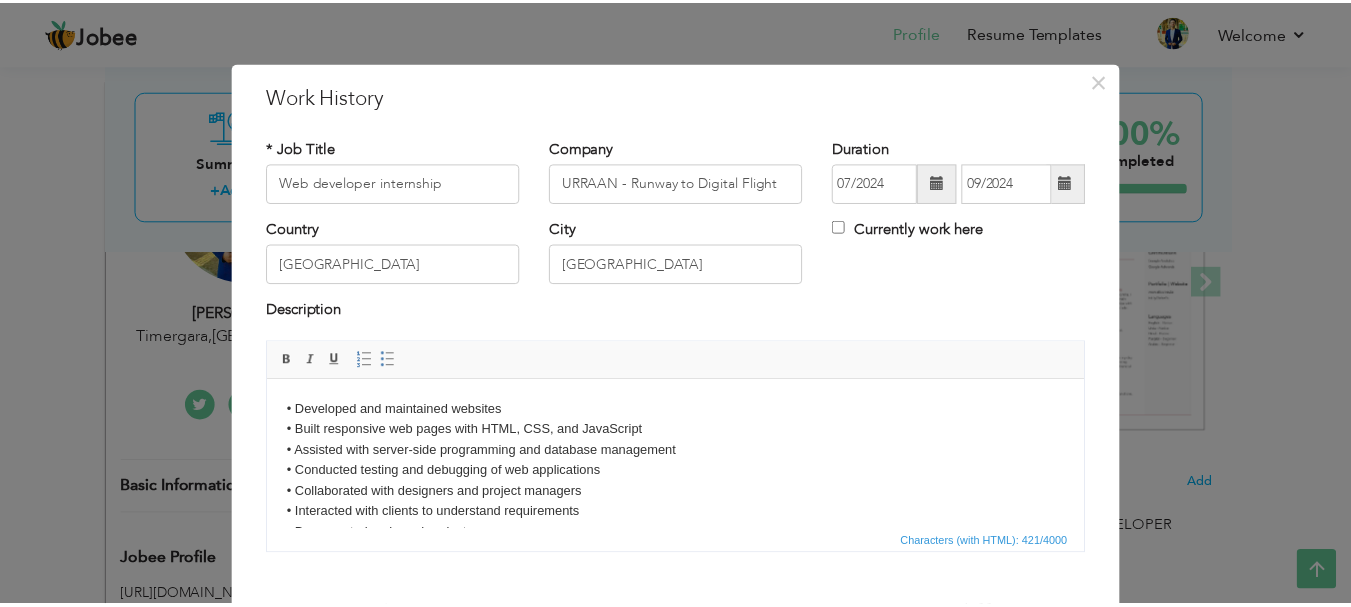 scroll, scrollTop: 110, scrollLeft: 0, axis: vertical 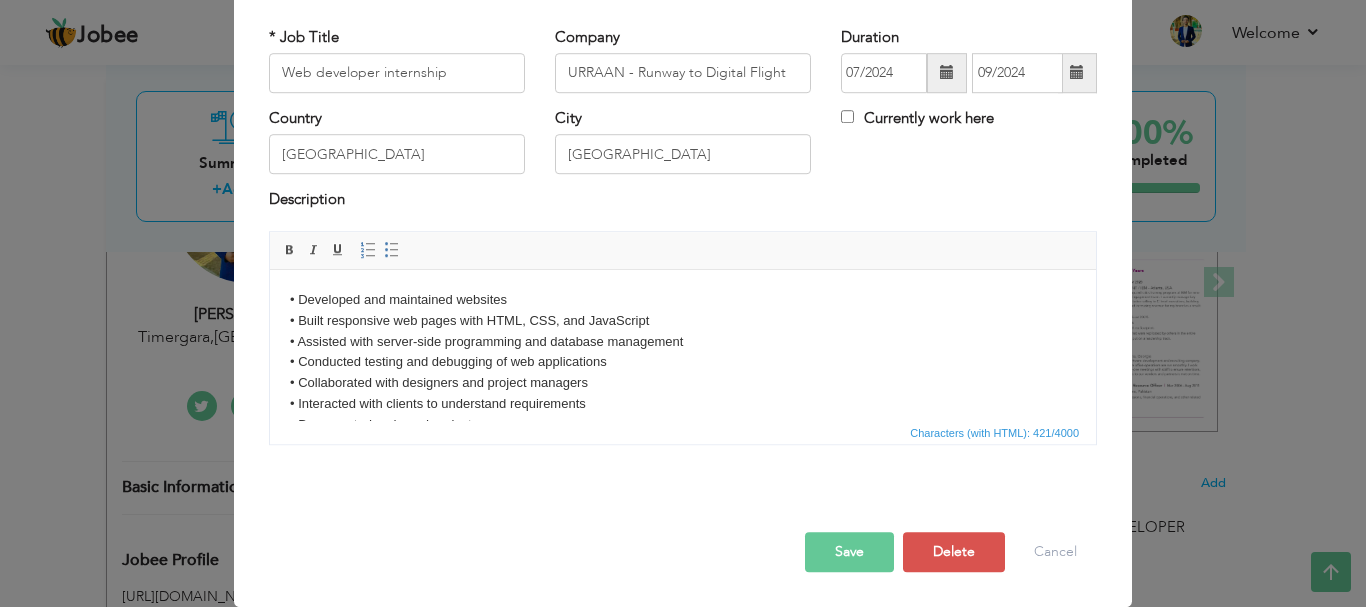 click on "Save" at bounding box center (849, 552) 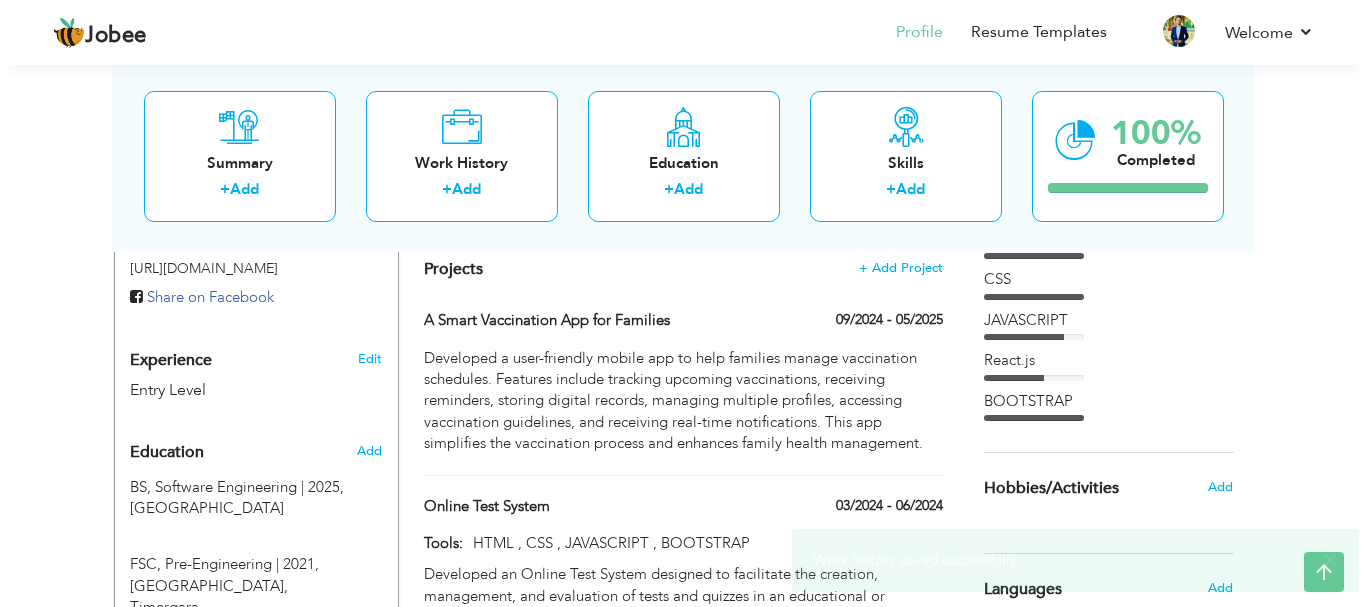 scroll, scrollTop: 627, scrollLeft: 0, axis: vertical 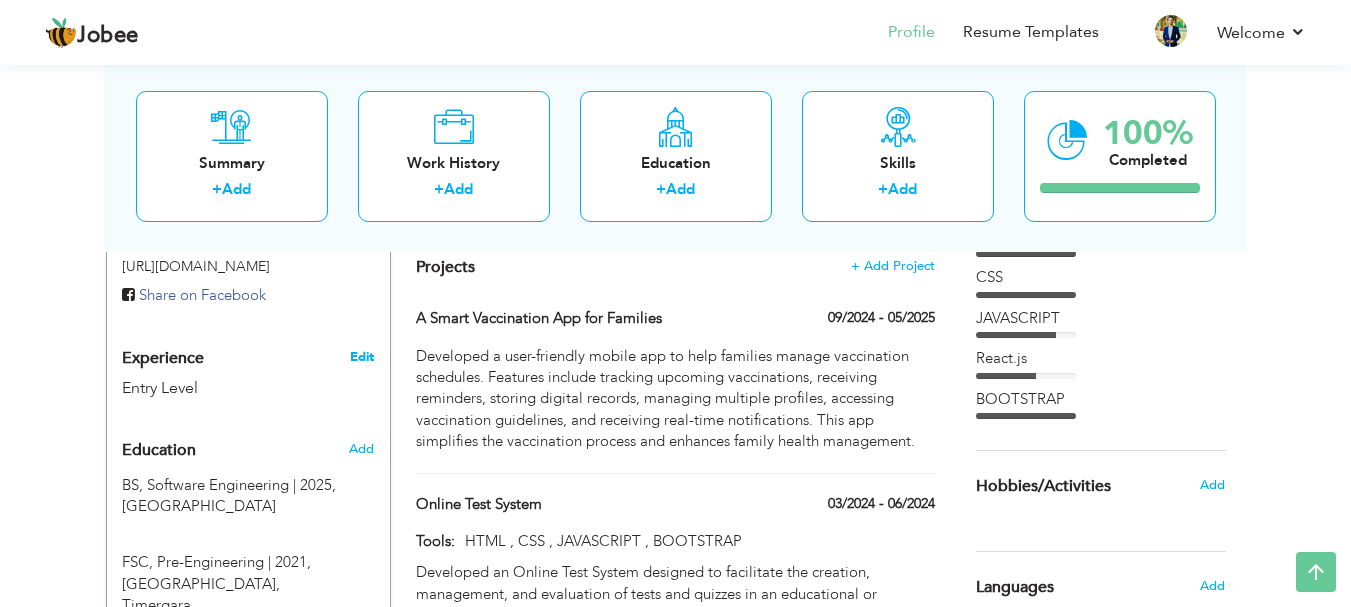 click on "Edit" at bounding box center (362, 357) 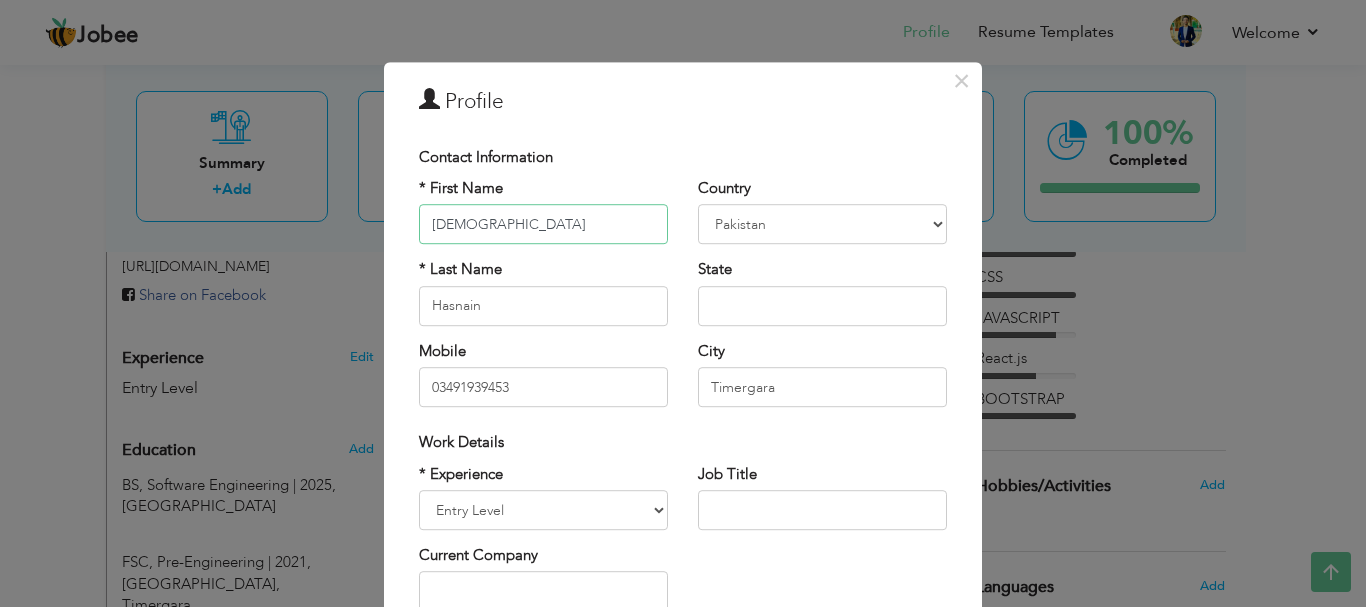 scroll, scrollTop: 87, scrollLeft: 0, axis: vertical 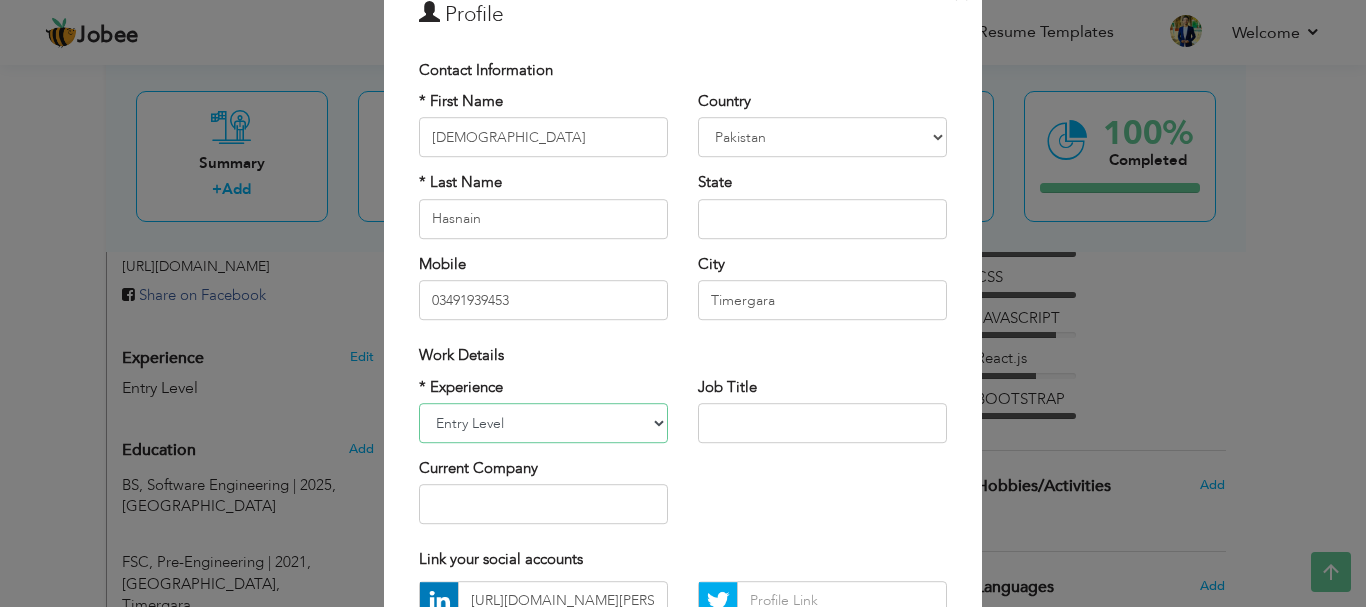 click on "Entry Level Less than 1 Year 1 Year 2 Years 3 Years 4 Years 5 Years 6 Years 7 Years 8 Years 9 Years 10 Years 11 Years 12 Years 13 Years 14 Years 15 Years 16 Years 17 Years 18 Years 19 Years 20 Years 21 Years 22 Years 23 Years 24 Years 25 Years 26 Years 27 Years 28 Years 29 Years 30 Years 31 Years 32 Years 33 Years 34 Years 35 Years More than 35 Years" at bounding box center (543, 423) 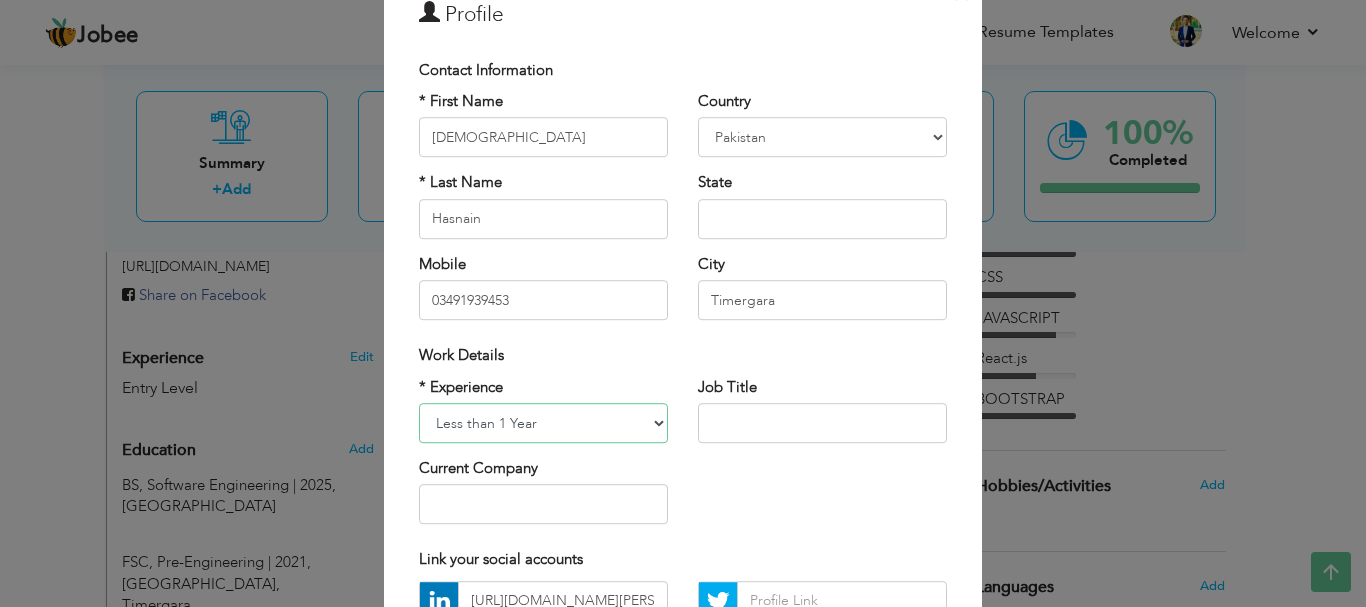 click on "Entry Level Less than 1 Year 1 Year 2 Years 3 Years 4 Years 5 Years 6 Years 7 Years 8 Years 9 Years 10 Years 11 Years 12 Years 13 Years 14 Years 15 Years 16 Years 17 Years 18 Years 19 Years 20 Years 21 Years 22 Years 23 Years 24 Years 25 Years 26 Years 27 Years 28 Years 29 Years 30 Years 31 Years 32 Years 33 Years 34 Years 35 Years More than 35 Years" at bounding box center (543, 423) 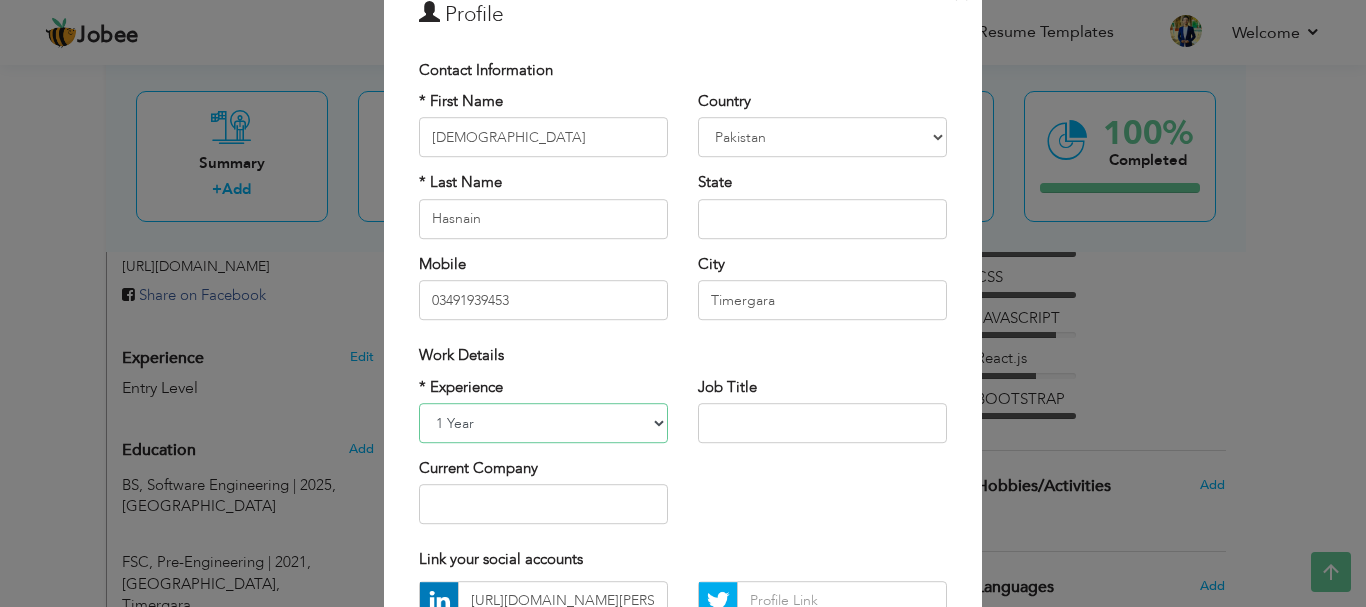 click on "Entry Level Less than 1 Year 1 Year 2 Years 3 Years 4 Years 5 Years 6 Years 7 Years 8 Years 9 Years 10 Years 11 Years 12 Years 13 Years 14 Years 15 Years 16 Years 17 Years 18 Years 19 Years 20 Years 21 Years 22 Years 23 Years 24 Years 25 Years 26 Years 27 Years 28 Years 29 Years 30 Years 31 Years 32 Years 33 Years 34 Years 35 Years More than 35 Years" at bounding box center (543, 423) 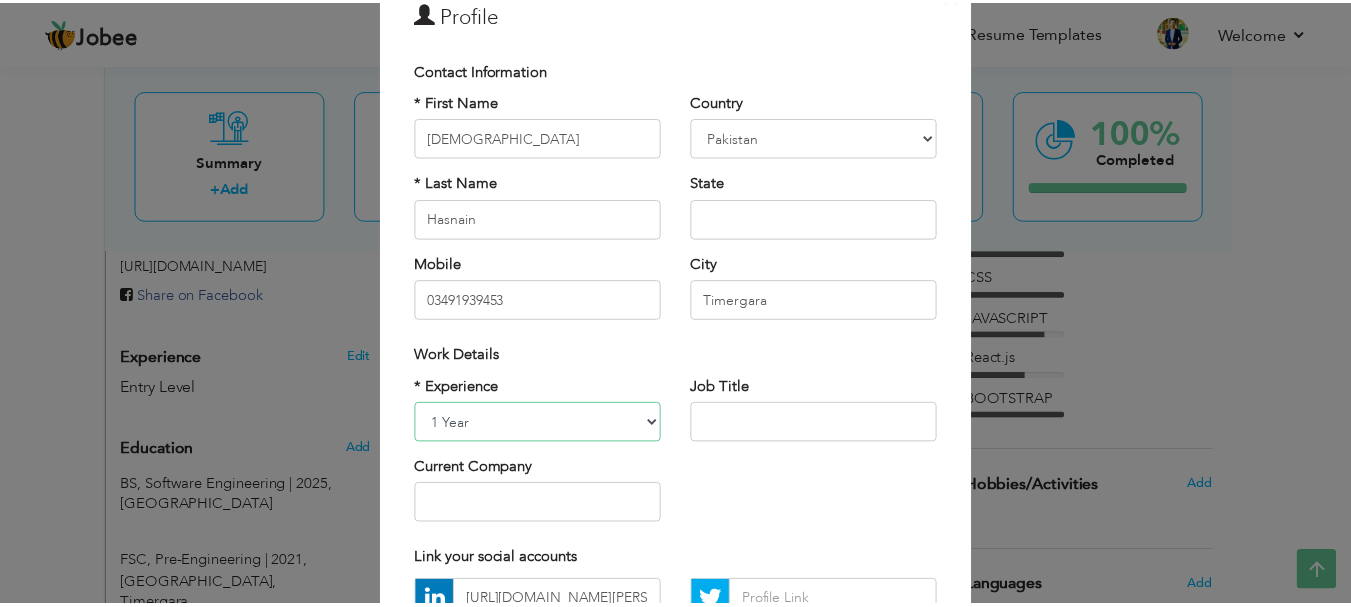 scroll, scrollTop: 292, scrollLeft: 0, axis: vertical 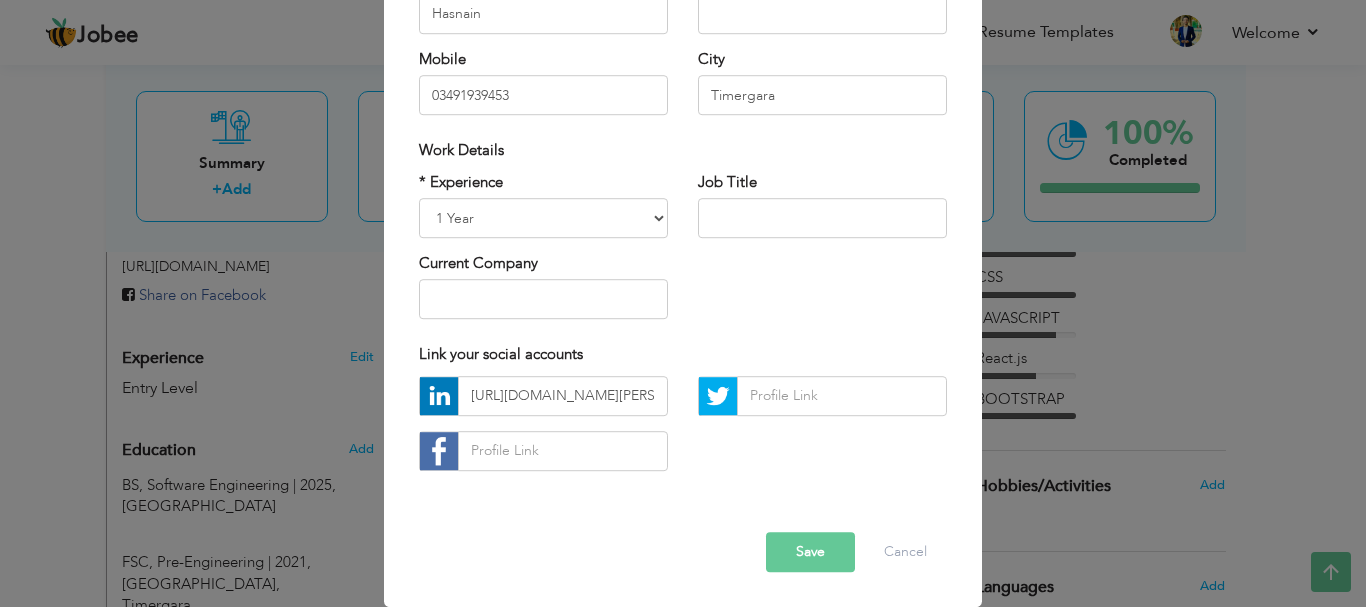 click on "Save" at bounding box center (810, 552) 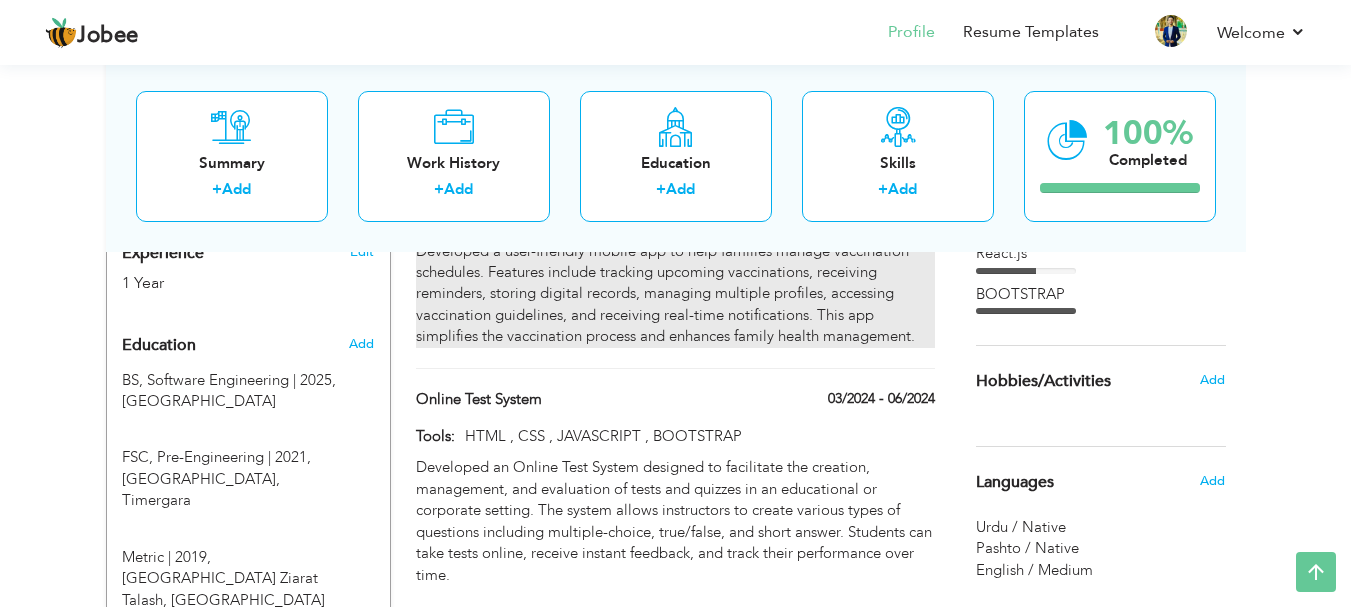 scroll, scrollTop: 733, scrollLeft: 0, axis: vertical 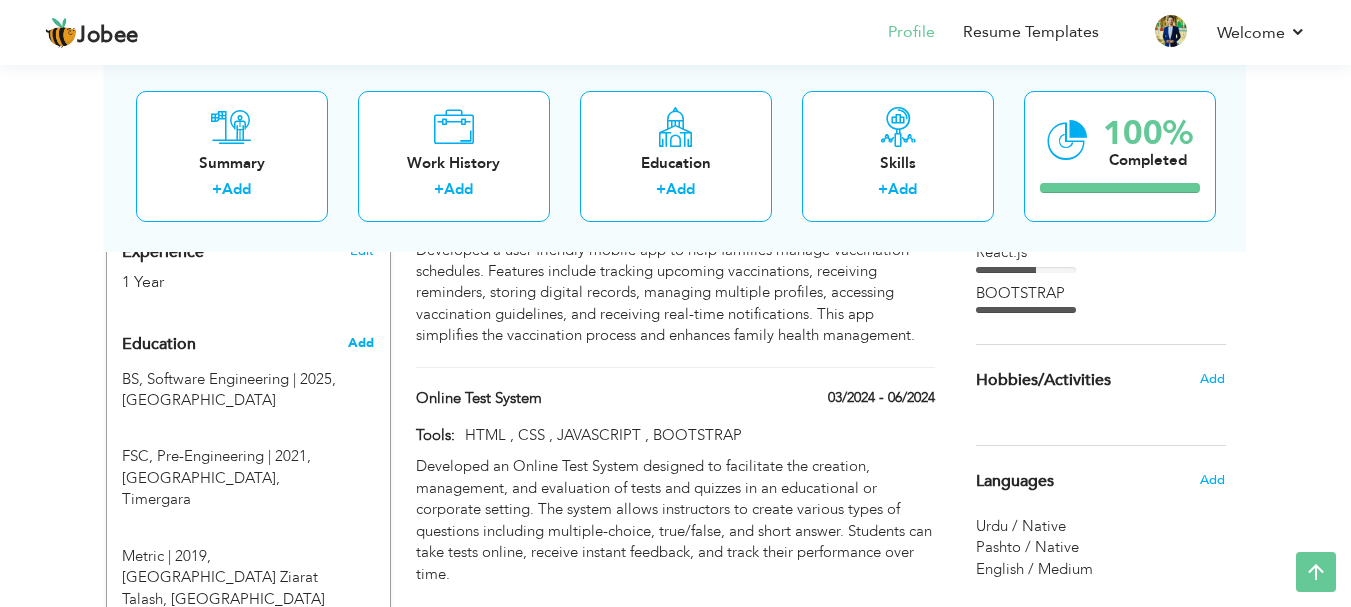 click on "Add" at bounding box center (361, 343) 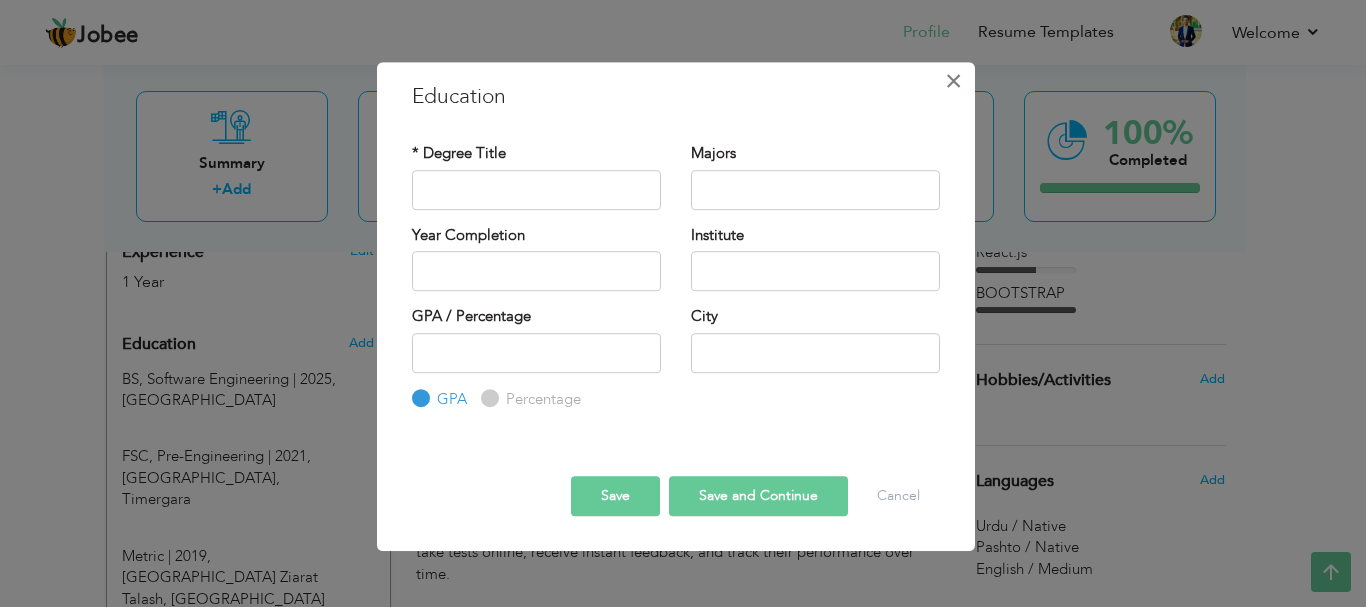 click on "×" at bounding box center (953, 81) 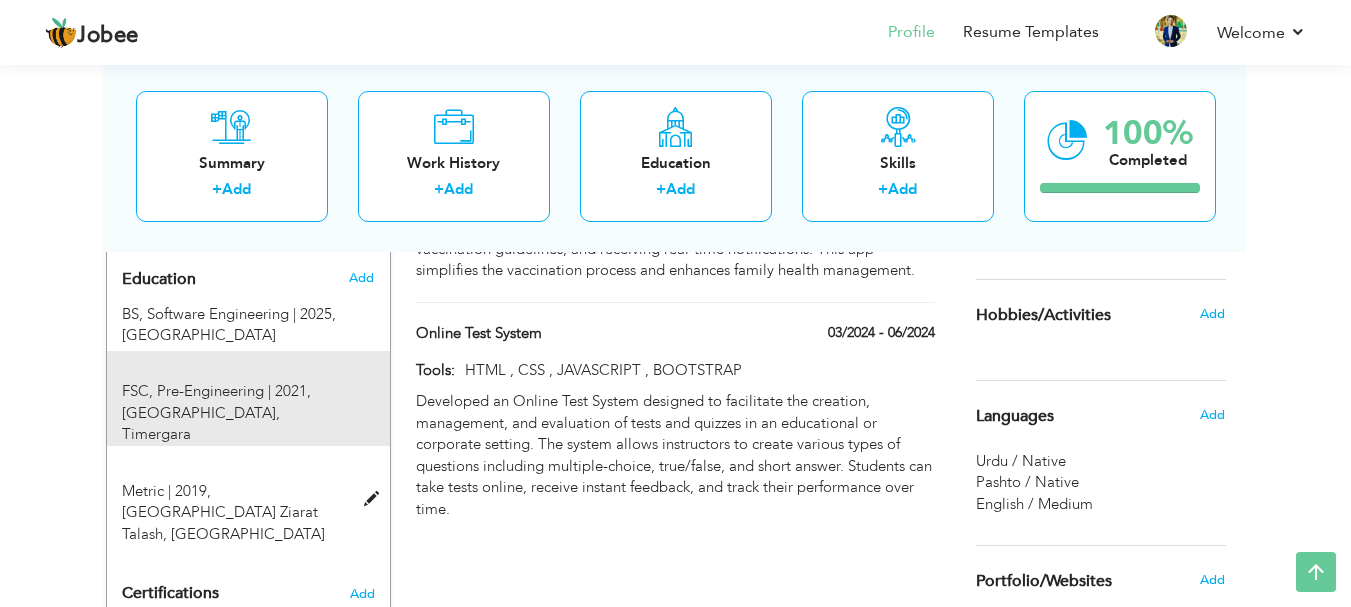 scroll, scrollTop: 789, scrollLeft: 0, axis: vertical 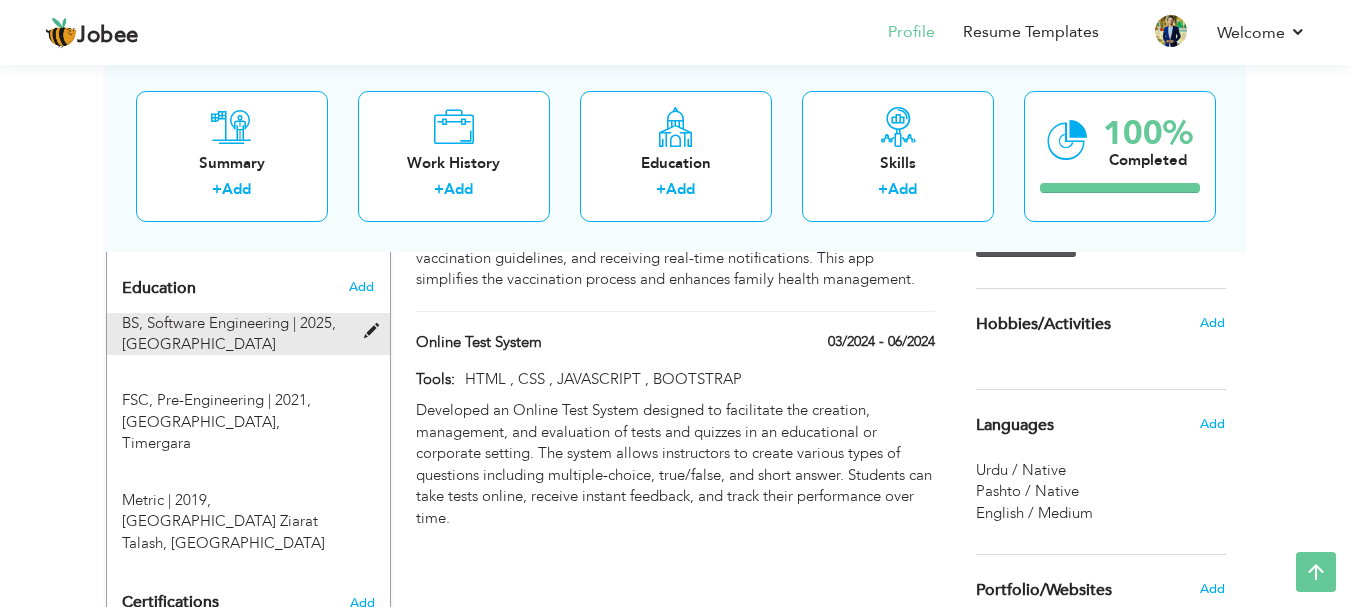 click on "[GEOGRAPHIC_DATA]" at bounding box center [199, 344] 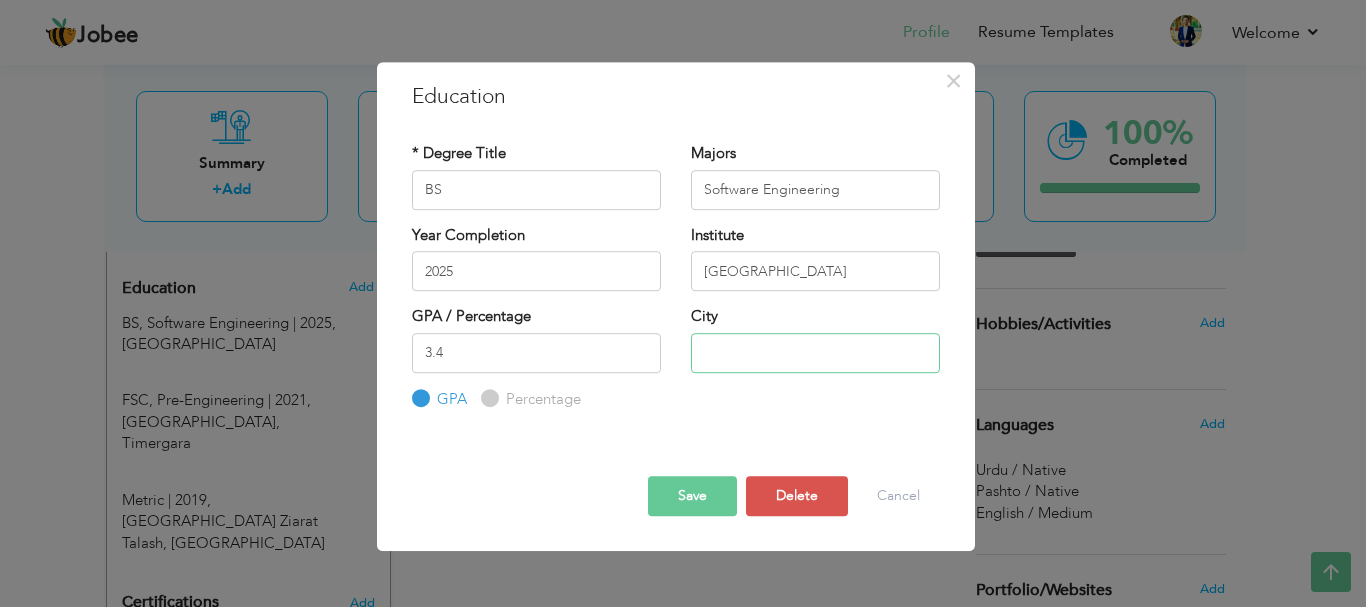 click at bounding box center (815, 353) 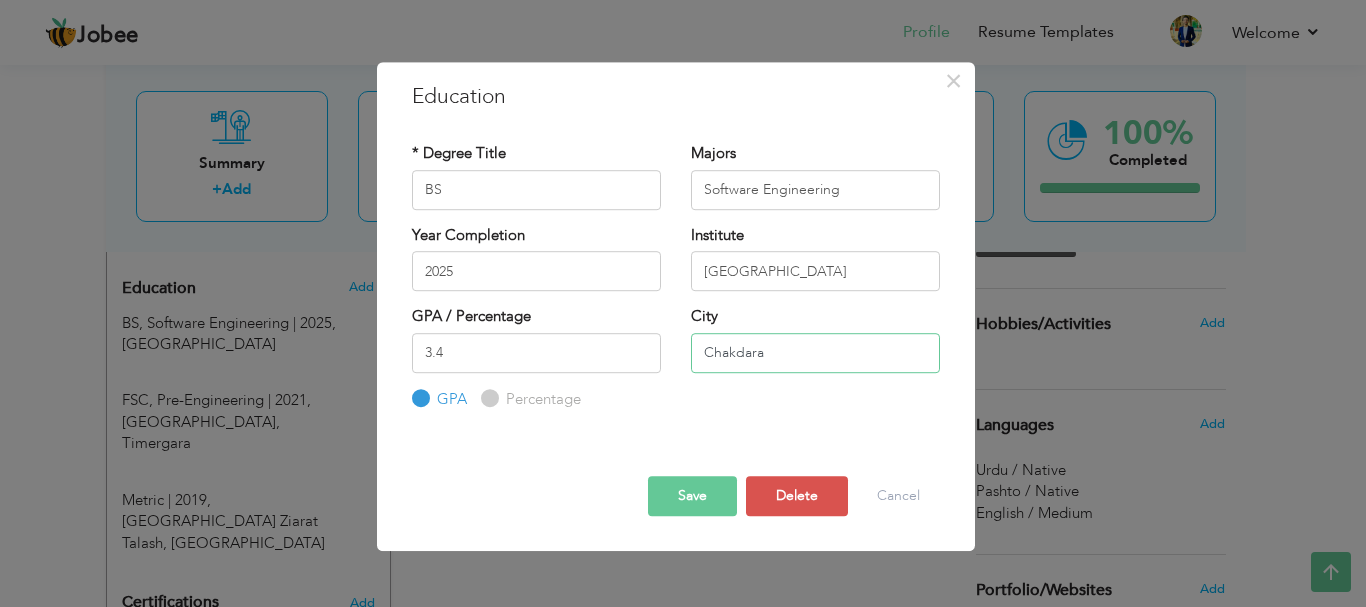 type on "Chakdara" 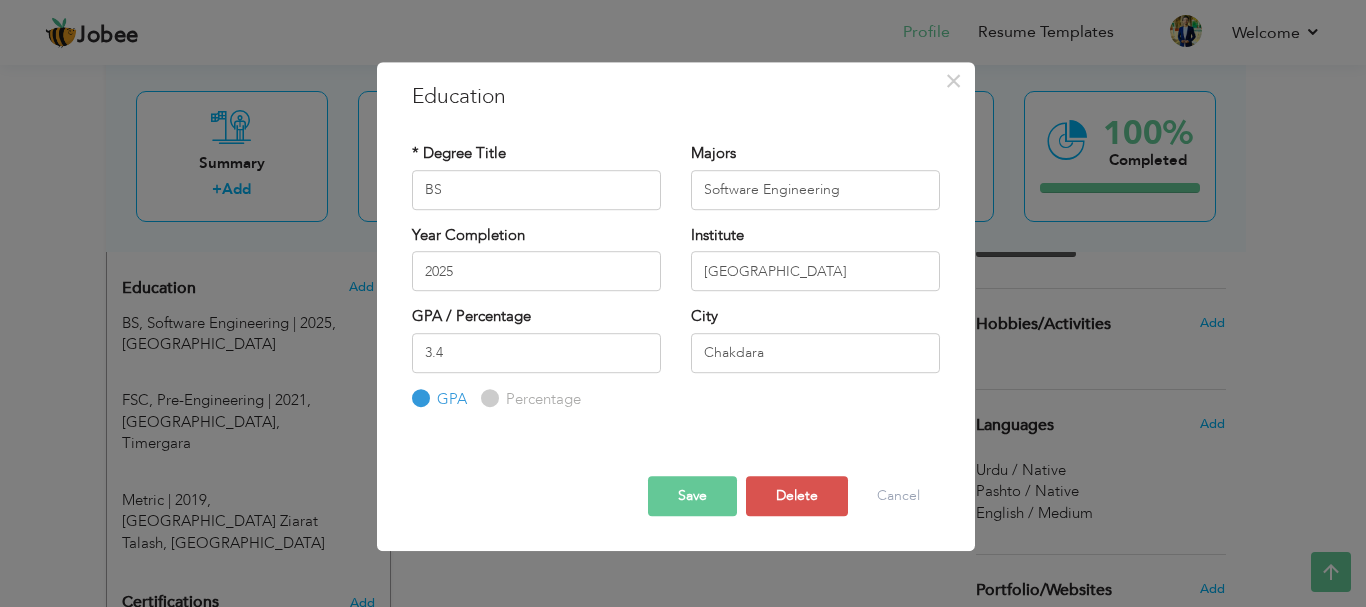 click on "Save" at bounding box center (692, 496) 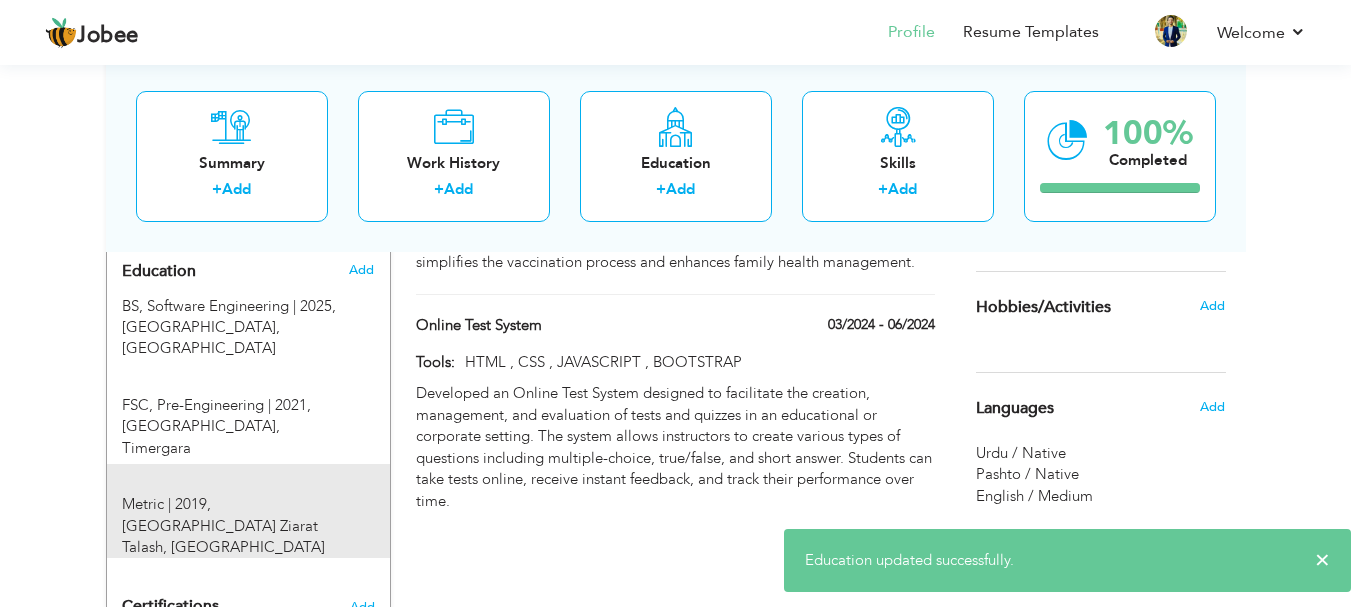 scroll, scrollTop: 798, scrollLeft: 0, axis: vertical 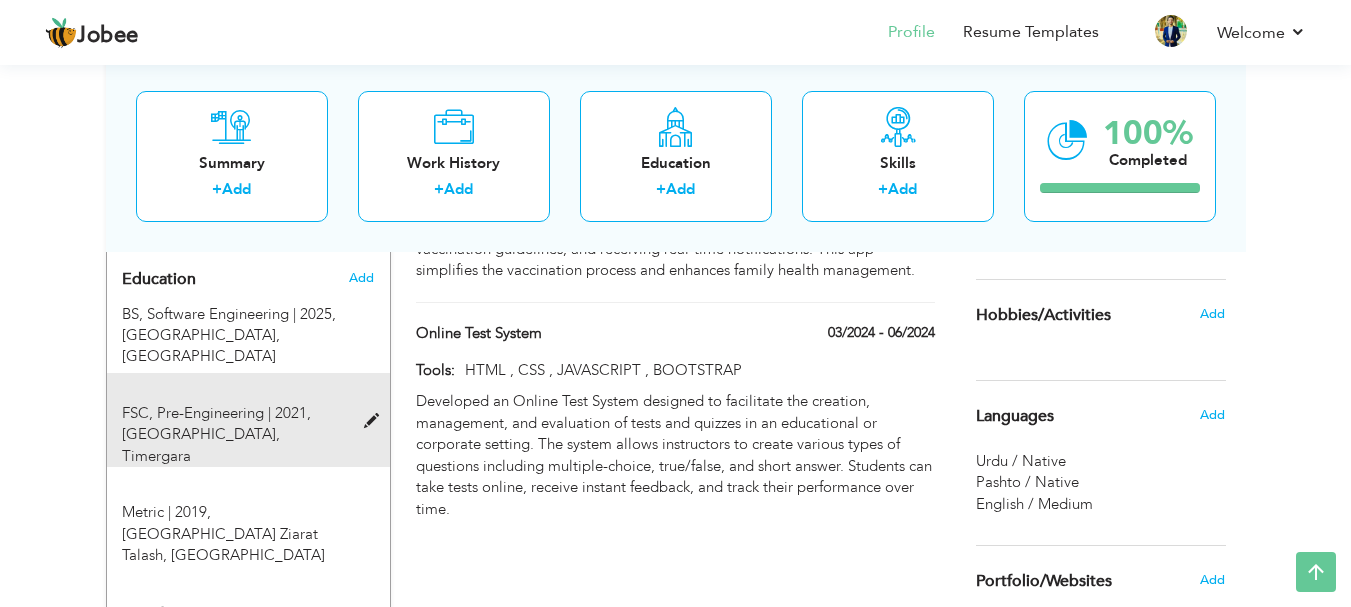 click on "Islamia Model College, Timergara" at bounding box center [201, 444] 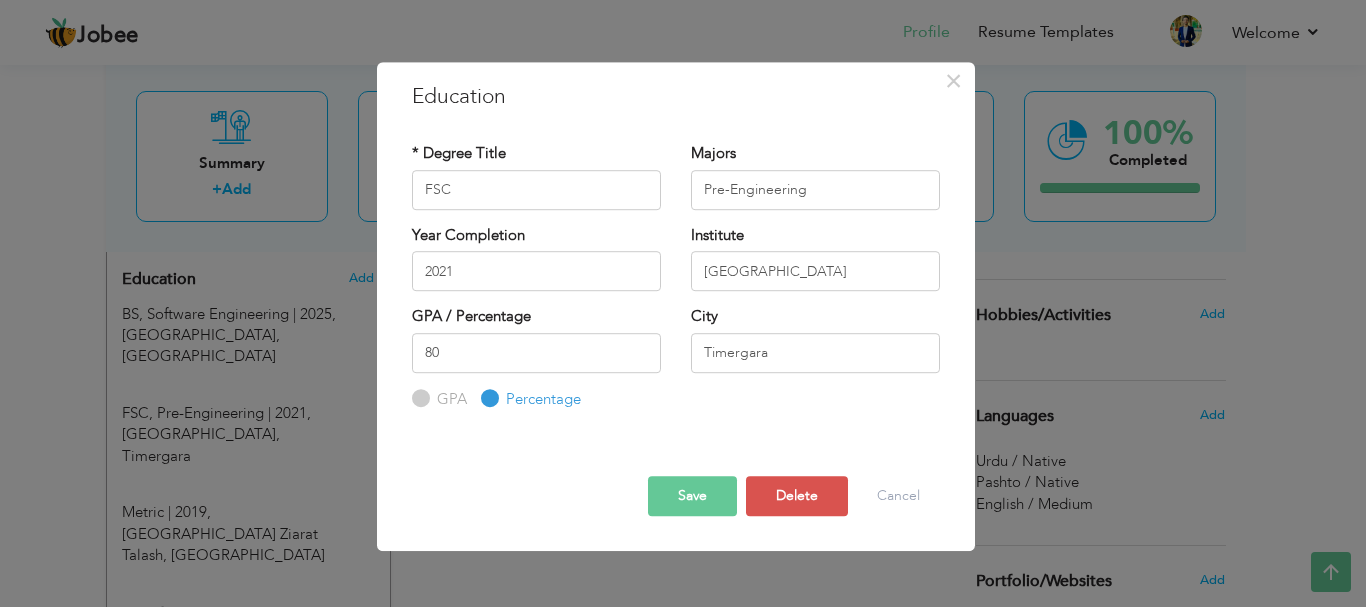 click on "Save" at bounding box center (692, 496) 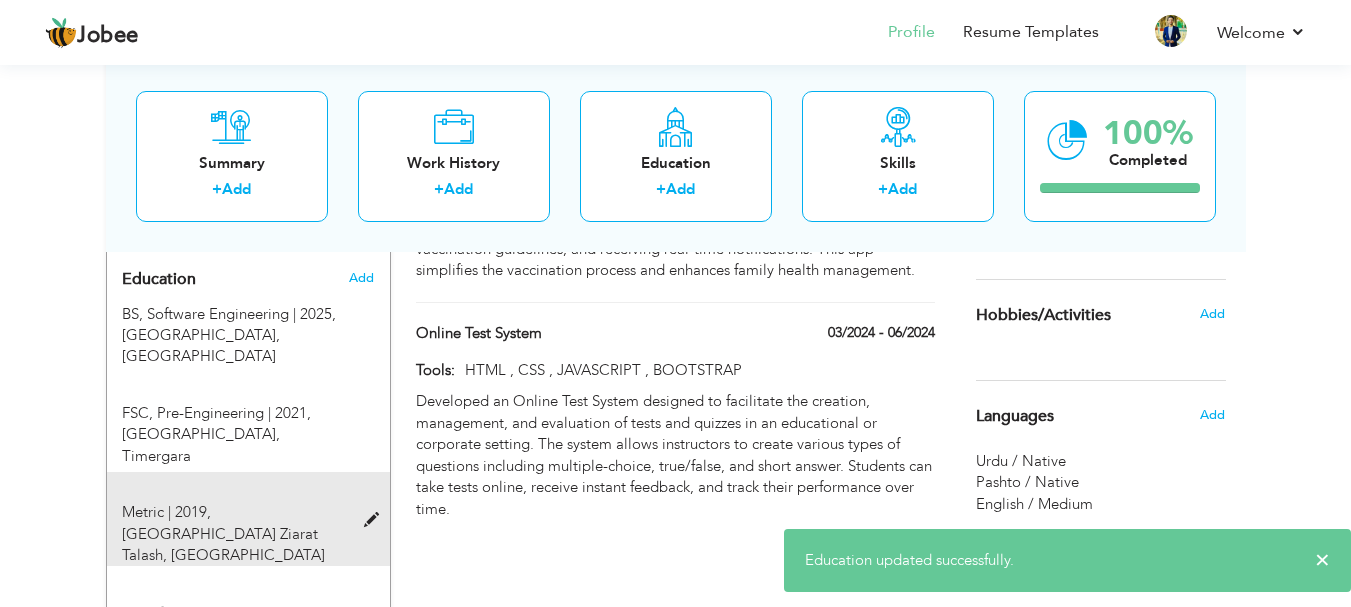 click on "Metric   |  2019,
Hira High School Ziarat Talash, Timergara" at bounding box center (236, 534) 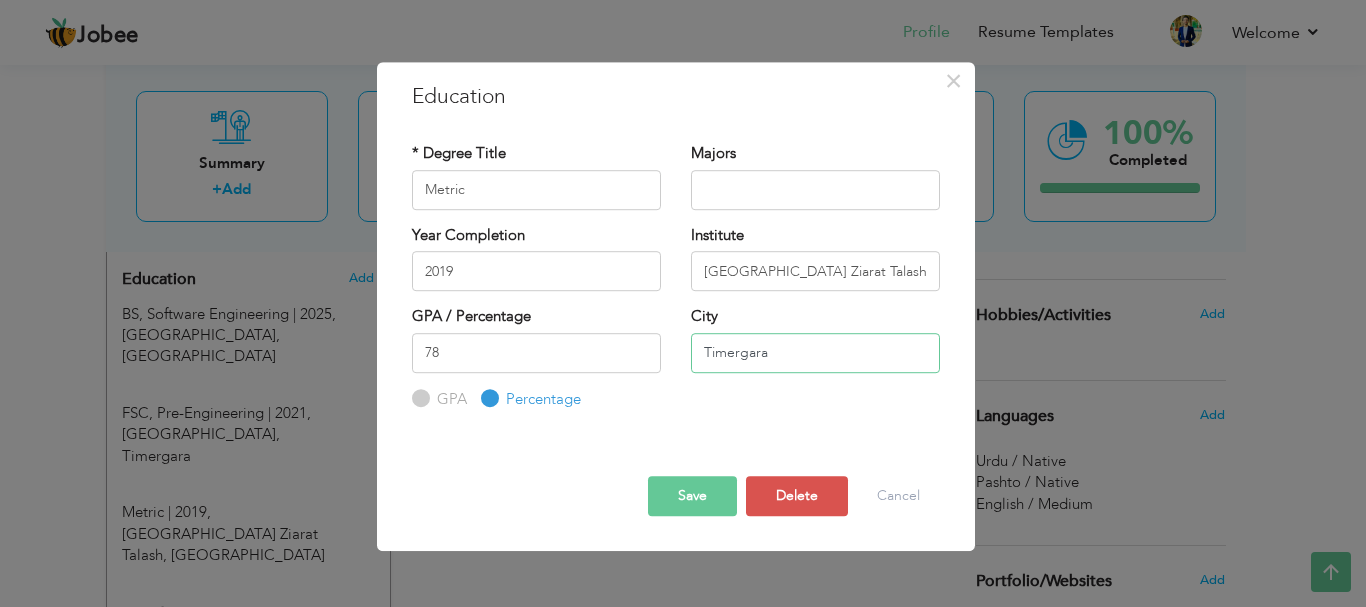 click on "Timergara" at bounding box center [815, 353] 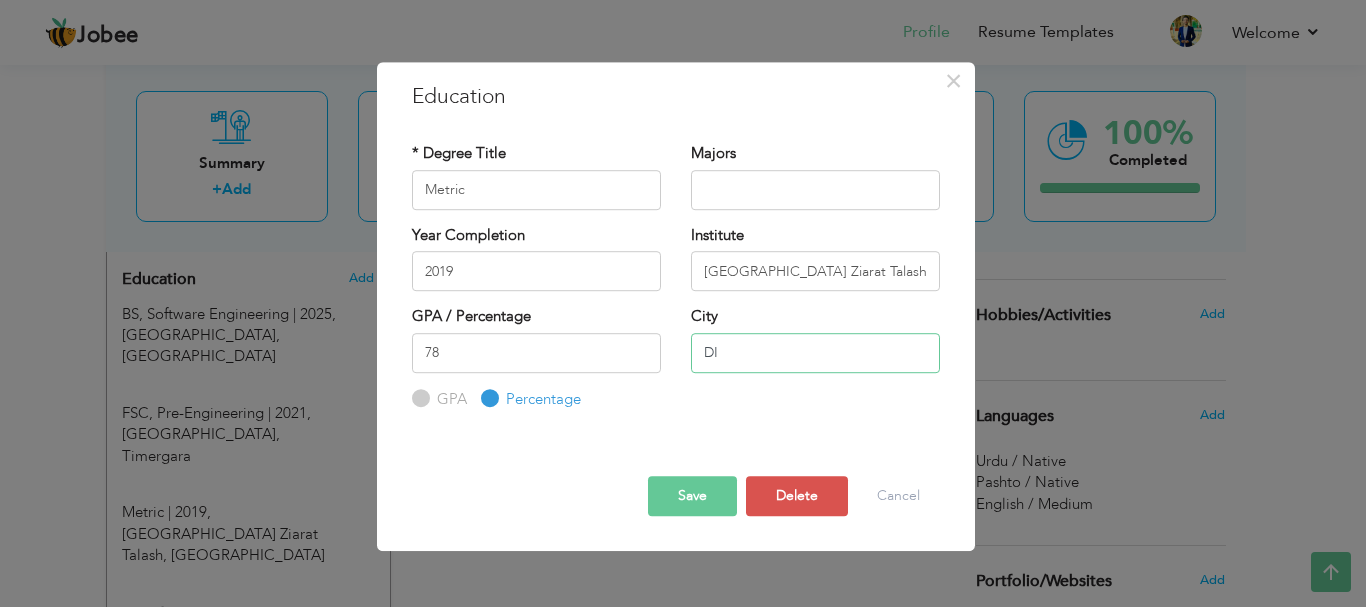 type on "D" 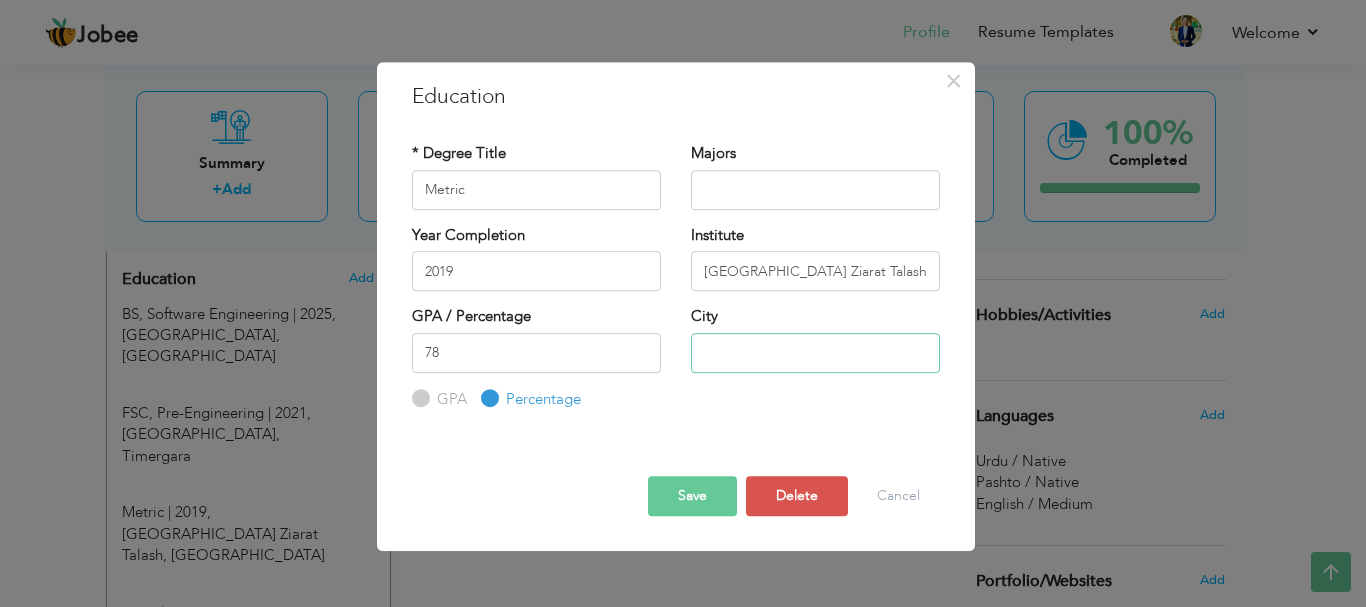 type 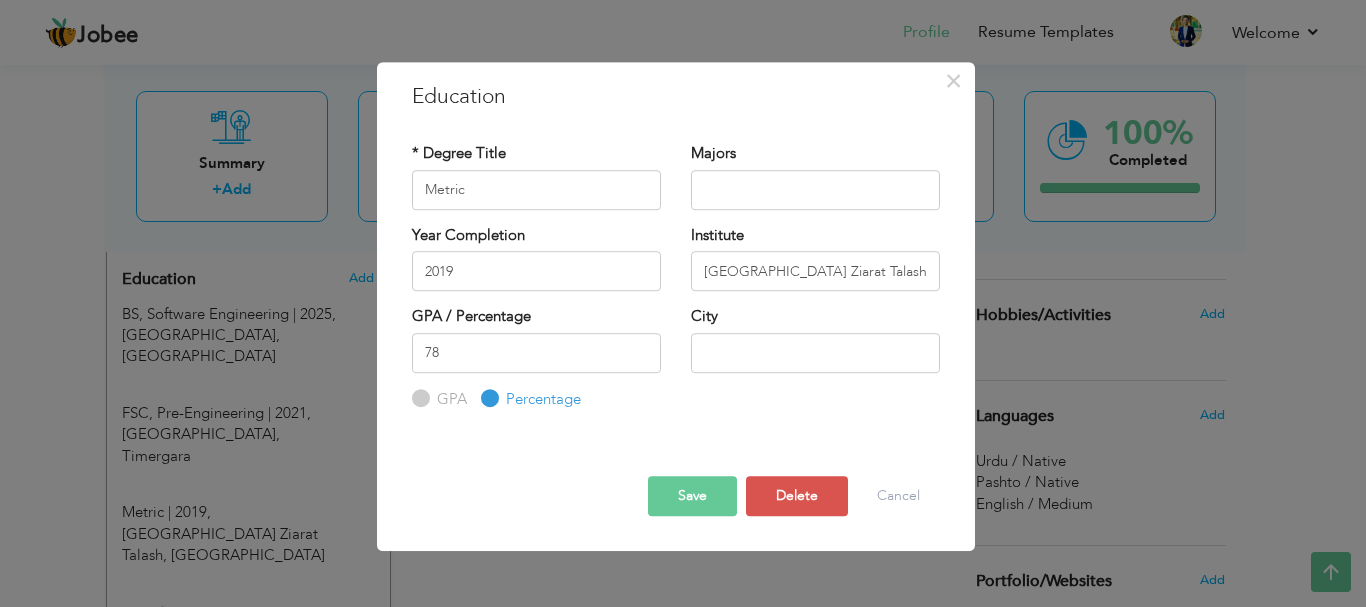 click on "Save" at bounding box center [692, 496] 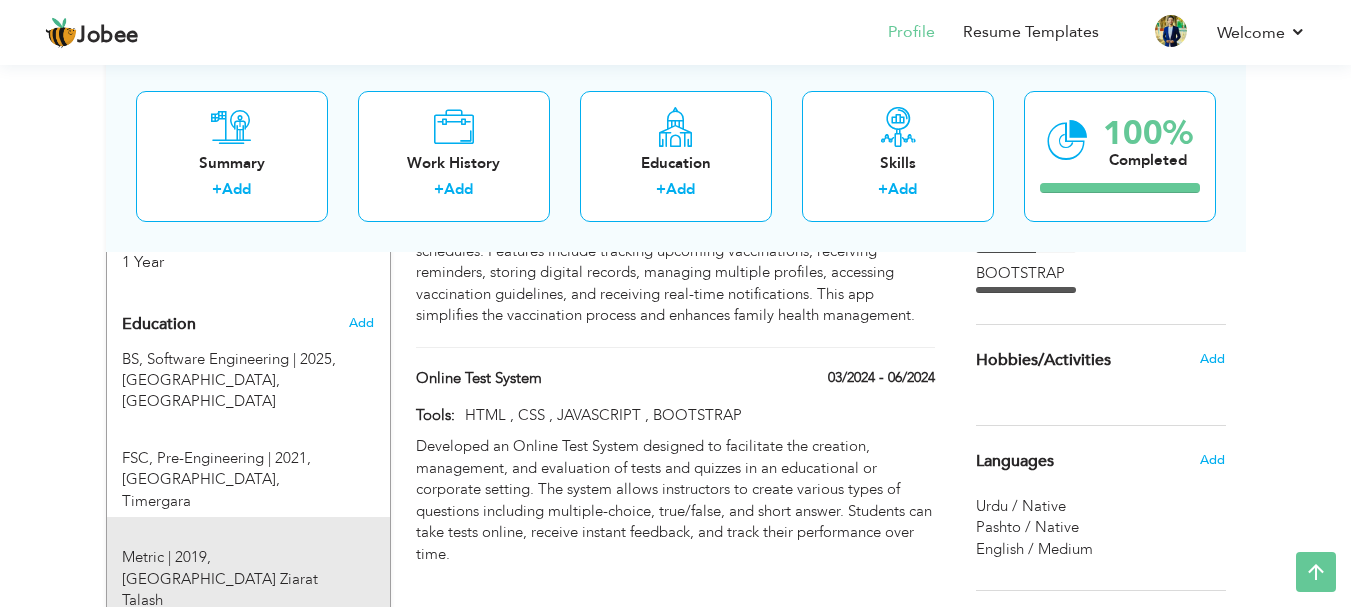 scroll, scrollTop: 754, scrollLeft: 0, axis: vertical 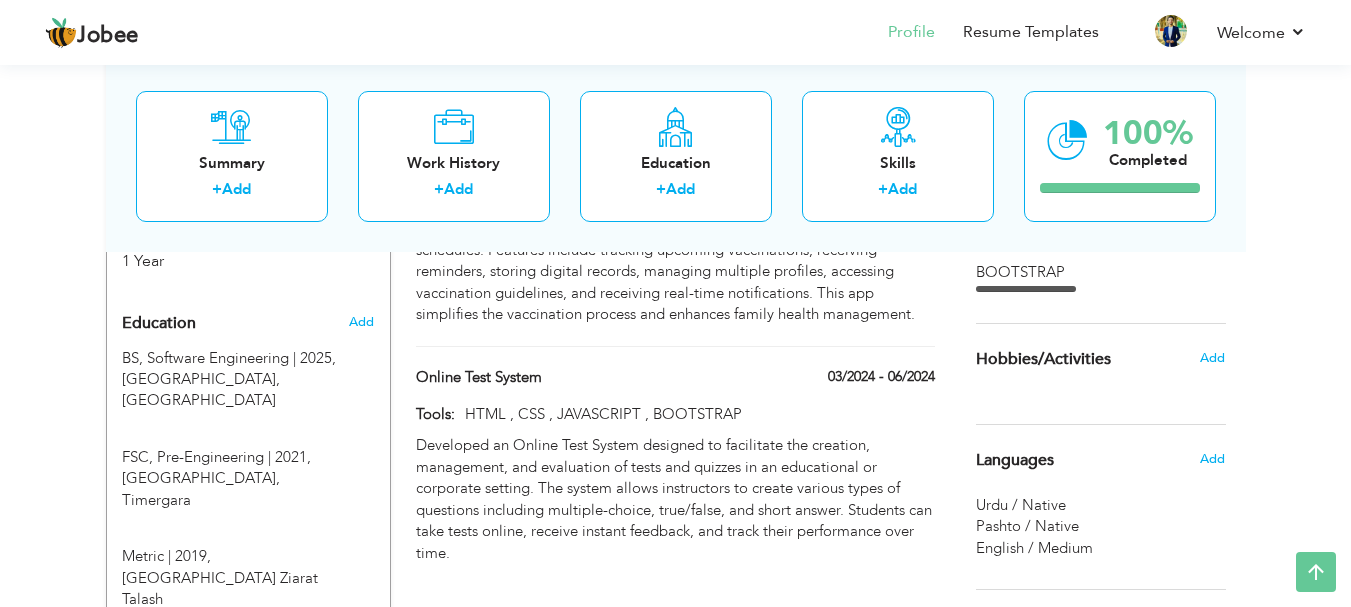 drag, startPoint x: 491, startPoint y: 441, endPoint x: 502, endPoint y: 313, distance: 128.47179 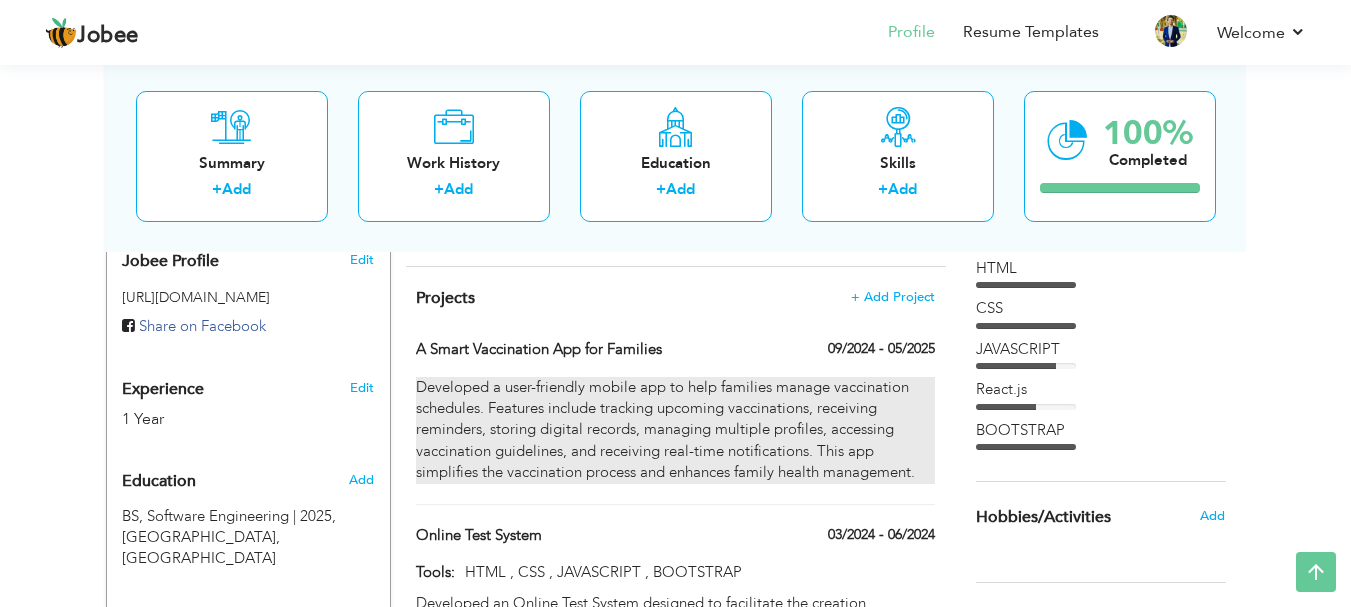 scroll, scrollTop: 599, scrollLeft: 0, axis: vertical 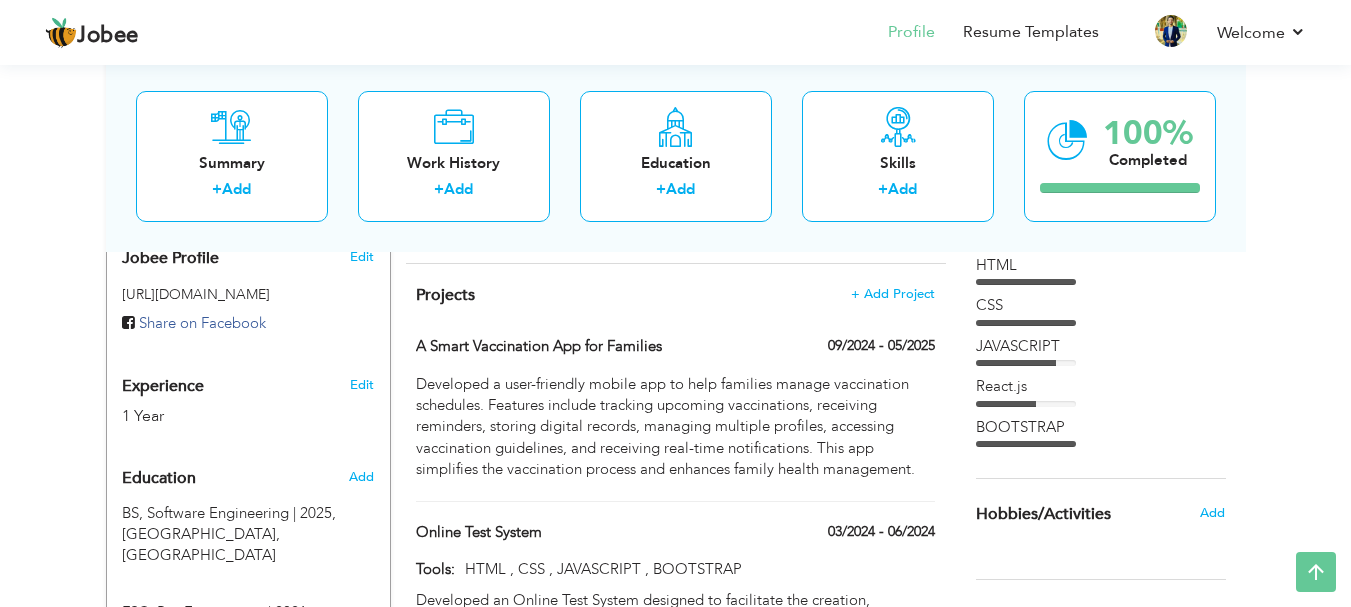 drag, startPoint x: 521, startPoint y: 425, endPoint x: 530, endPoint y: 535, distance: 110.36757 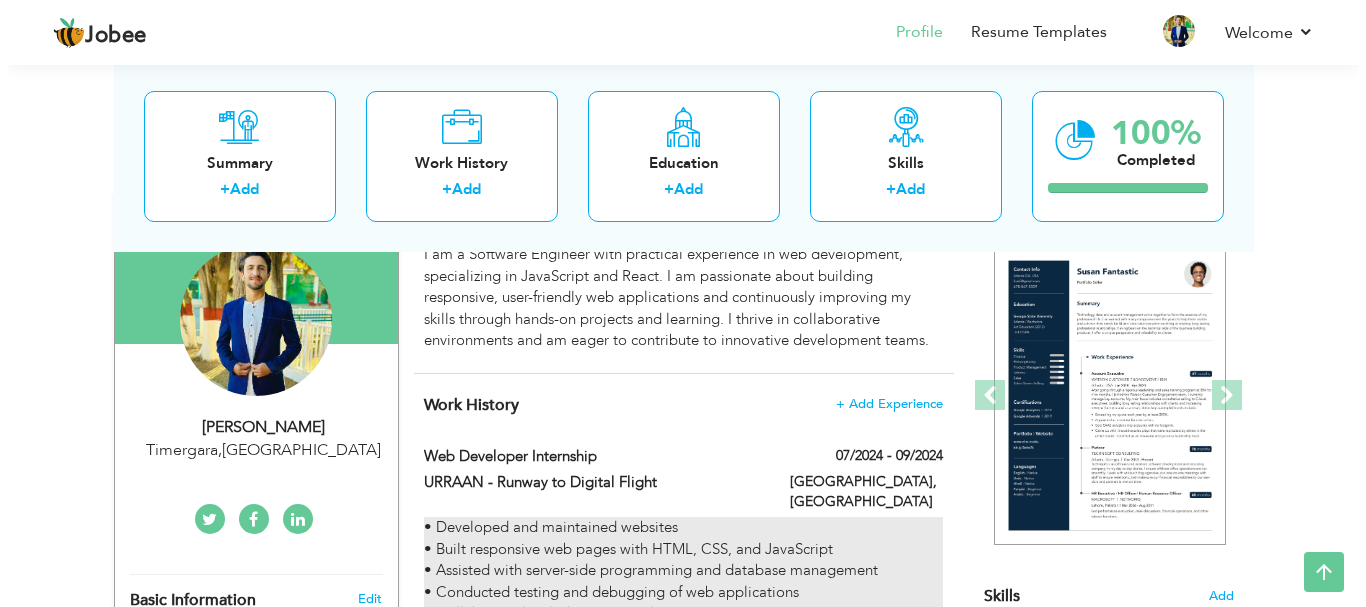 scroll, scrollTop: 182, scrollLeft: 0, axis: vertical 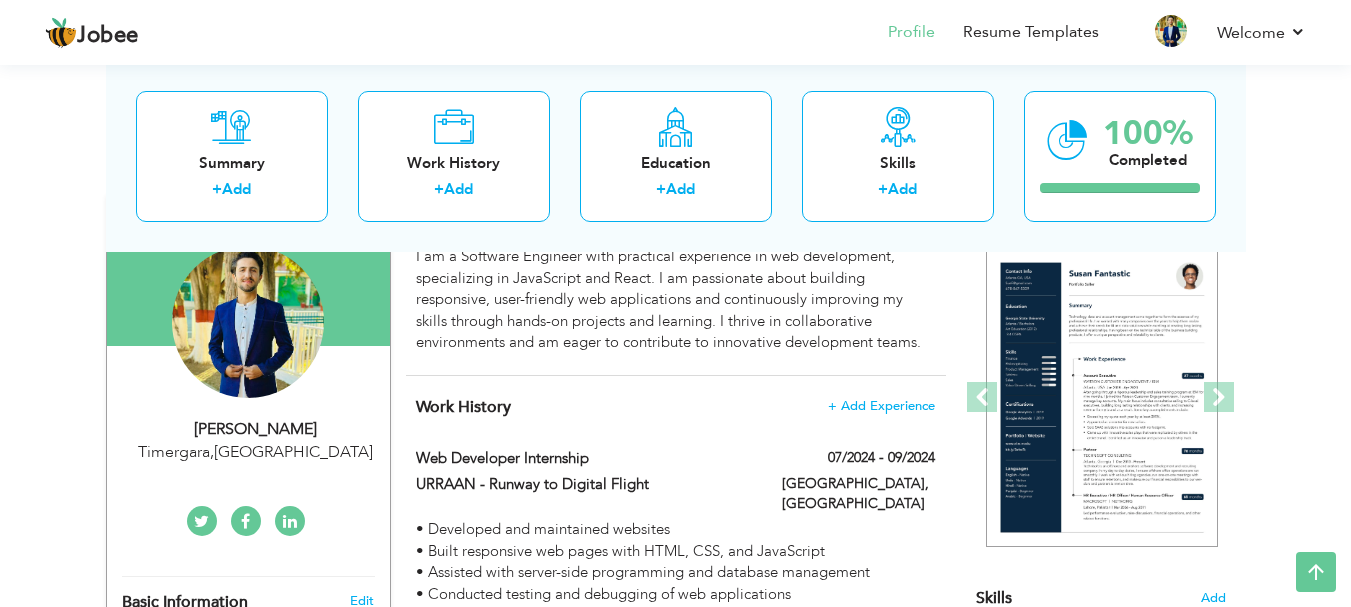 click on "Timergara ,   Pakistan" at bounding box center [256, 452] 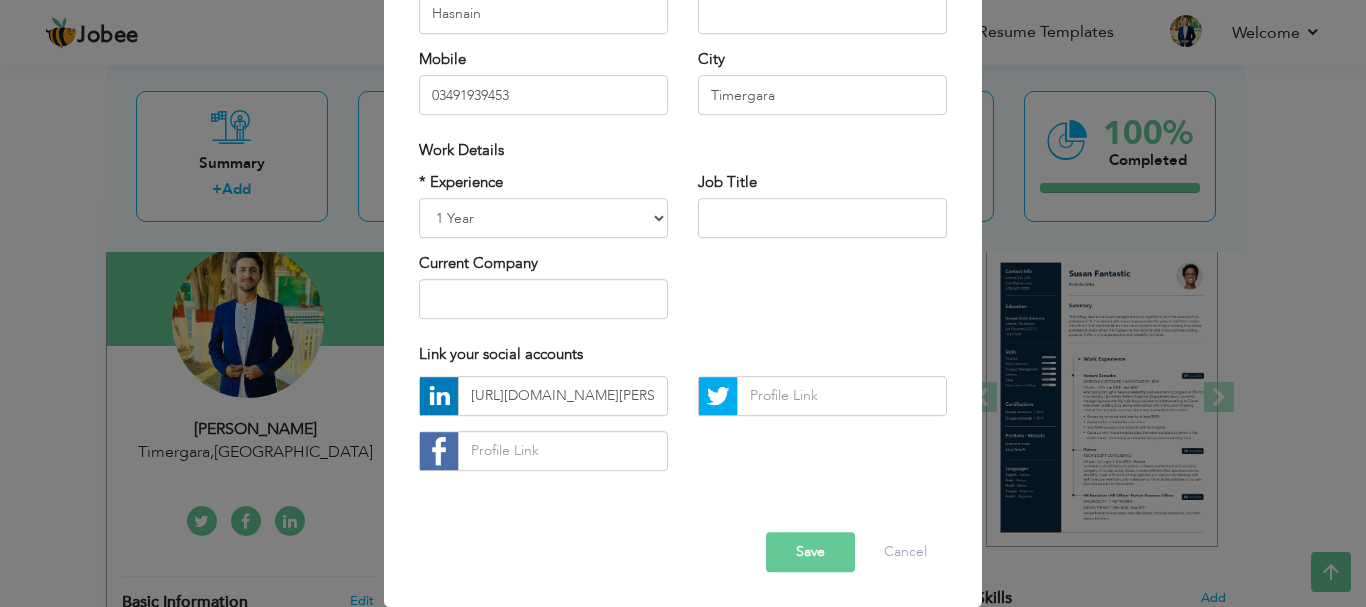 scroll, scrollTop: 0, scrollLeft: 0, axis: both 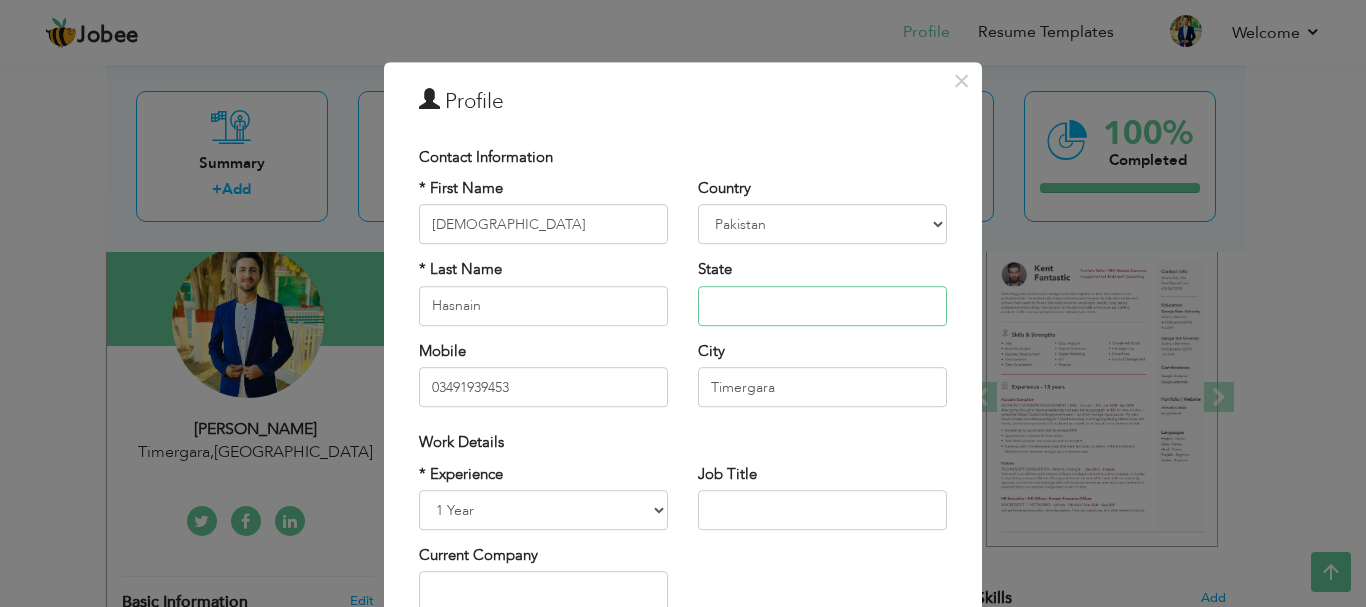 click at bounding box center [822, 306] 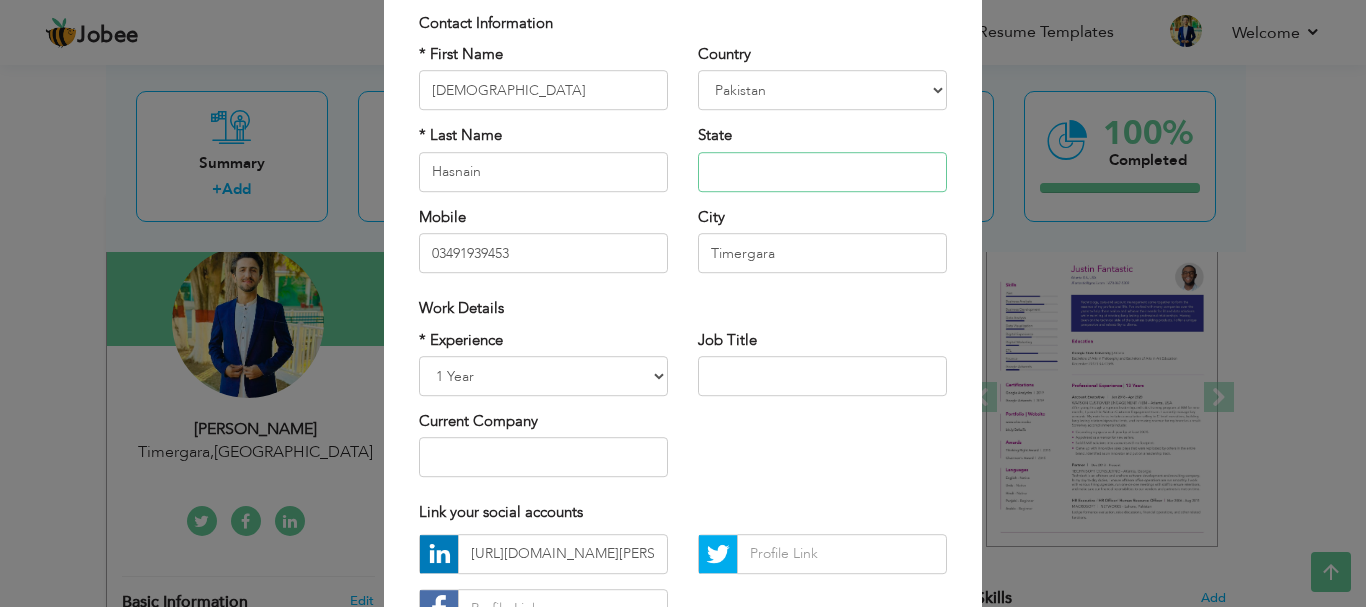 scroll, scrollTop: 135, scrollLeft: 0, axis: vertical 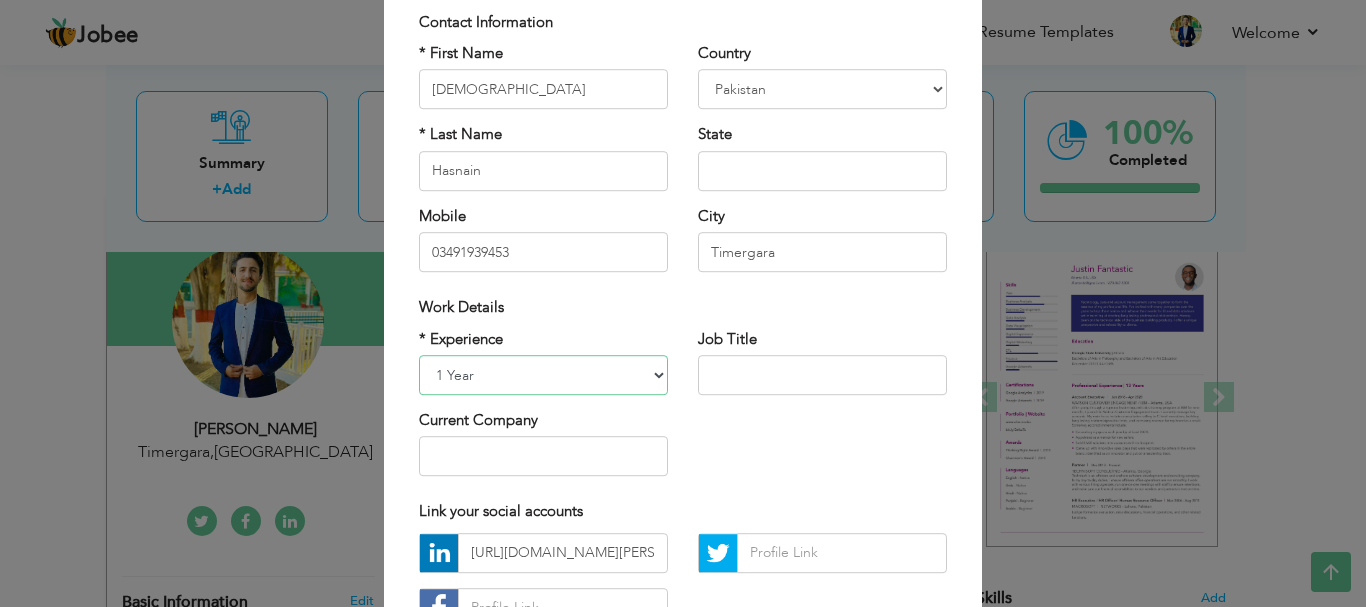 click on "Entry Level Less than 1 Year 1 Year 2 Years 3 Years 4 Years 5 Years 6 Years 7 Years 8 Years 9 Years 10 Years 11 Years 12 Years 13 Years 14 Years 15 Years 16 Years 17 Years 18 Years 19 Years 20 Years 21 Years 22 Years 23 Years 24 Years 25 Years 26 Years 27 Years 28 Years 29 Years 30 Years 31 Years 32 Years 33 Years 34 Years 35 Years More than 35 Years" at bounding box center (543, 375) 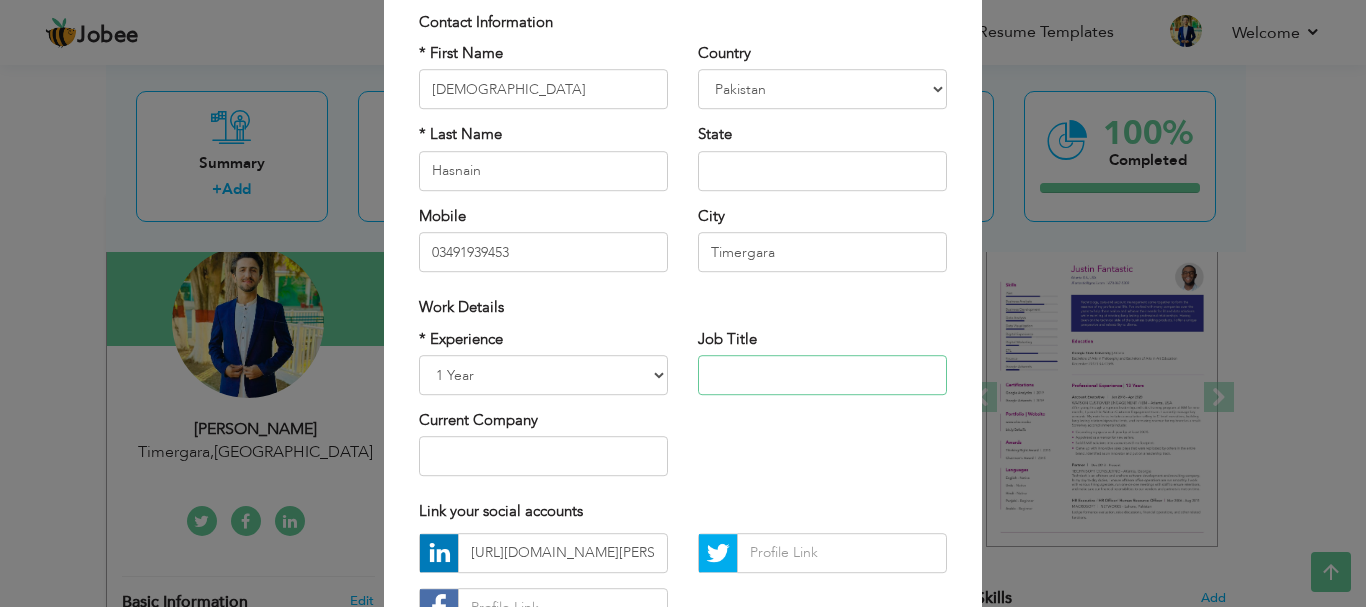 click at bounding box center [822, 375] 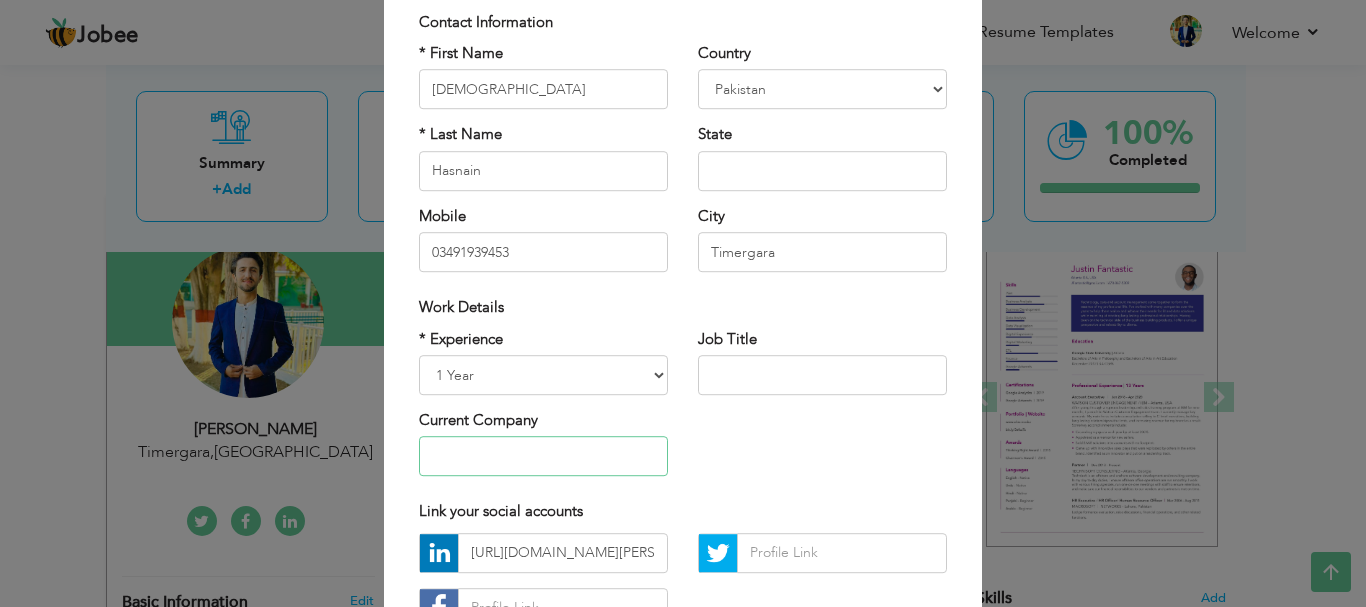 click at bounding box center [543, 457] 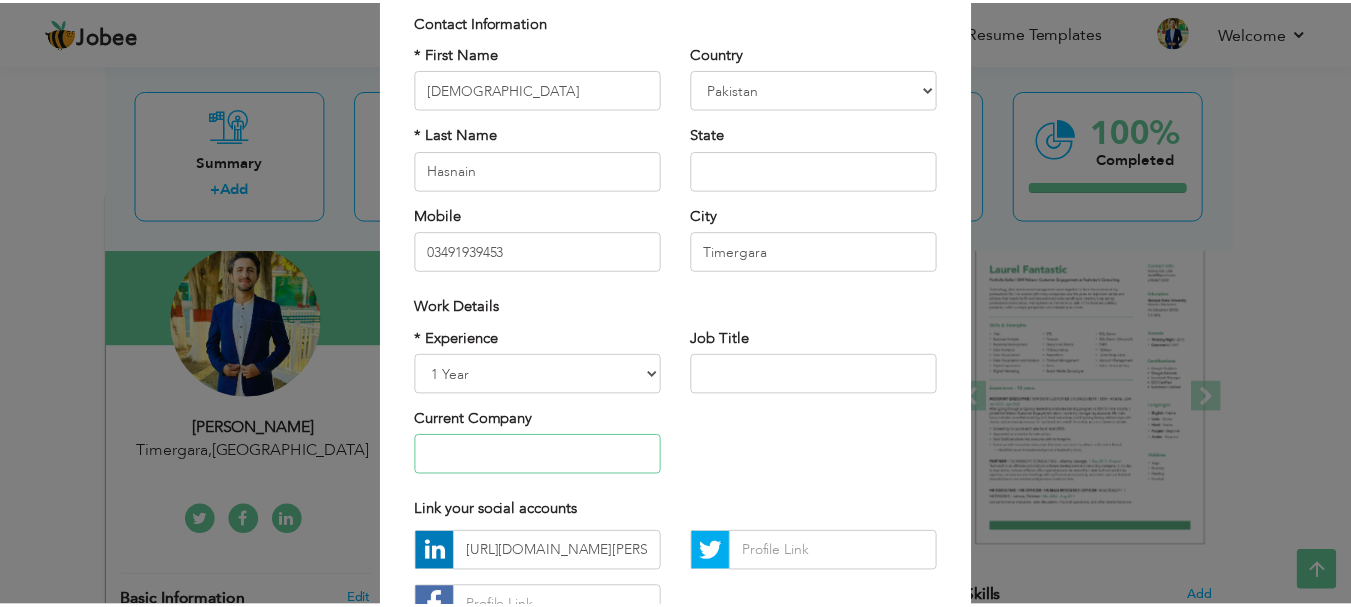 scroll, scrollTop: 292, scrollLeft: 0, axis: vertical 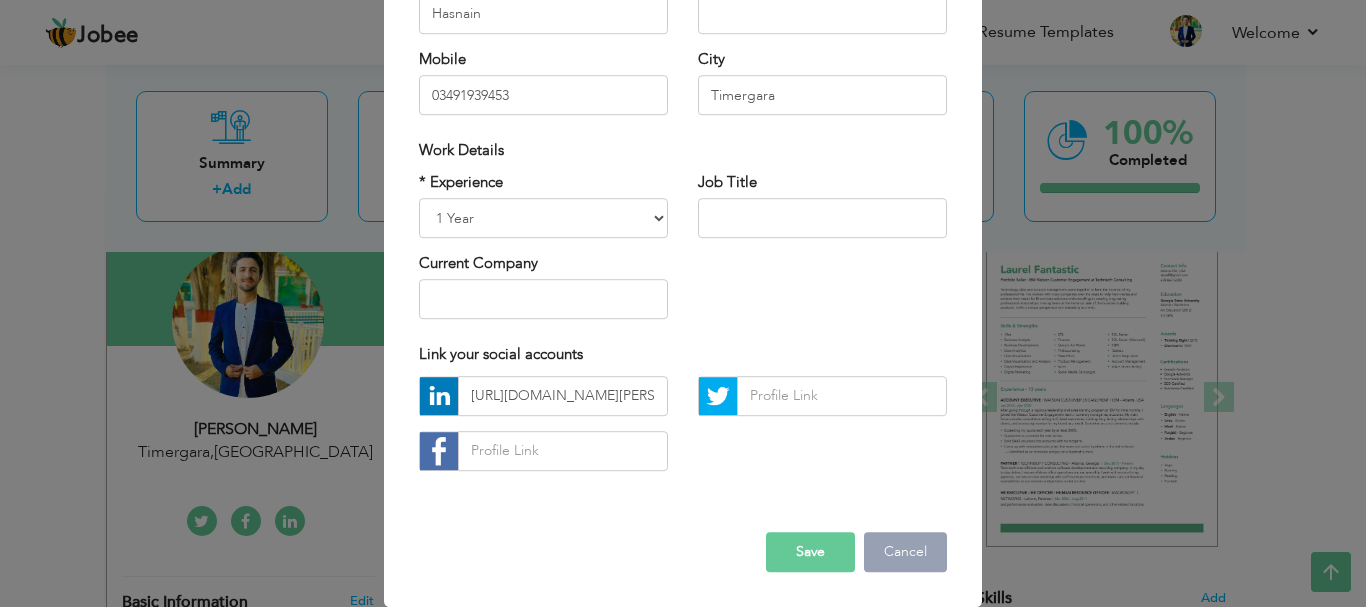 click on "Cancel" at bounding box center (905, 552) 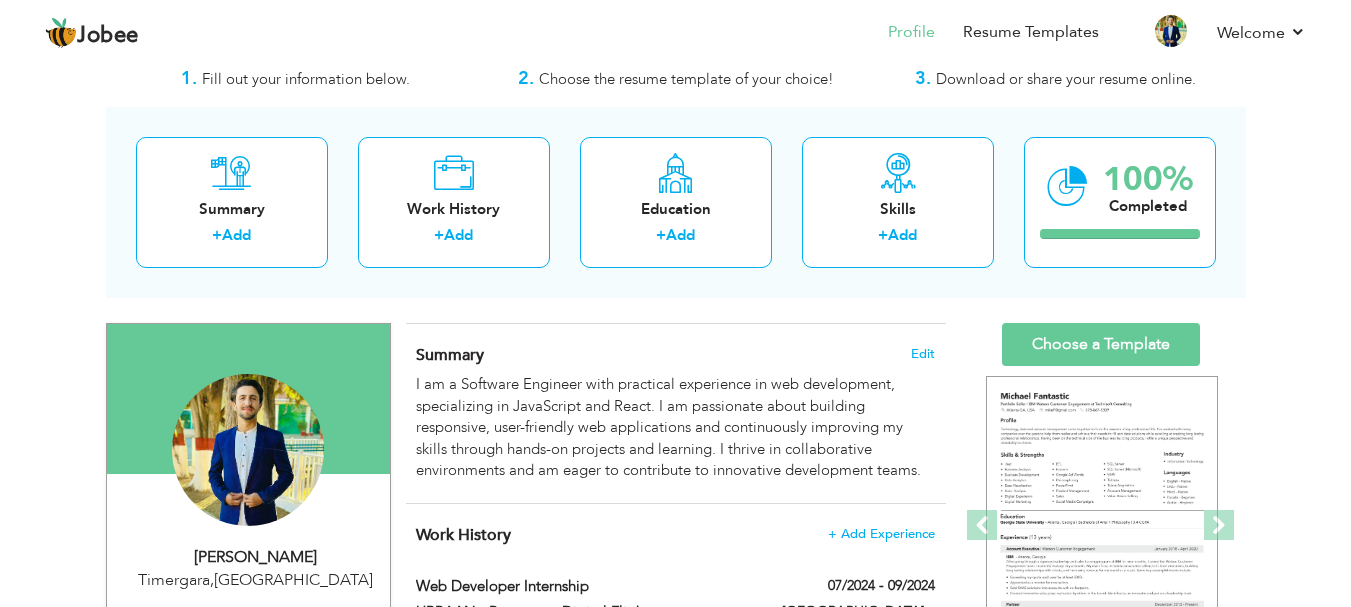 scroll, scrollTop: 0, scrollLeft: 0, axis: both 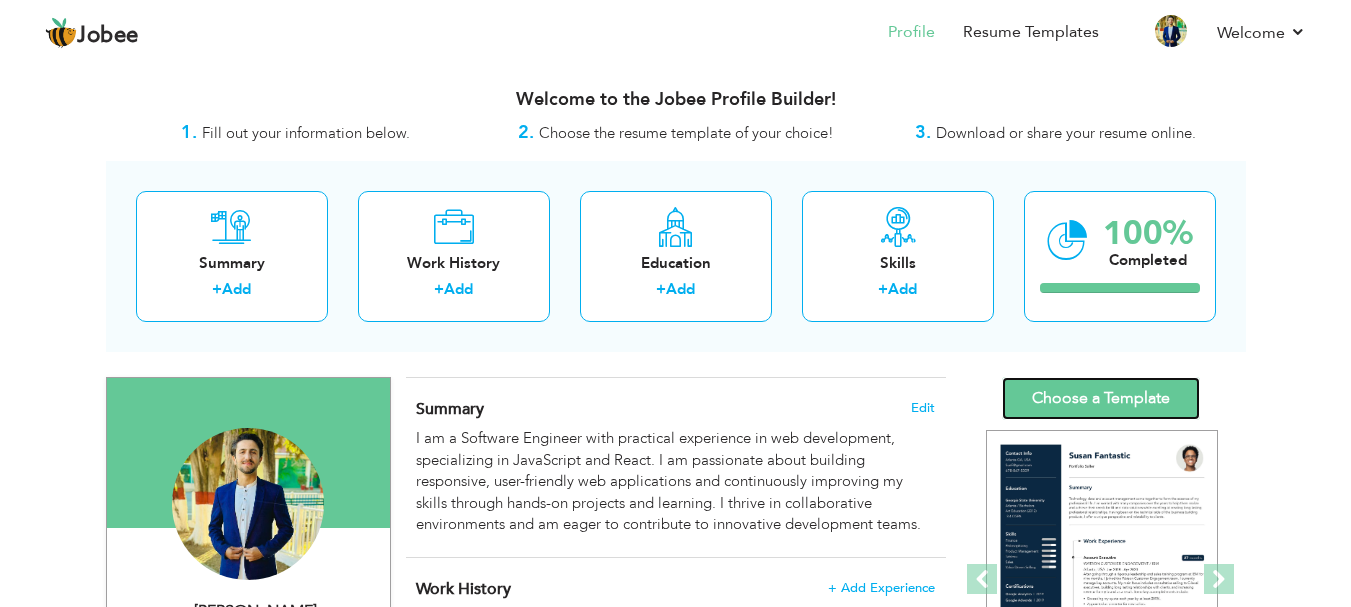 click on "Choose a Template" at bounding box center [1101, 398] 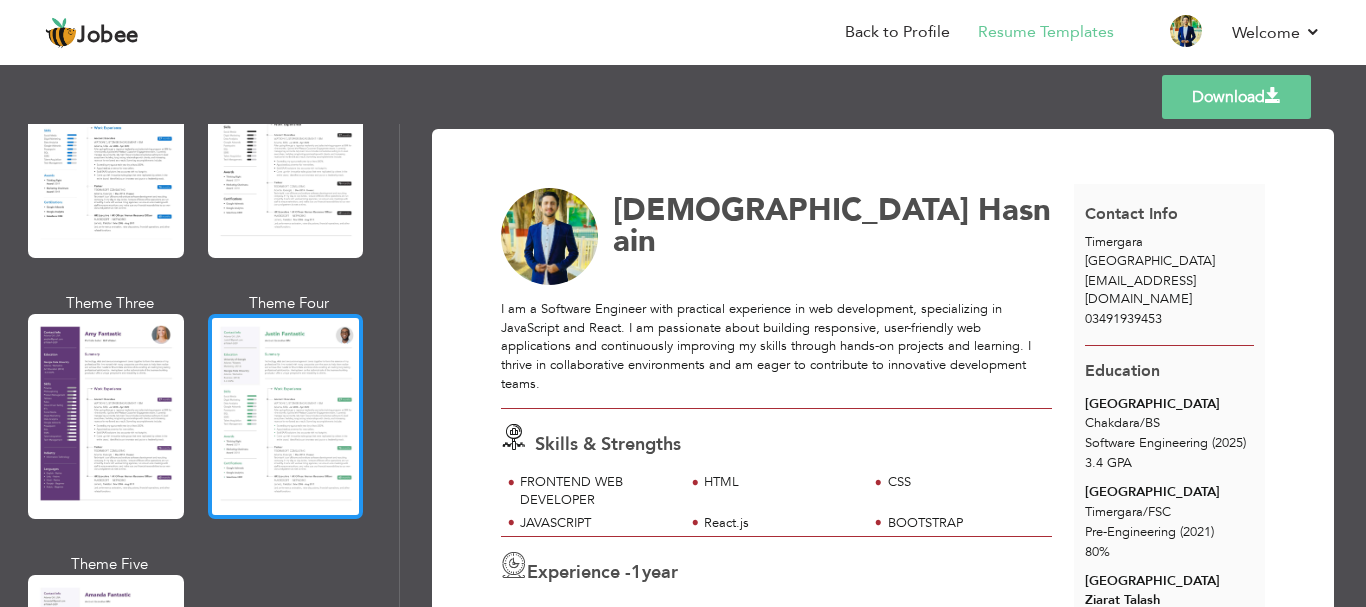 scroll, scrollTop: 1681, scrollLeft: 0, axis: vertical 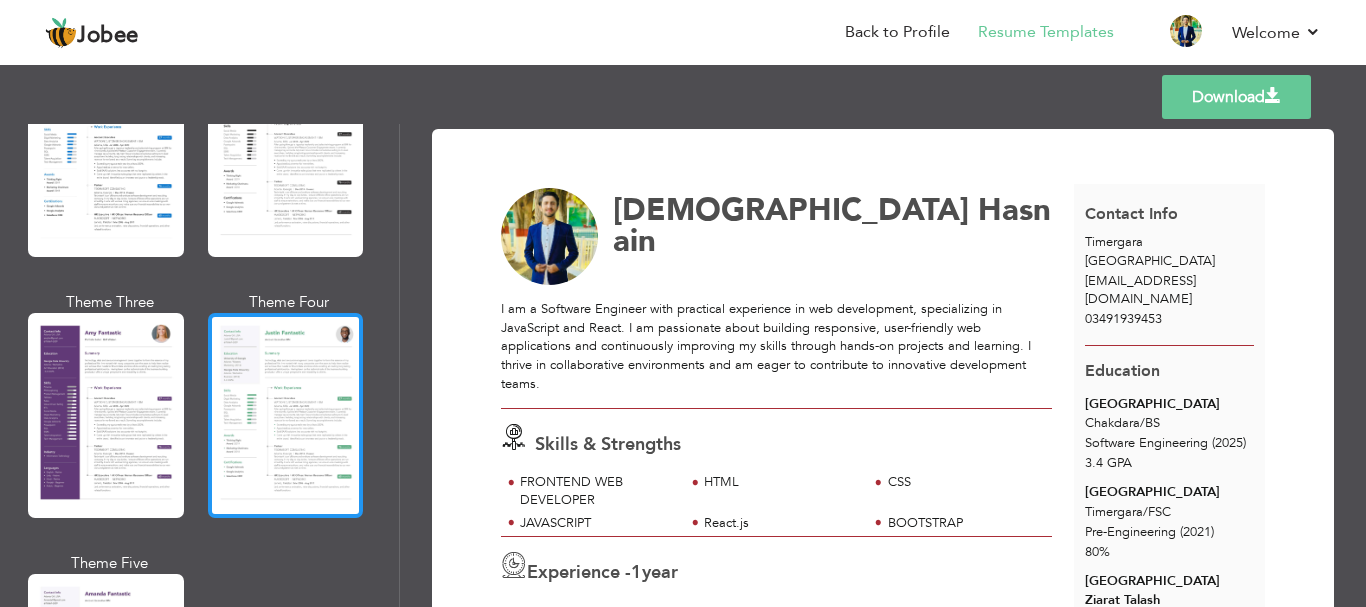 click at bounding box center [286, 415] 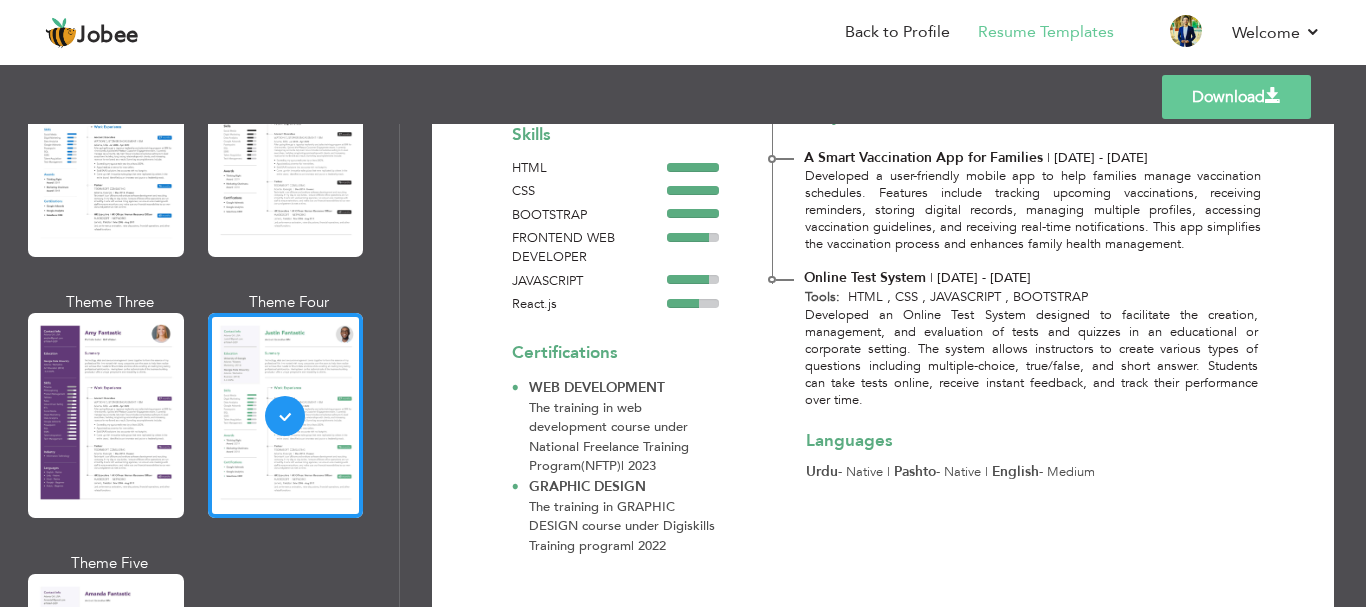 scroll, scrollTop: 642, scrollLeft: 0, axis: vertical 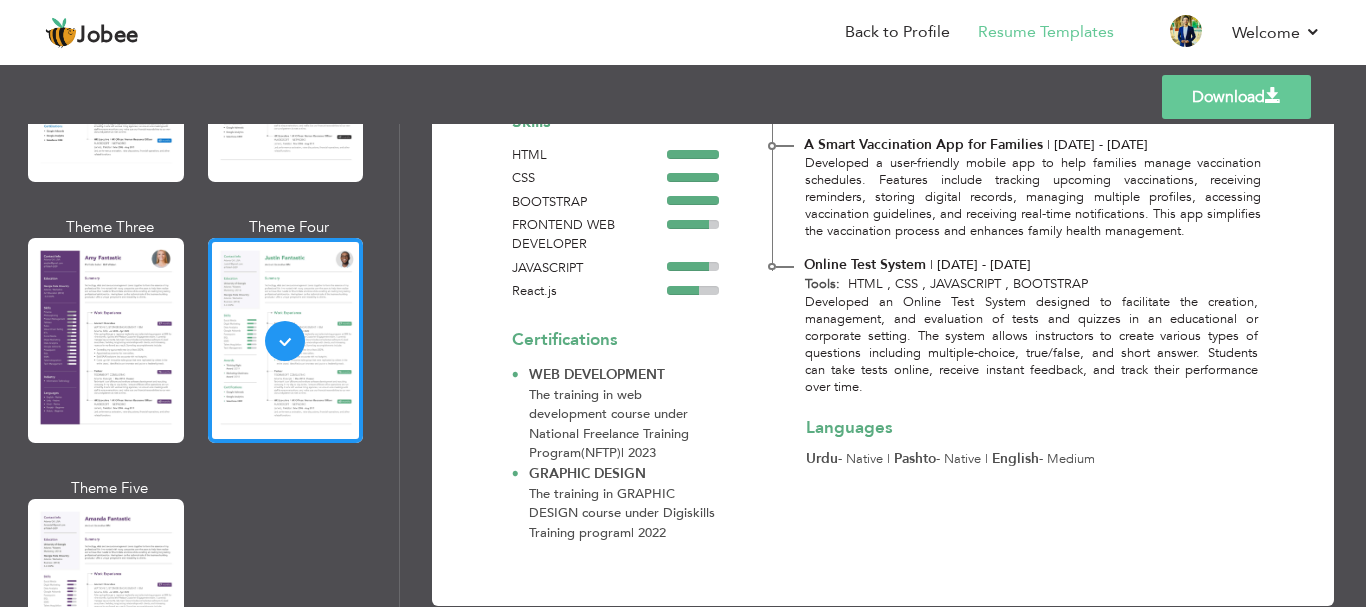 drag, startPoint x: 585, startPoint y: 422, endPoint x: 682, endPoint y: 436, distance: 98.005104 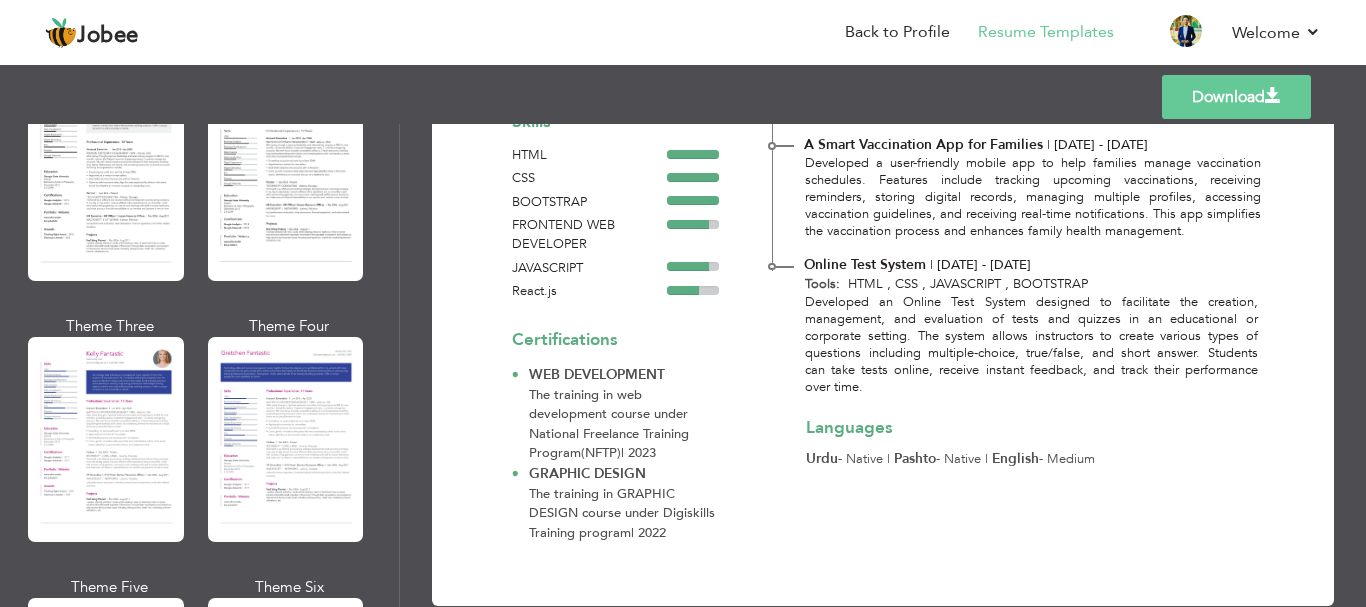 scroll, scrollTop: 2527, scrollLeft: 0, axis: vertical 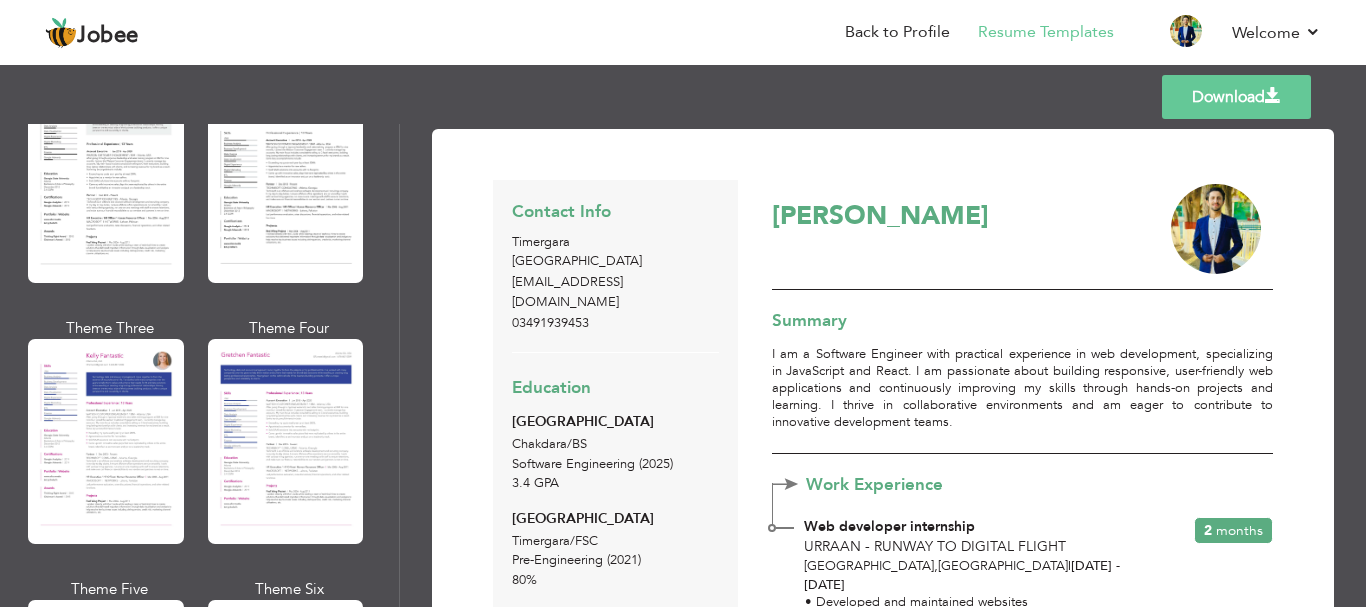 click on "[PERSON_NAME]" at bounding box center [1022, 235] 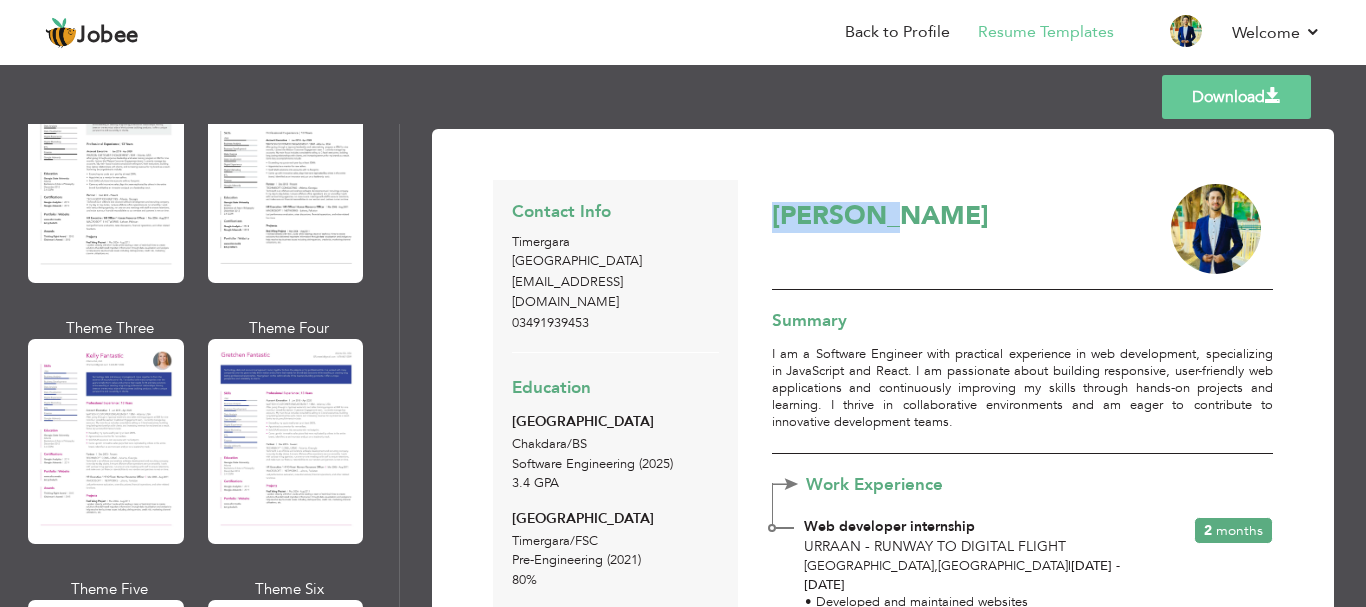 click on "[PERSON_NAME]" at bounding box center (1022, 235) 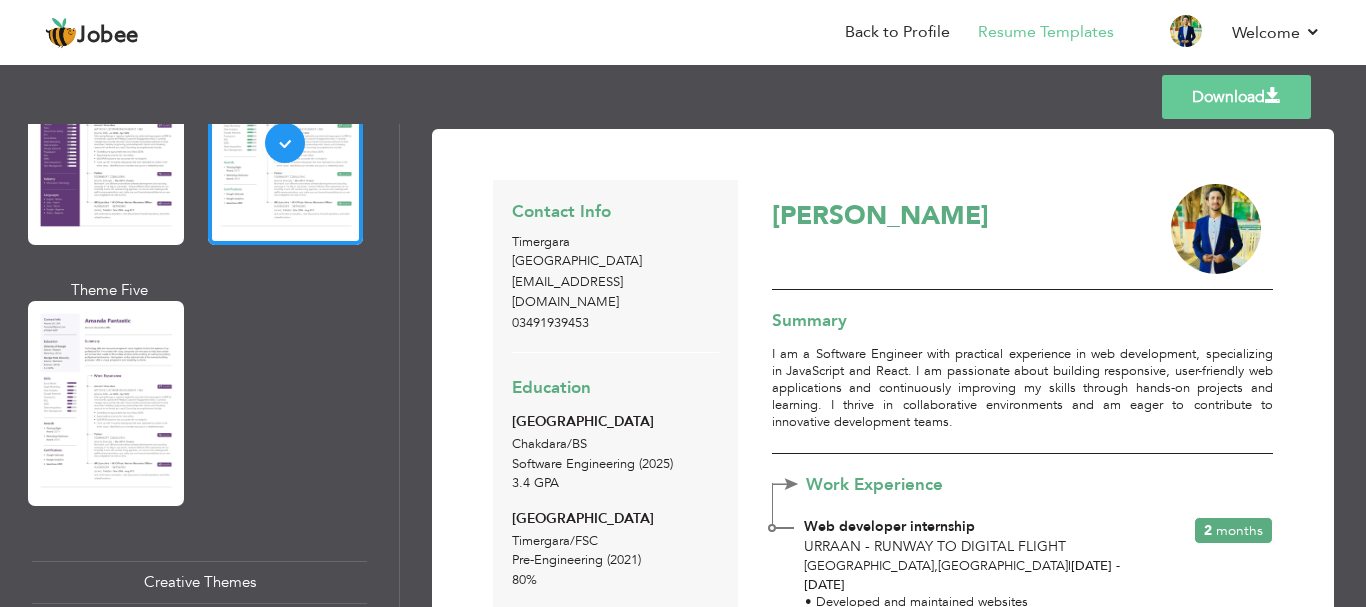 scroll, scrollTop: 1959, scrollLeft: 0, axis: vertical 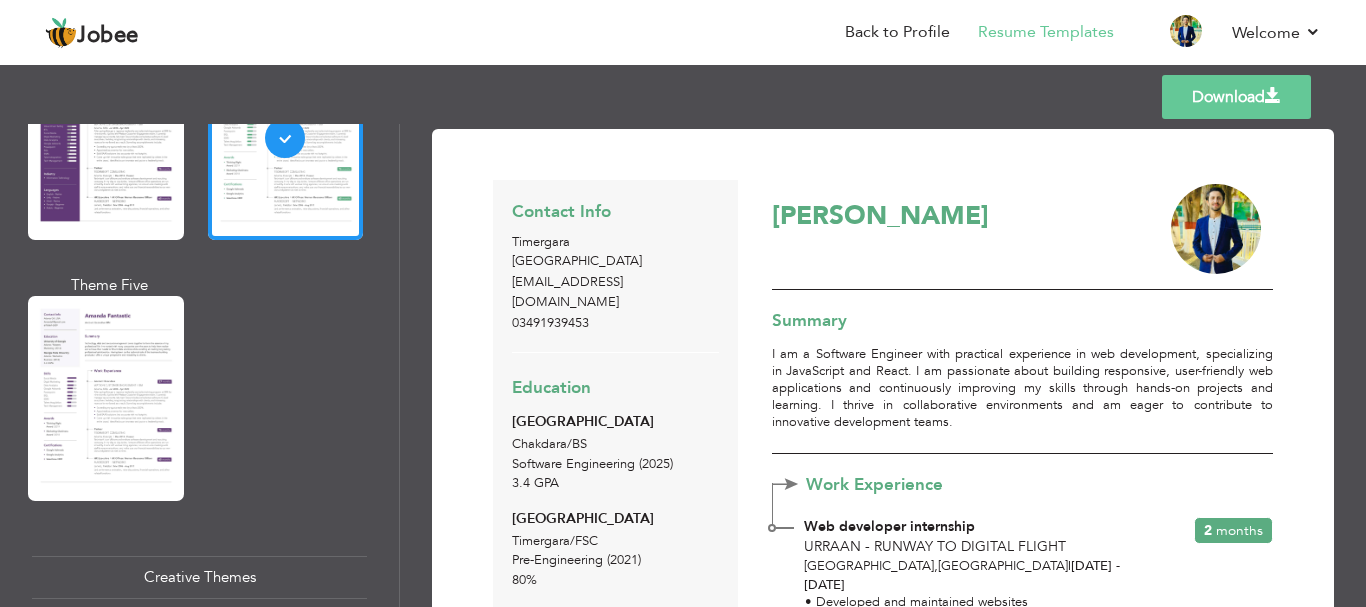 click on "Download" at bounding box center (1236, 97) 